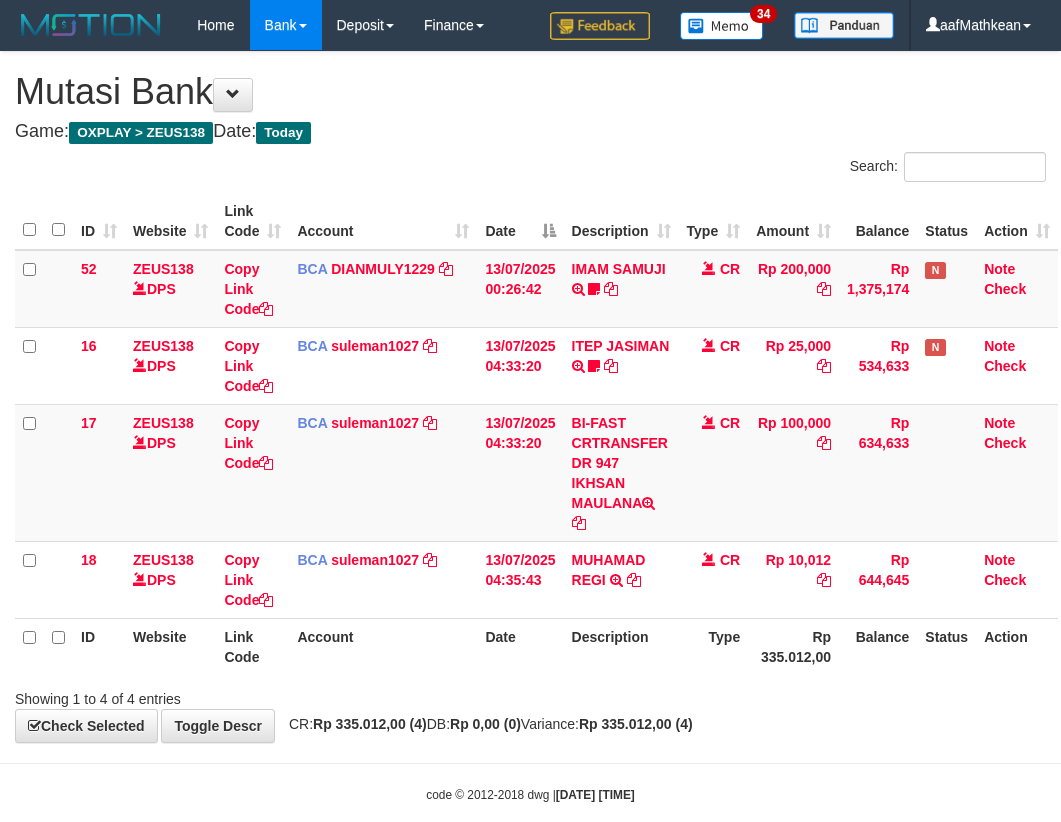 scroll, scrollTop: 32, scrollLeft: 0, axis: vertical 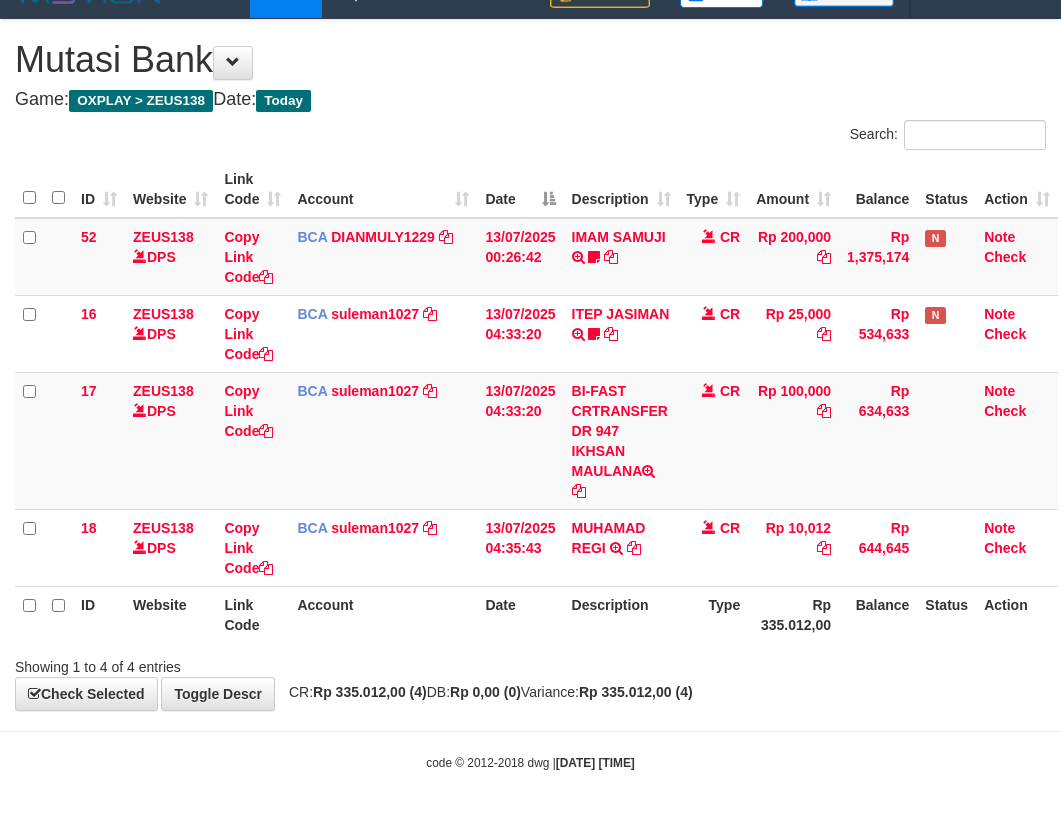 click on "Type" at bounding box center [714, 614] 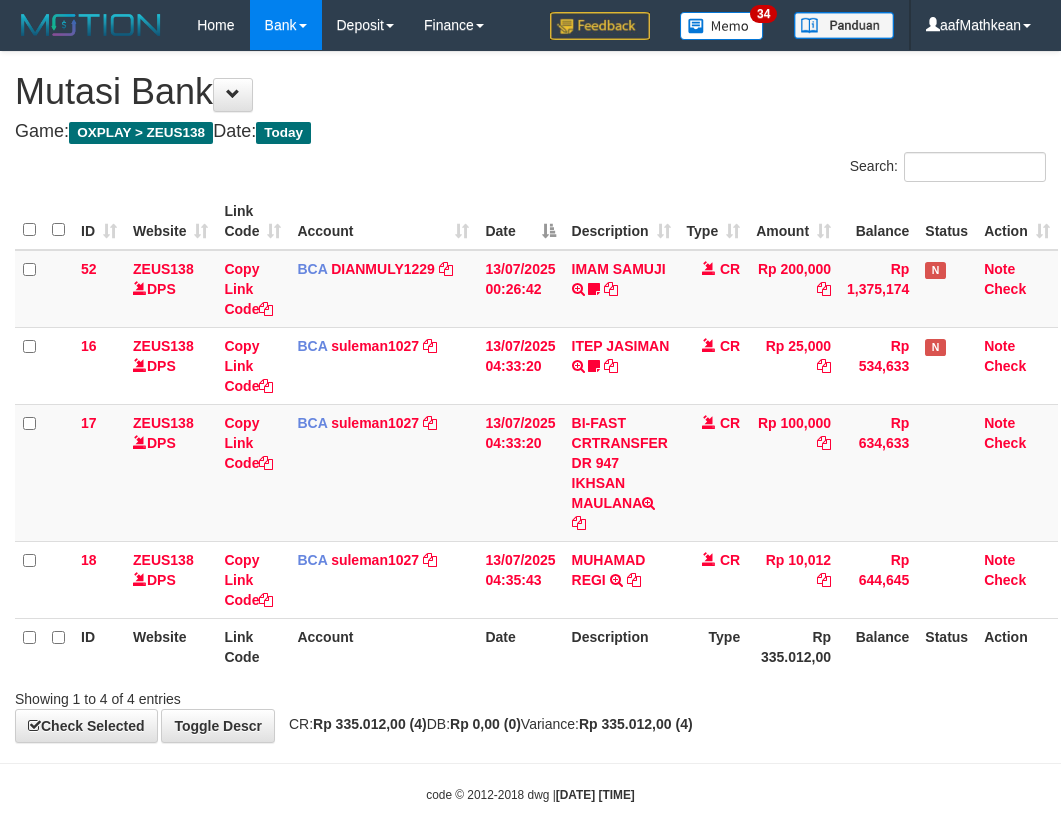 scroll, scrollTop: 32, scrollLeft: 0, axis: vertical 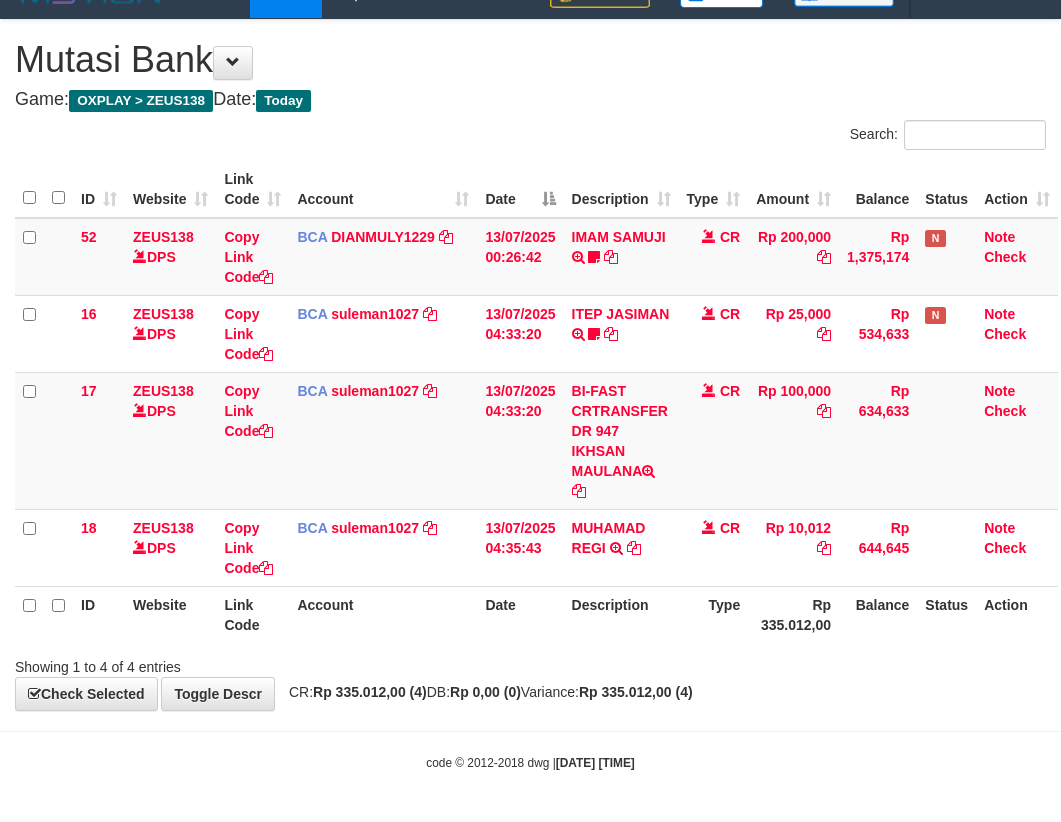 click on "Type" at bounding box center (714, 614) 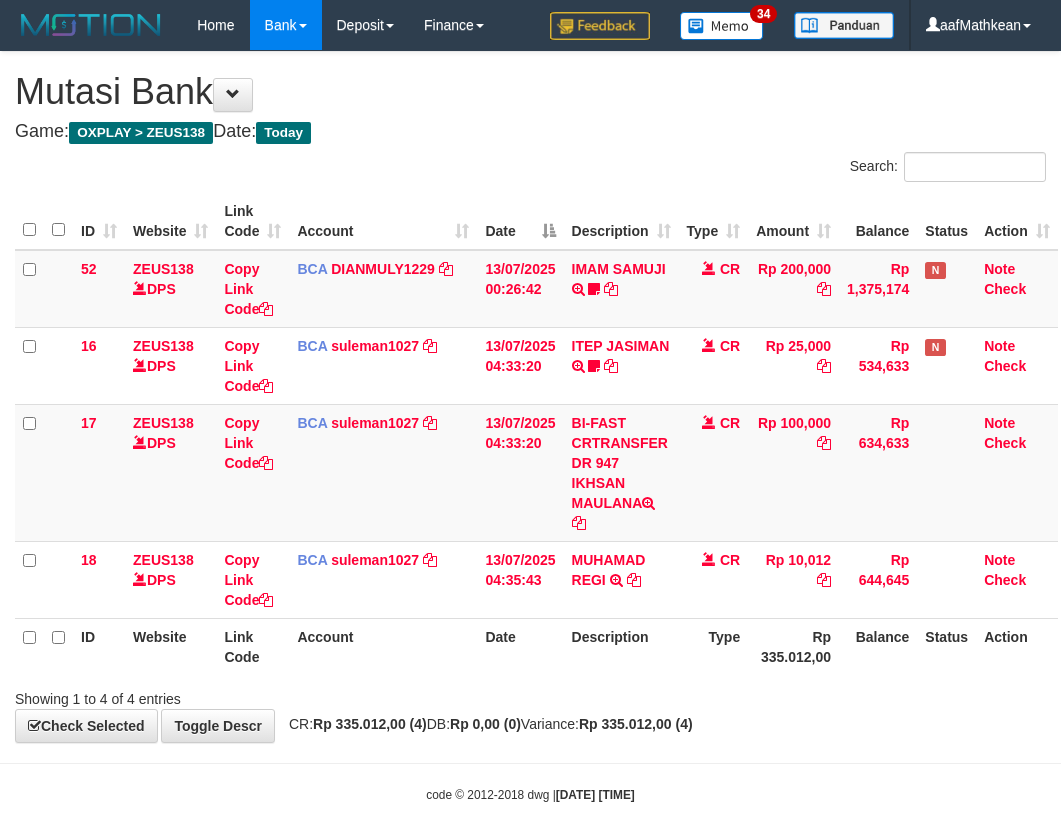 scroll, scrollTop: 32, scrollLeft: 0, axis: vertical 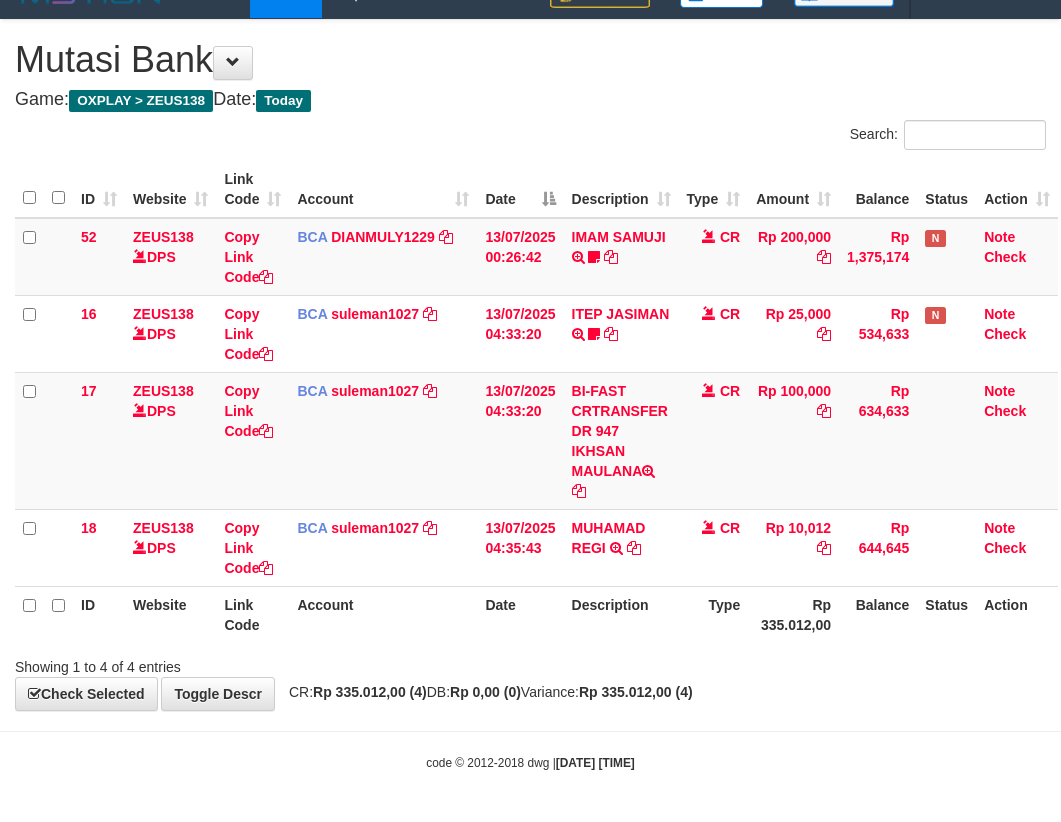 click on "Type" at bounding box center [714, 614] 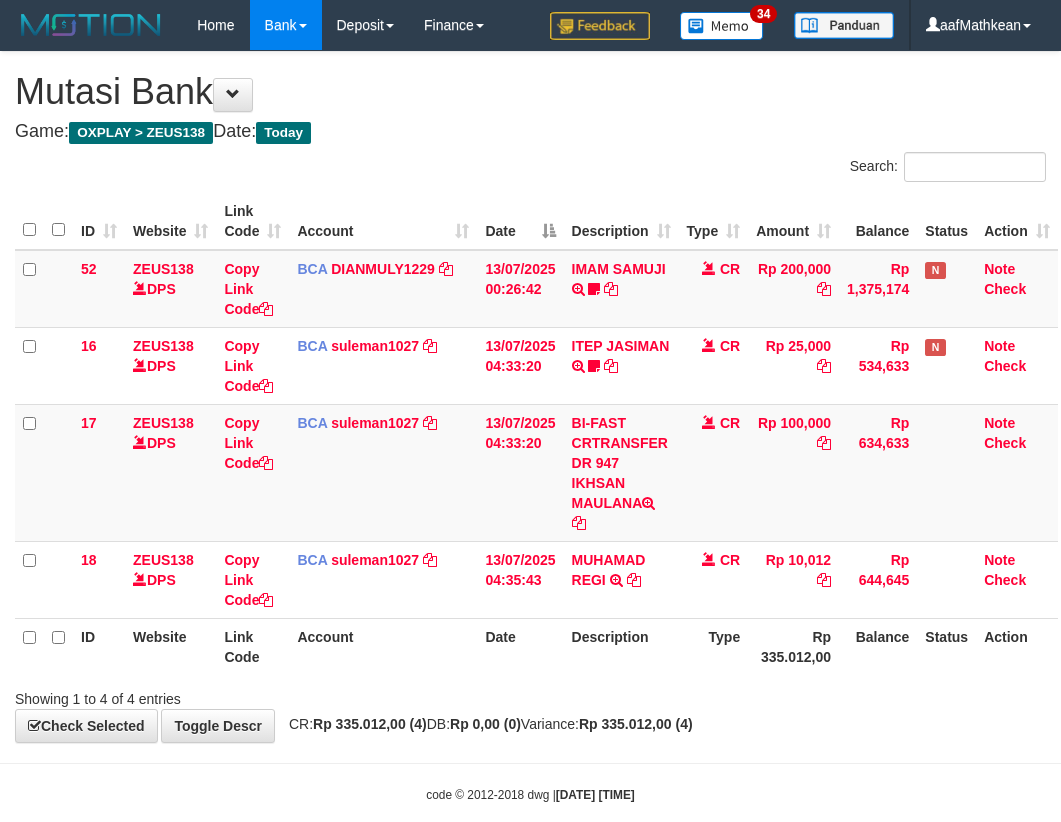 scroll, scrollTop: 32, scrollLeft: 0, axis: vertical 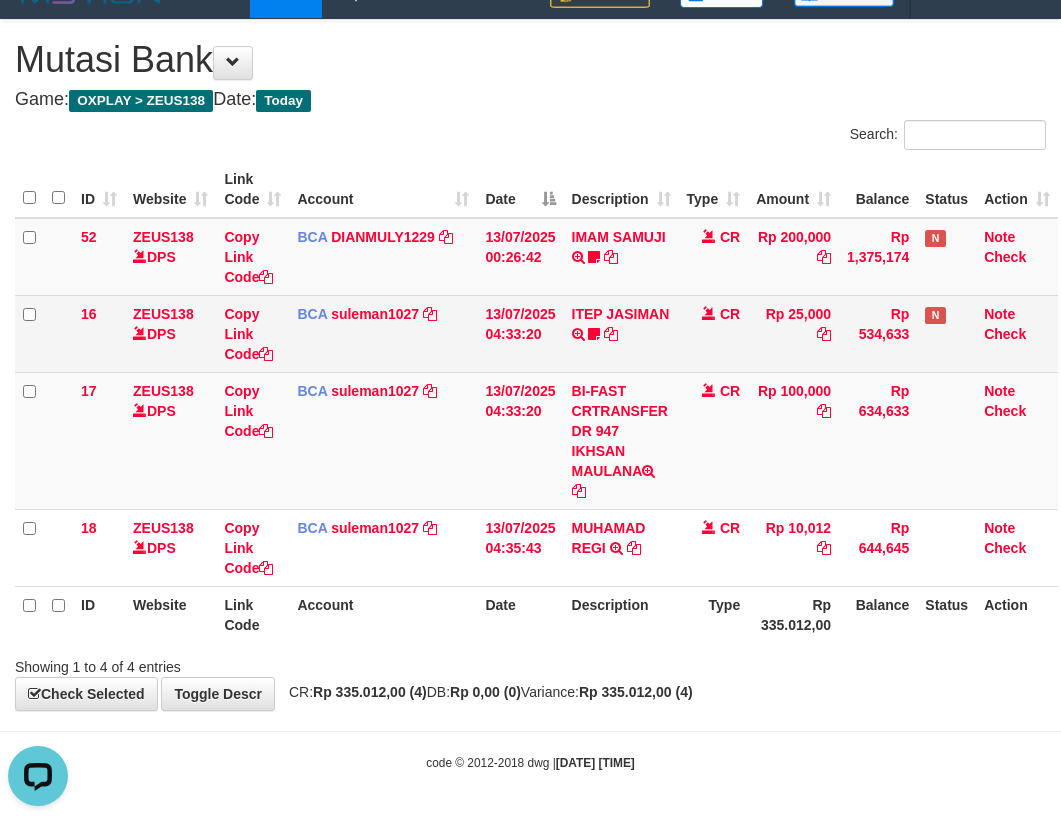click on "ID Website Link Code Account Date Description Type Amount Balance Status Action
52
ZEUS138    DPS
Copy Link Code
BCA
DIANMULY1229
DPS
DIAN MULYADI
mutasi_20250713_3826 | 52
mutasi_20250713_3826 | 52
13/07/2025 00:26:42
IMAM SAMUJI            TRSF E-BANKING CR 1307/FTSCY/WS95031
200000.00IMAM SAMUJI    Mesbon99
CR
Rp 200,000
Rp 1,375,174
N
Note
Check
16
ZEUS138    DPS
Copy Link Code
BCA
suleman1027
DPS" at bounding box center (536, 402) 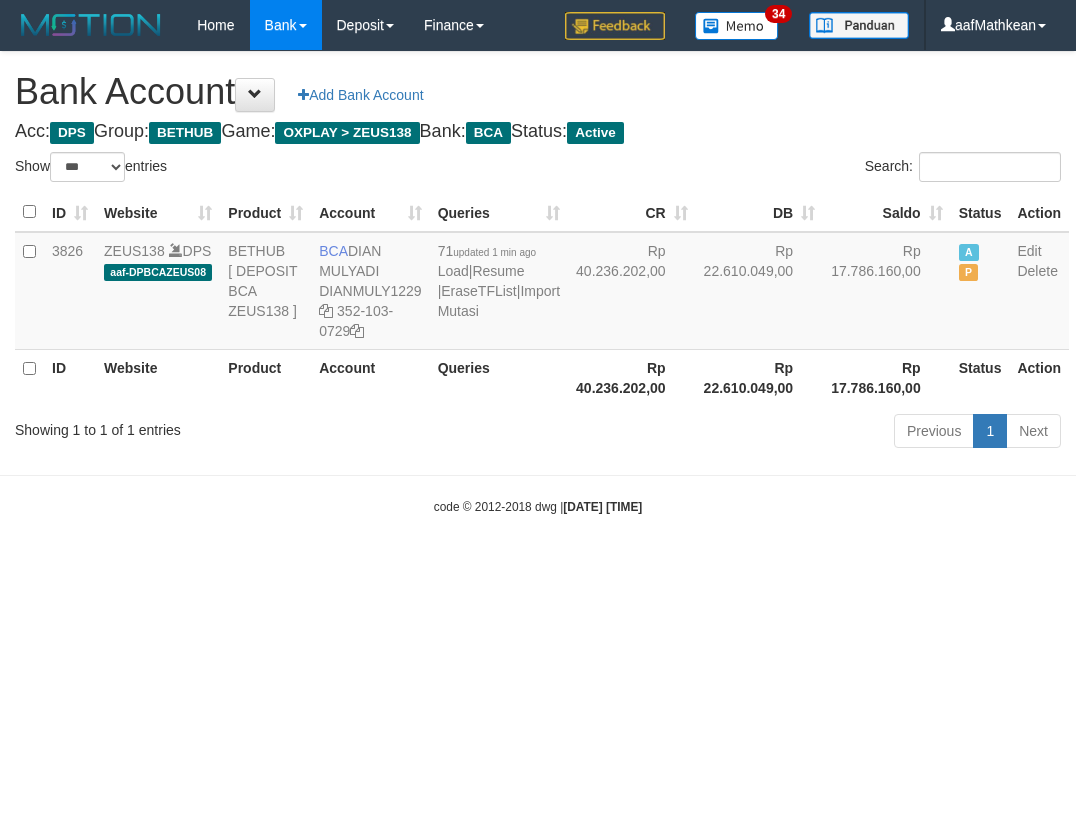 select on "***" 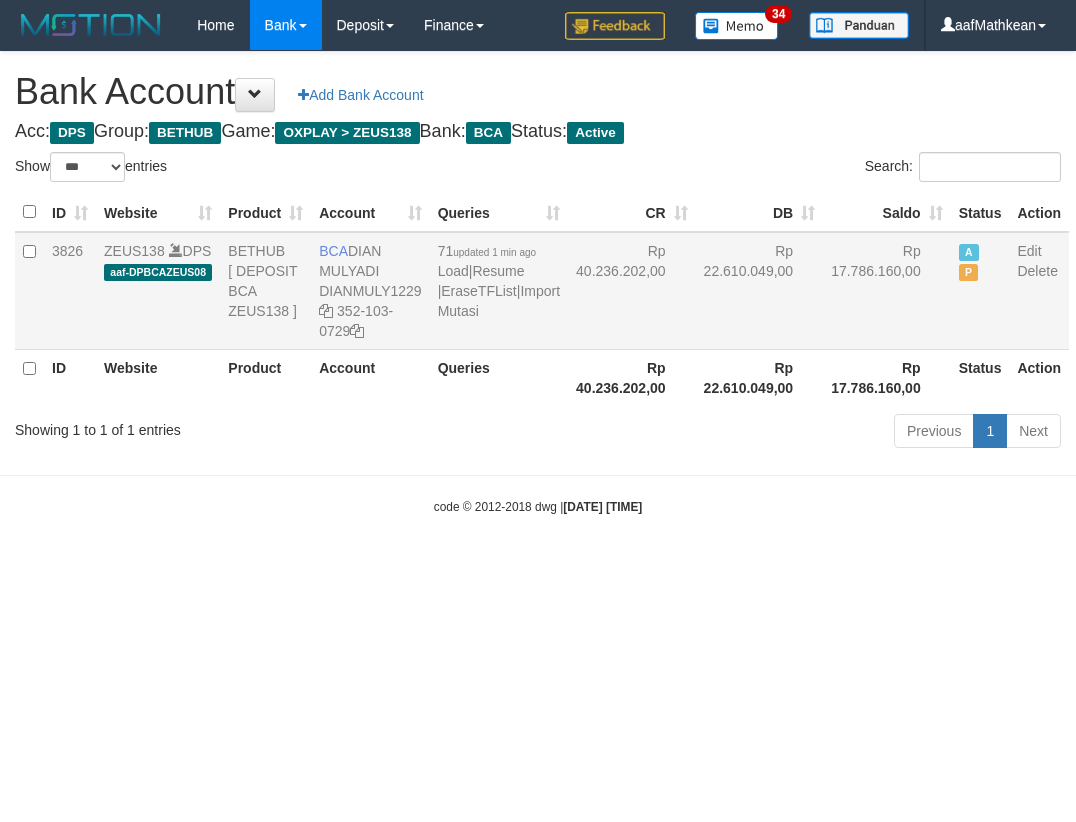 scroll, scrollTop: 0, scrollLeft: 0, axis: both 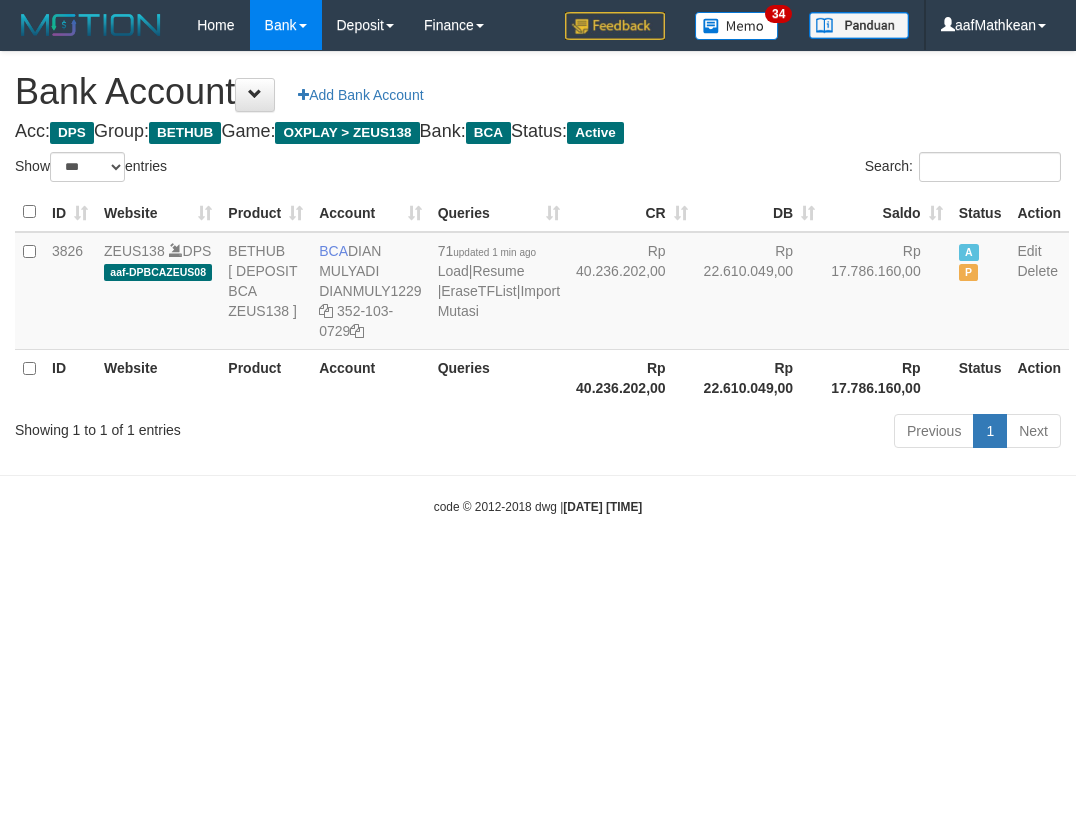 click on "Show  ** ** ** *** ***  entries Search:
ID Website Product Account Queries CR DB Saldo Status Action
3826
ZEUS138
DPS
aaf-DPBCAZEUS08
BETHUB
[ DEPOSIT BCA ZEUS138 ]
BCA
[FIRST] [LAST]
DIANMULY1229
352-103-0729
71  updated 1 min ago
Load
|
Resume
|
EraseTFList
|
Import Mutasi
Rp 40.236.202,00
Rp 22.610.049,00
Rp 17.786.160,00
A
P
Edit
Delete
ID Website Product Account Queries Status" at bounding box center [538, 303] 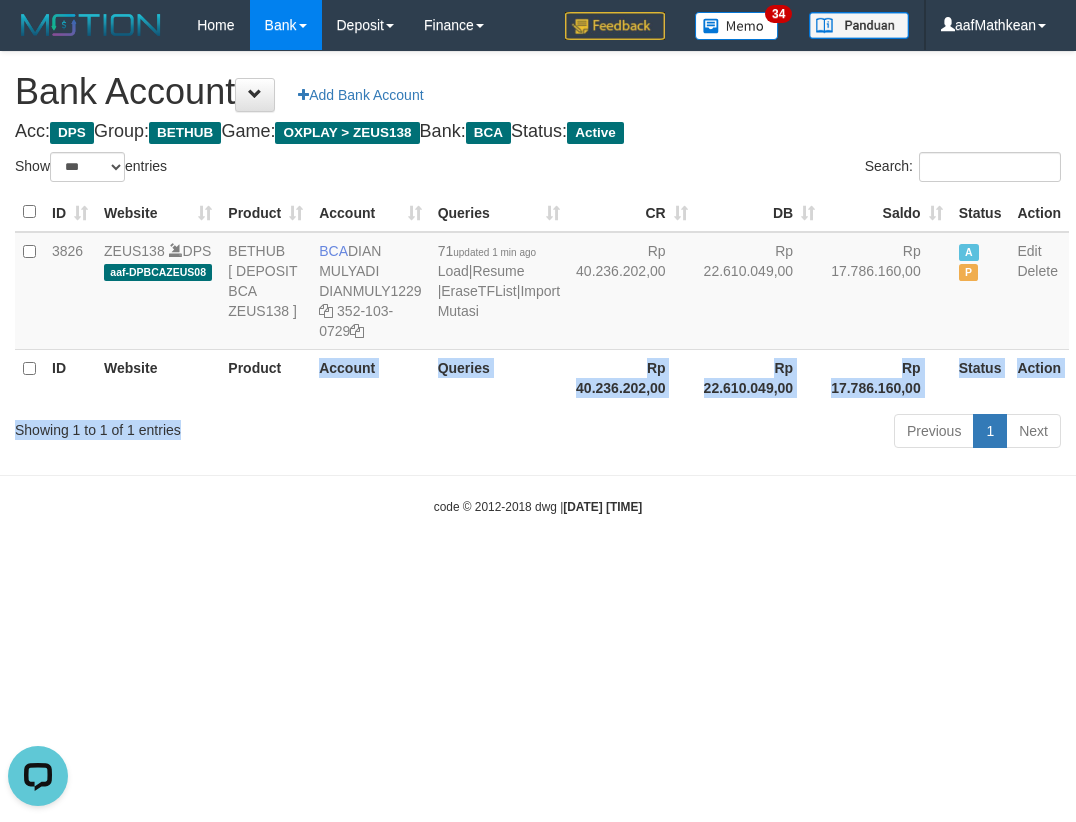 scroll, scrollTop: 0, scrollLeft: 0, axis: both 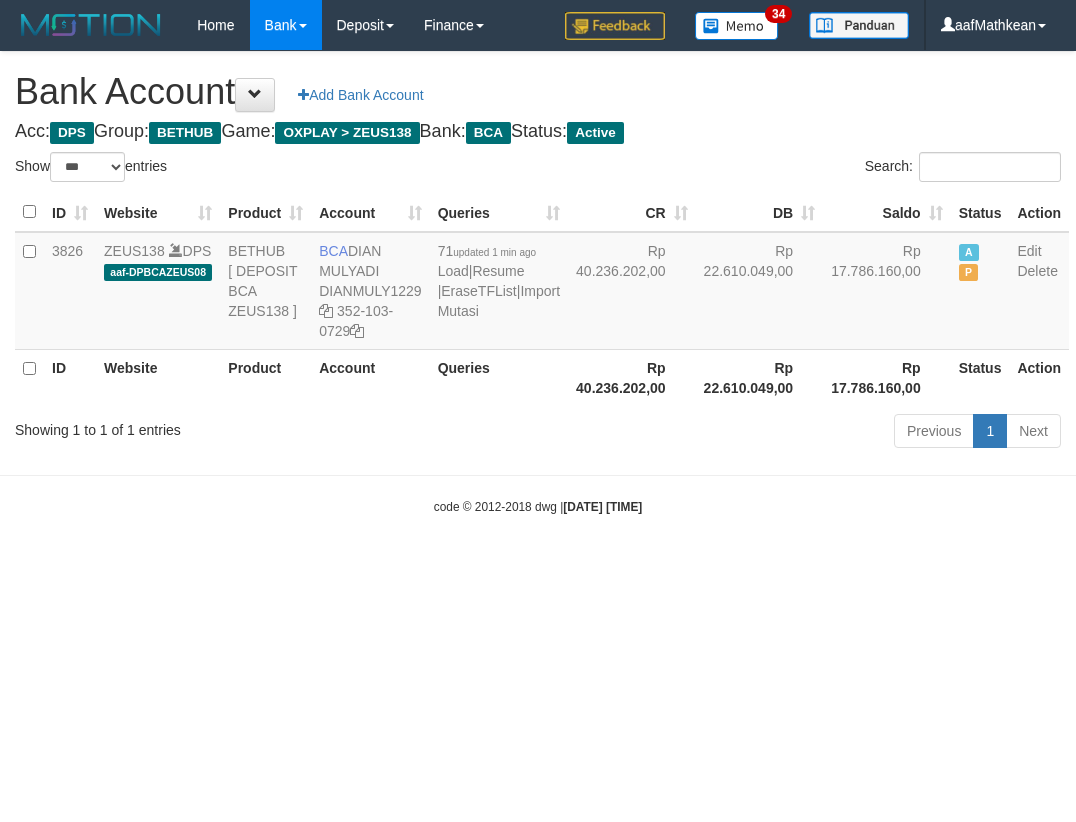 select on "***" 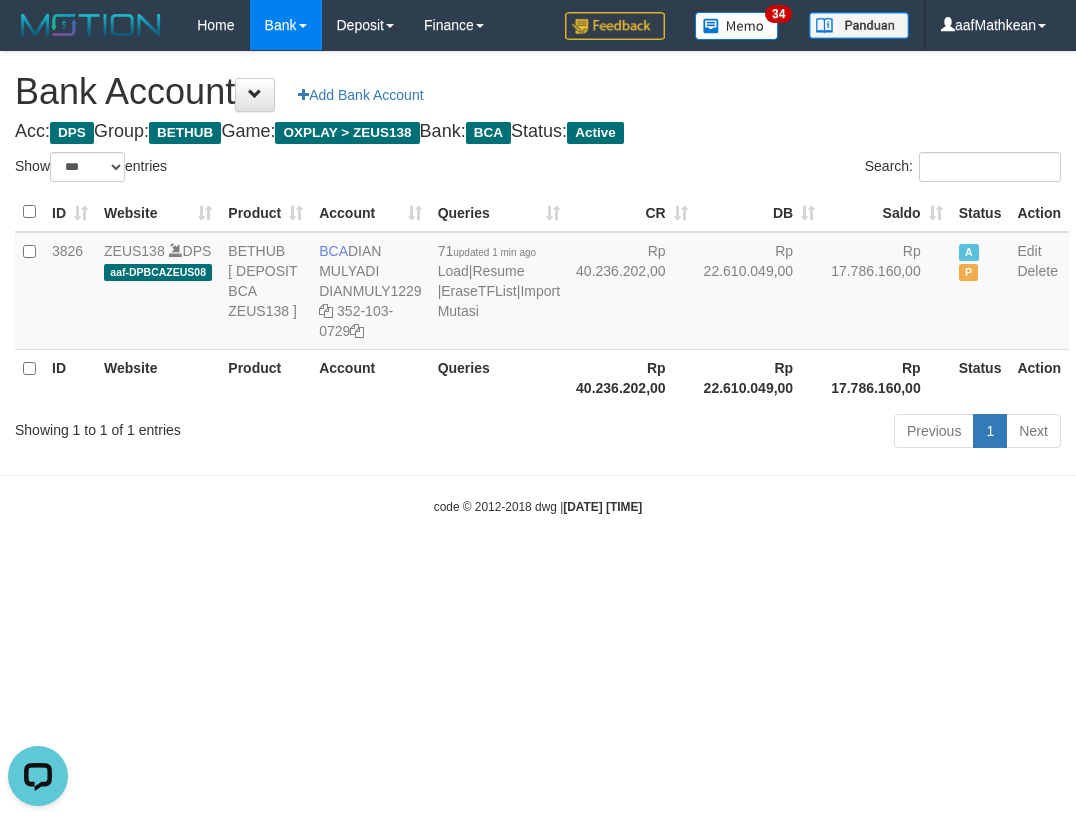scroll, scrollTop: 0, scrollLeft: 0, axis: both 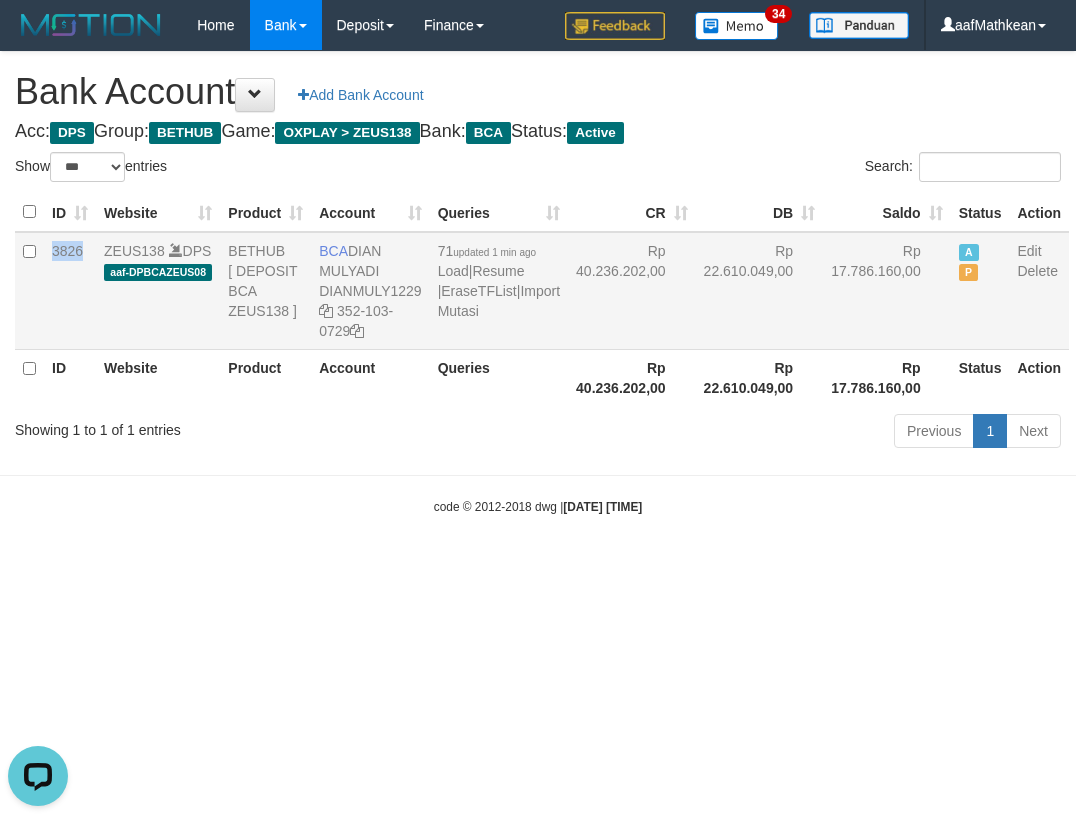 drag, startPoint x: 52, startPoint y: 240, endPoint x: 88, endPoint y: 243, distance: 36.124783 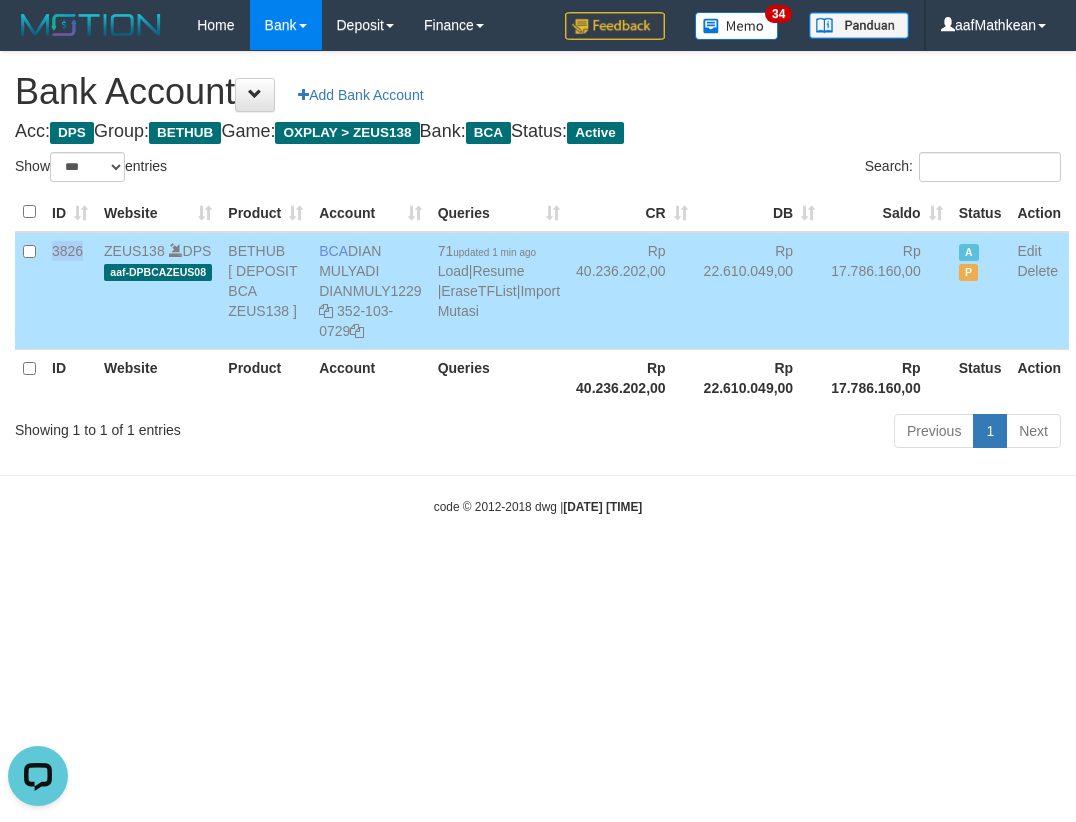 drag, startPoint x: 778, startPoint y: 270, endPoint x: 897, endPoint y: 273, distance: 119.03781 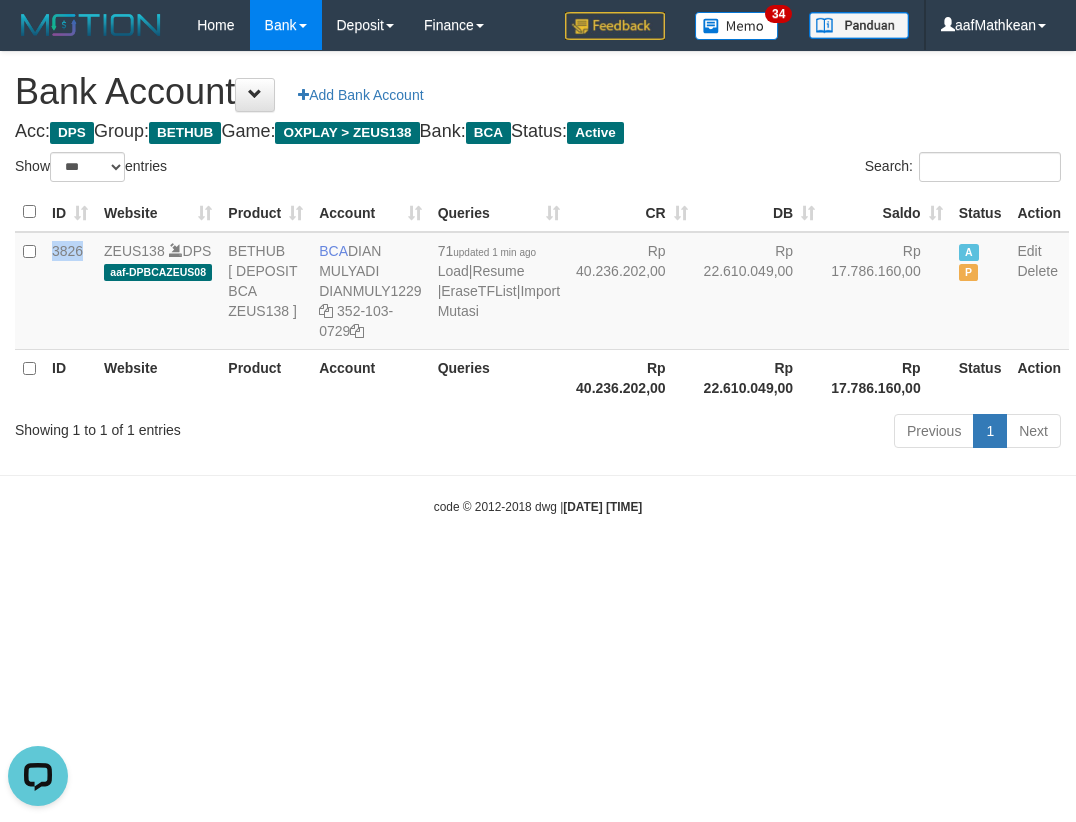 copy on "17.786.160" 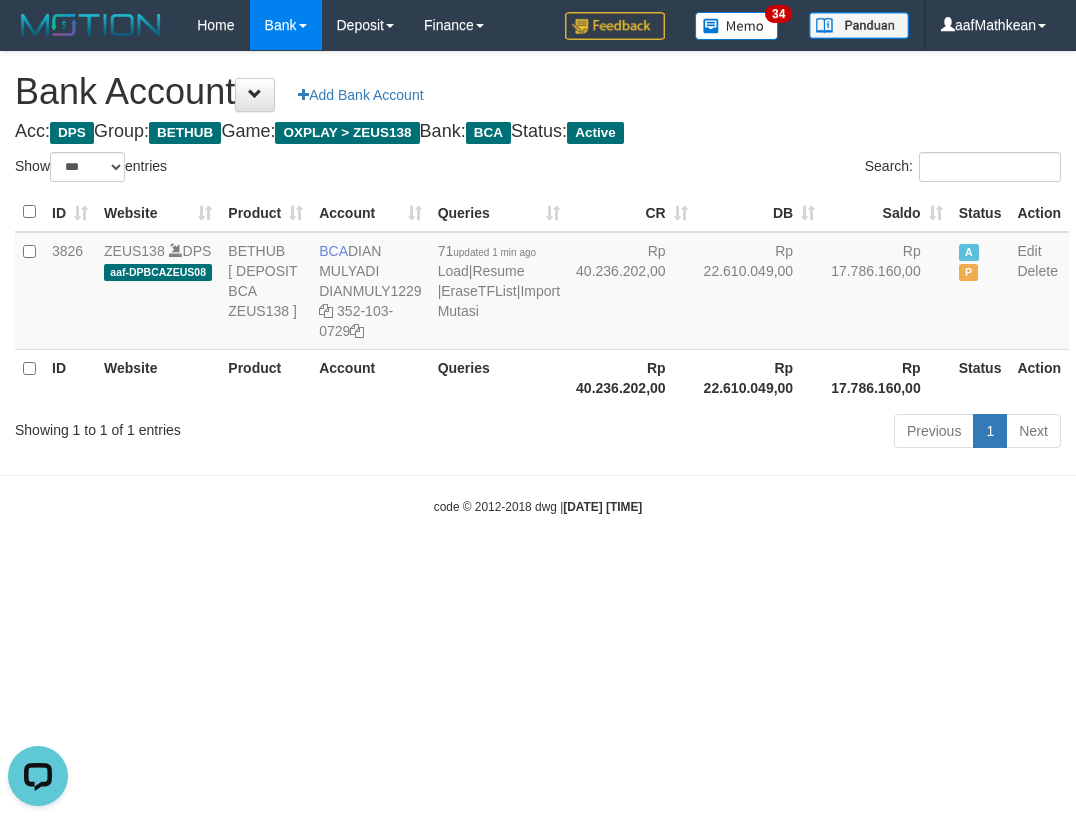 click on "Toggle navigation
Home
Bank
Account List
Load
By Website
Group
[OXPLAY]													ZEUS138
By Load Group (DPS)
Sync" at bounding box center [538, 283] 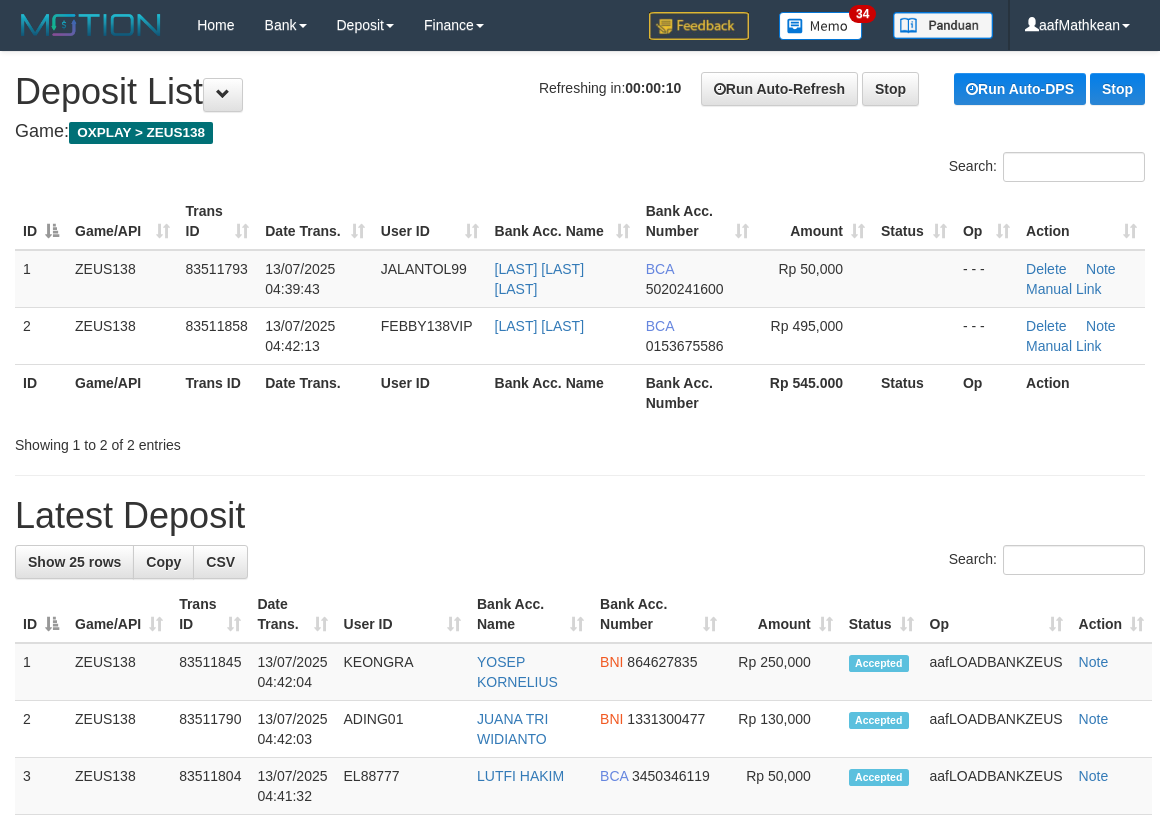 scroll, scrollTop: 0, scrollLeft: 0, axis: both 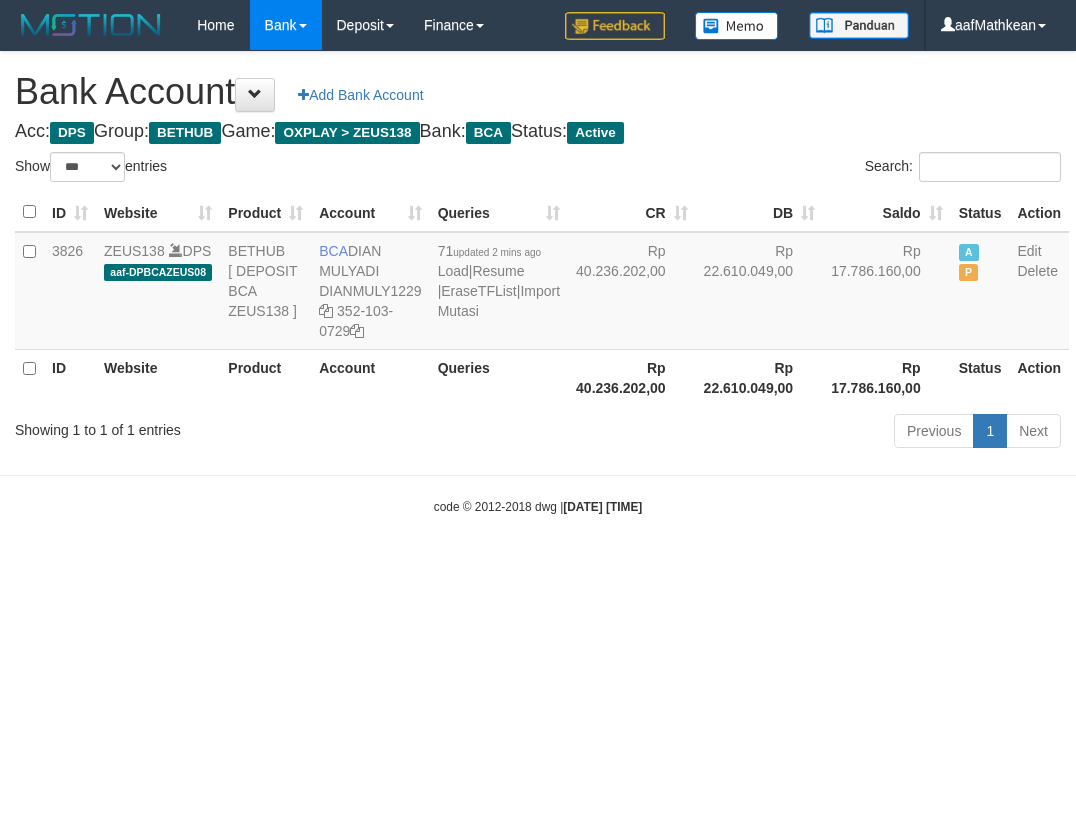 select on "***" 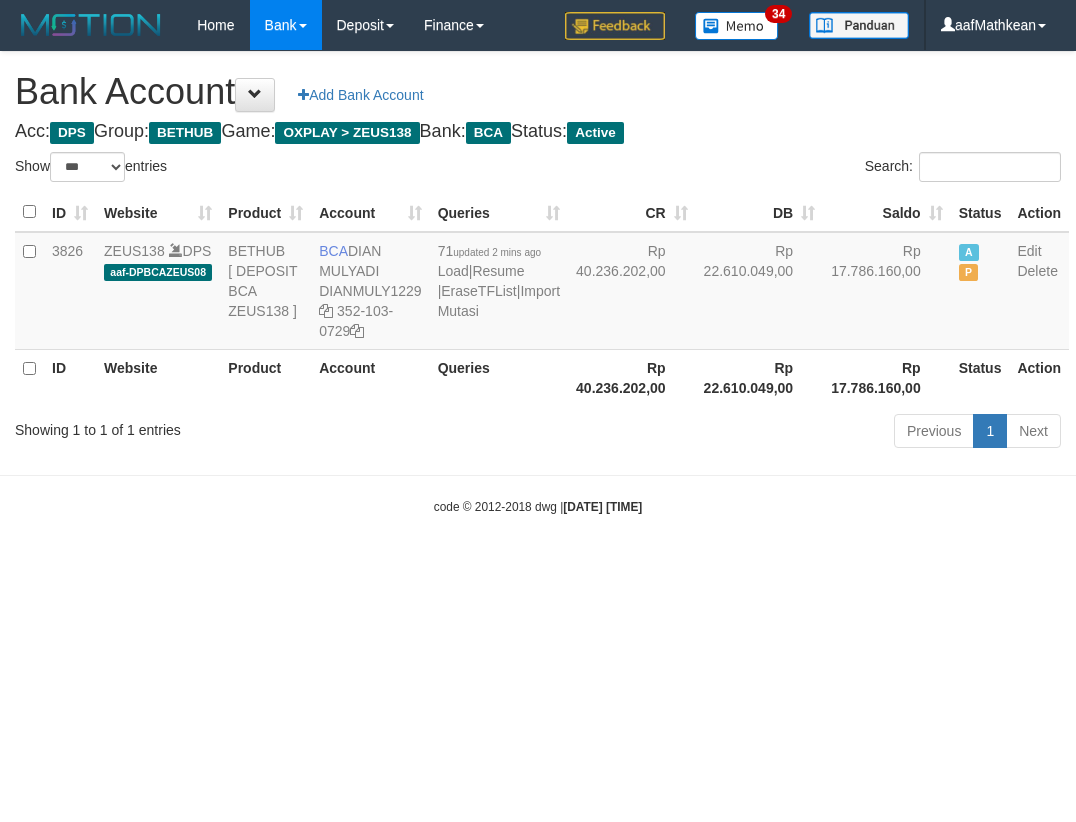 select on "***" 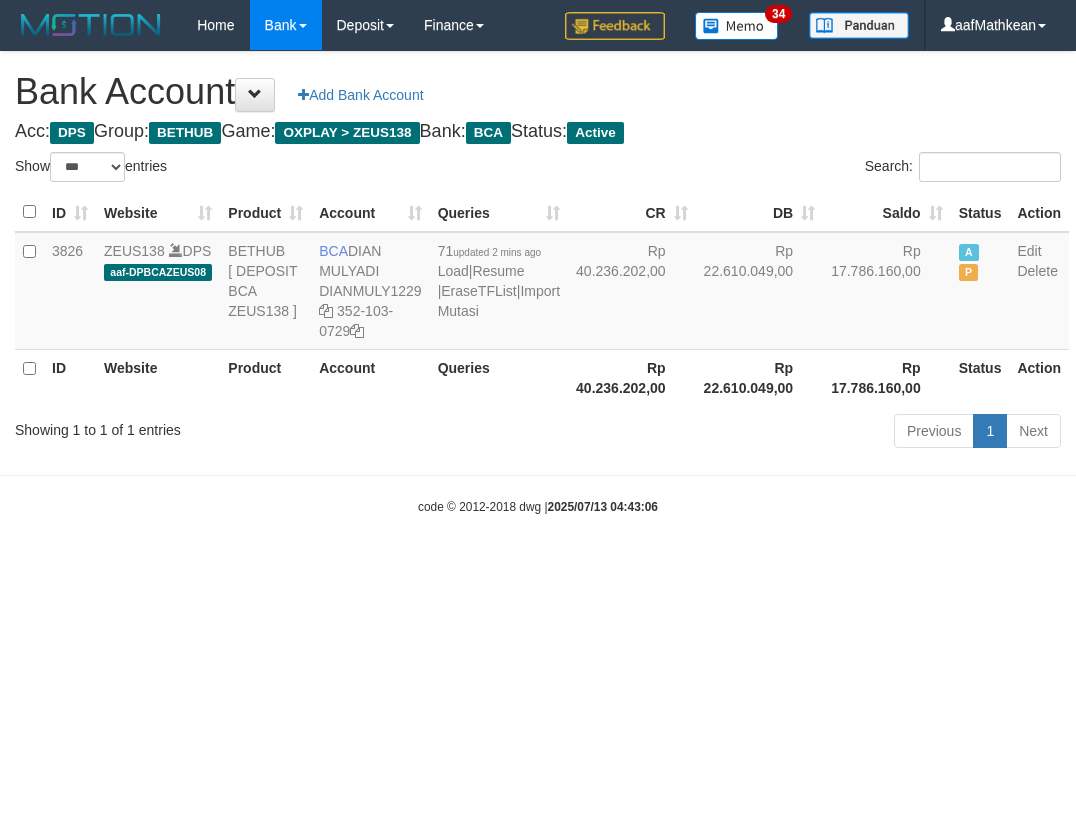 select on "***" 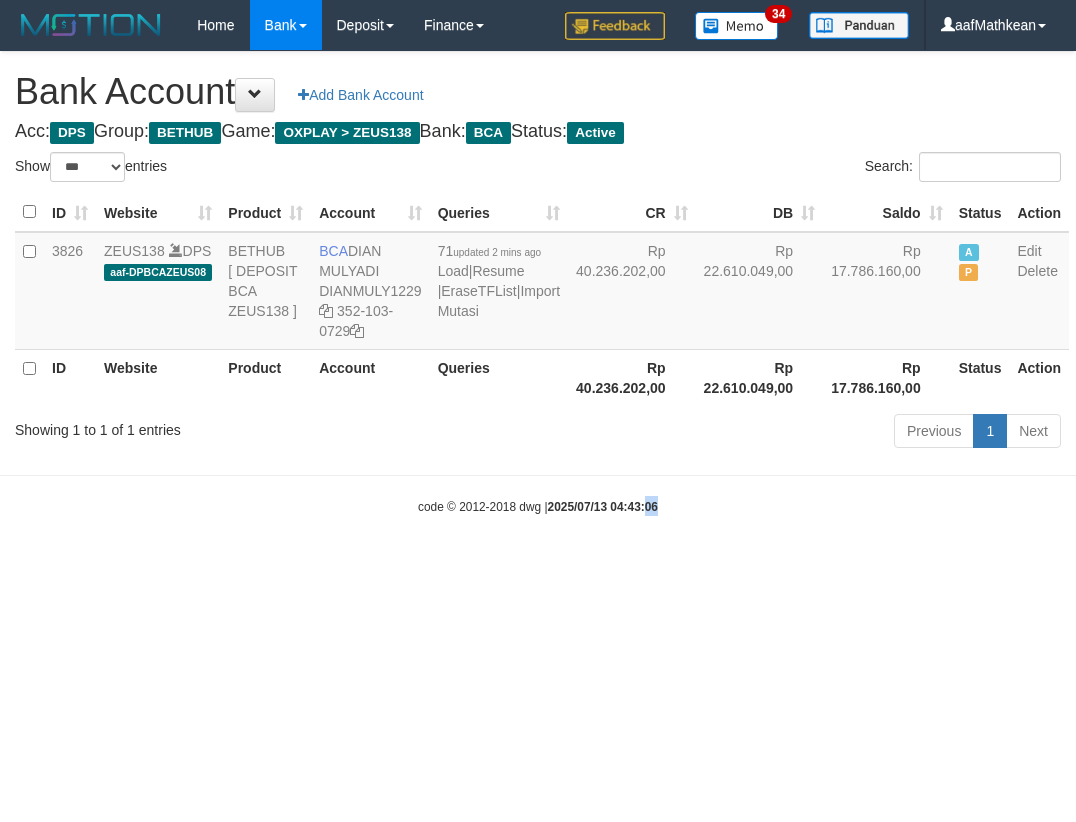 click on "Toggle navigation
Home
Bank
Account List
Load
By Website
Group
[OXPLAY]													ZEUS138
By Load Group (DPS)
Sync" at bounding box center [538, 283] 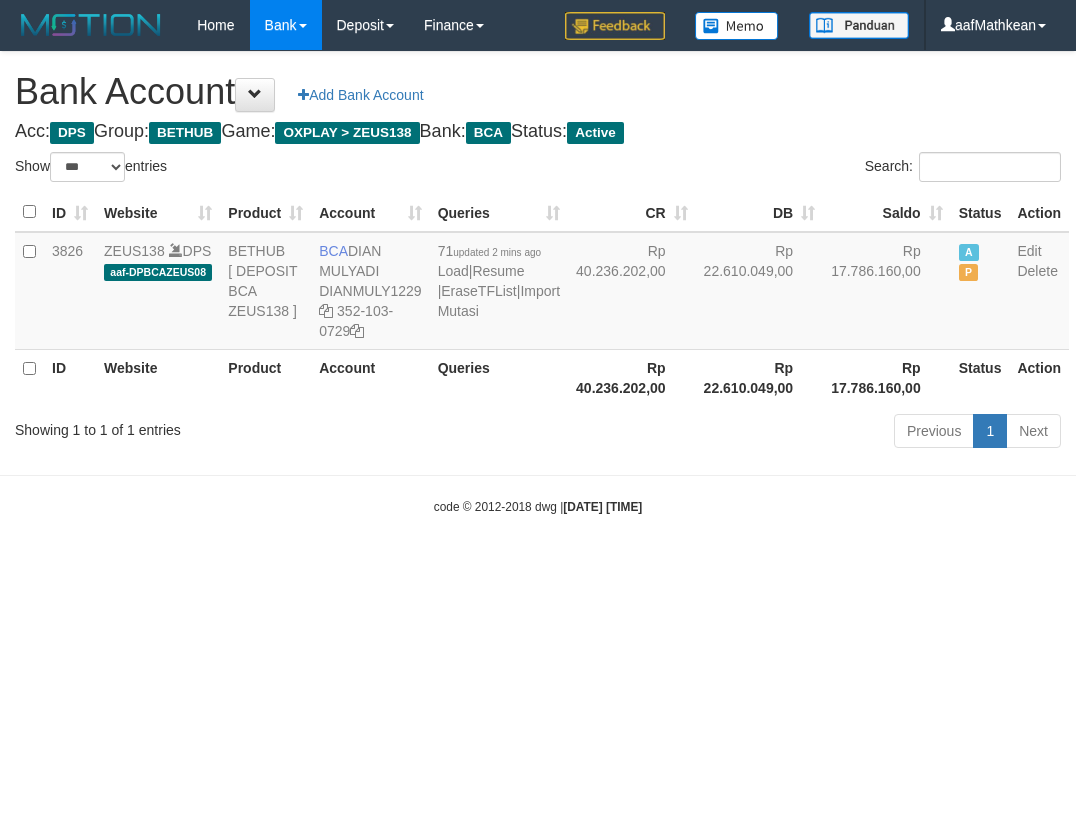 select on "***" 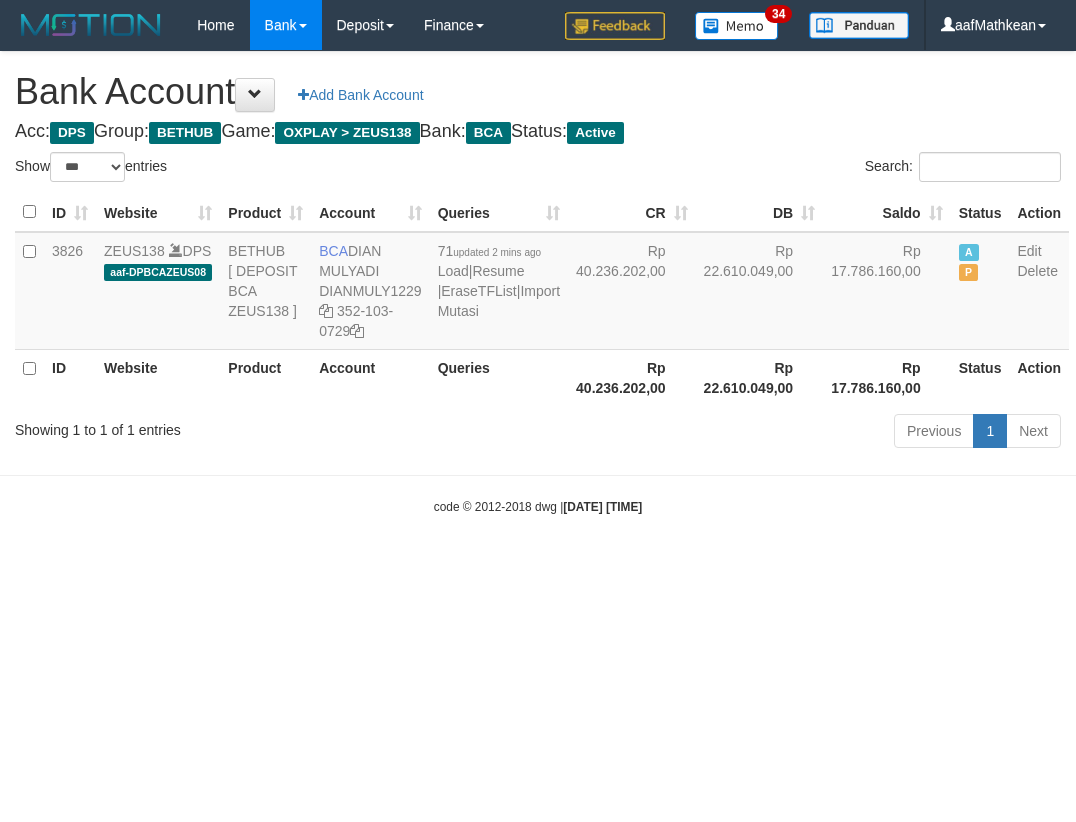 select on "***" 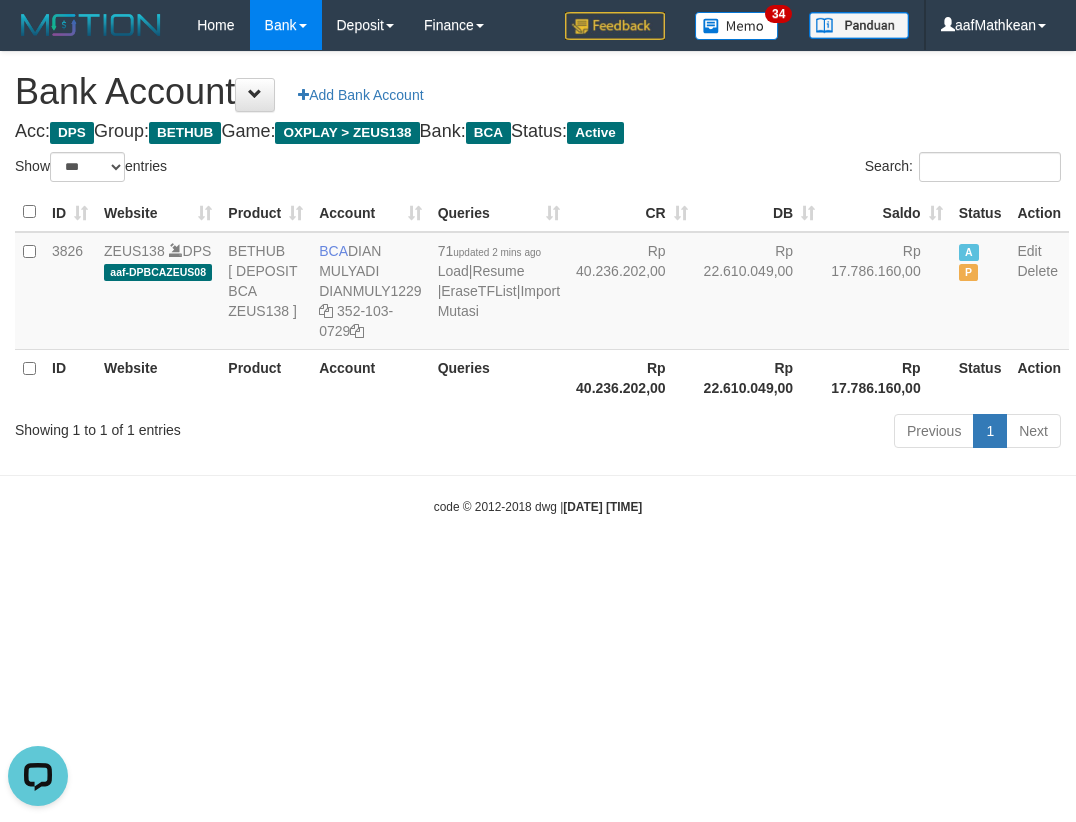 scroll, scrollTop: 0, scrollLeft: 0, axis: both 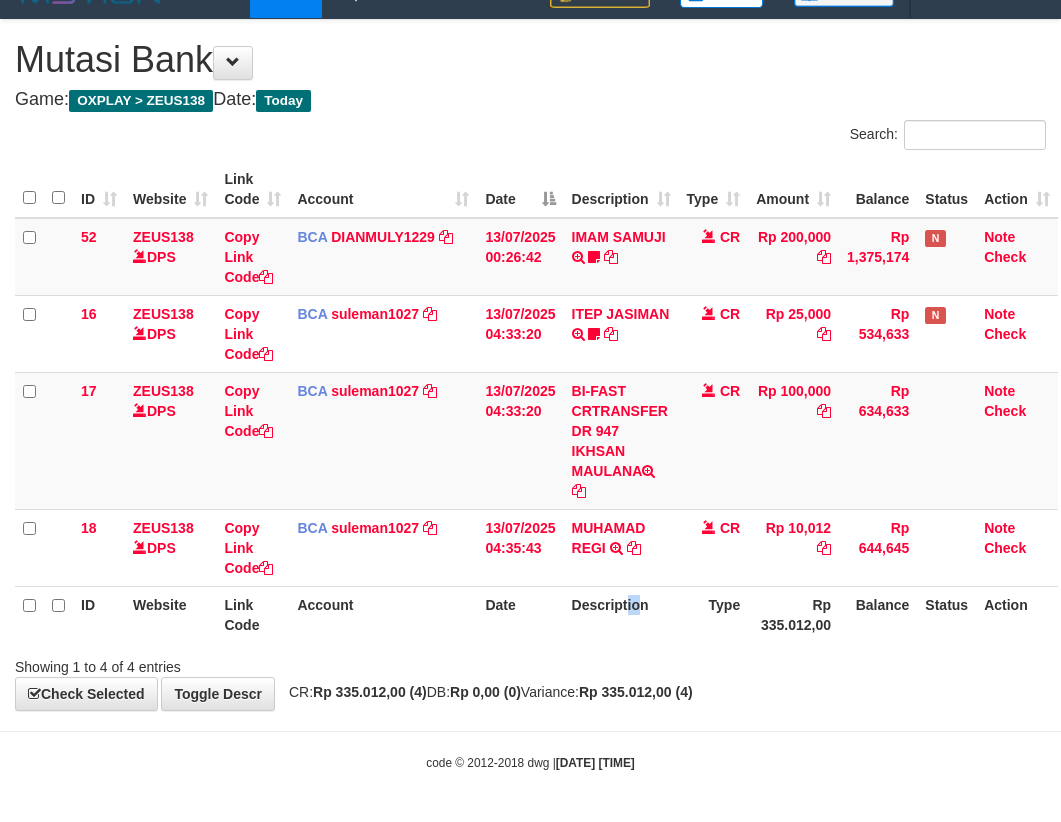 drag, startPoint x: 647, startPoint y: 598, endPoint x: 636, endPoint y: 596, distance: 11.18034 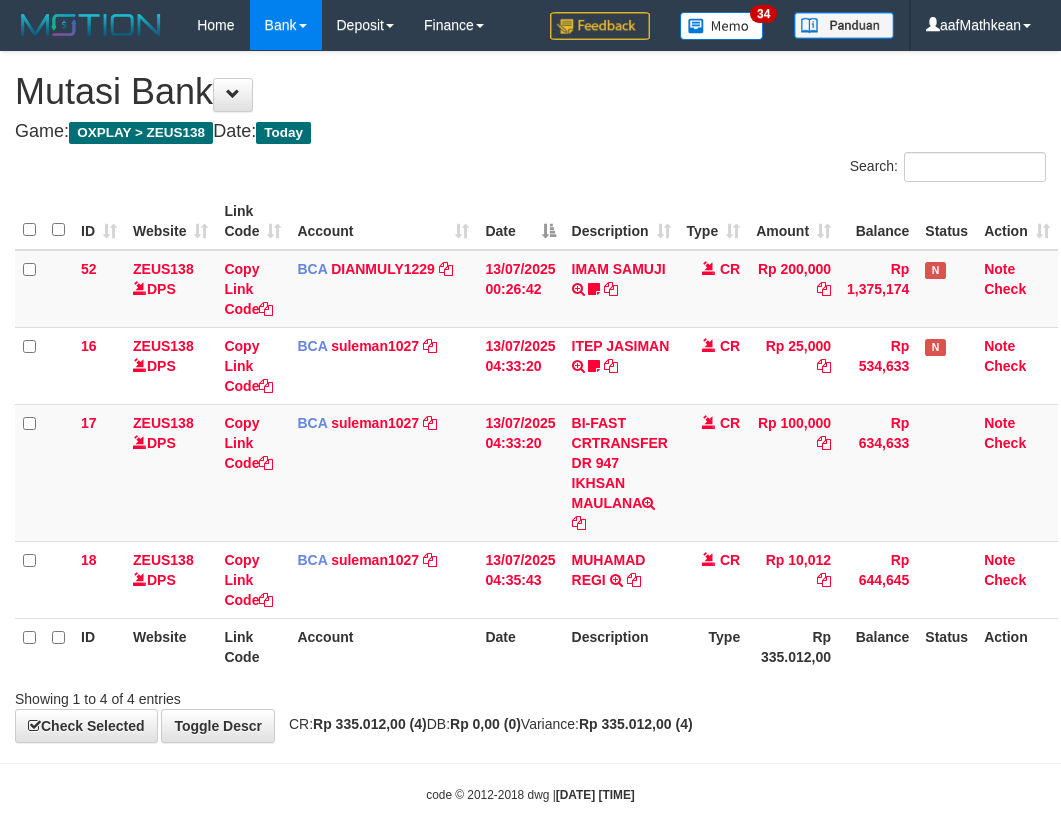 scroll, scrollTop: 32, scrollLeft: 0, axis: vertical 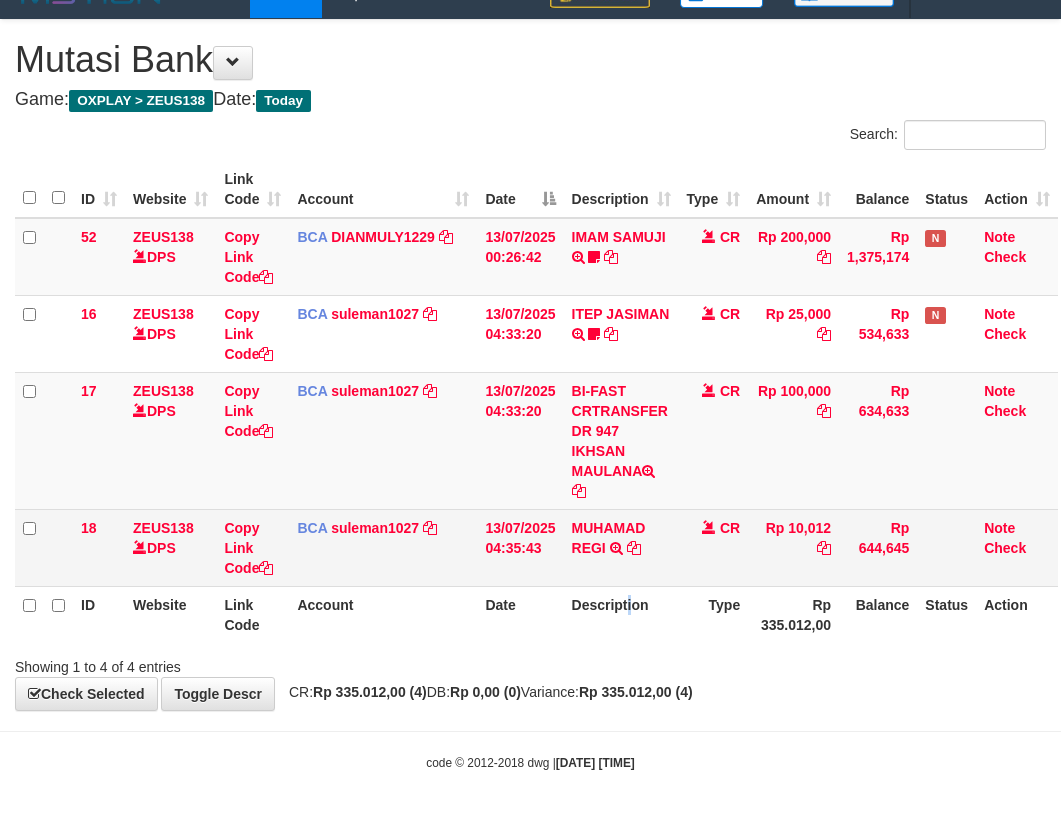 click on "Description" at bounding box center [621, 614] 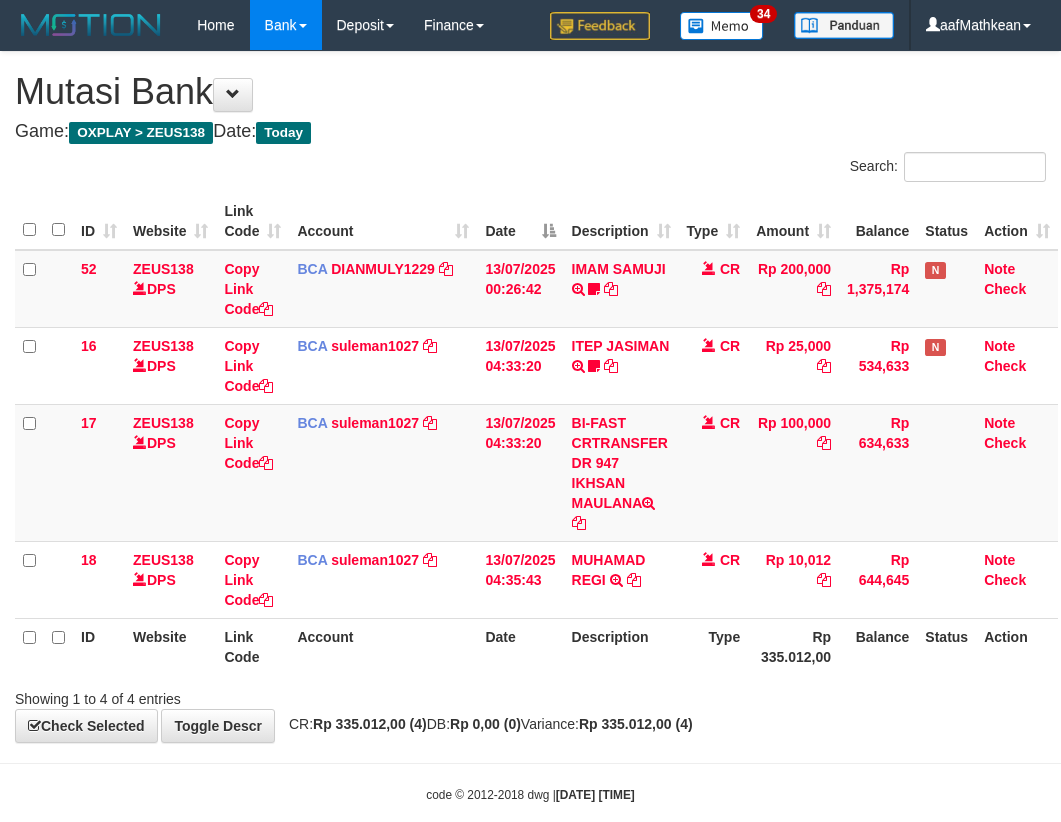 scroll, scrollTop: 32, scrollLeft: 0, axis: vertical 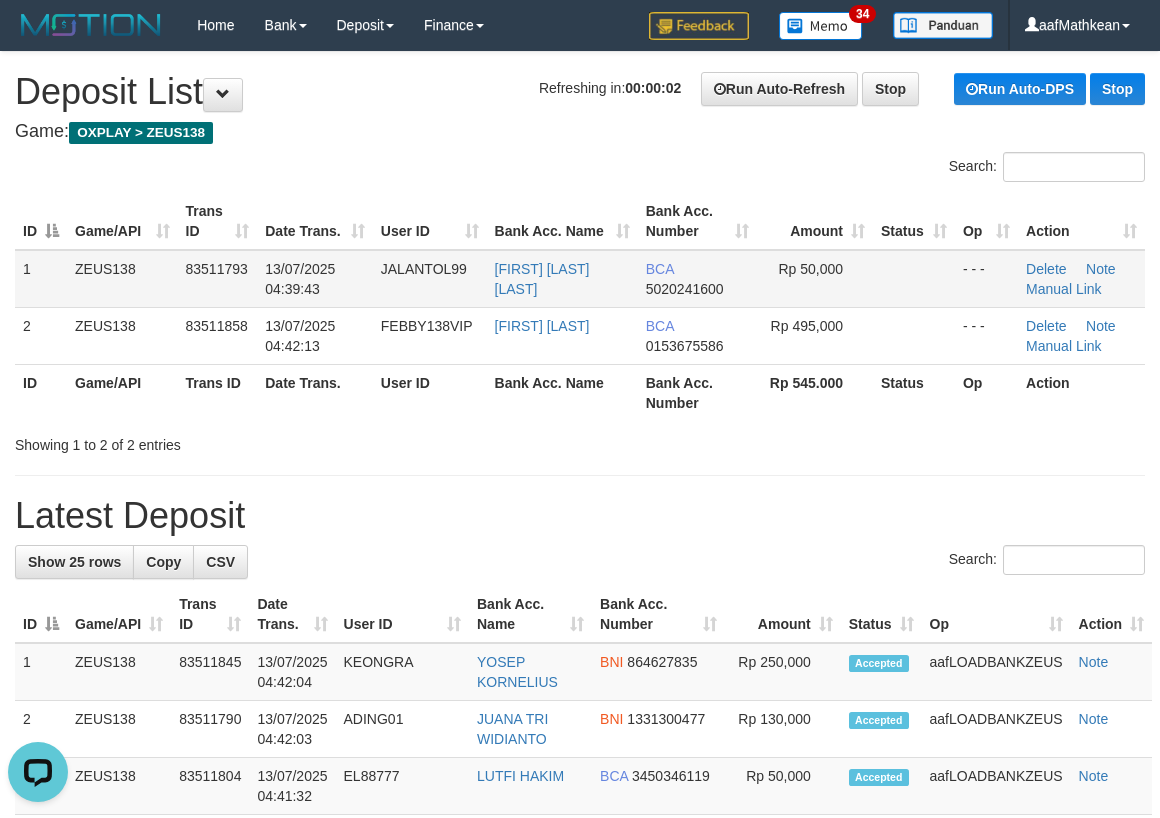 drag, startPoint x: 149, startPoint y: 281, endPoint x: 158, endPoint y: 288, distance: 11.401754 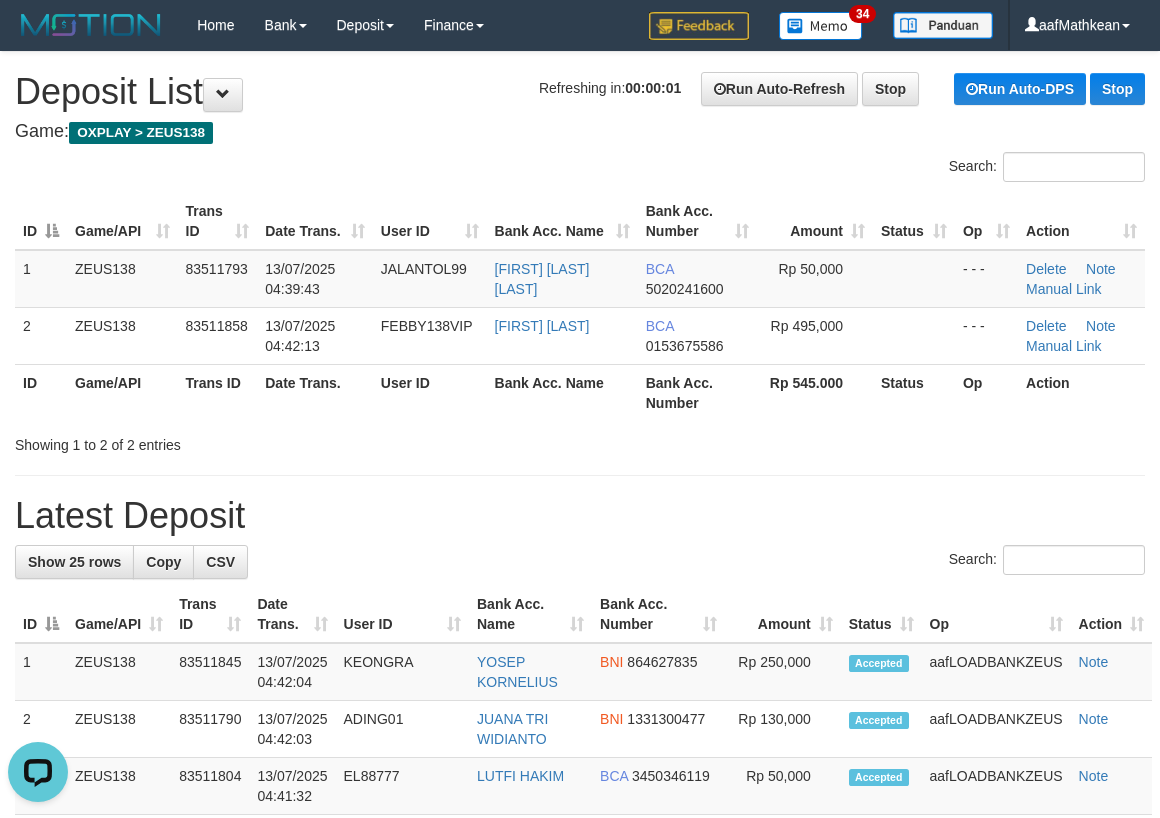 click on "Showing 1 to 2 of 2 entries" at bounding box center (241, 441) 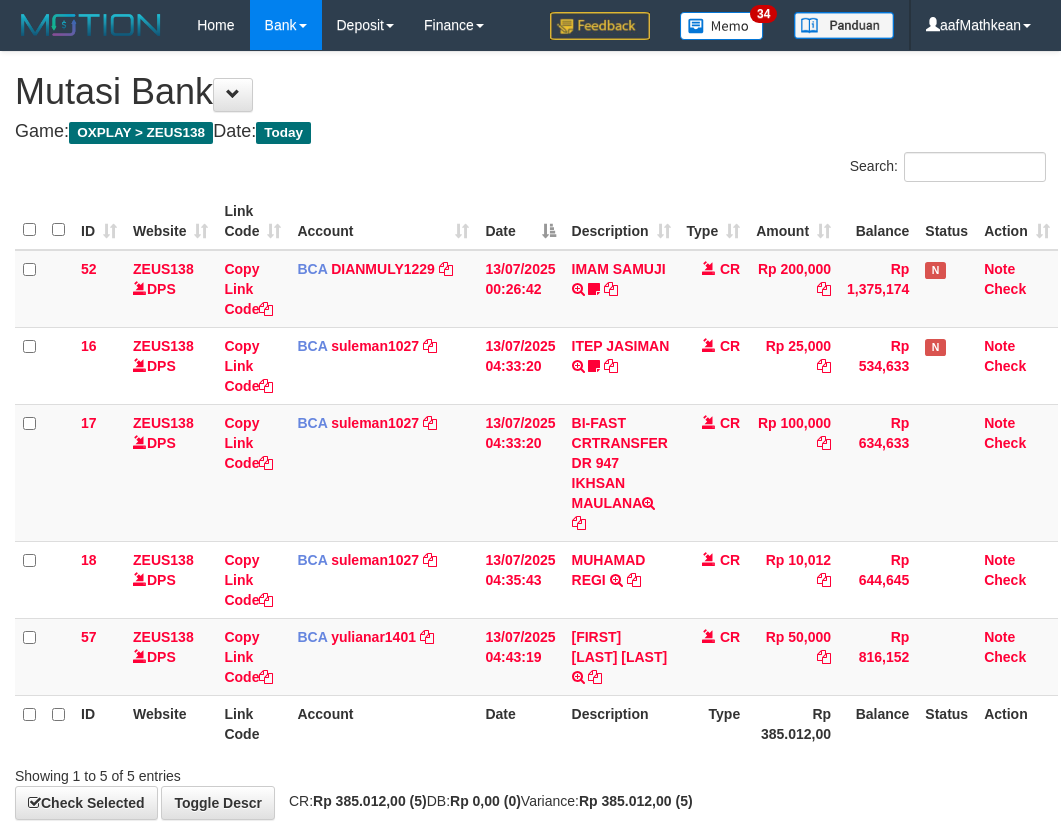 scroll, scrollTop: 32, scrollLeft: 0, axis: vertical 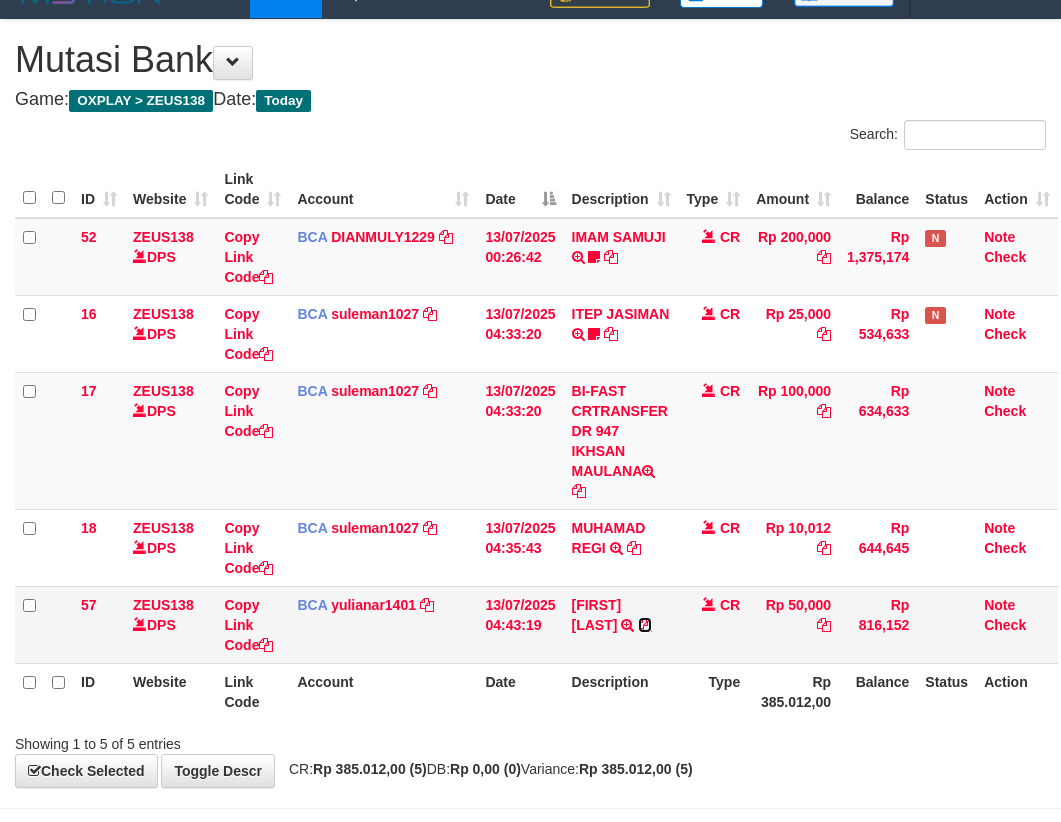 click at bounding box center (645, 625) 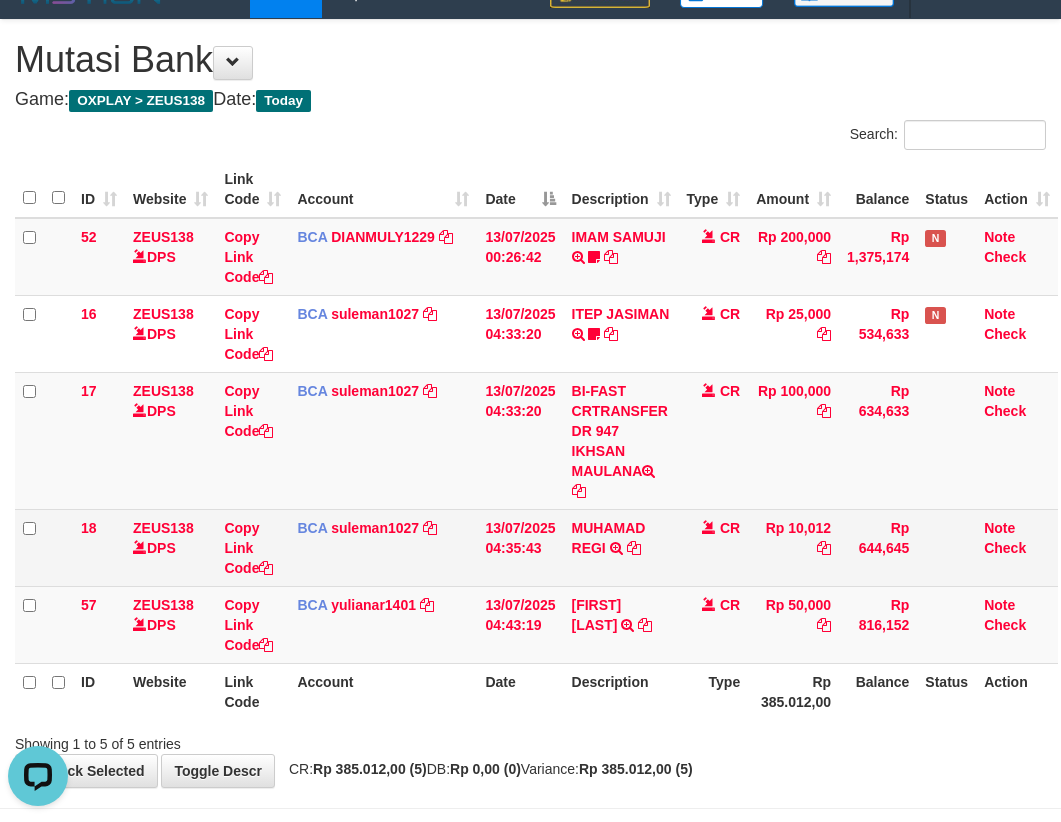 scroll, scrollTop: 0, scrollLeft: 0, axis: both 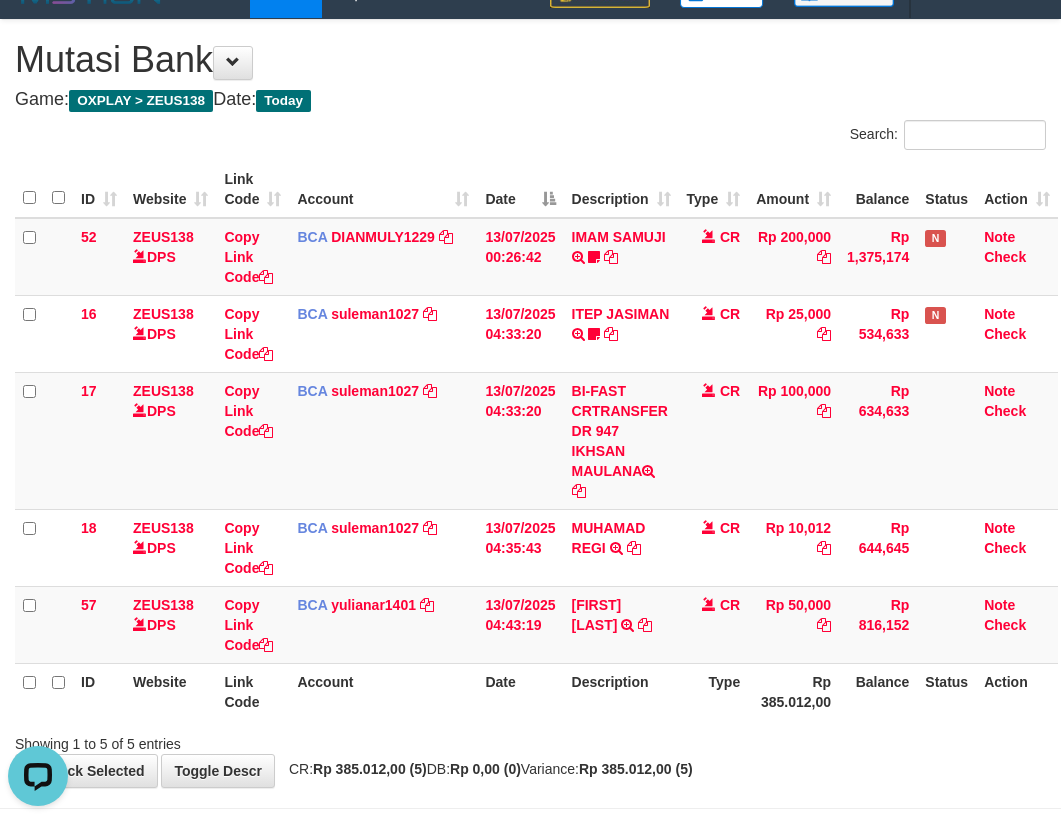drag, startPoint x: 445, startPoint y: 453, endPoint x: 1075, endPoint y: 524, distance: 633.98816 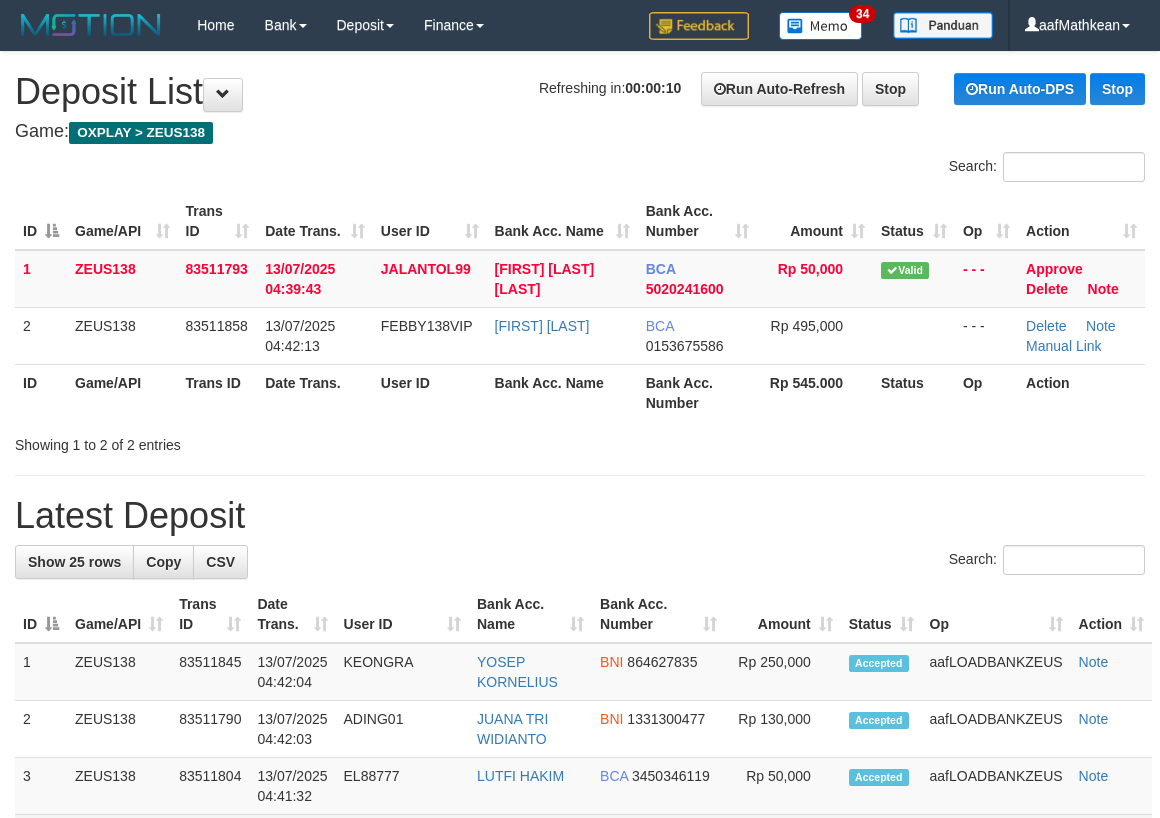 scroll, scrollTop: 0, scrollLeft: 0, axis: both 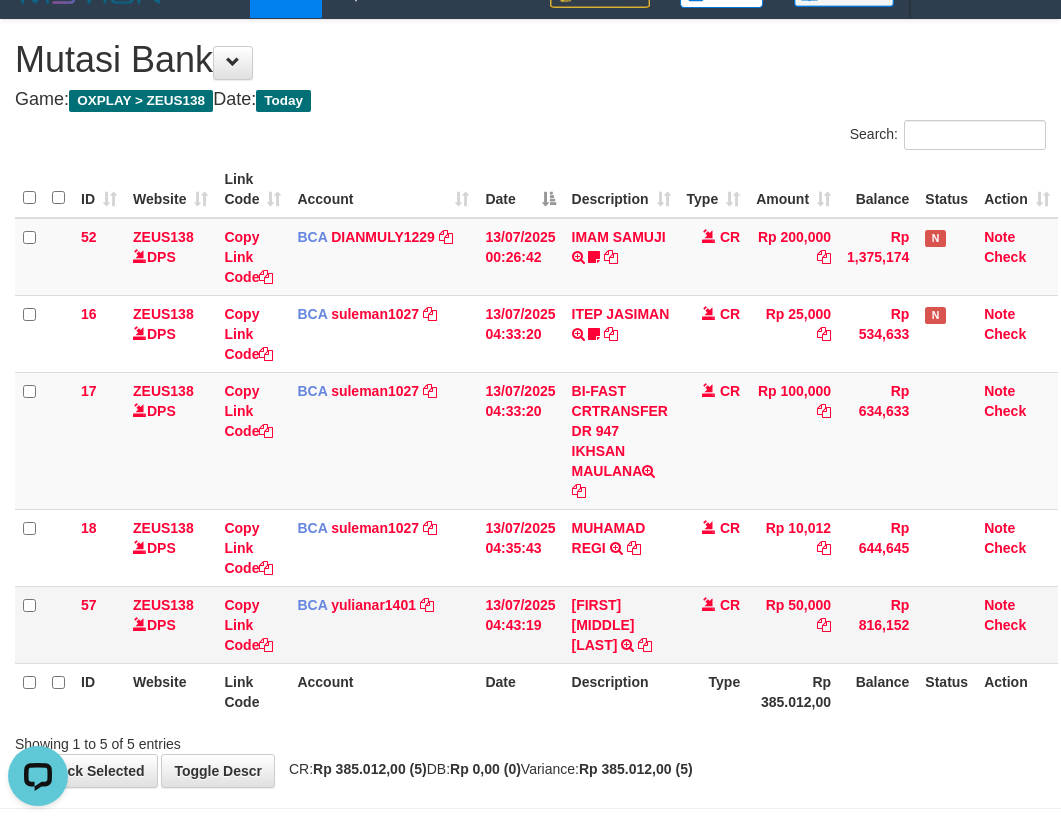 click on "CR" at bounding box center [714, 624] 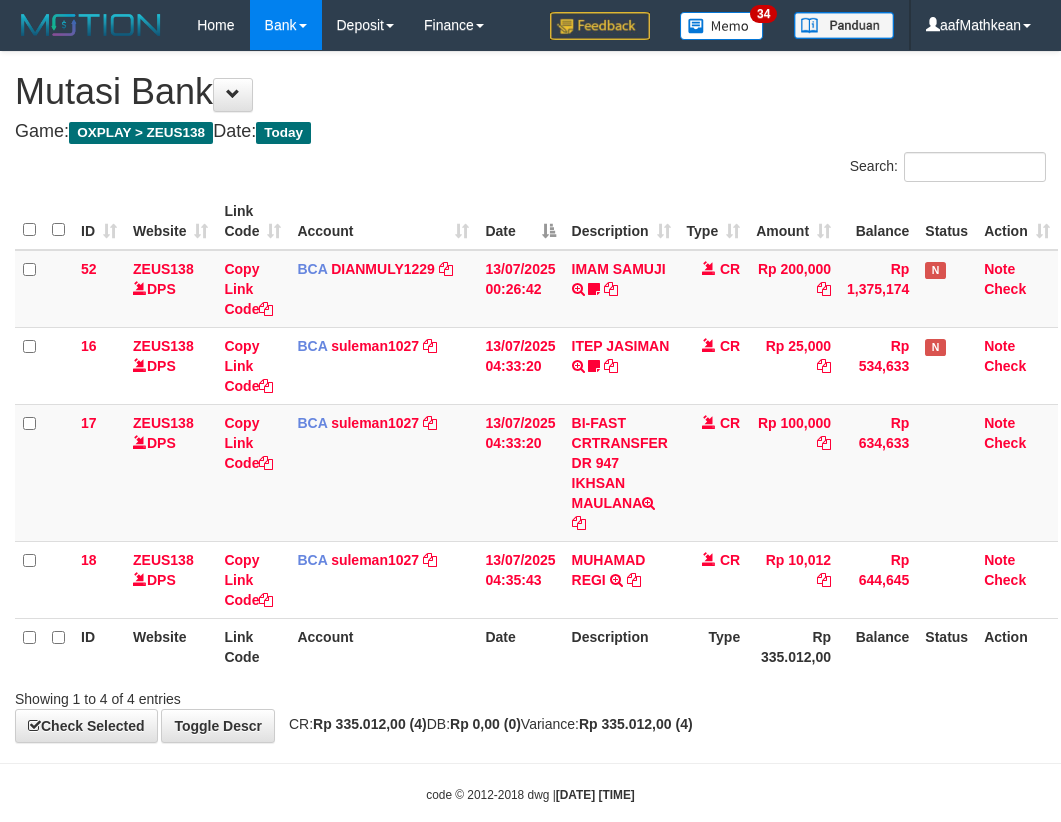 scroll, scrollTop: 32, scrollLeft: 0, axis: vertical 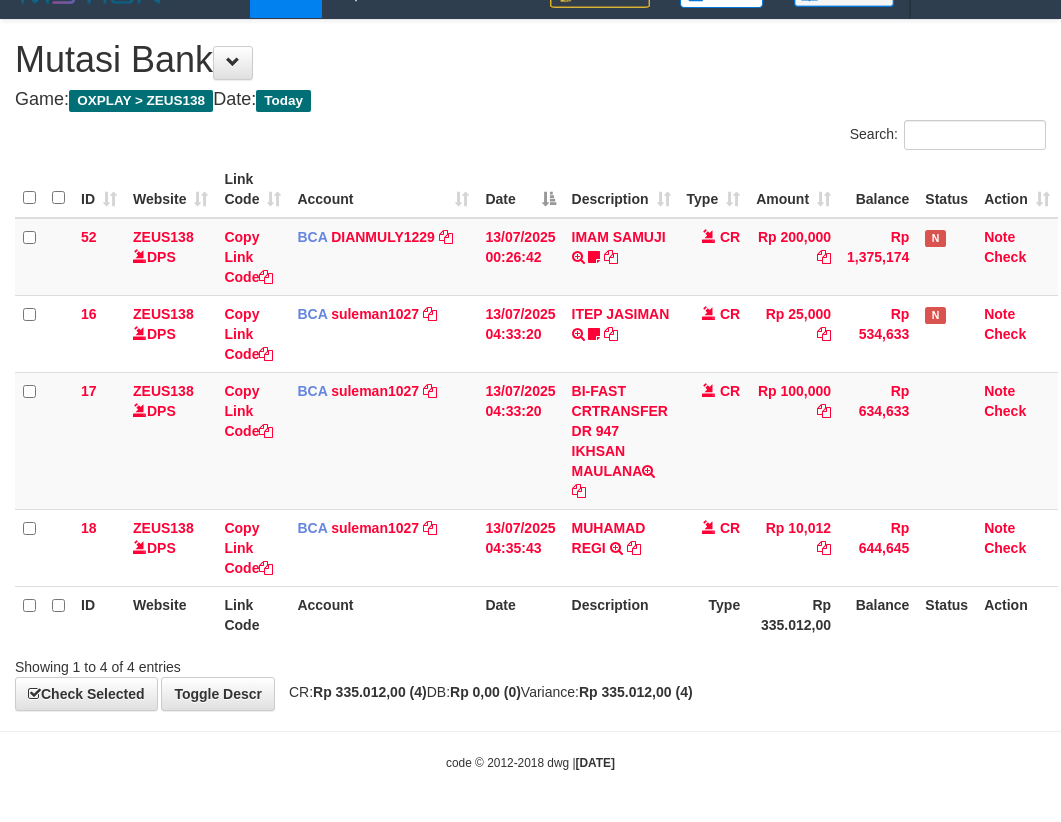 click on "Search:
ID Website Link Code Account Date Description Type Amount Balance Status Action
52
ZEUS138    DPS
Copy Link Code
BCA
DIANMULY1229
DPS
DIAN MULYADI
mutasi_20250713_3826 | 52
mutasi_20250713_3826 | 52
13/07/2025 00:26:42
IMAM SAMUJI            TRSF E-BANKING CR 1307/FTSCY/WS95031
200000.00IMAM SAMUJI    Mesbon99
CR
Rp 200,000
Rp 1,375,174
N
Note
Check
16
ZEUS138    DPS
Copy Link Code
BCA
suleman1027
DPS" at bounding box center (530, 398) 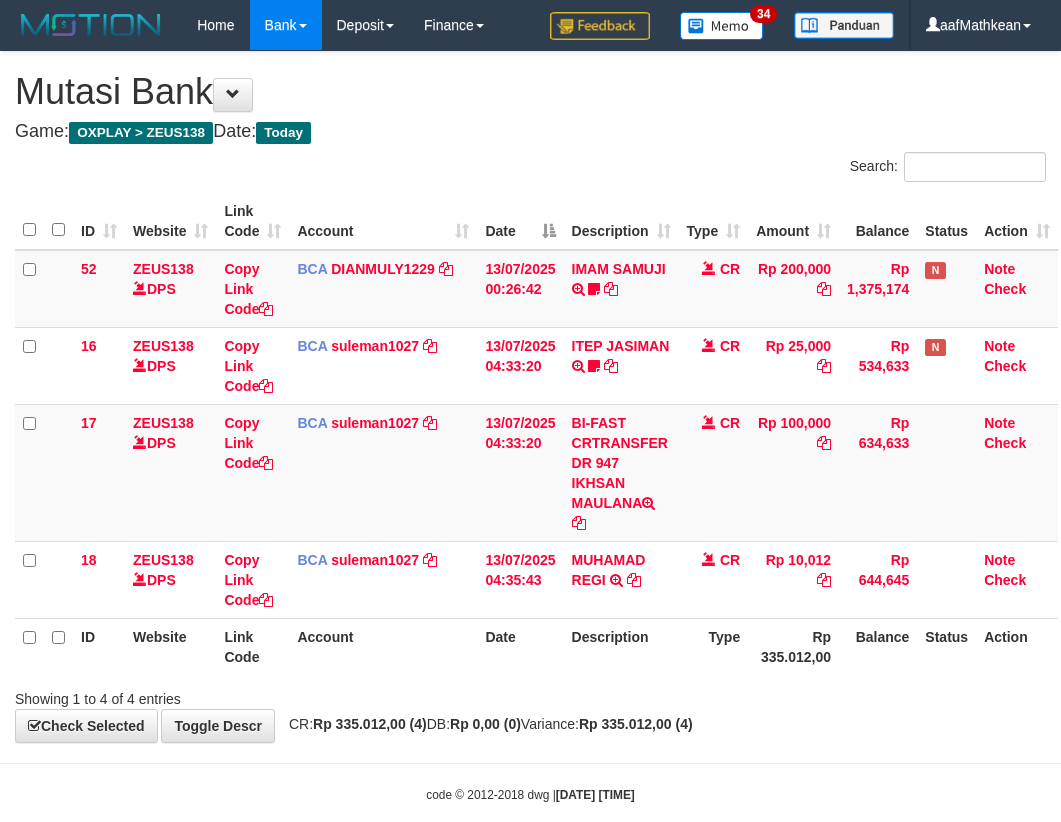 scroll, scrollTop: 32, scrollLeft: 0, axis: vertical 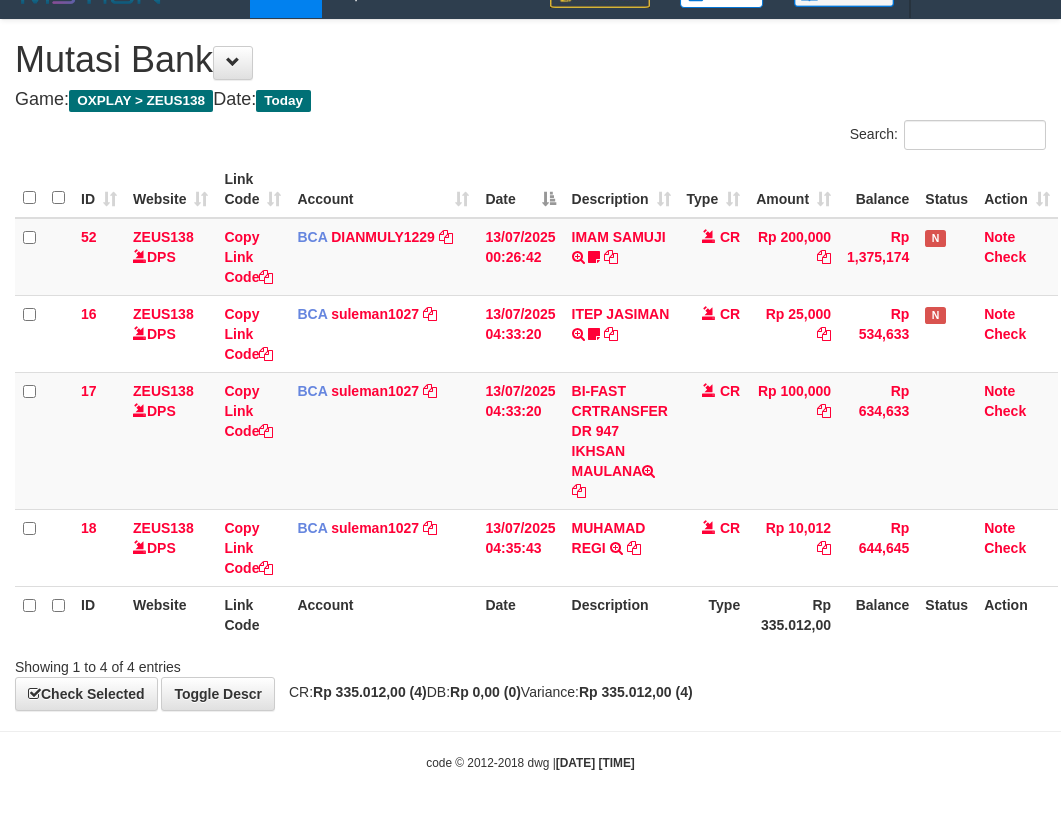 click at bounding box center [751, 649] 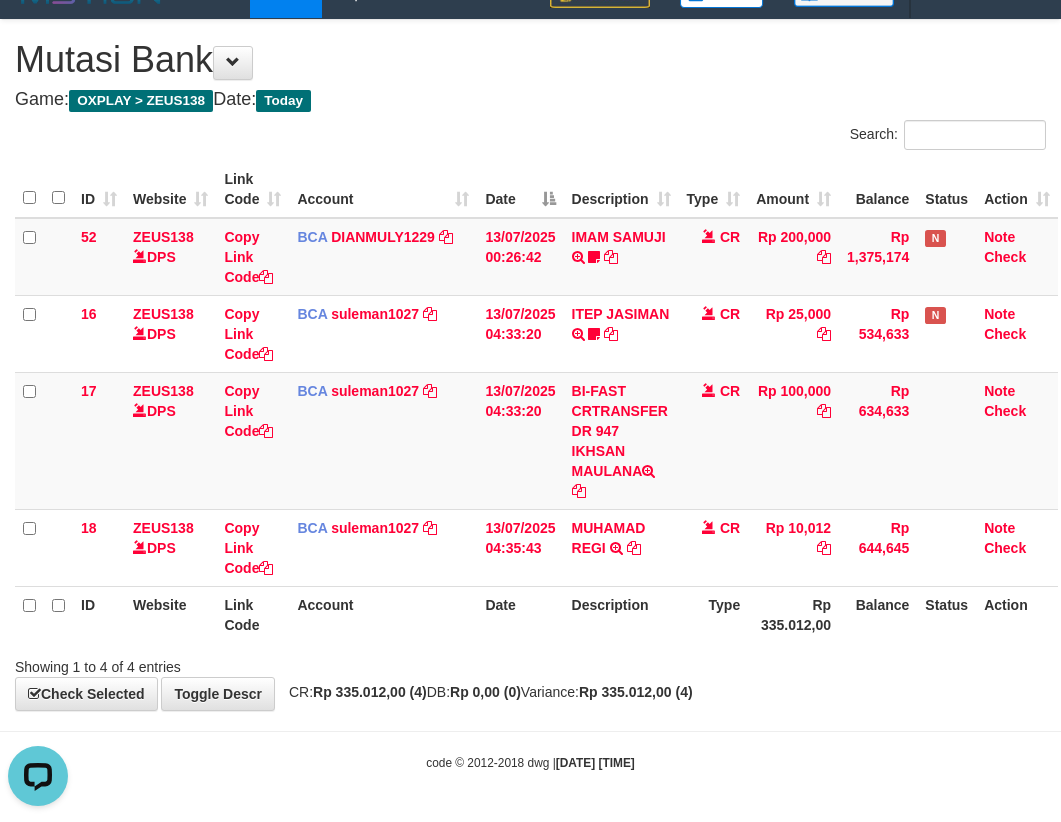 scroll, scrollTop: 0, scrollLeft: 0, axis: both 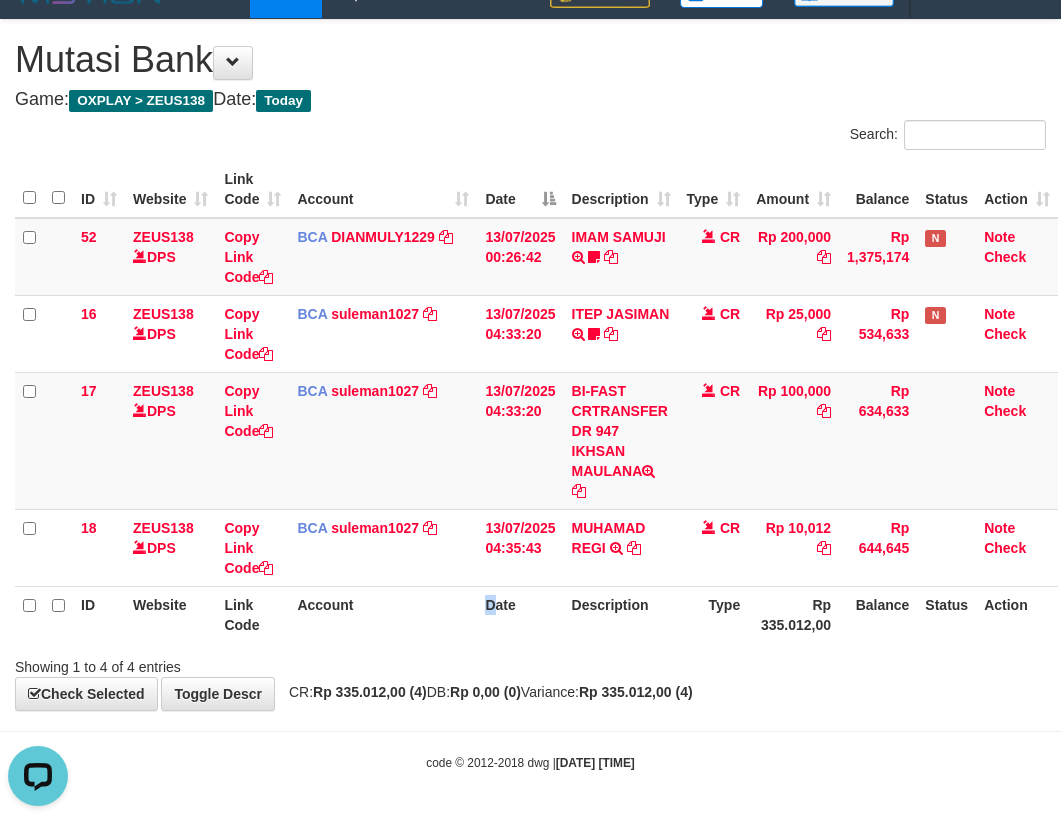 click on "Date" at bounding box center [520, 614] 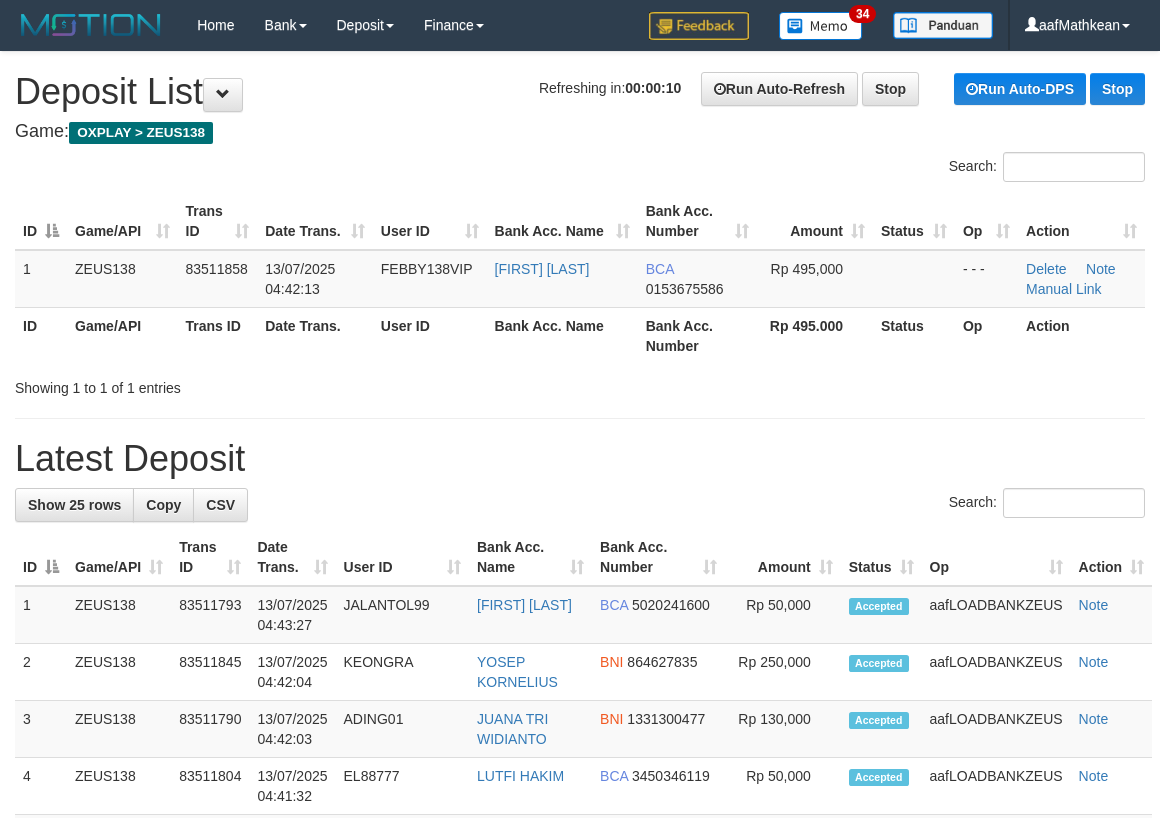 scroll, scrollTop: 0, scrollLeft: 0, axis: both 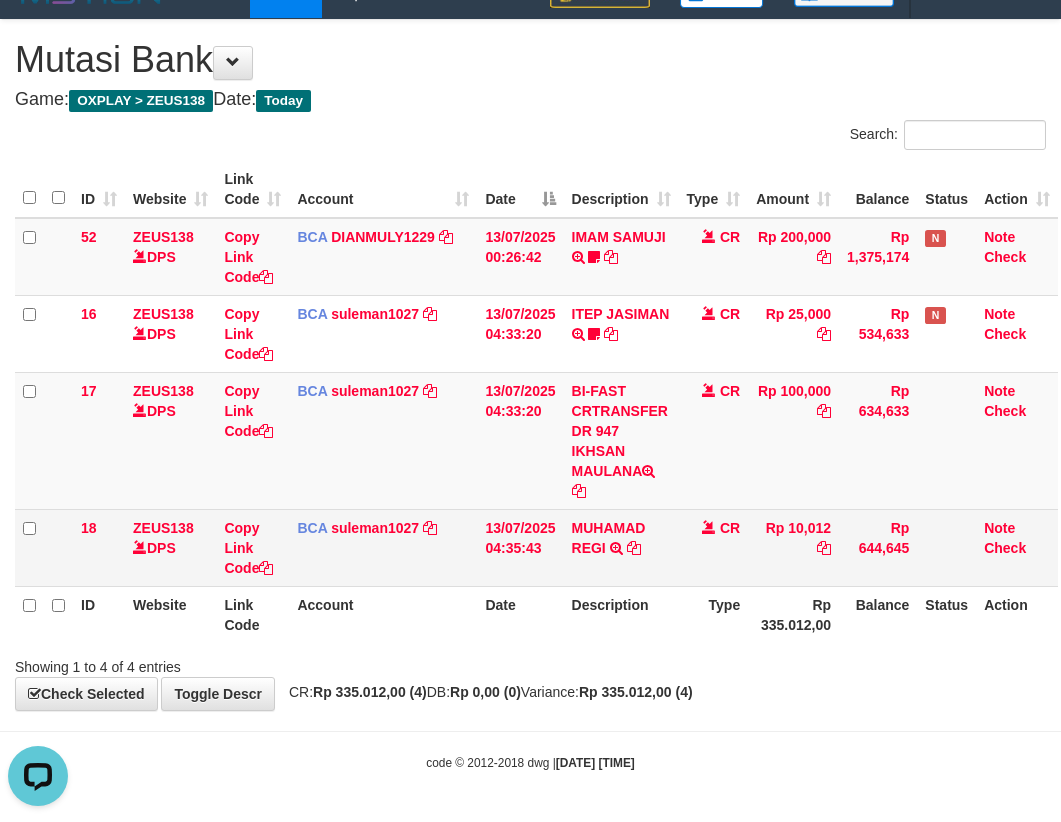 drag, startPoint x: 565, startPoint y: 548, endPoint x: 561, endPoint y: 533, distance: 15.524175 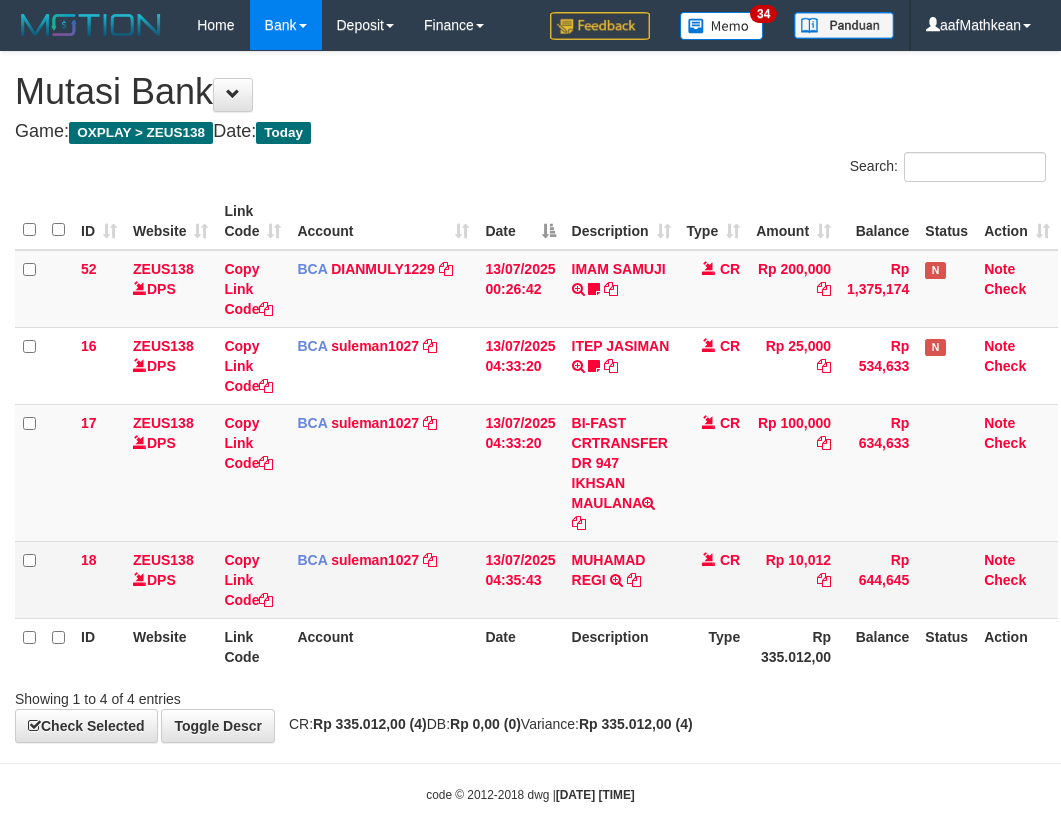 click on "MUHAMAD REGI         TRSF E-BANKING CR 1307/FTSCY/WS95271
10012.00MUHAMAD REGI" at bounding box center (621, 579) 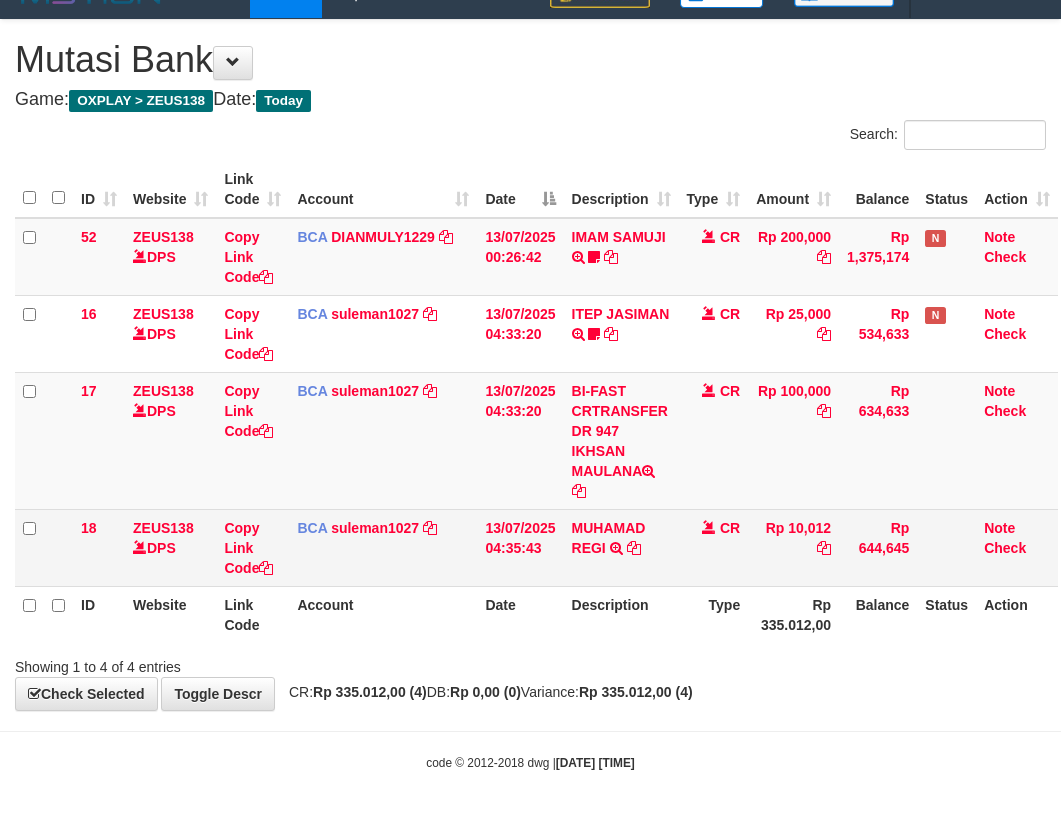 click on "13/07/2025 04:35:43" at bounding box center [520, 547] 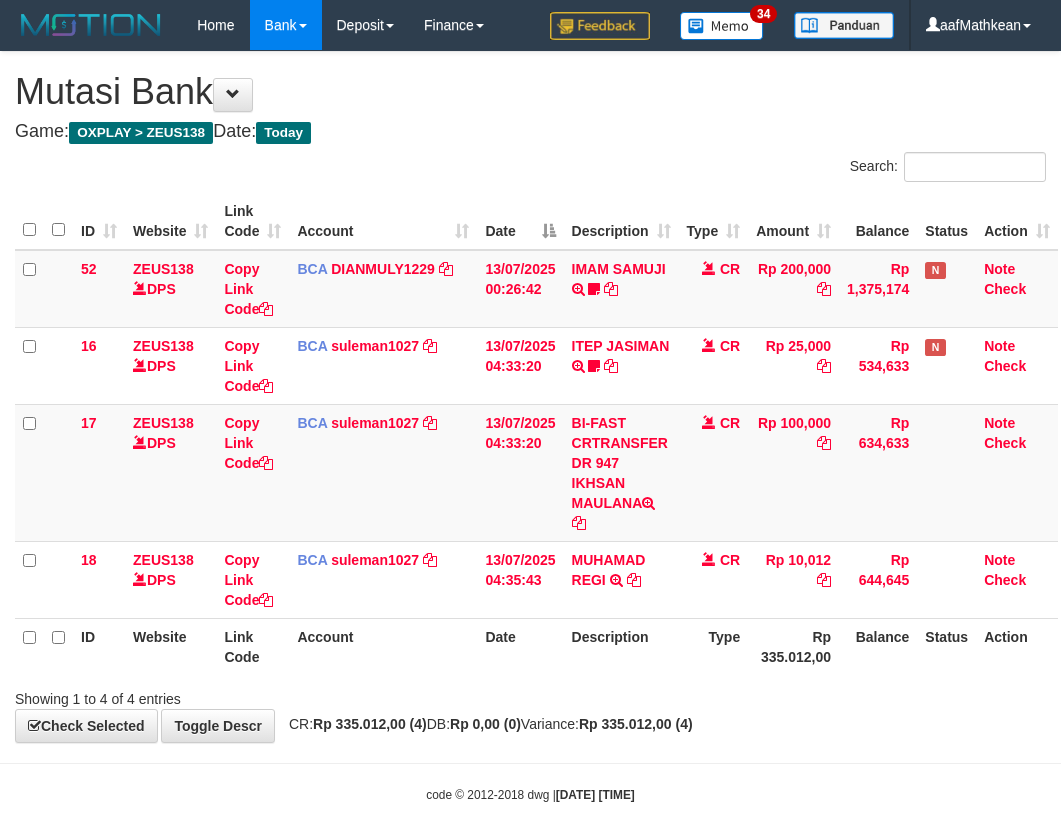 scroll, scrollTop: 32, scrollLeft: 0, axis: vertical 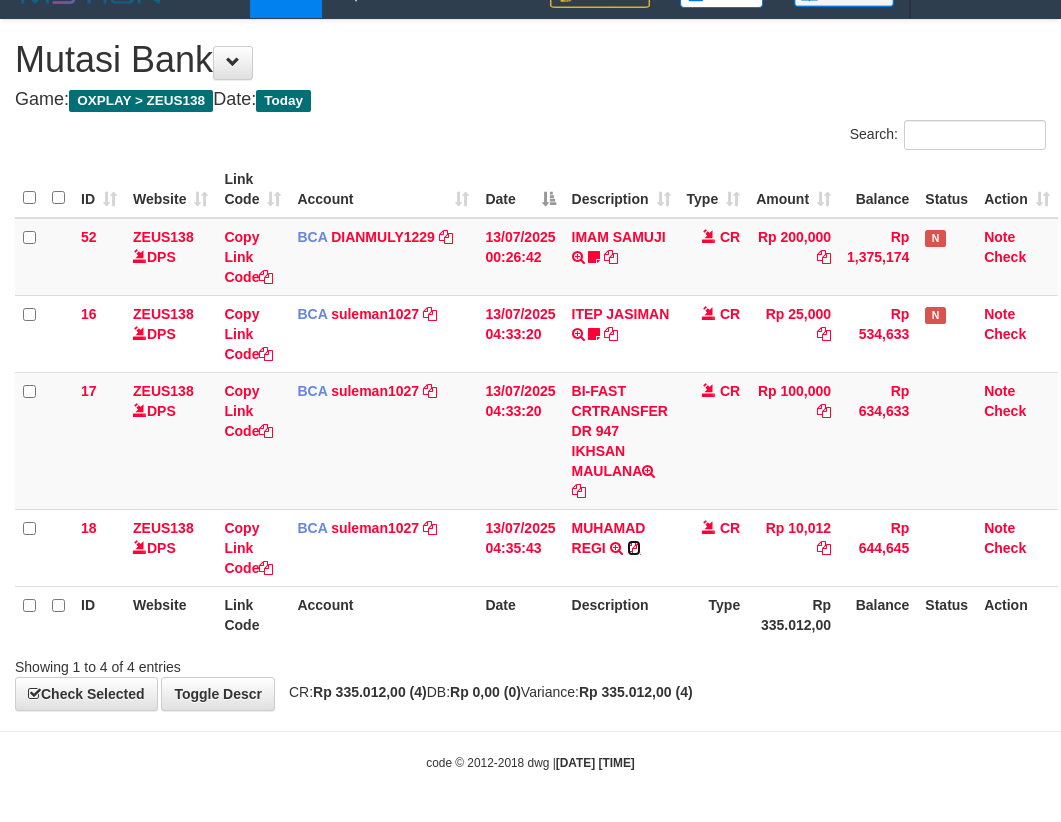 click at bounding box center [634, 548] 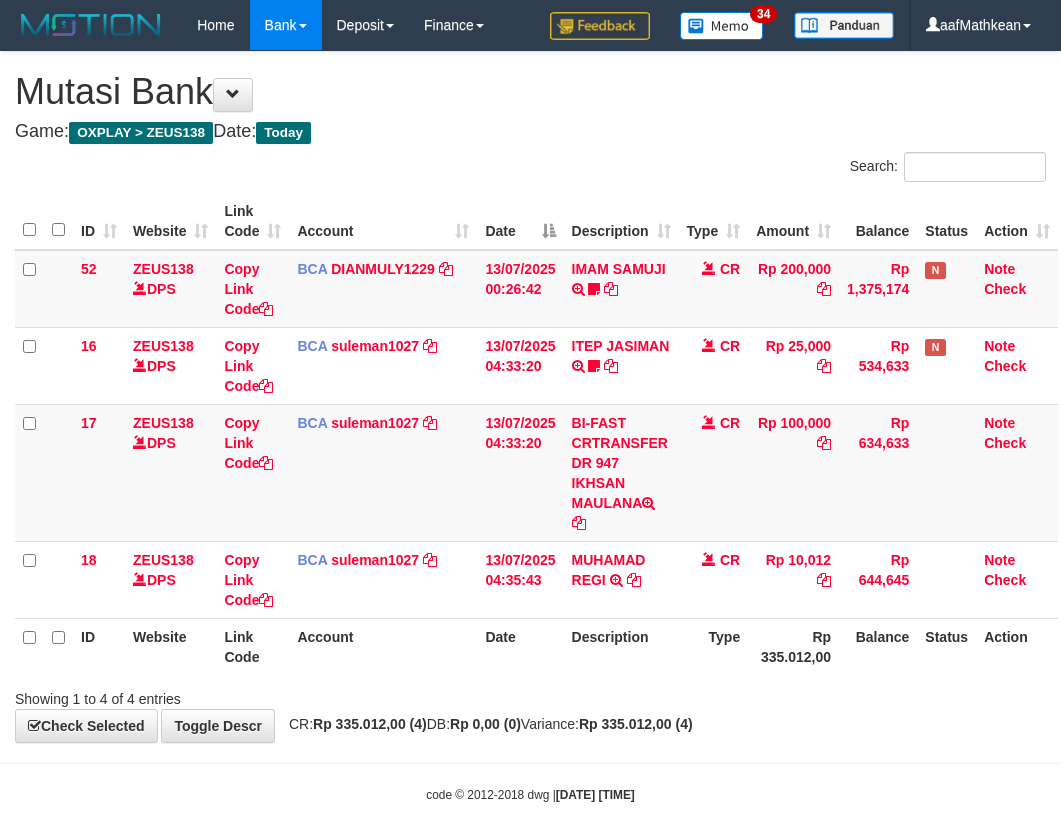 scroll, scrollTop: 32, scrollLeft: 0, axis: vertical 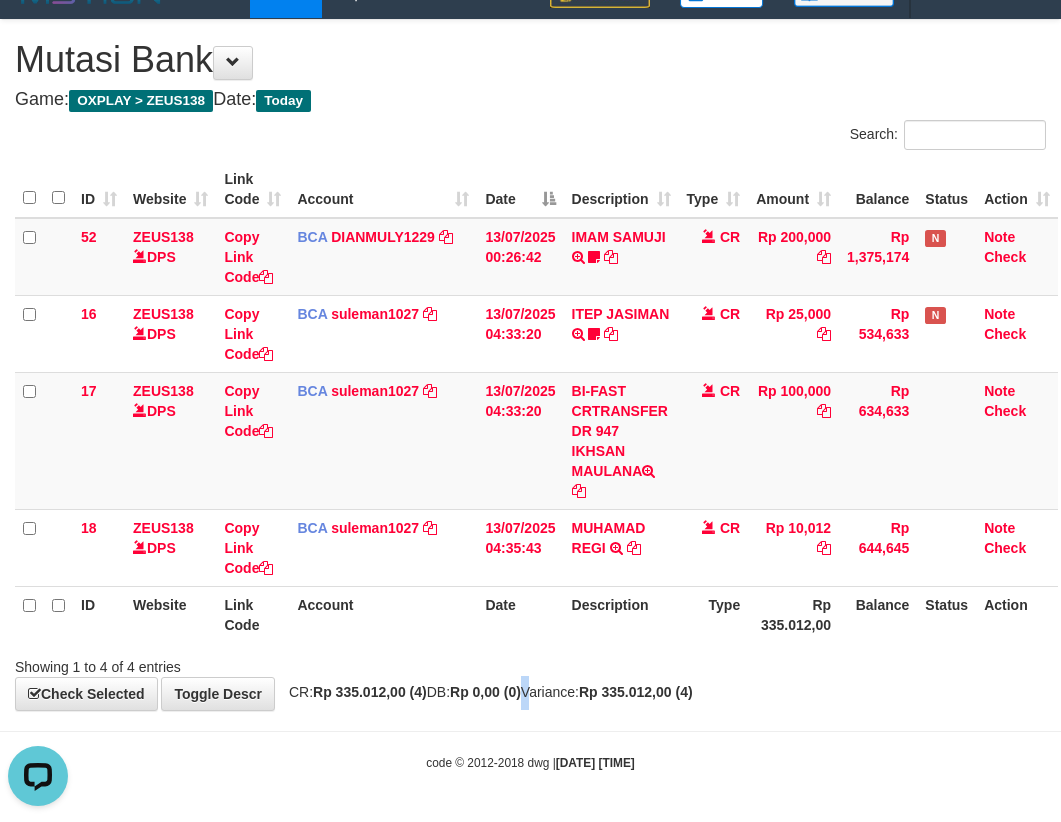 click on "CR:  Rp 335.012,00 (4)      DB:  Rp 0,00 (0)      Variance:  Rp 335.012,00 (4)" at bounding box center [486, 692] 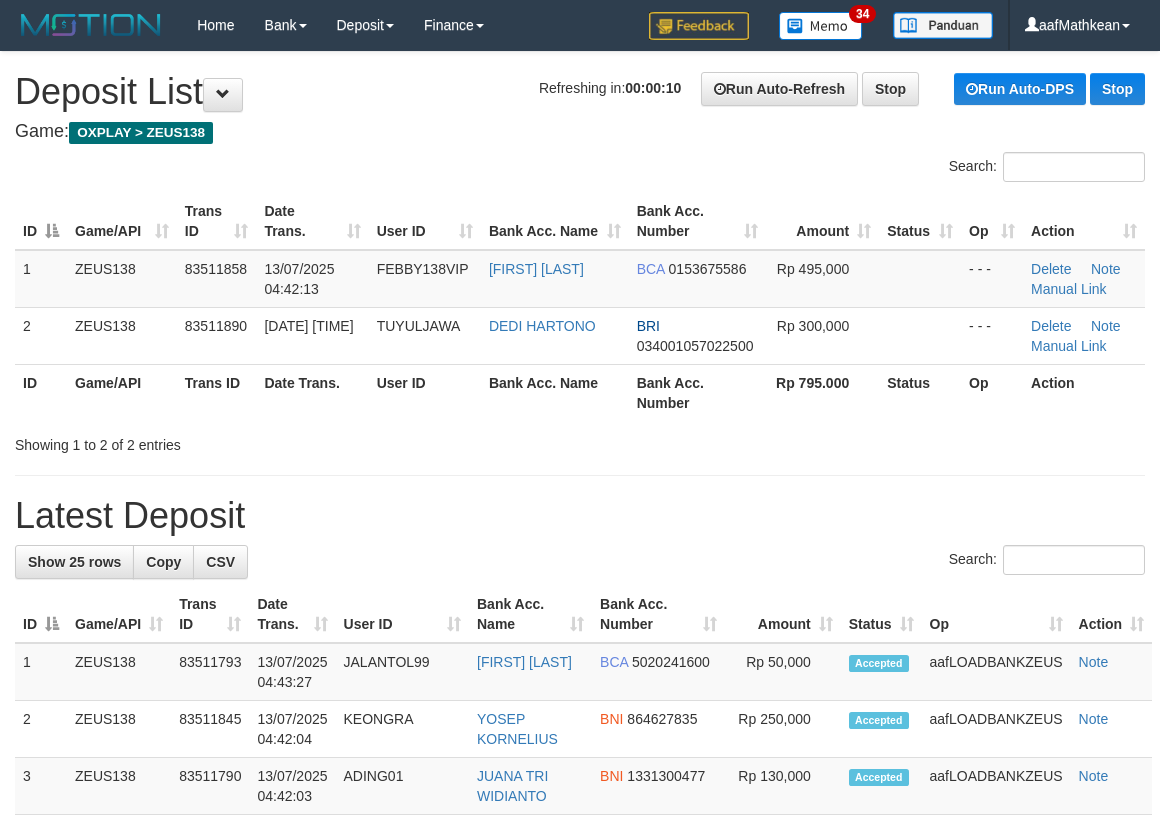 scroll, scrollTop: 0, scrollLeft: 0, axis: both 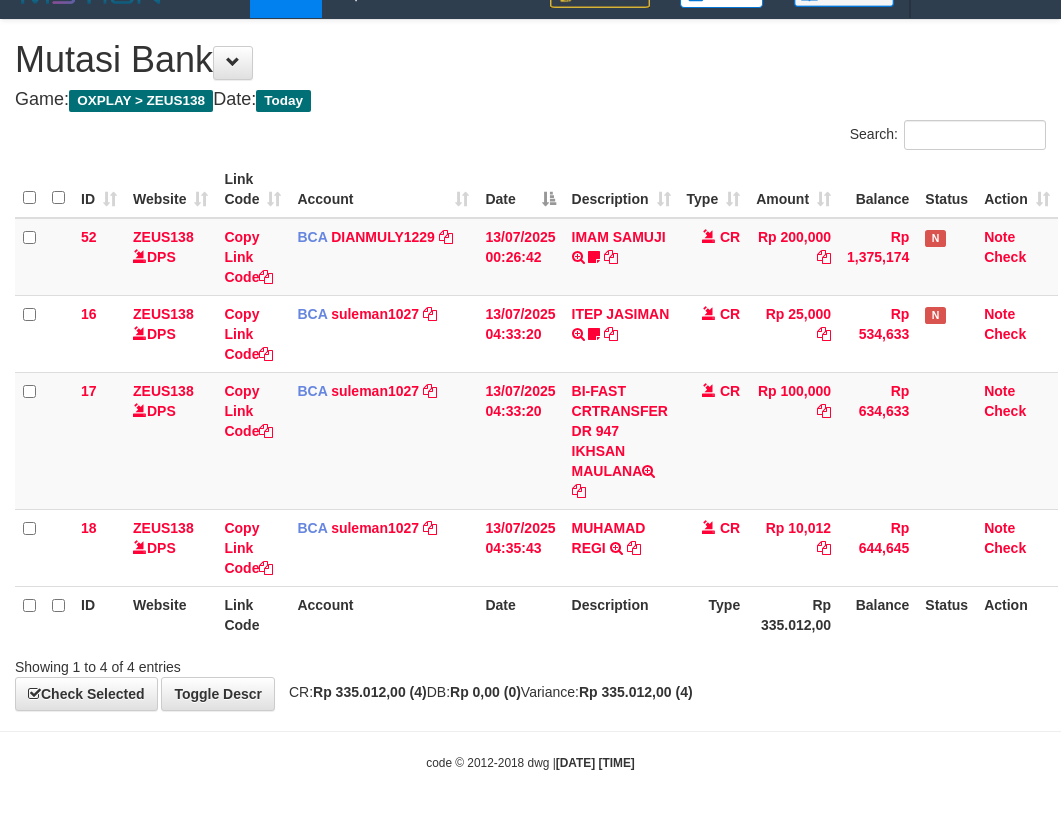 click on "Showing 1 to 4 of 4 entries" at bounding box center (530, 663) 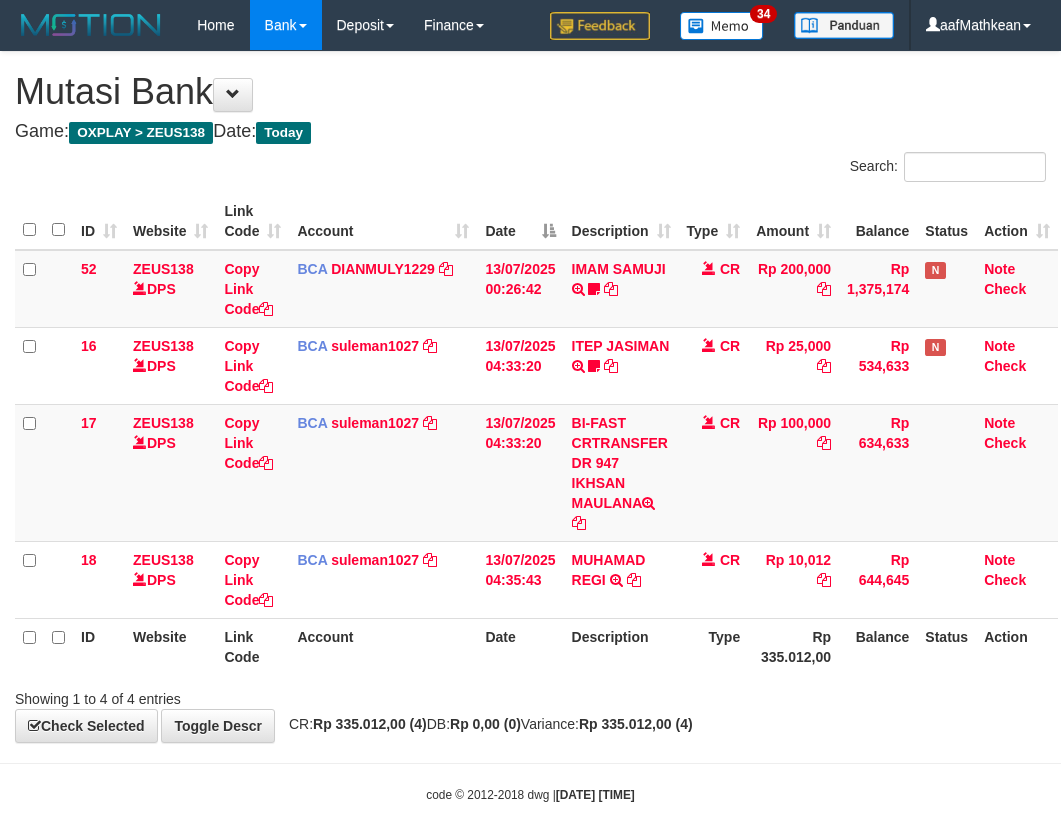 scroll, scrollTop: 32, scrollLeft: 0, axis: vertical 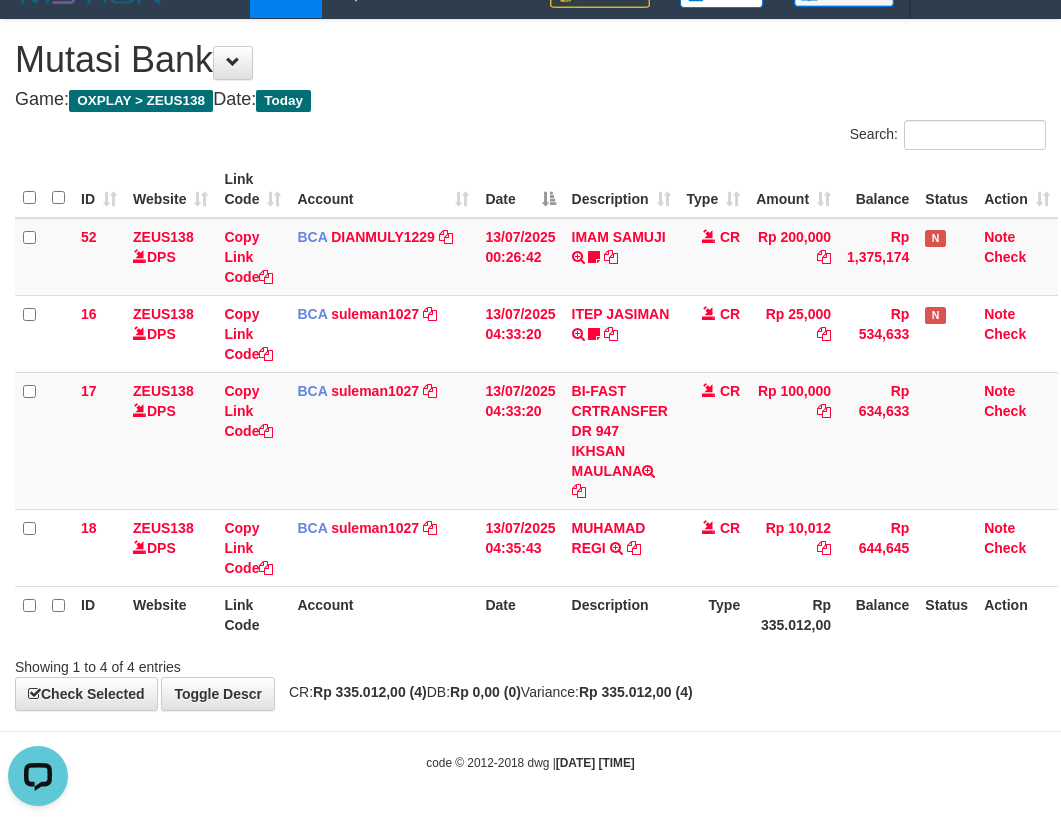 click on "Toggle navigation
Home
Bank
Account List
Load
By Website
Group
[OXPLAY]													ZEUS138
By Load Group (DPS)" at bounding box center (530, 395) 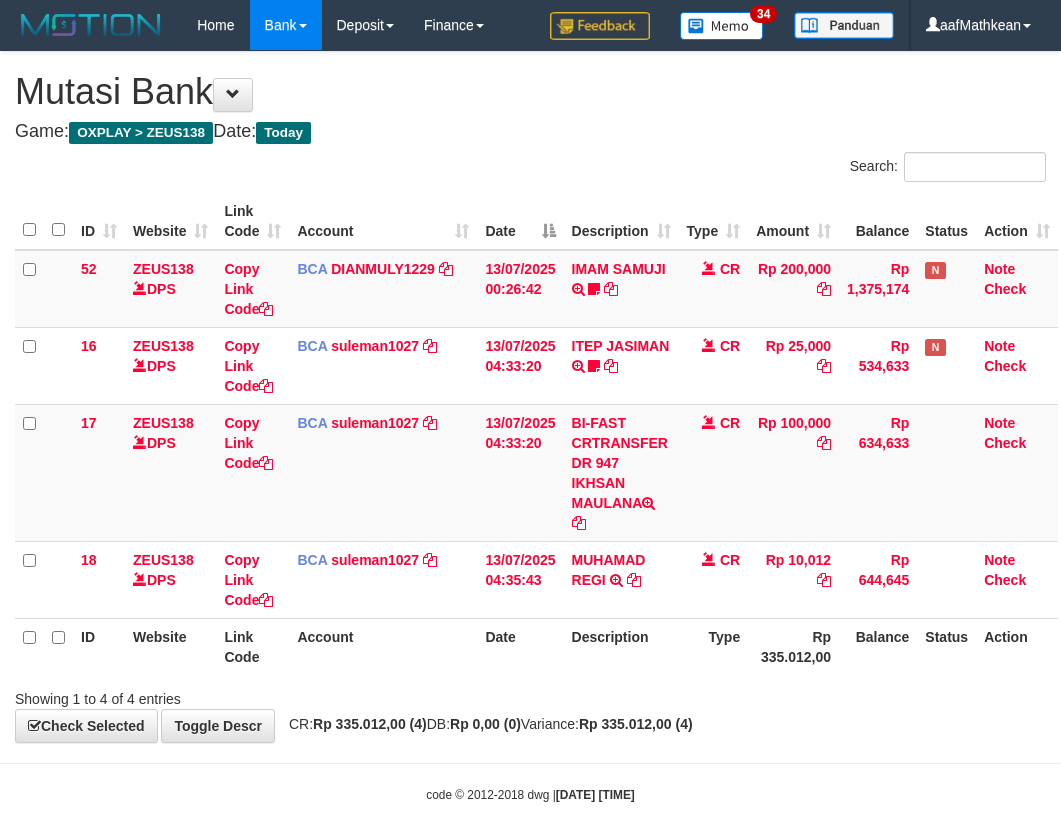 scroll, scrollTop: 32, scrollLeft: 0, axis: vertical 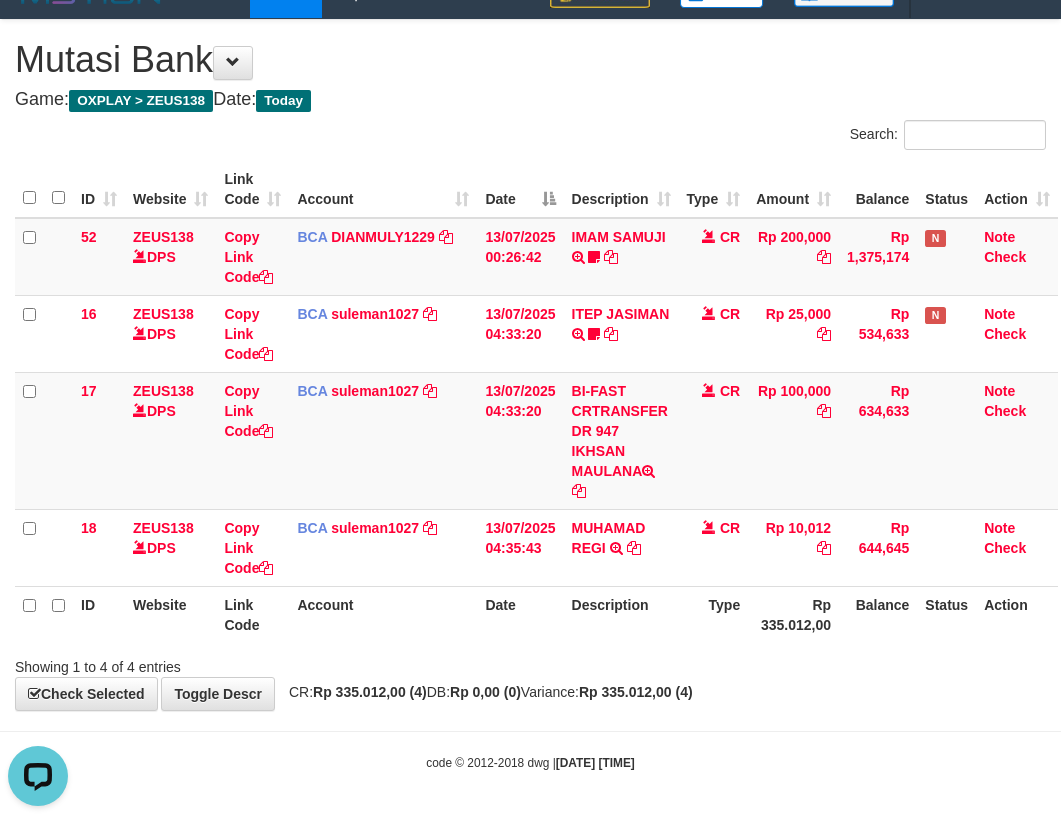 click on "Date" at bounding box center [520, 614] 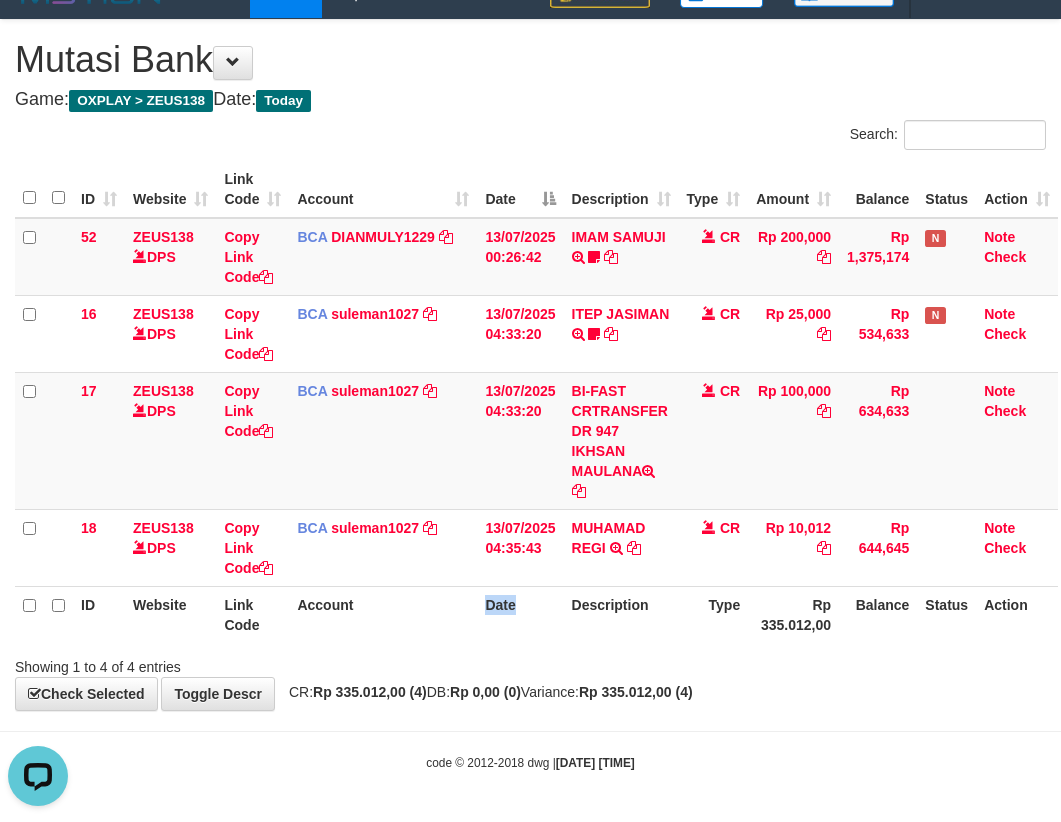 drag, startPoint x: 482, startPoint y: 608, endPoint x: 531, endPoint y: 587, distance: 53.310413 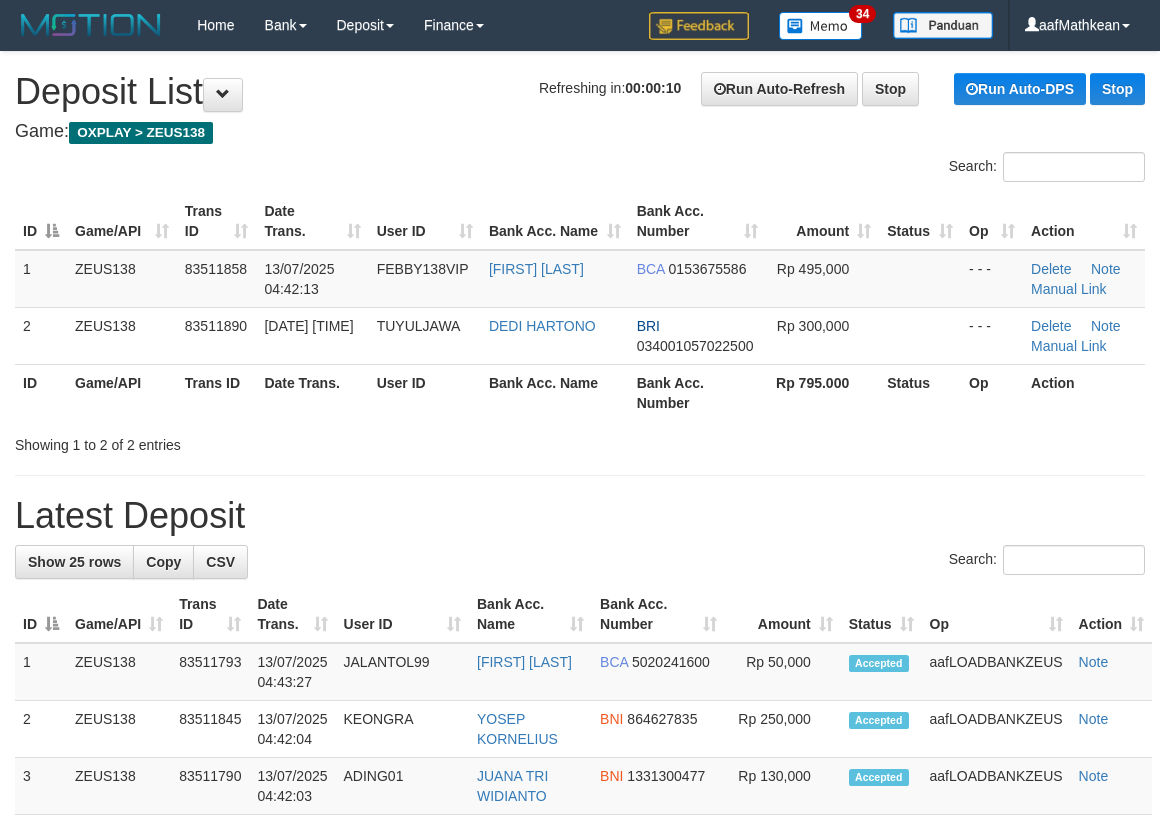 scroll, scrollTop: 0, scrollLeft: 0, axis: both 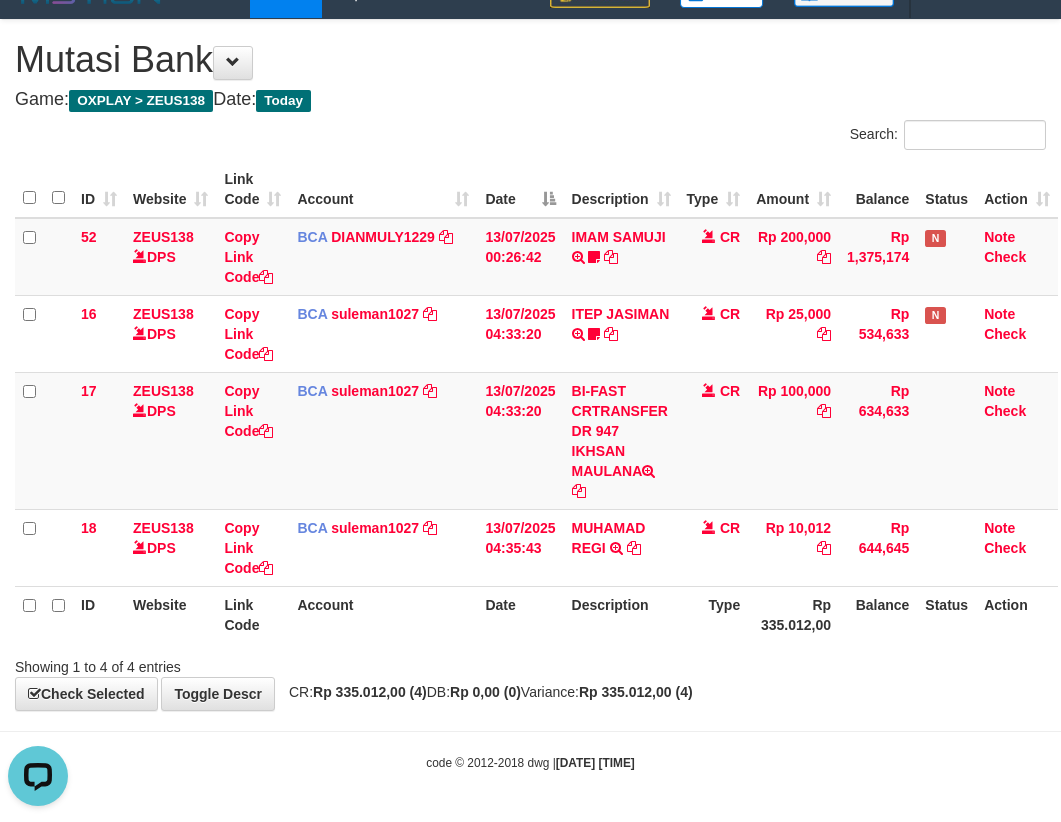 click on "Description" at bounding box center (621, 614) 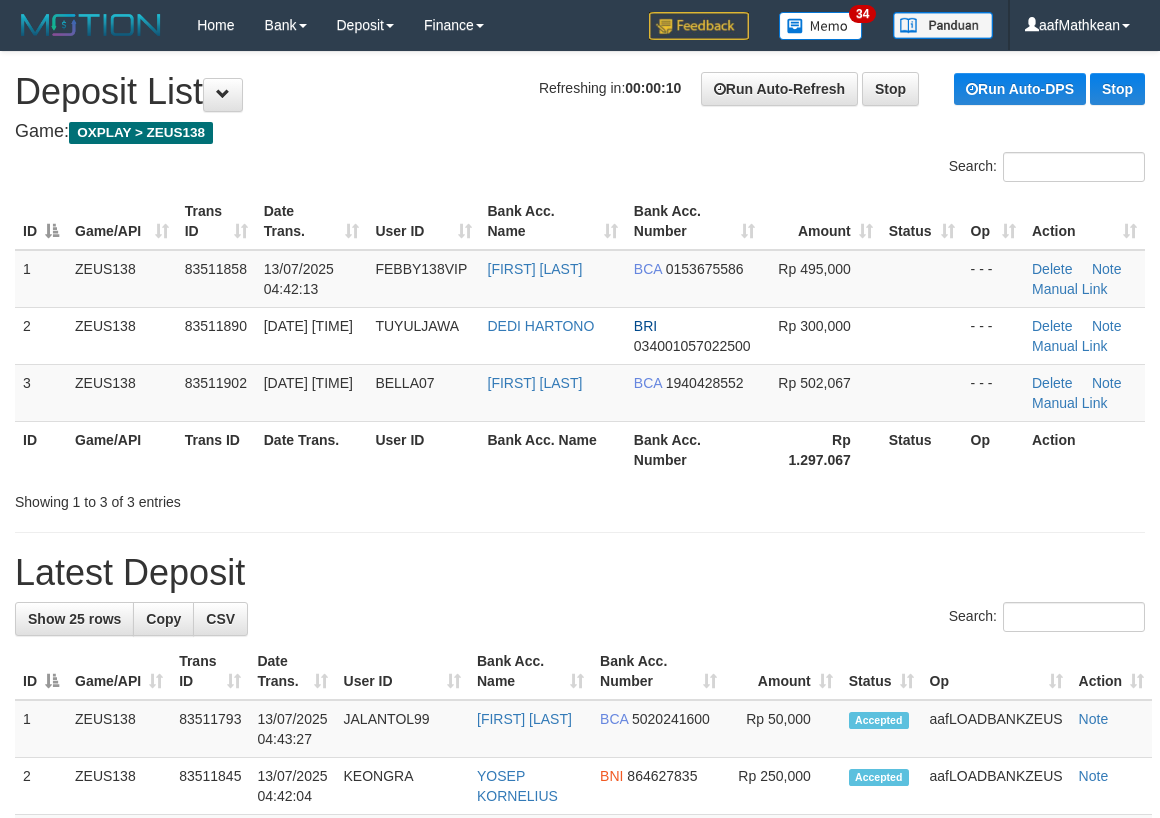 scroll, scrollTop: 0, scrollLeft: 0, axis: both 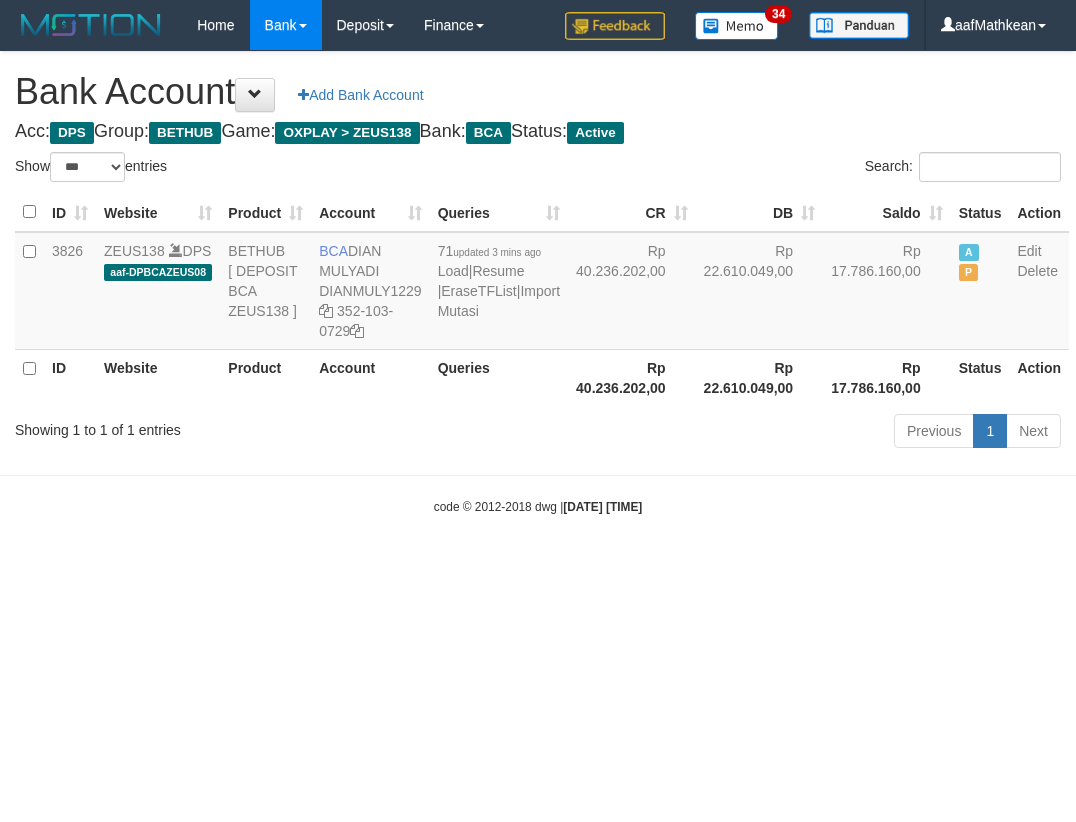 select on "***" 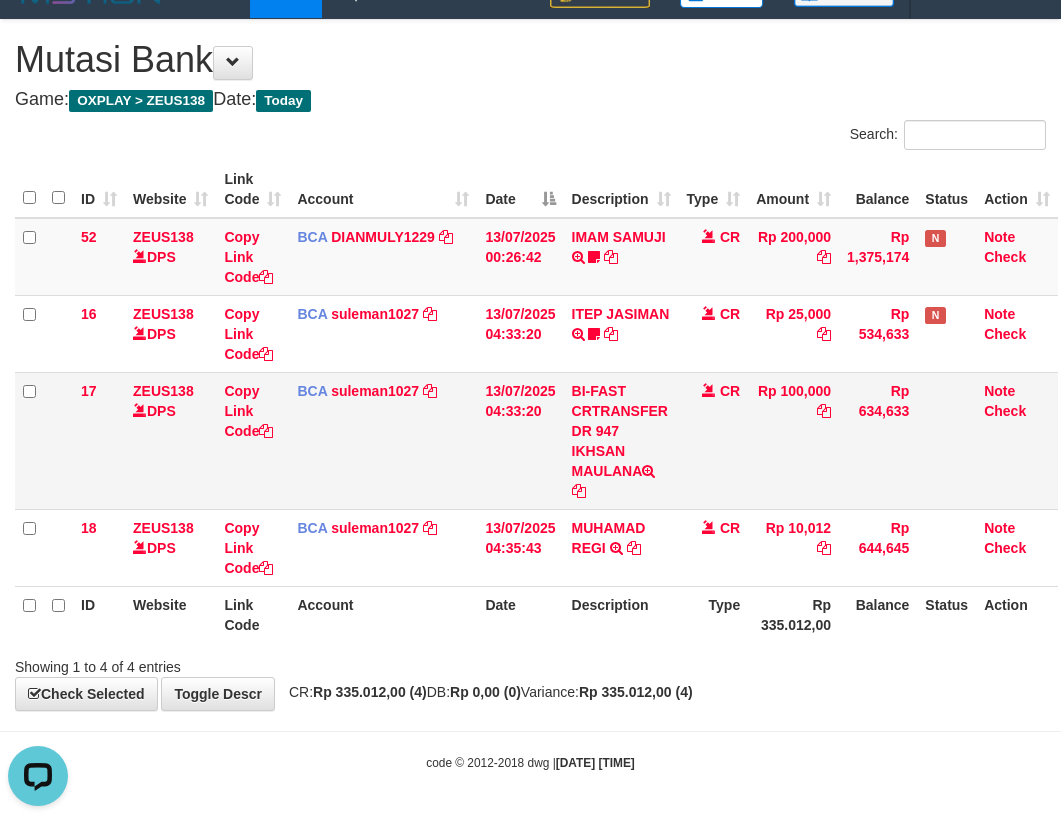 scroll, scrollTop: 0, scrollLeft: 0, axis: both 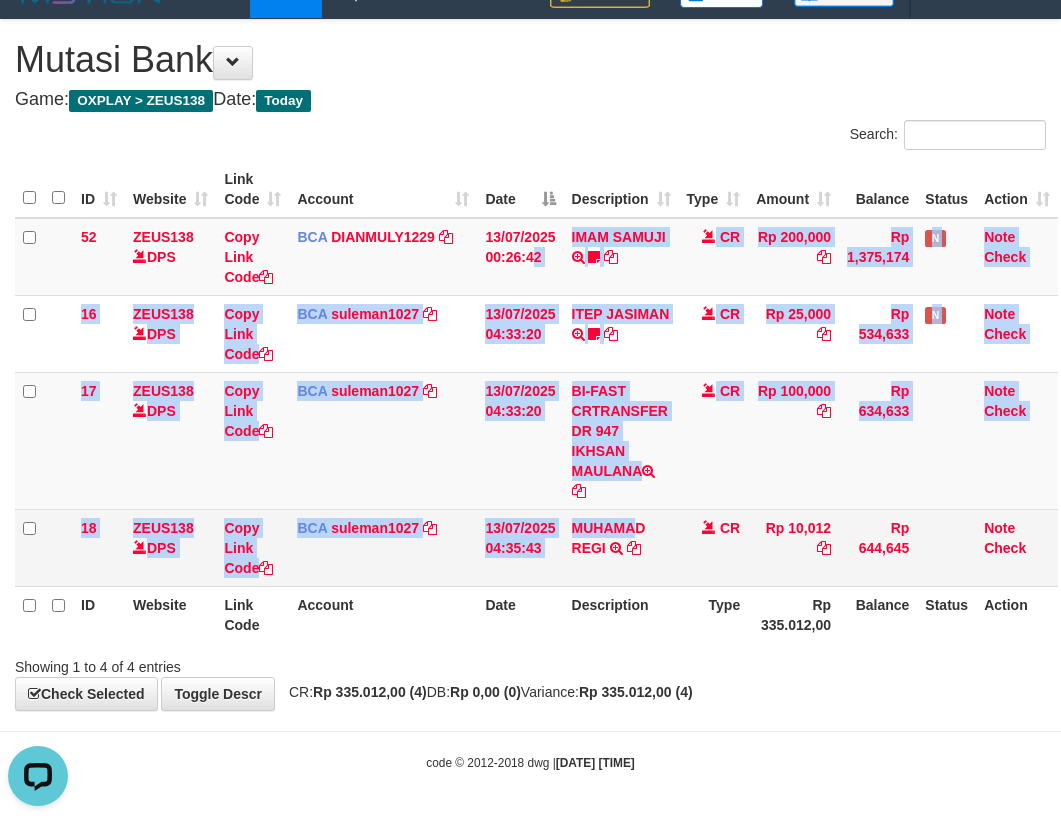 drag, startPoint x: 574, startPoint y: 402, endPoint x: 650, endPoint y: 577, distance: 190.79047 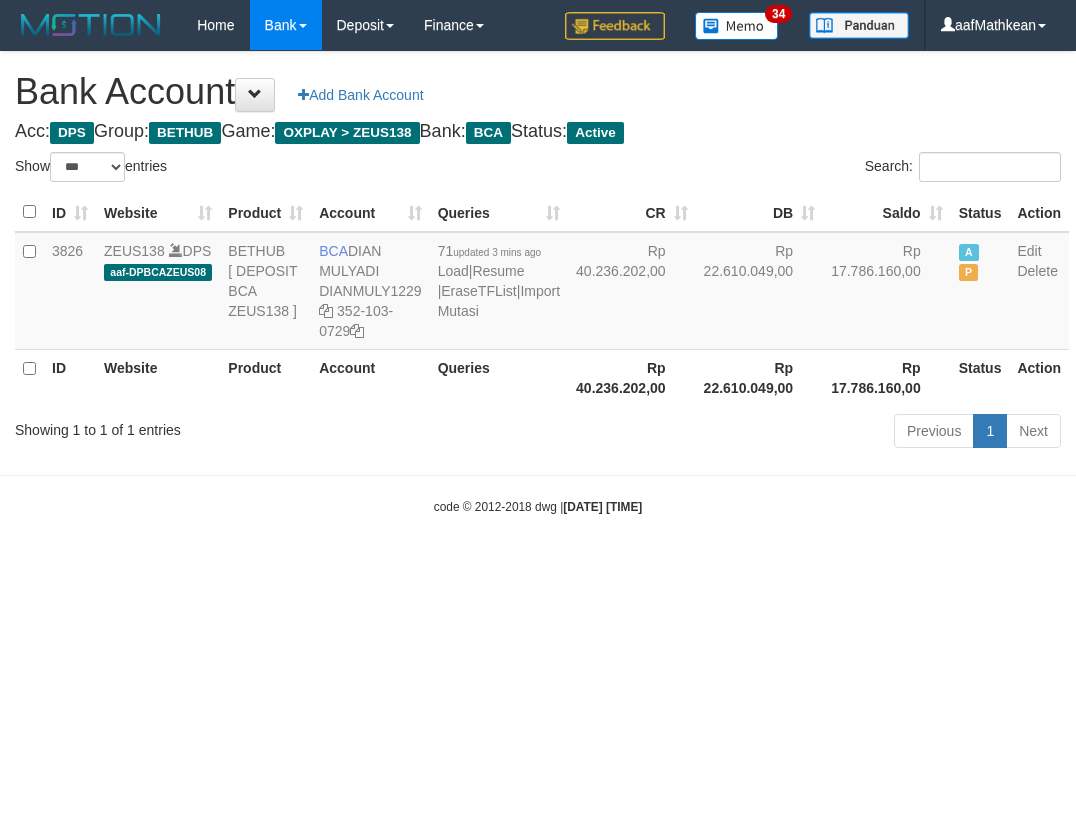 select on "***" 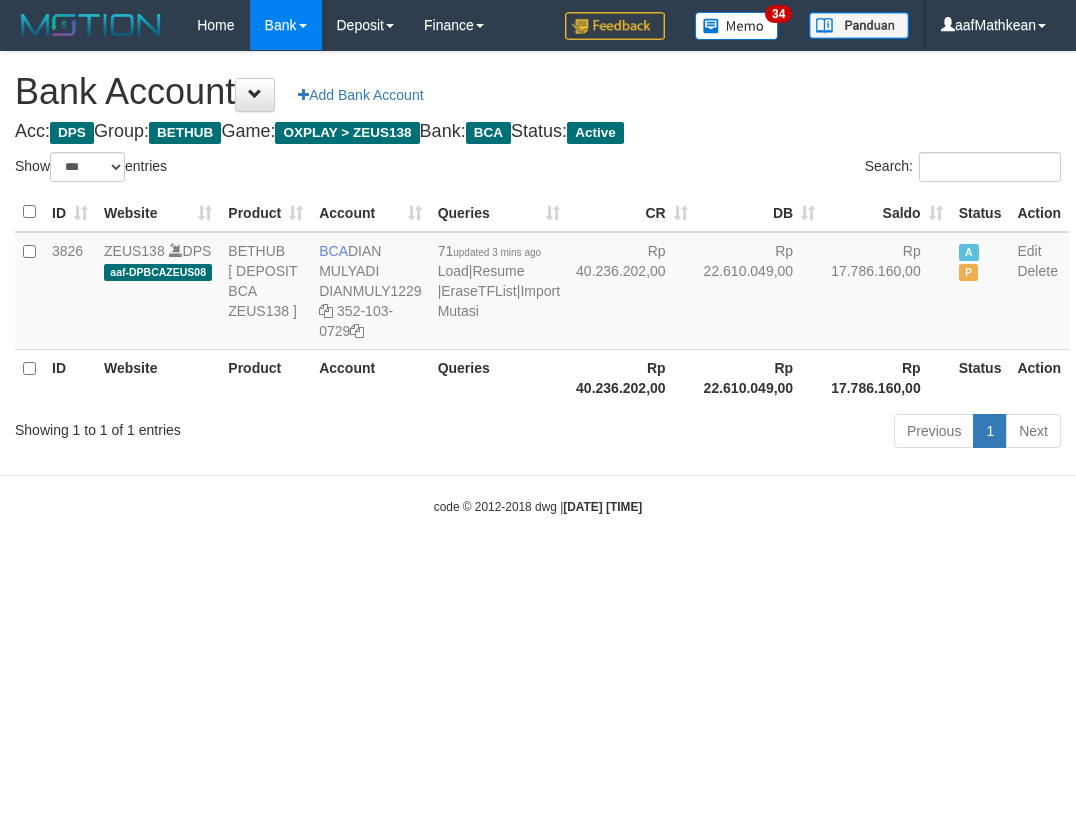 scroll, scrollTop: 0, scrollLeft: 0, axis: both 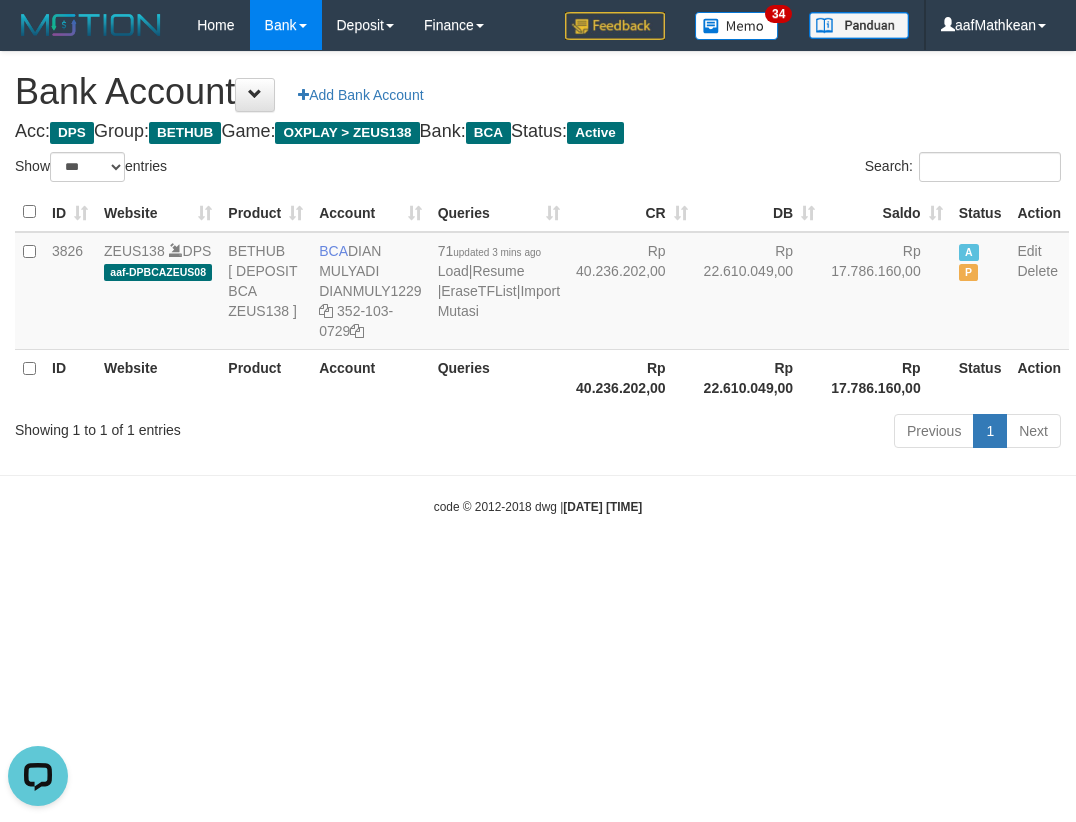 click on "Toggle navigation
Home
Bank
Account List
Load
By Website
Group
[OXPLAY]													ZEUS138
By Load Group (DPS)" at bounding box center [538, 283] 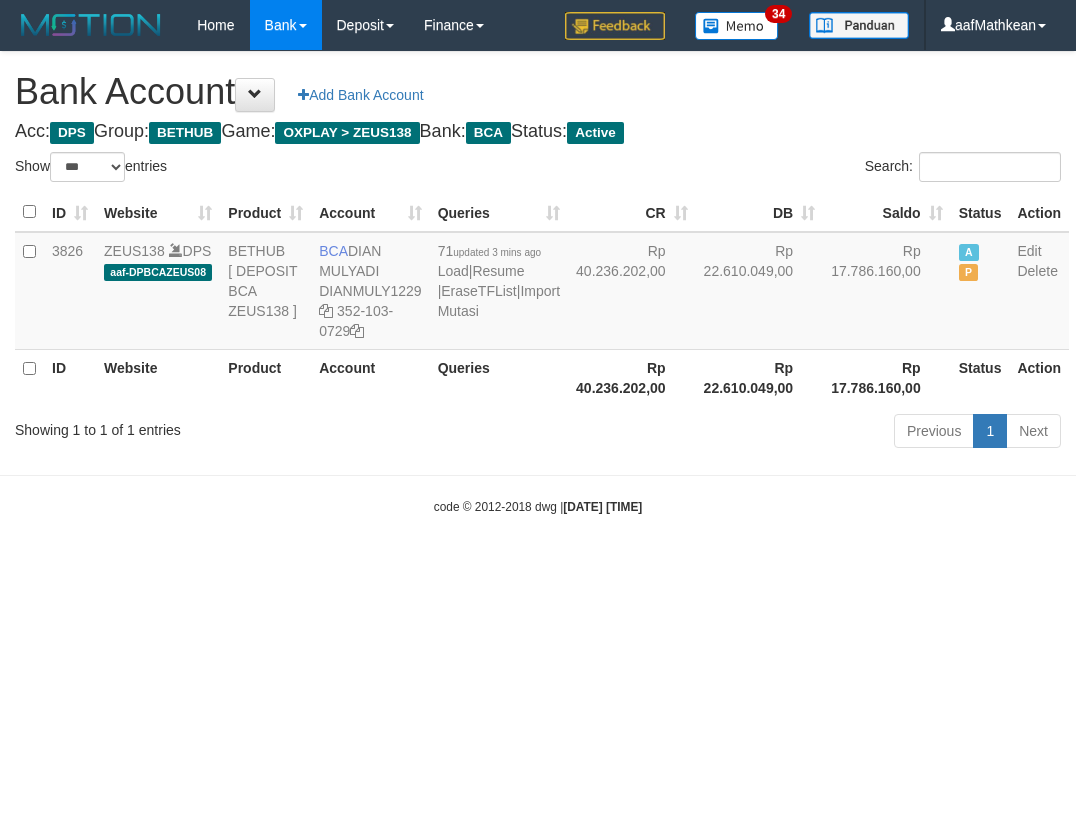 select on "***" 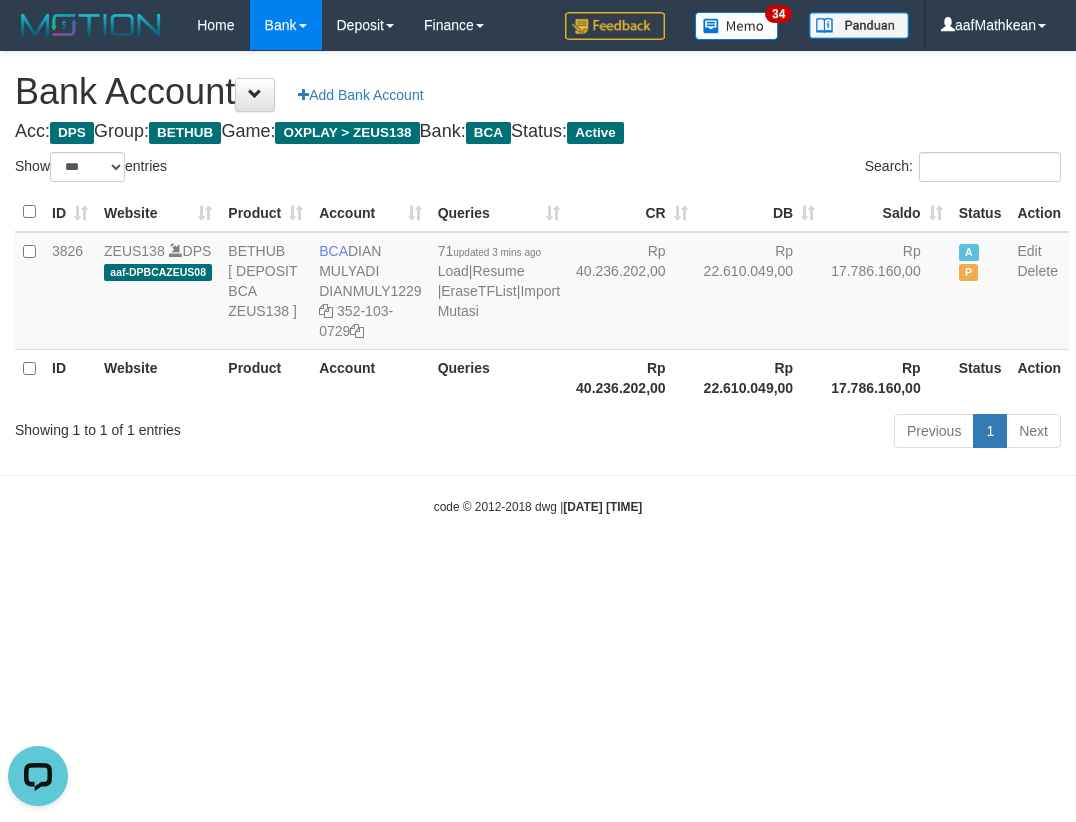 scroll, scrollTop: 0, scrollLeft: 0, axis: both 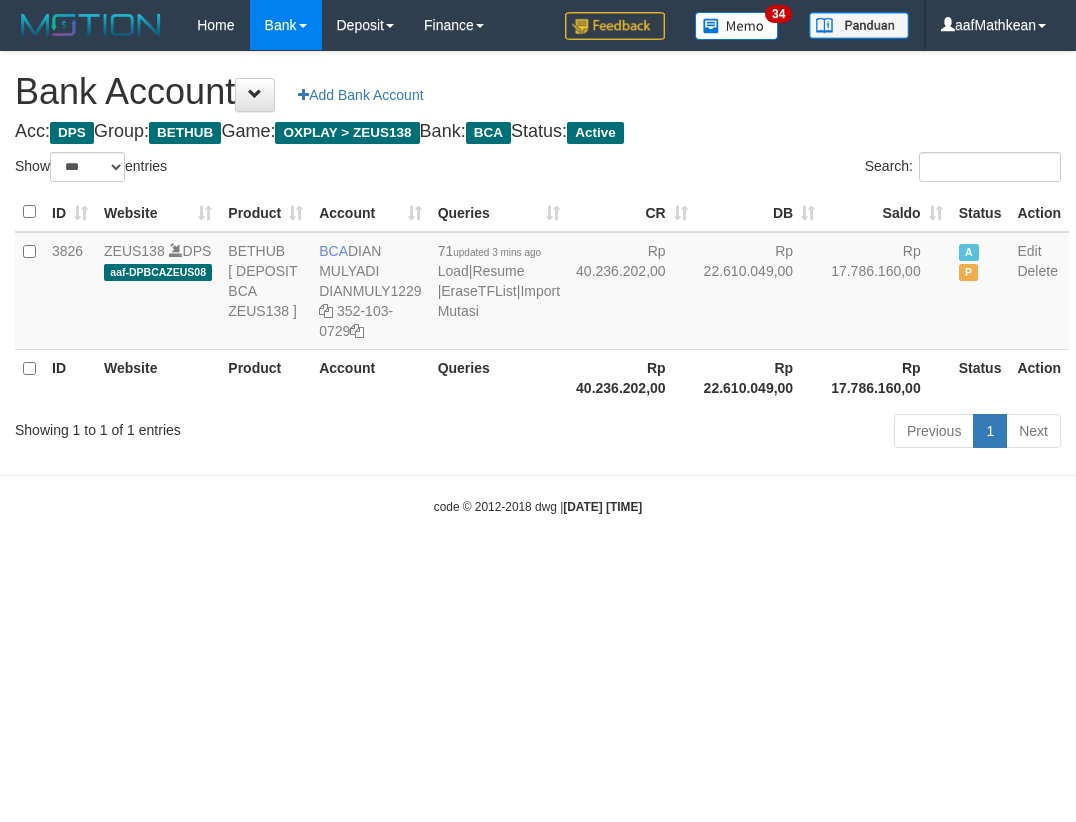 select on "***" 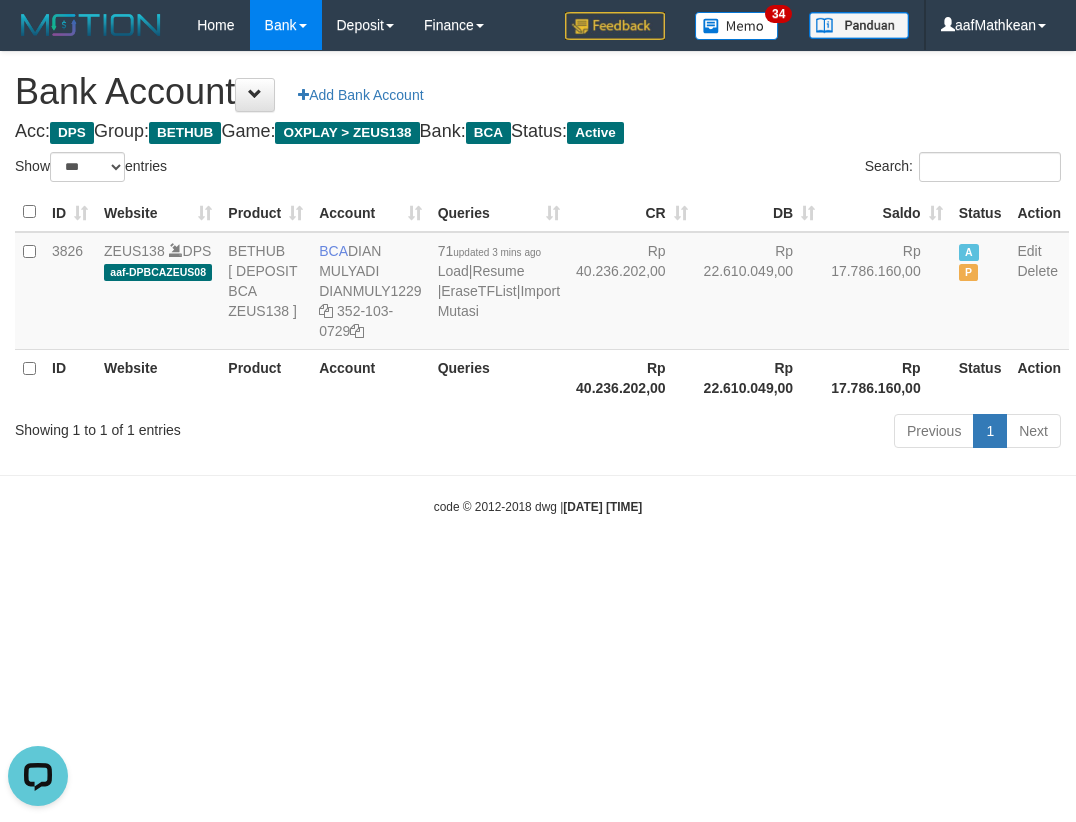 scroll, scrollTop: 0, scrollLeft: 0, axis: both 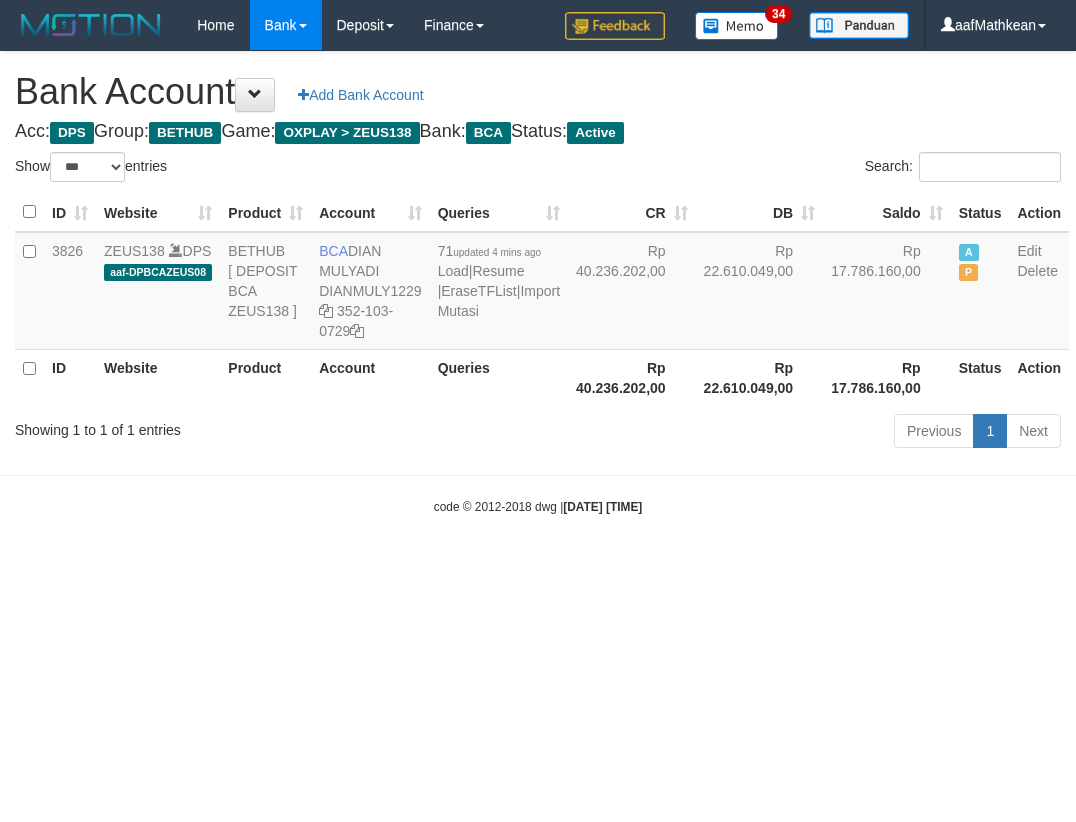 select on "***" 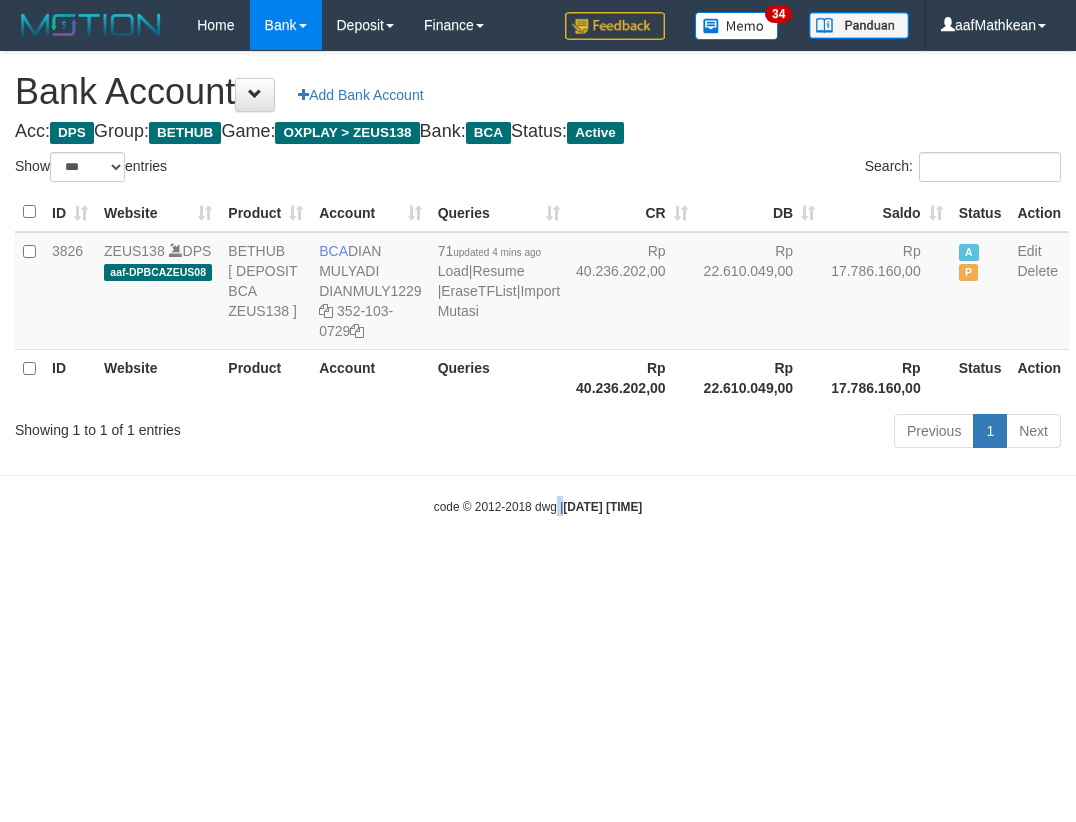 click on "Toggle navigation
Home
Bank
Account List
Load
By Website
Group
[OXPLAY]													ZEUS138
By Load Group (DPS)
Sync" at bounding box center (538, 283) 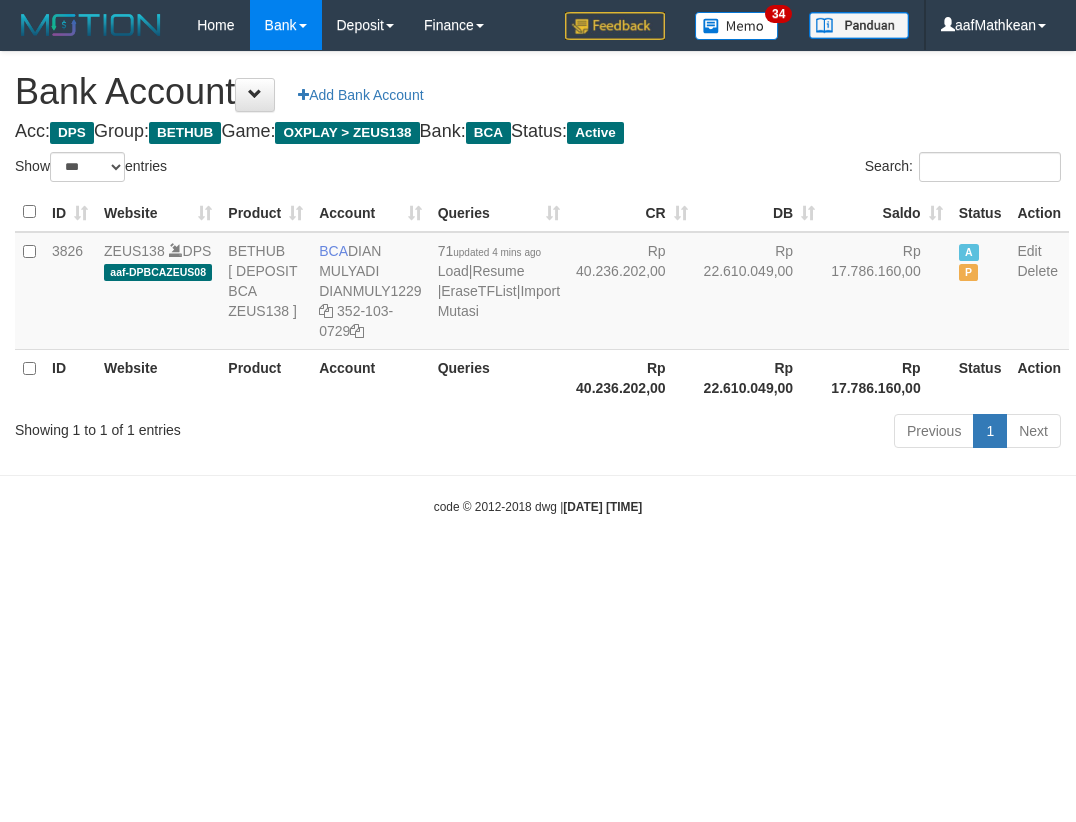 select on "***" 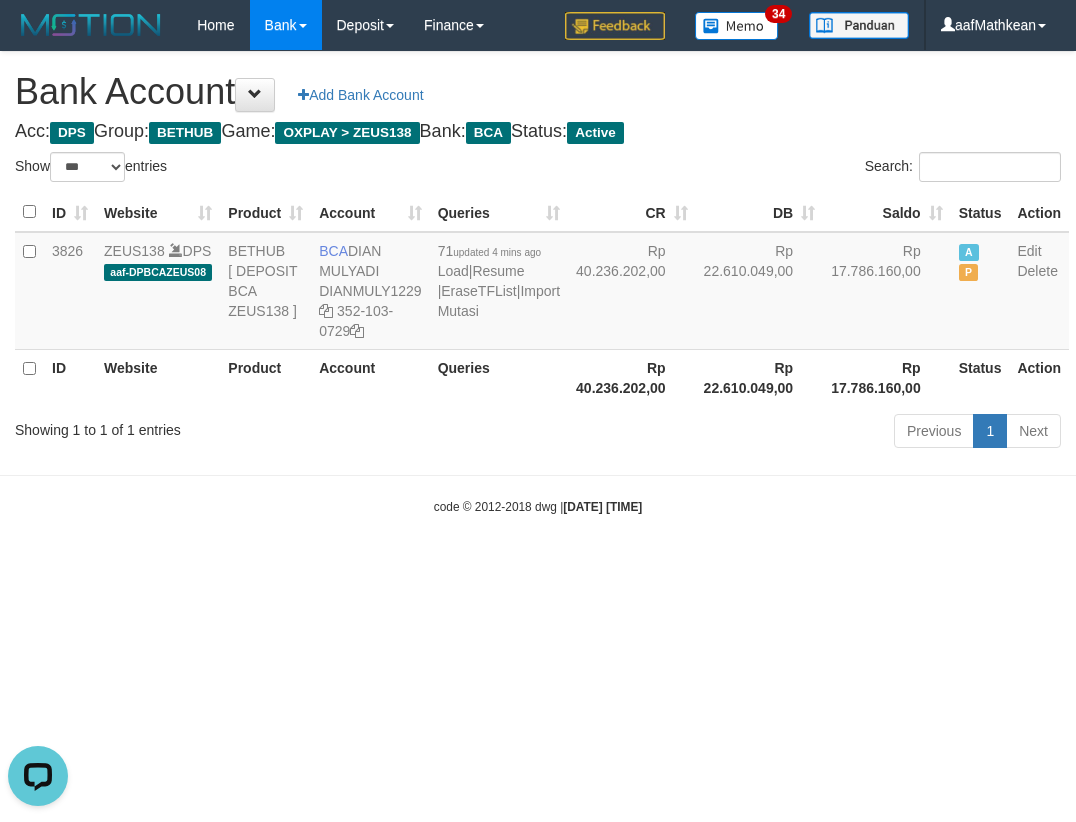 scroll, scrollTop: 0, scrollLeft: 0, axis: both 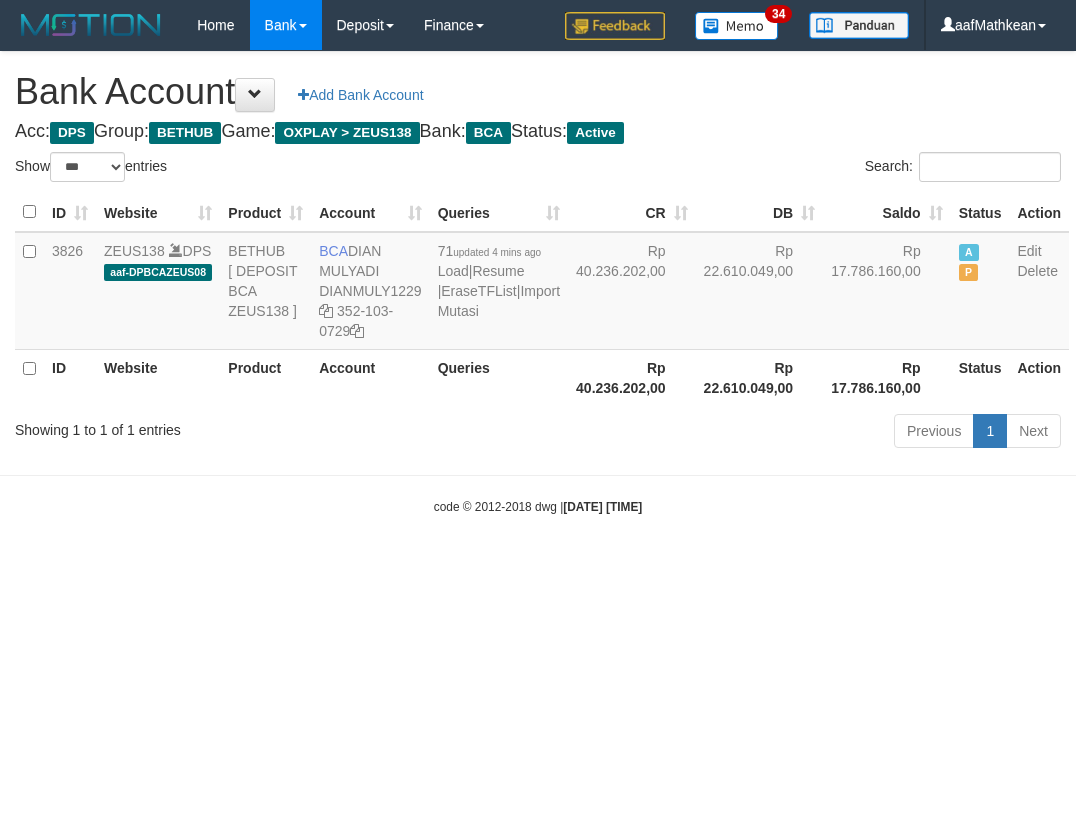 select on "***" 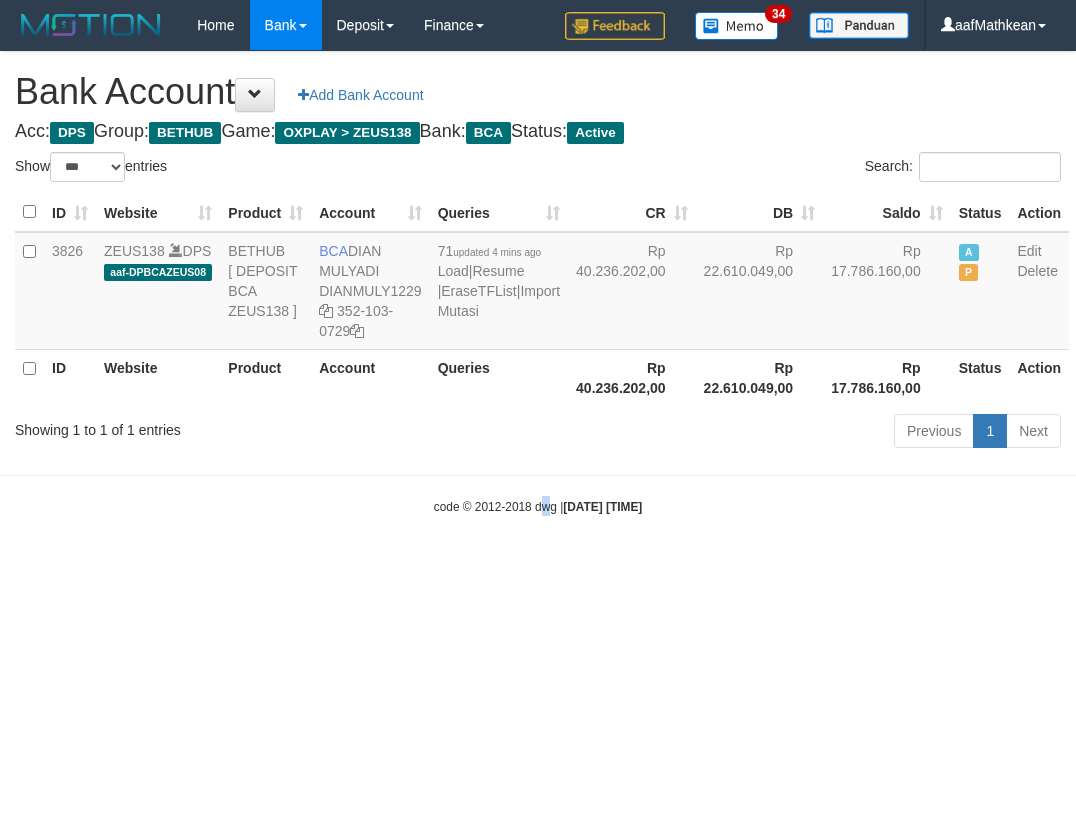 click on "Toggle navigation
Home
Bank
Account List
Load
By Website
Group
[OXPLAY]													ZEUS138
By Load Group (DPS)
Sync" at bounding box center [538, 283] 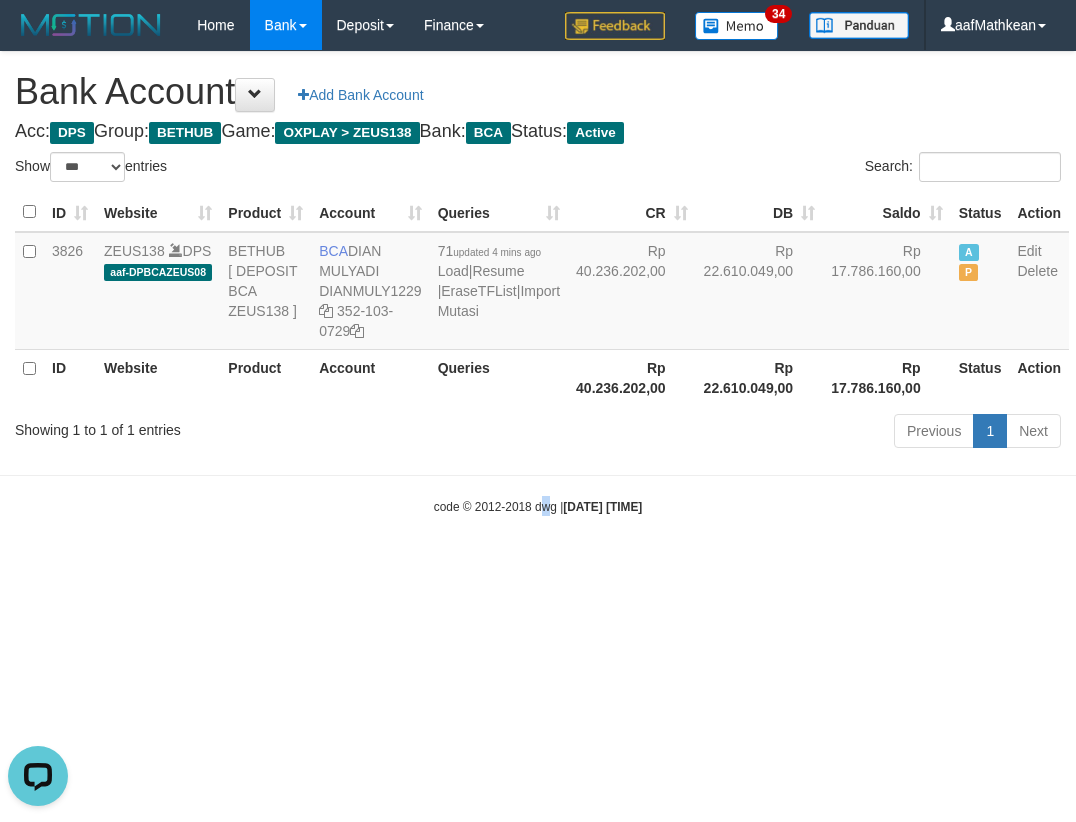 scroll, scrollTop: 0, scrollLeft: 0, axis: both 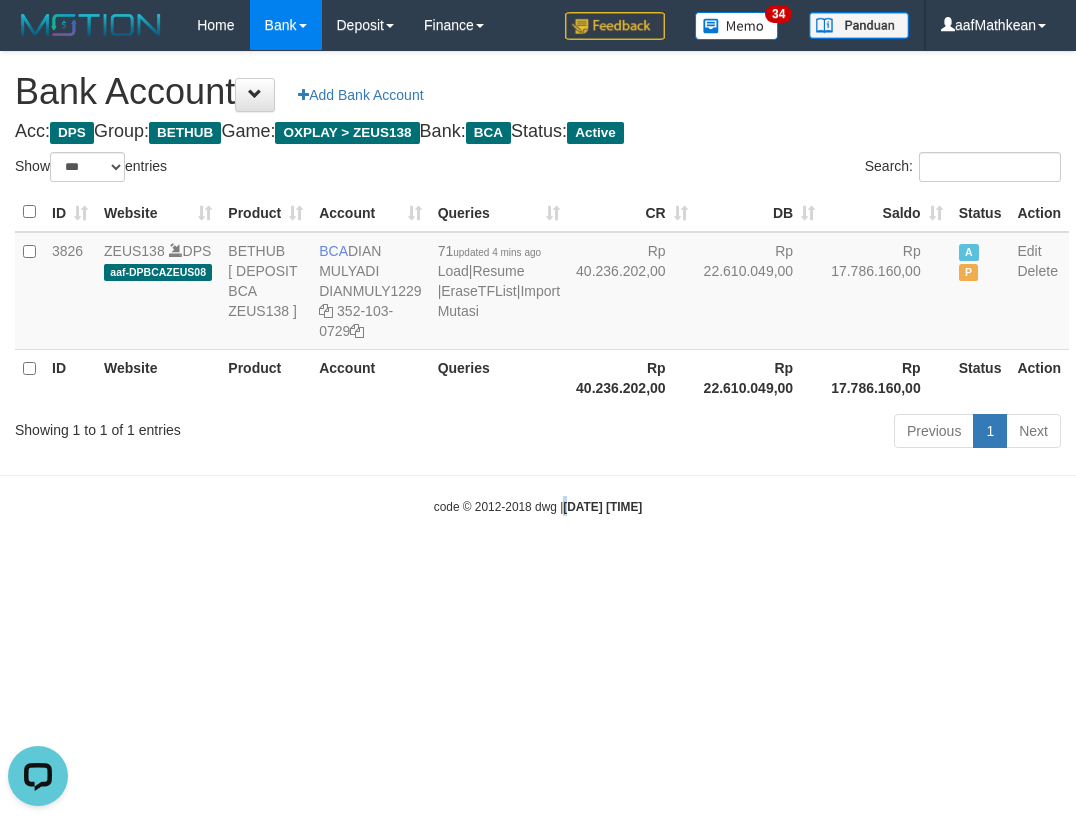 click on "Toggle navigation
Home
Bank
Account List
Load
By Website
Group
[OXPLAY]													ZEUS138
By Load Group (DPS)
Sync" at bounding box center [538, 283] 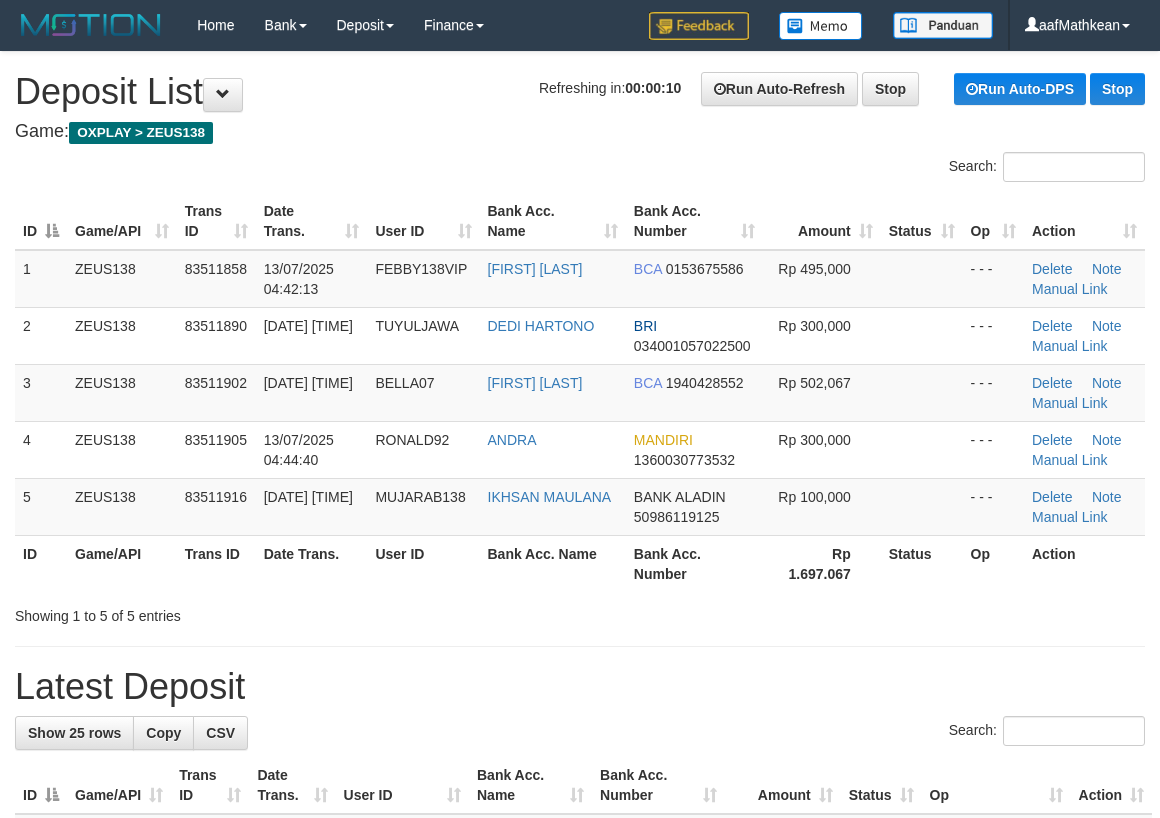 scroll, scrollTop: 0, scrollLeft: 0, axis: both 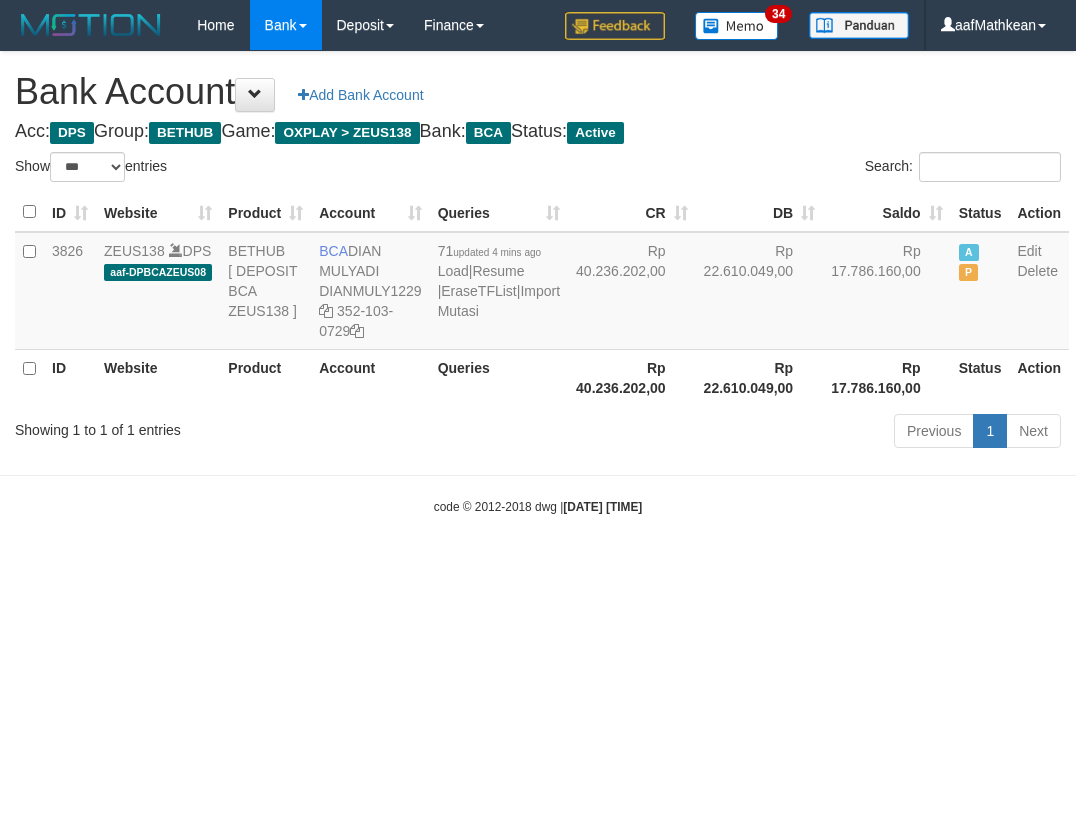 select on "***" 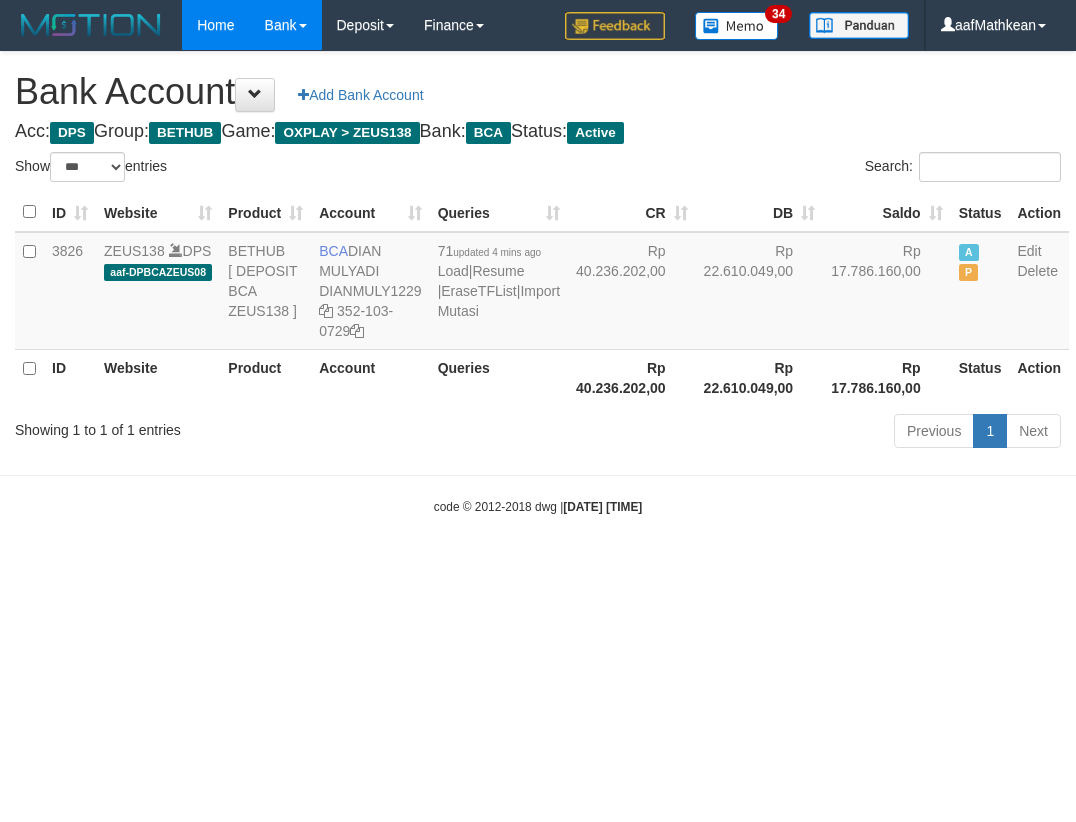 scroll, scrollTop: 0, scrollLeft: 0, axis: both 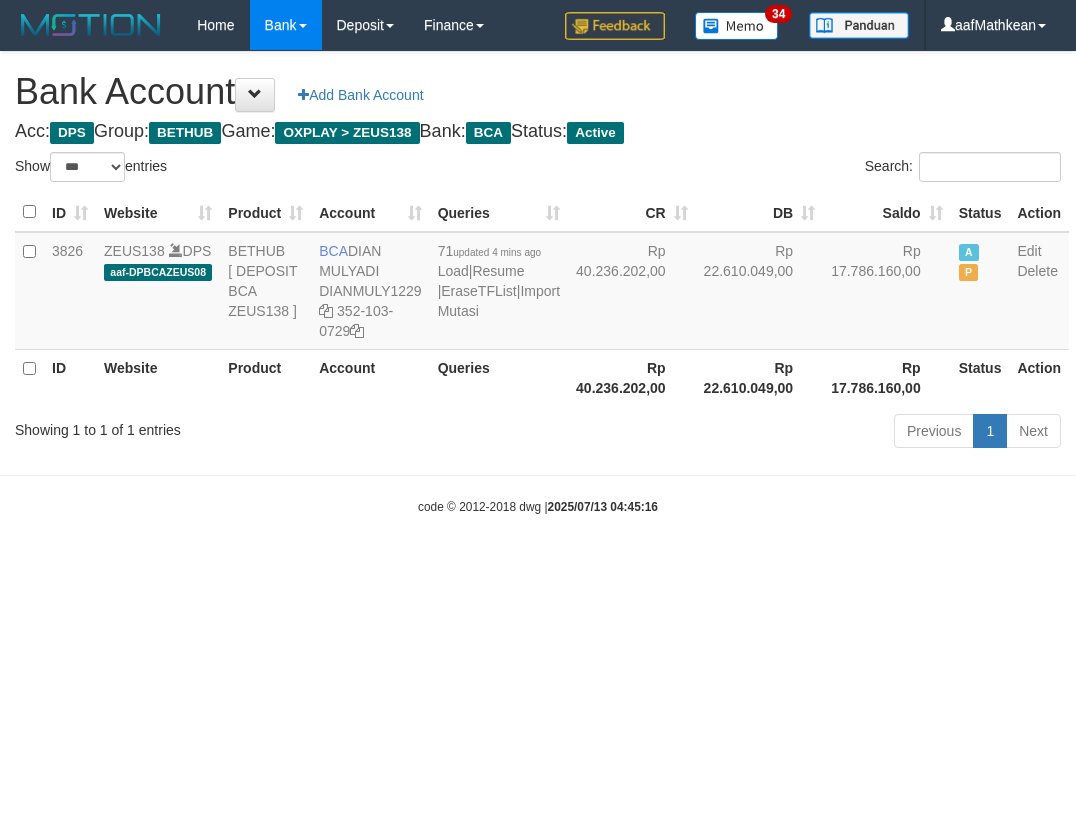 select on "***" 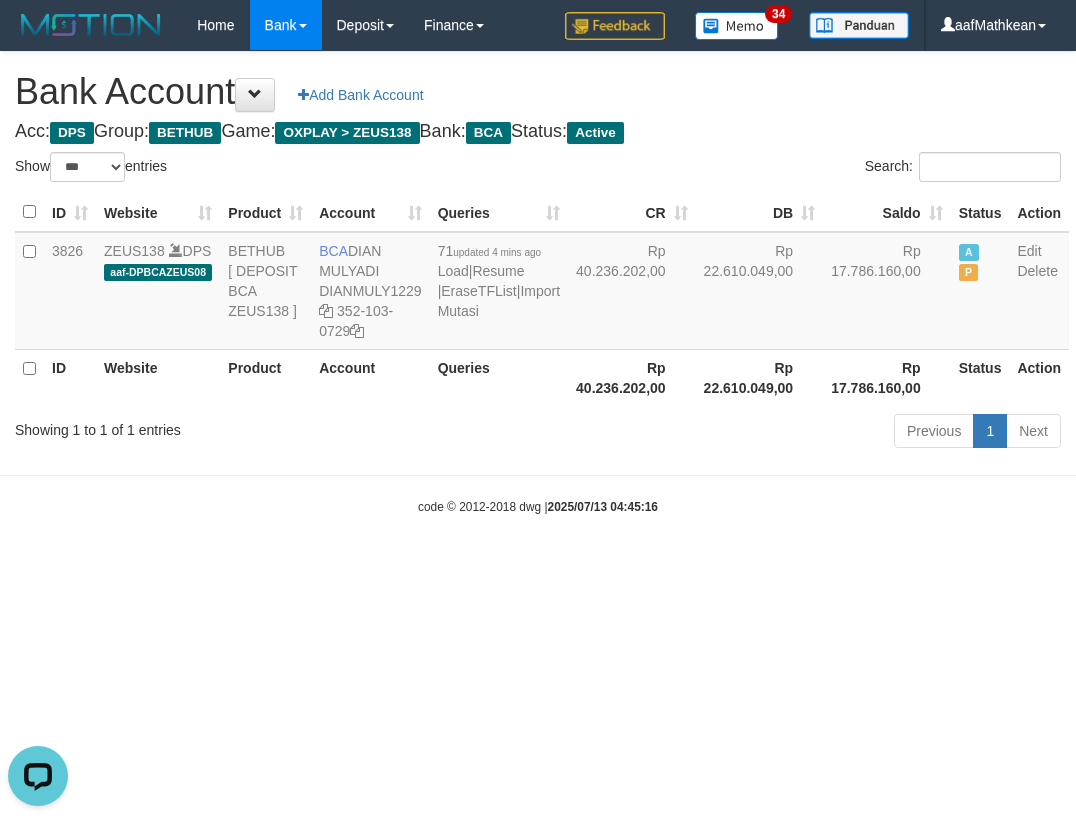 scroll, scrollTop: 0, scrollLeft: 0, axis: both 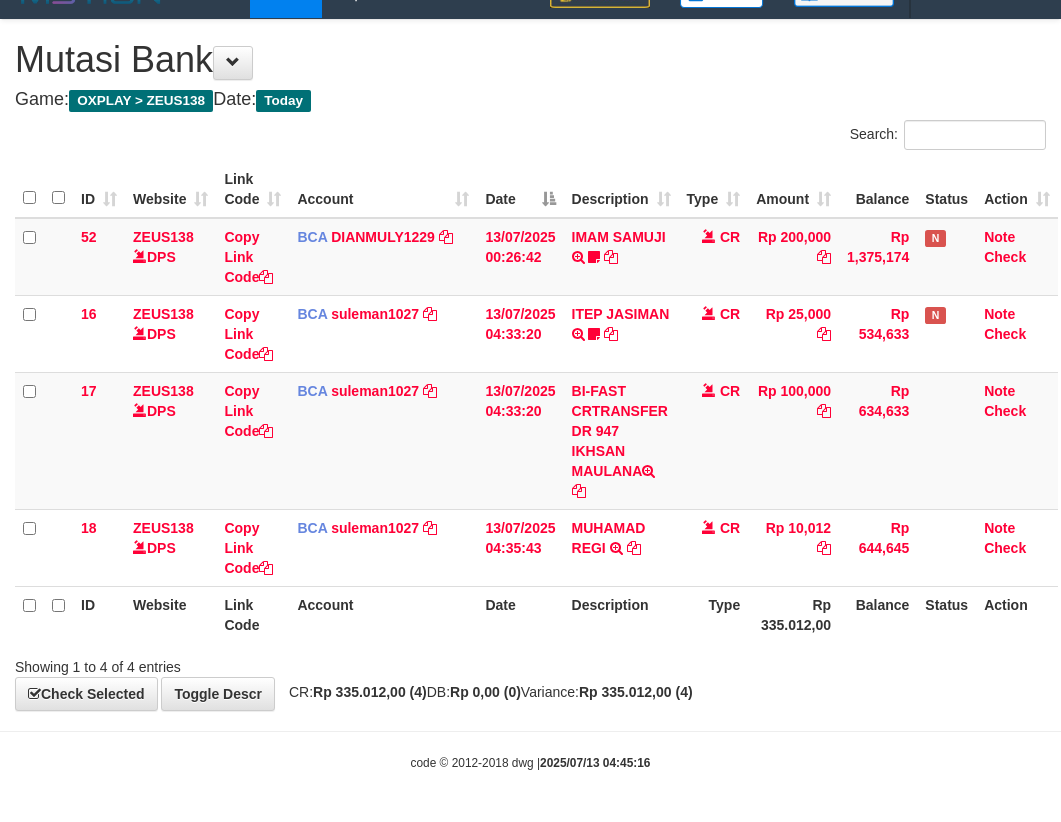 click on "CR" at bounding box center (714, 547) 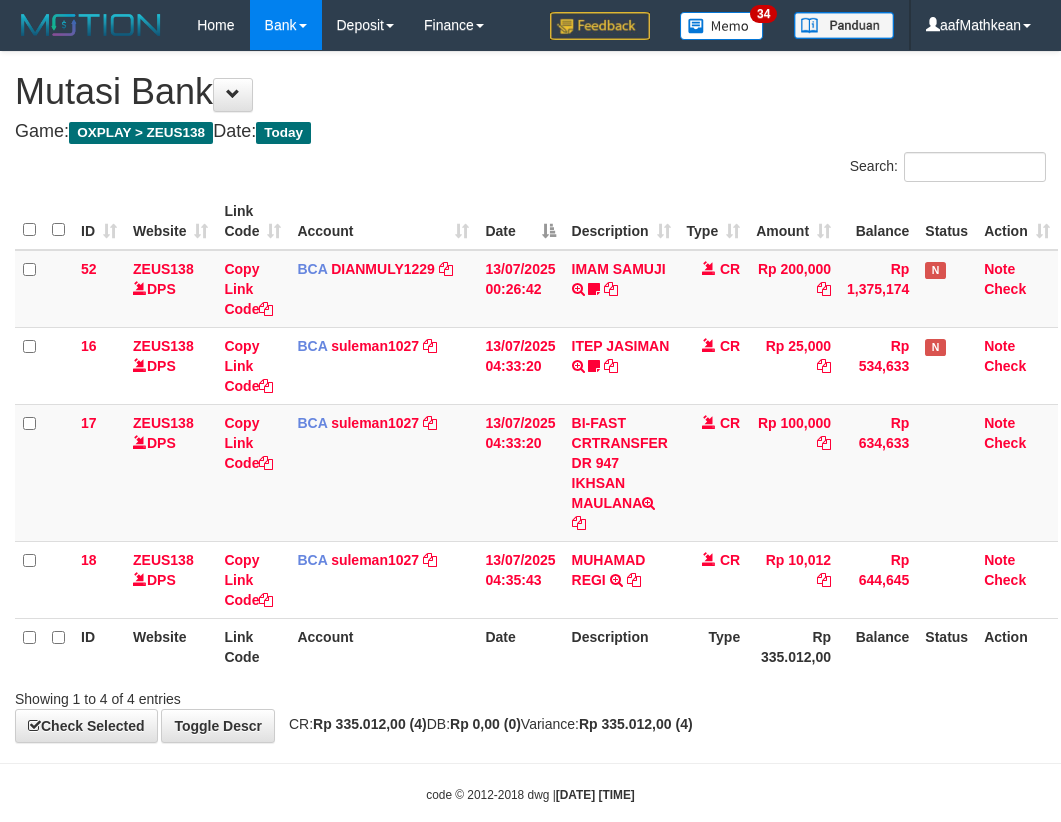 scroll, scrollTop: 32, scrollLeft: 0, axis: vertical 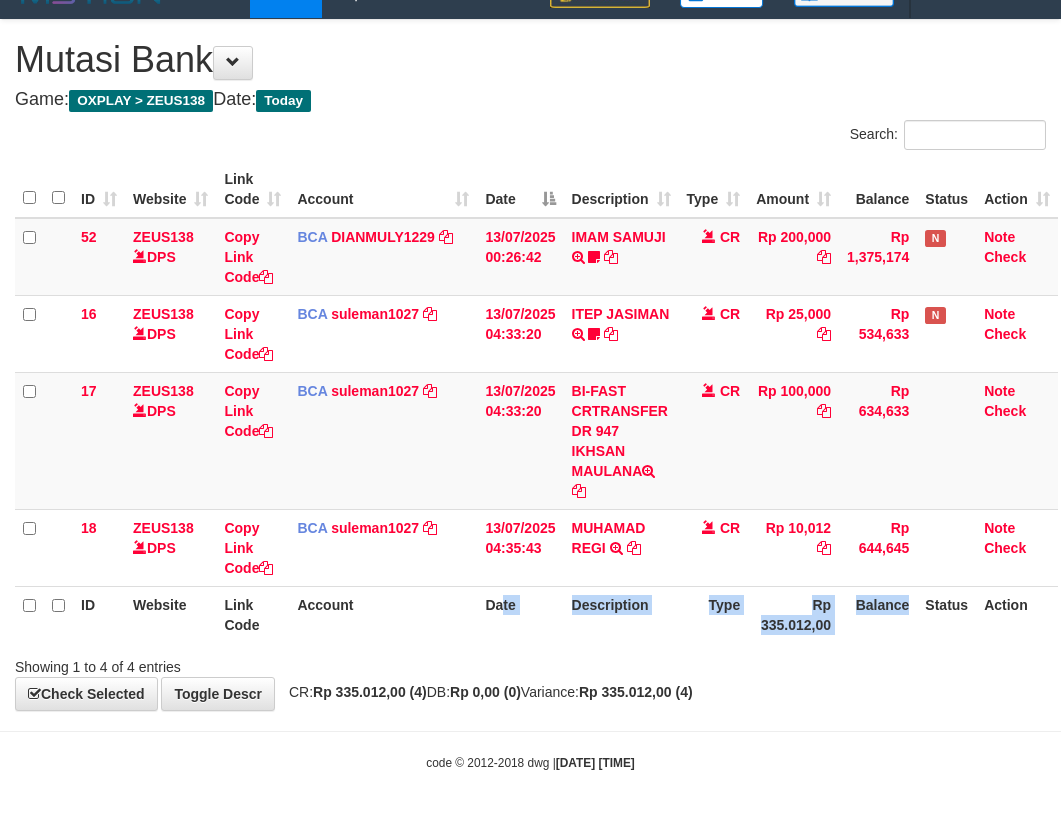 drag, startPoint x: 503, startPoint y: 603, endPoint x: 1218, endPoint y: 570, distance: 715.7611 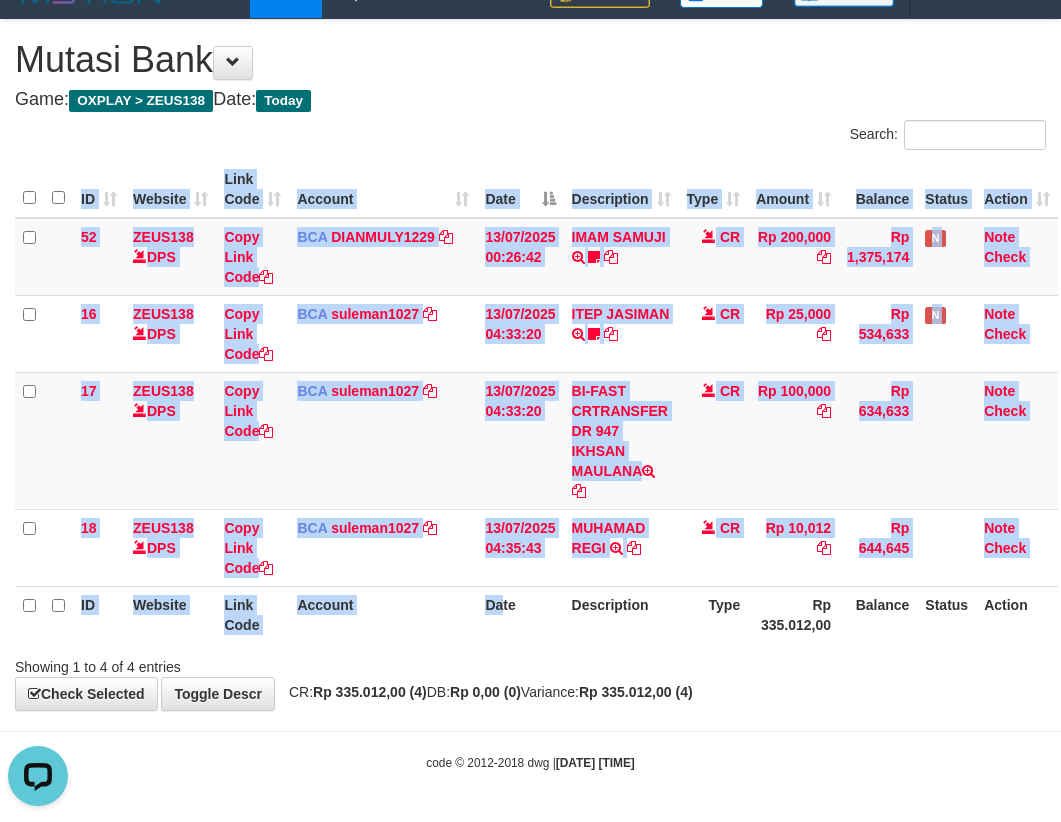 scroll, scrollTop: 0, scrollLeft: 0, axis: both 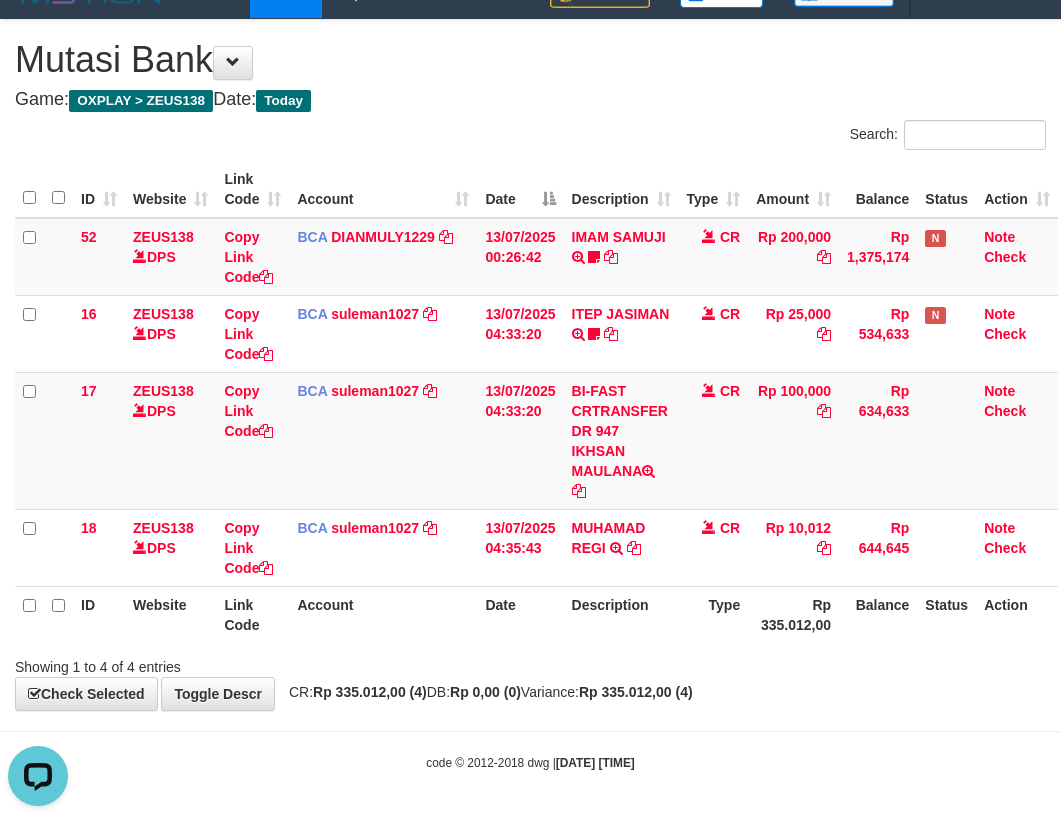 click on "Account" at bounding box center [383, 614] 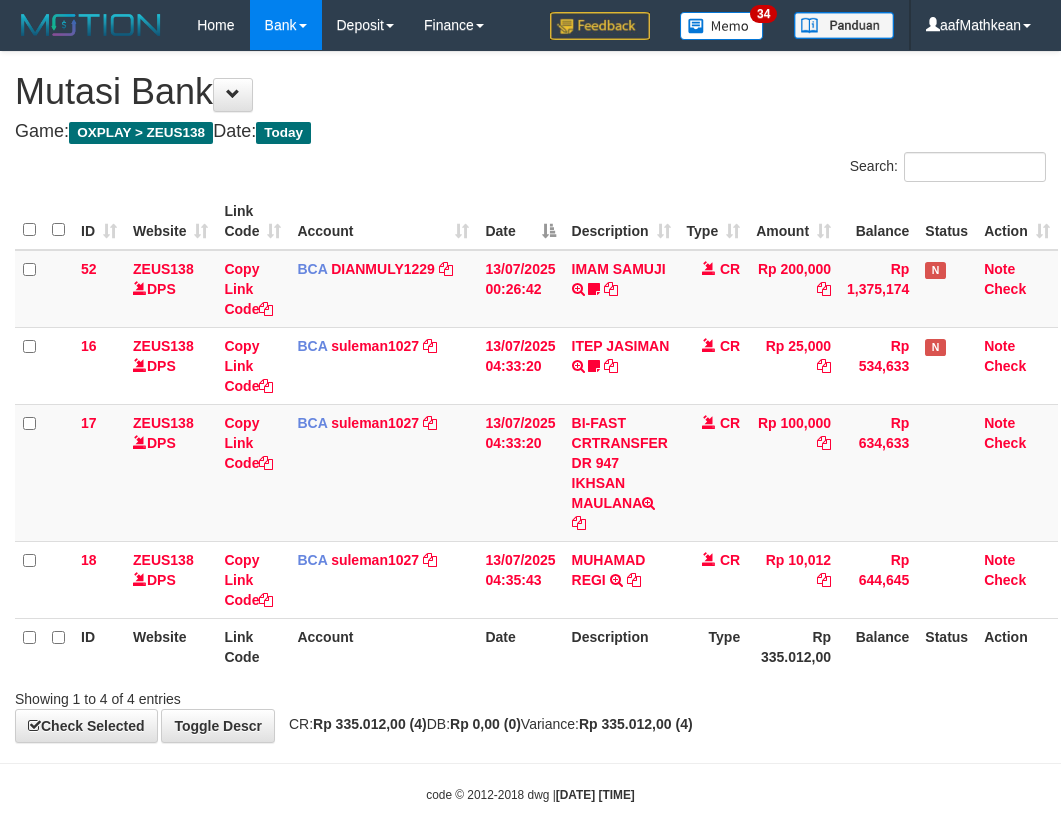 scroll, scrollTop: 32, scrollLeft: 0, axis: vertical 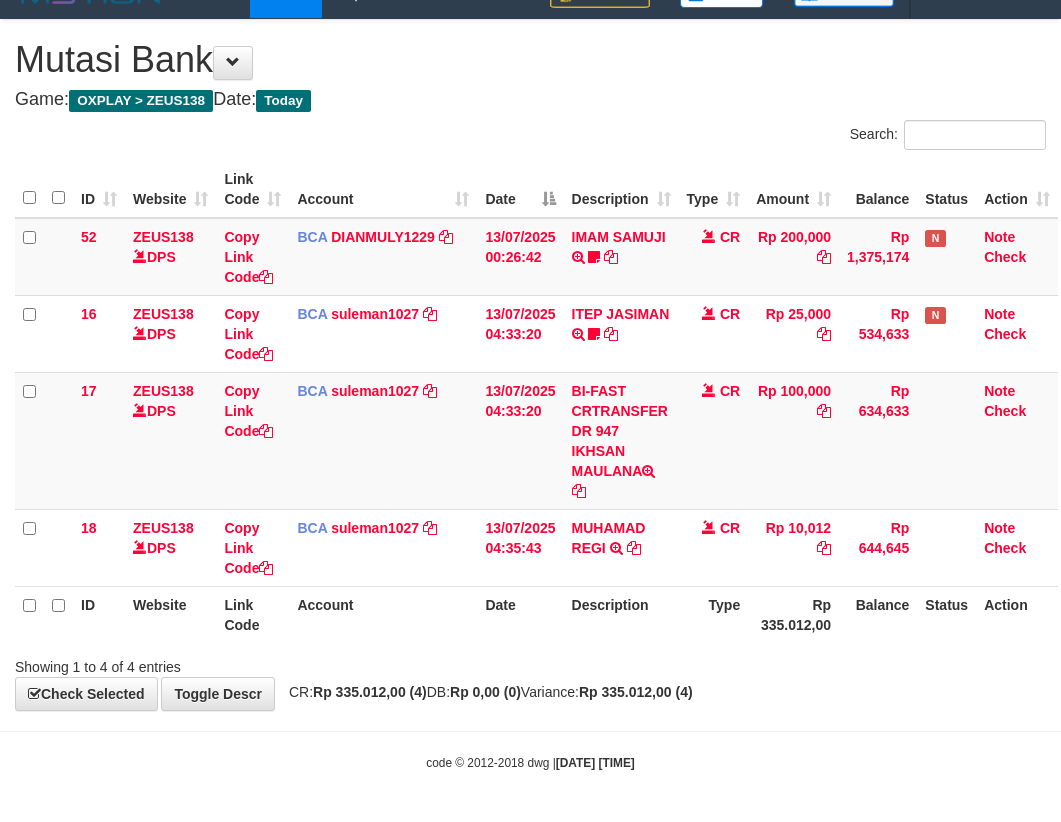 click on "CR:  Rp 335.012,00 (4)      DB:  Rp 0,00 (0)      Variance:  Rp 335.012,00 (4)" at bounding box center [486, 692] 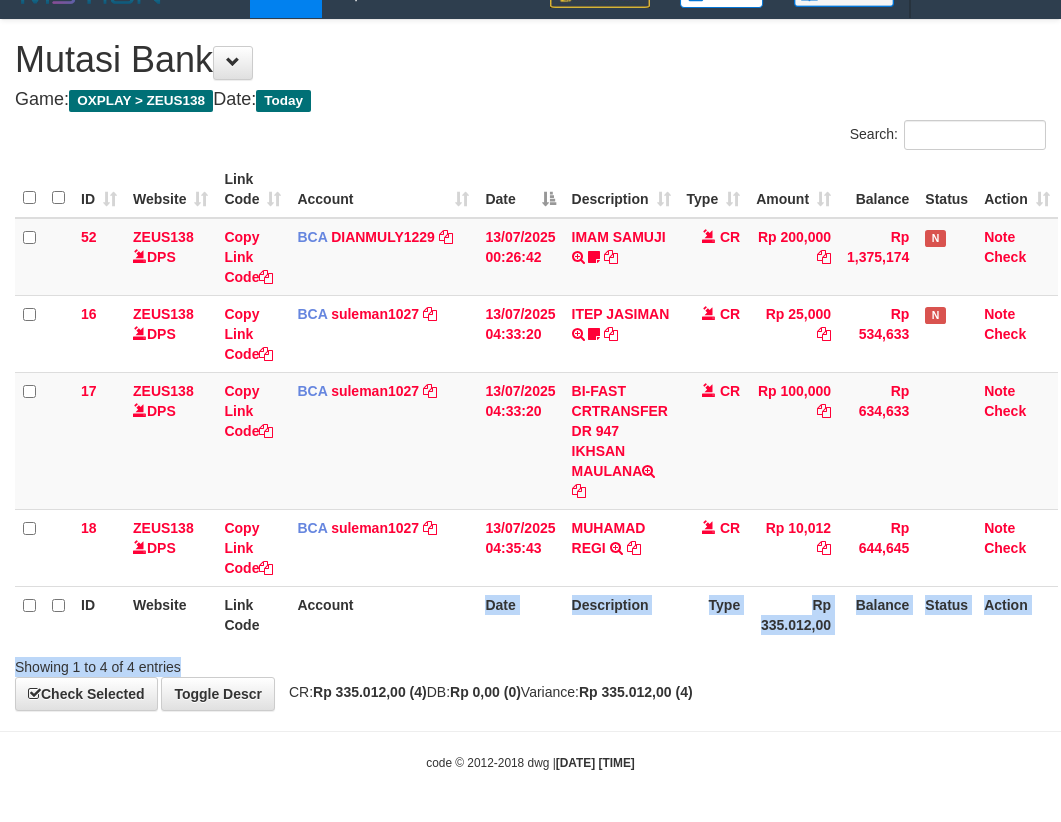 click on "Search:
ID Website Link Code Account Date Description Type Amount Balance Status Action
52
ZEUS138    DPS
Copy Link Code
BCA
DIANMULY1229
DPS
DIAN MULYADI
mutasi_20250713_3826 | 52
mutasi_20250713_3826 | 52
13/07/2025 00:26:42
IMAM SAMUJI            TRSF E-BANKING CR 1307/FTSCY/WS95031
200000.00IMAM SAMUJI    Mesbon99
CR
Rp 200,000
Rp 1,375,174
N
Note
Check
16
ZEUS138    DPS
Copy Link Code
BCA
suleman1027
DPS" at bounding box center (530, 398) 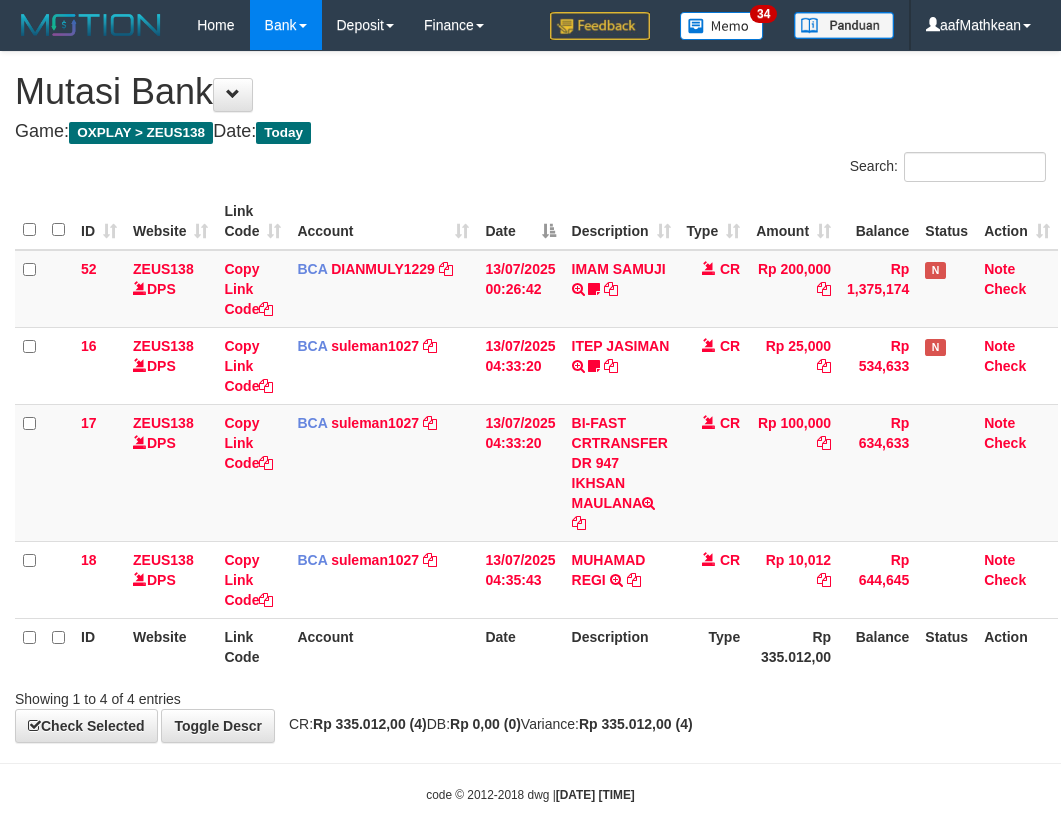 scroll, scrollTop: 32, scrollLeft: 0, axis: vertical 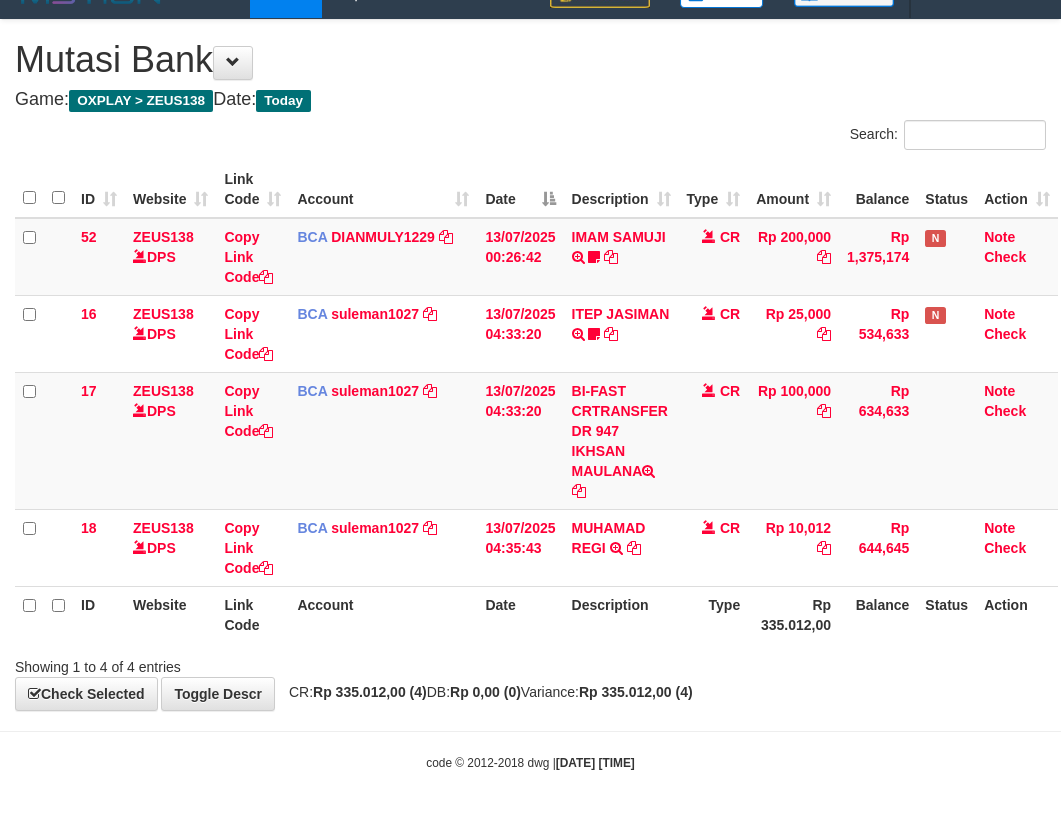 click on "Link Code" at bounding box center (252, 614) 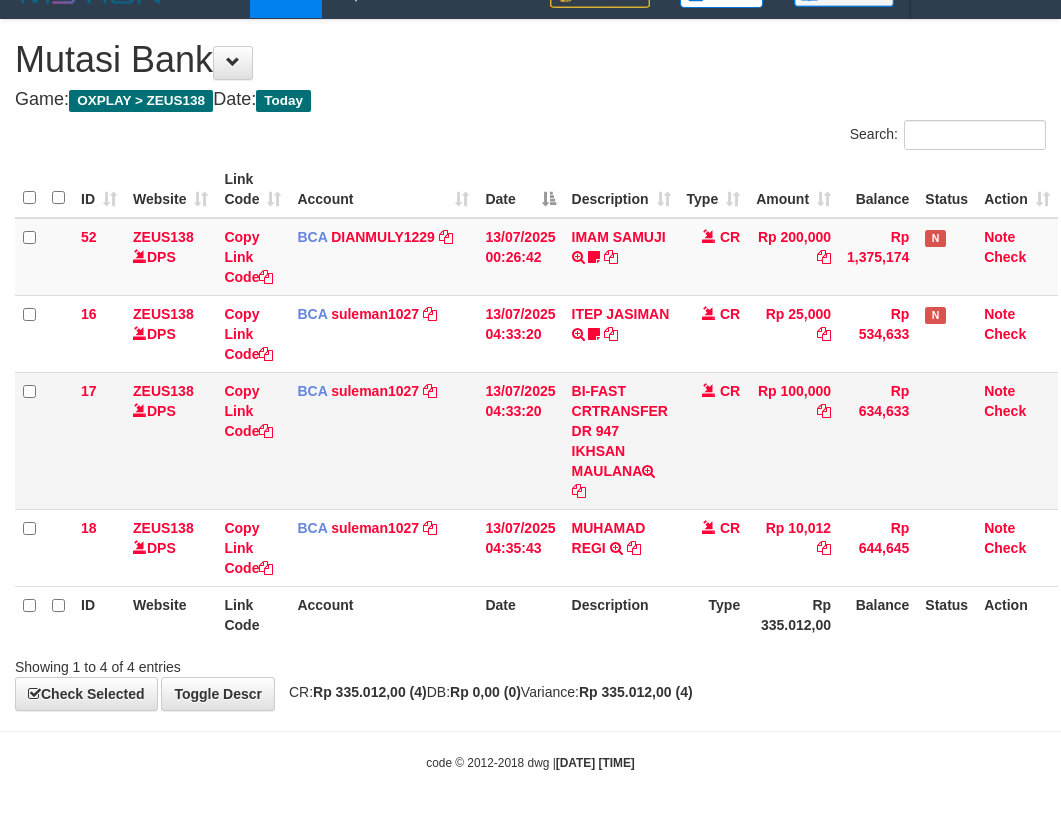 click on "Link Code" at bounding box center [252, 614] 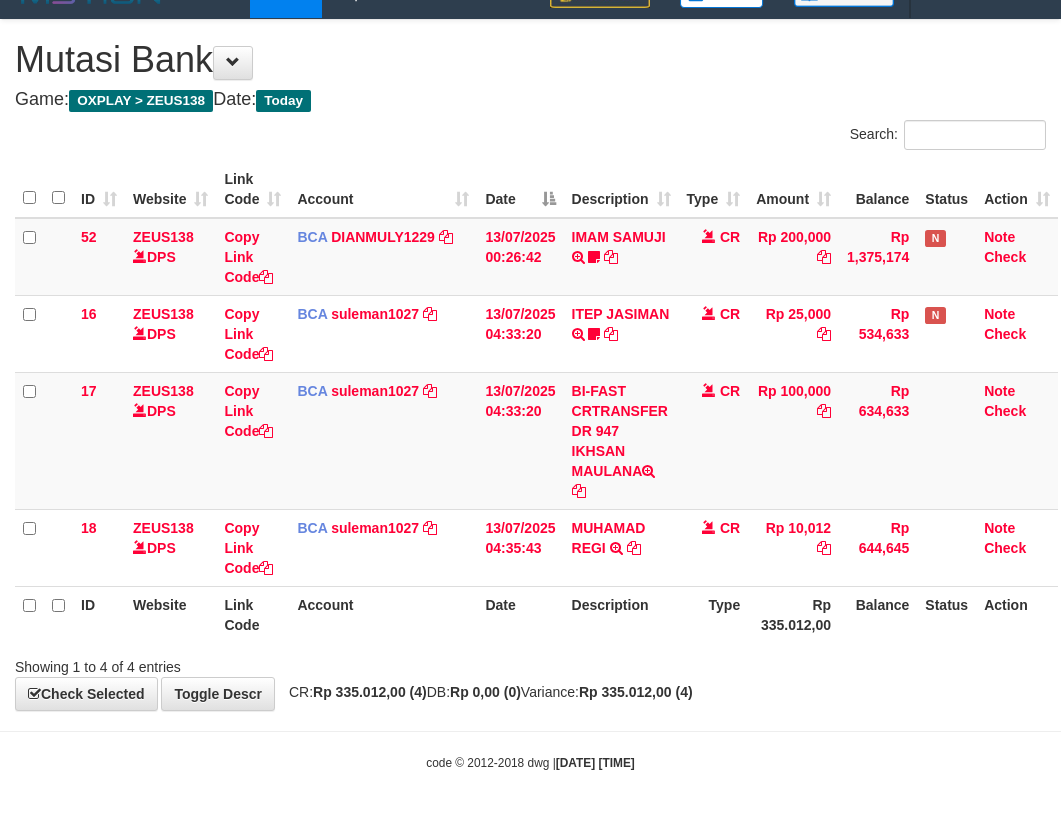 scroll, scrollTop: 32, scrollLeft: 0, axis: vertical 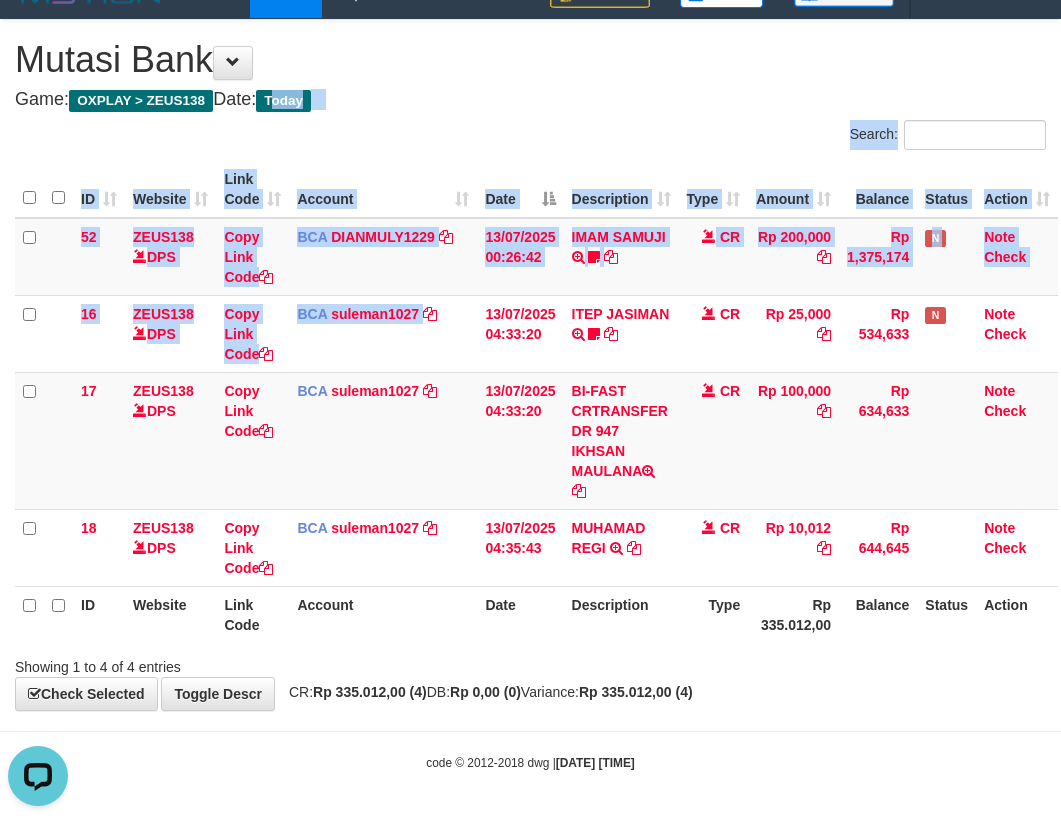 drag, startPoint x: 505, startPoint y: 544, endPoint x: 595, endPoint y: 611, distance: 112.200714 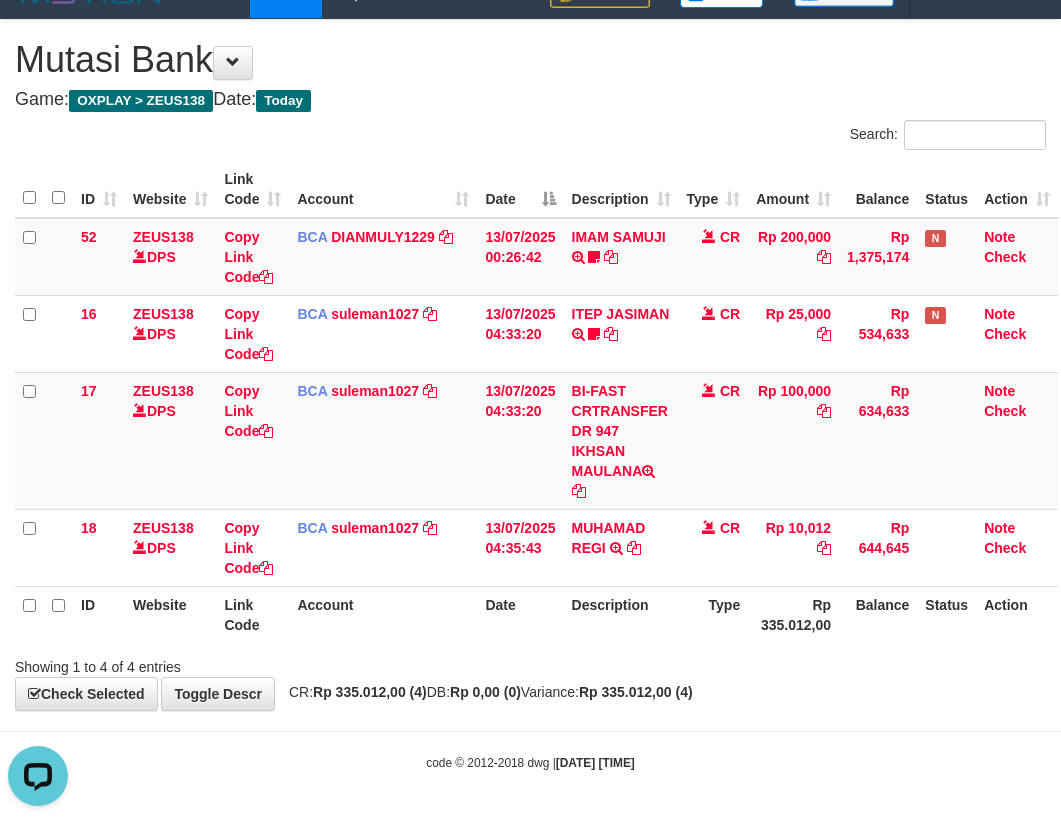 click on "Date" at bounding box center (520, 614) 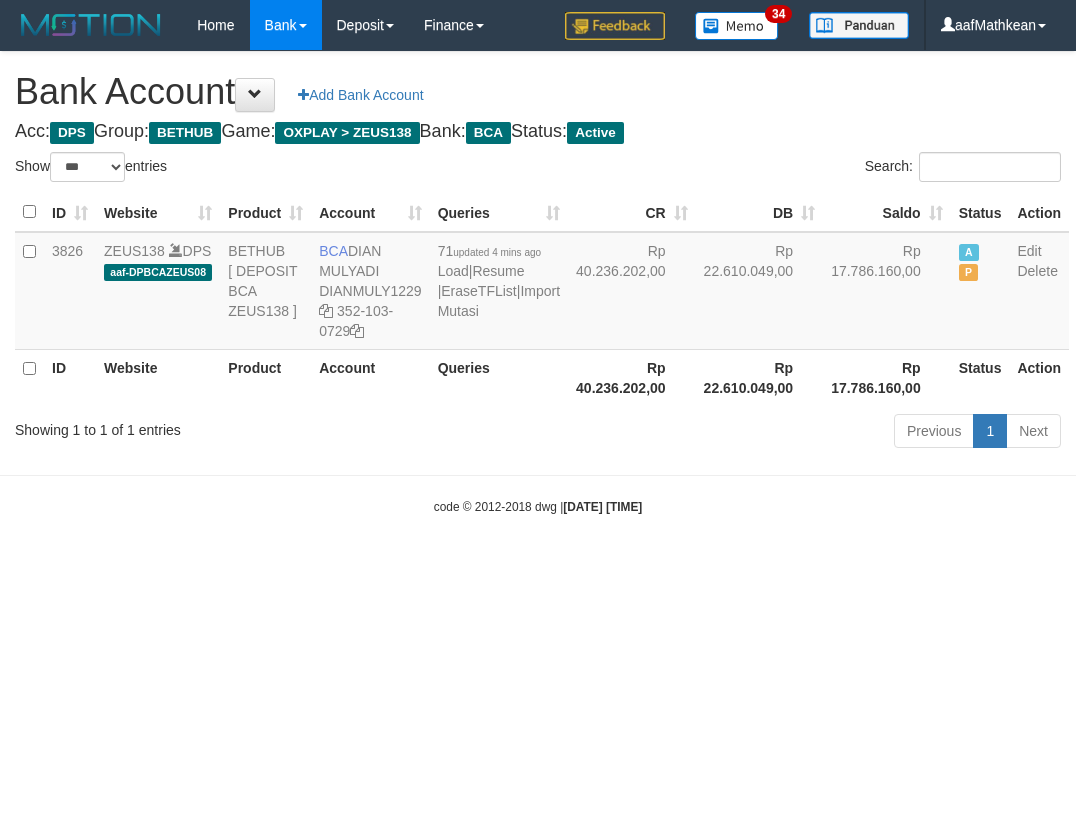 select on "***" 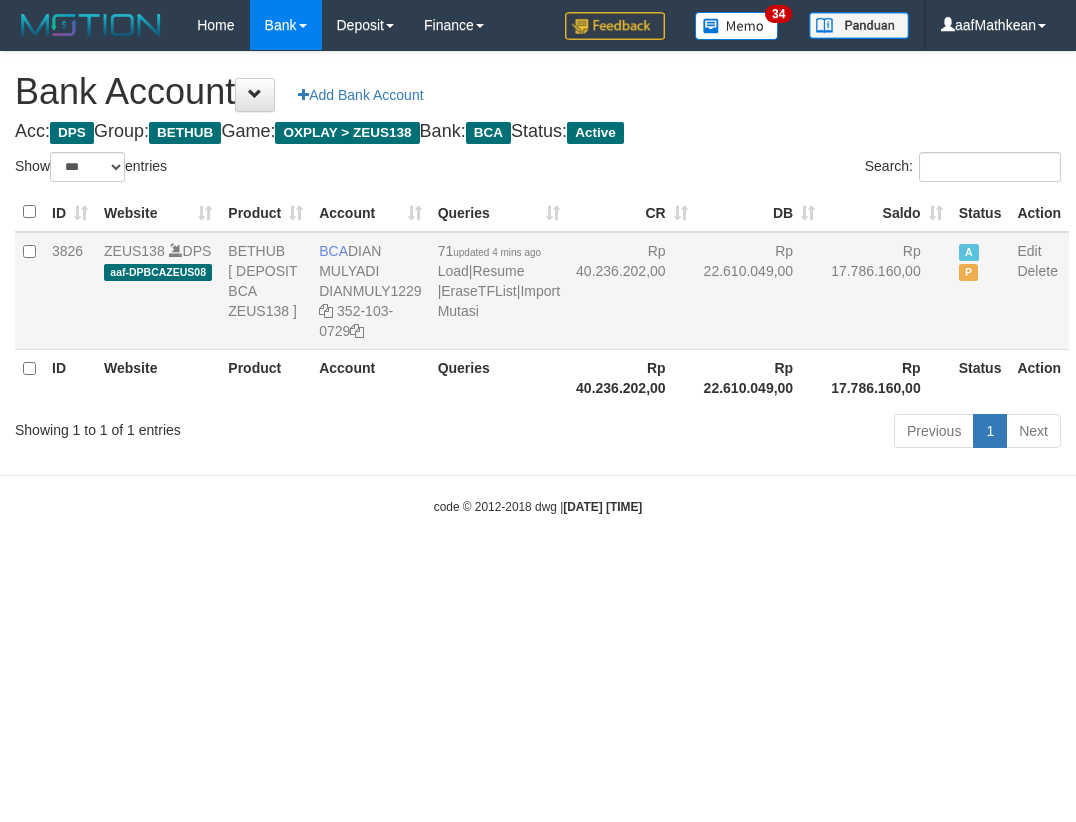 scroll, scrollTop: 0, scrollLeft: 0, axis: both 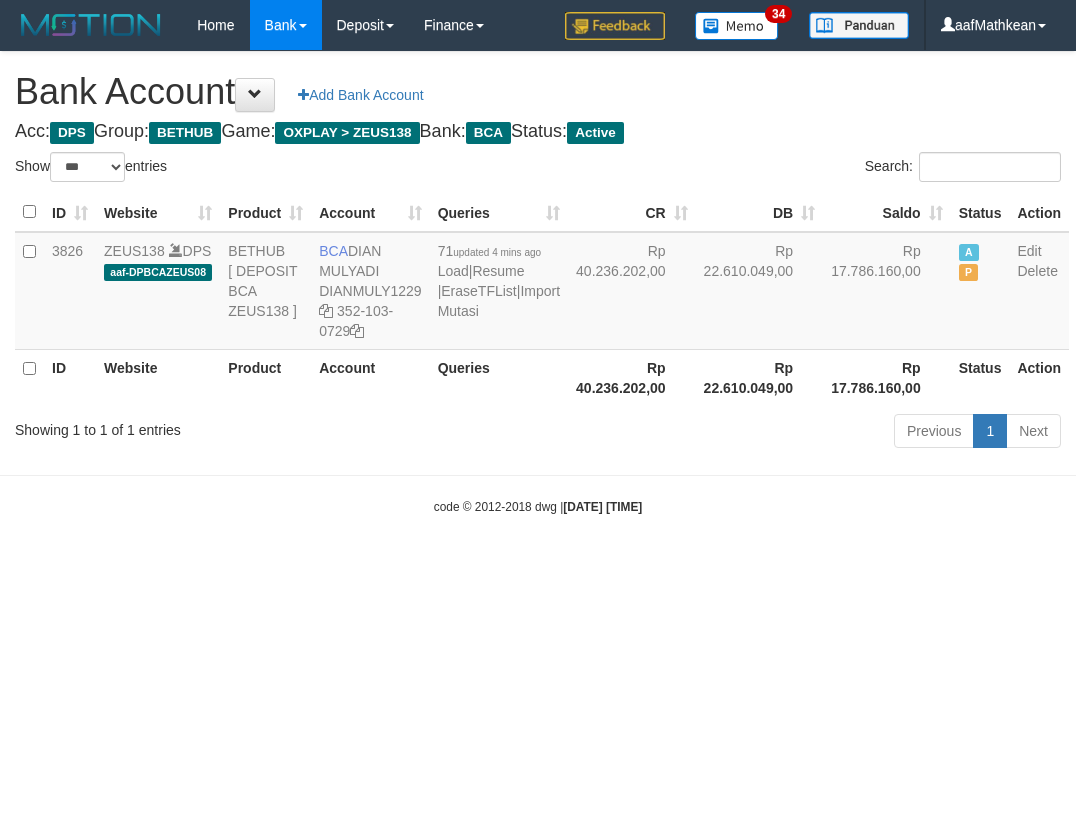 click on "Showing 1 to 1 of 1 entries" at bounding box center (224, 426) 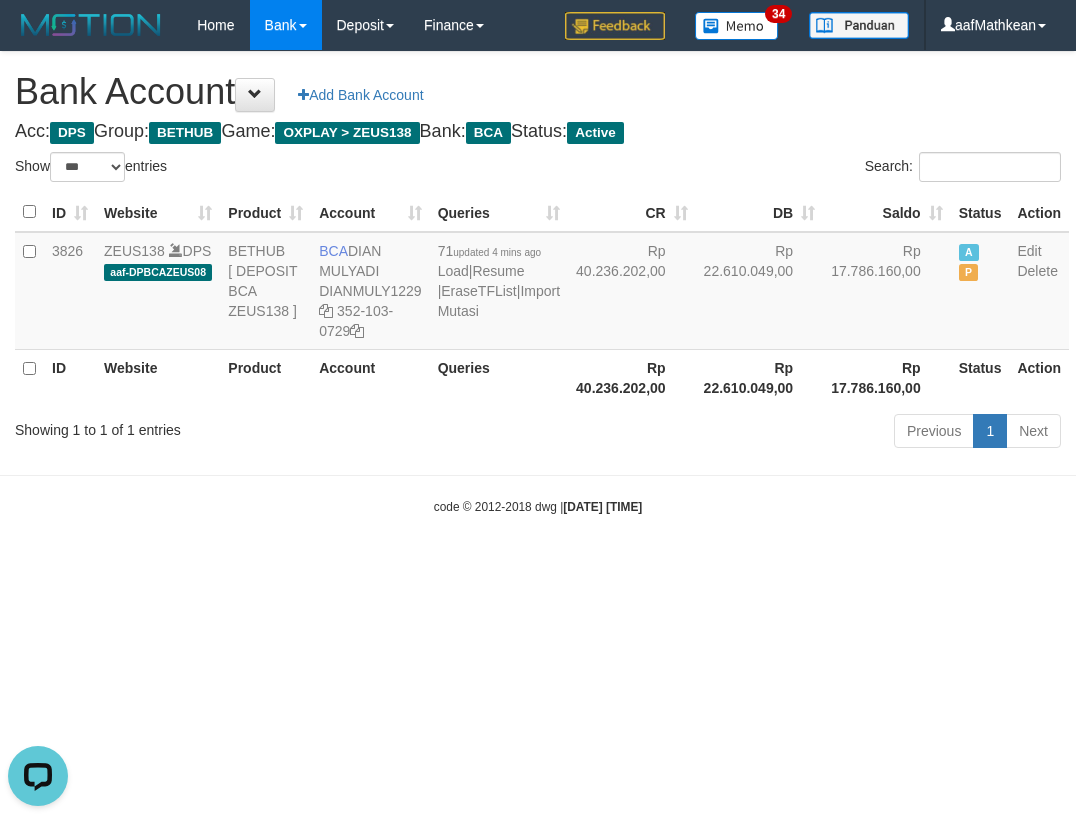 scroll, scrollTop: 0, scrollLeft: 0, axis: both 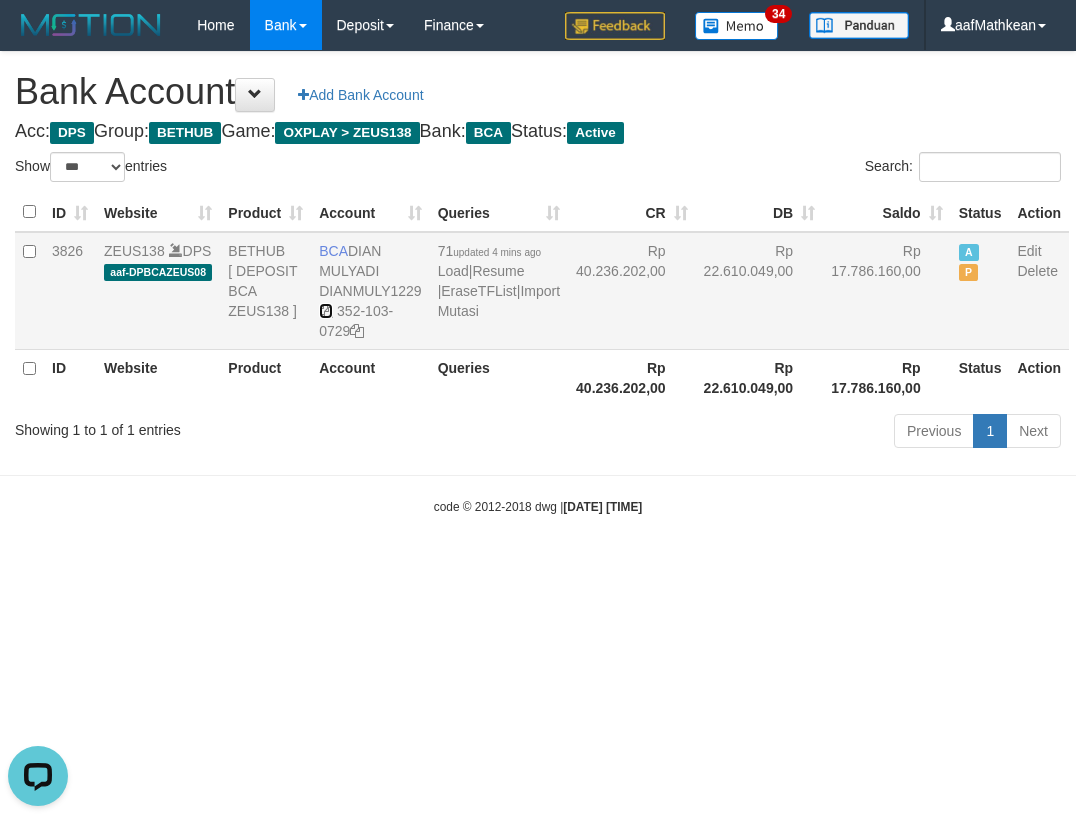 click at bounding box center (326, 311) 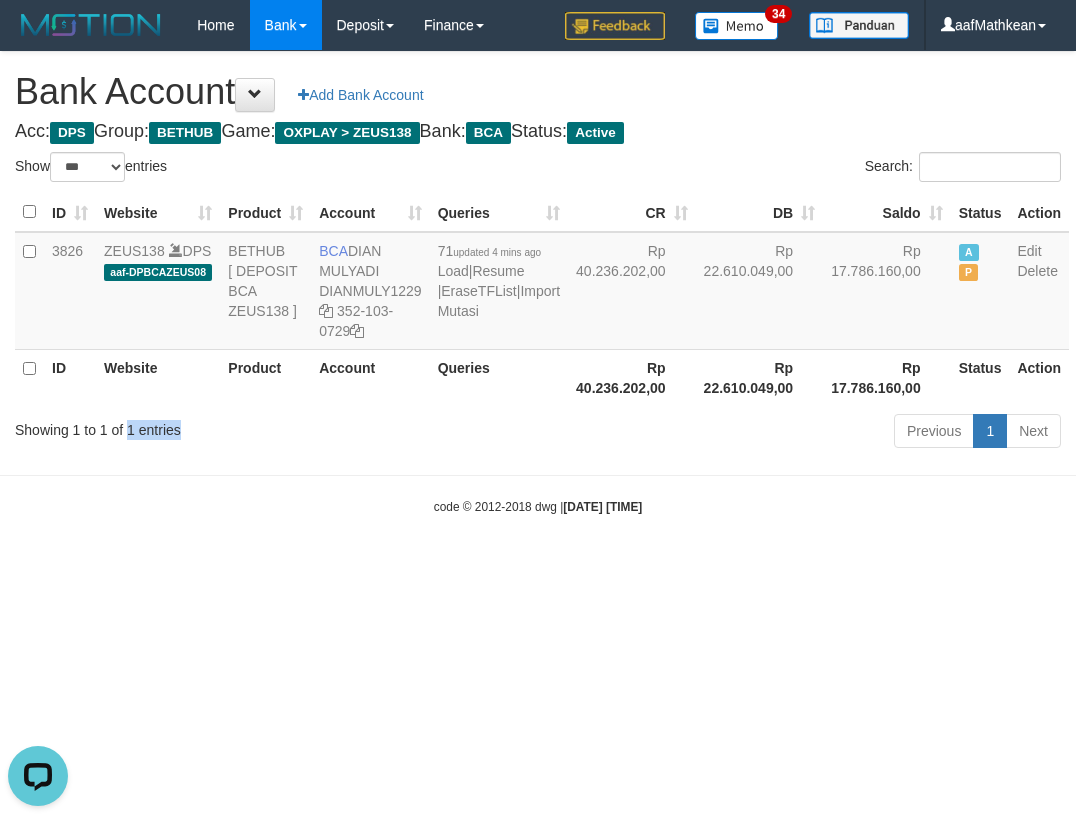 click on "Showing 1 to 1 of 1 entries" at bounding box center [224, 426] 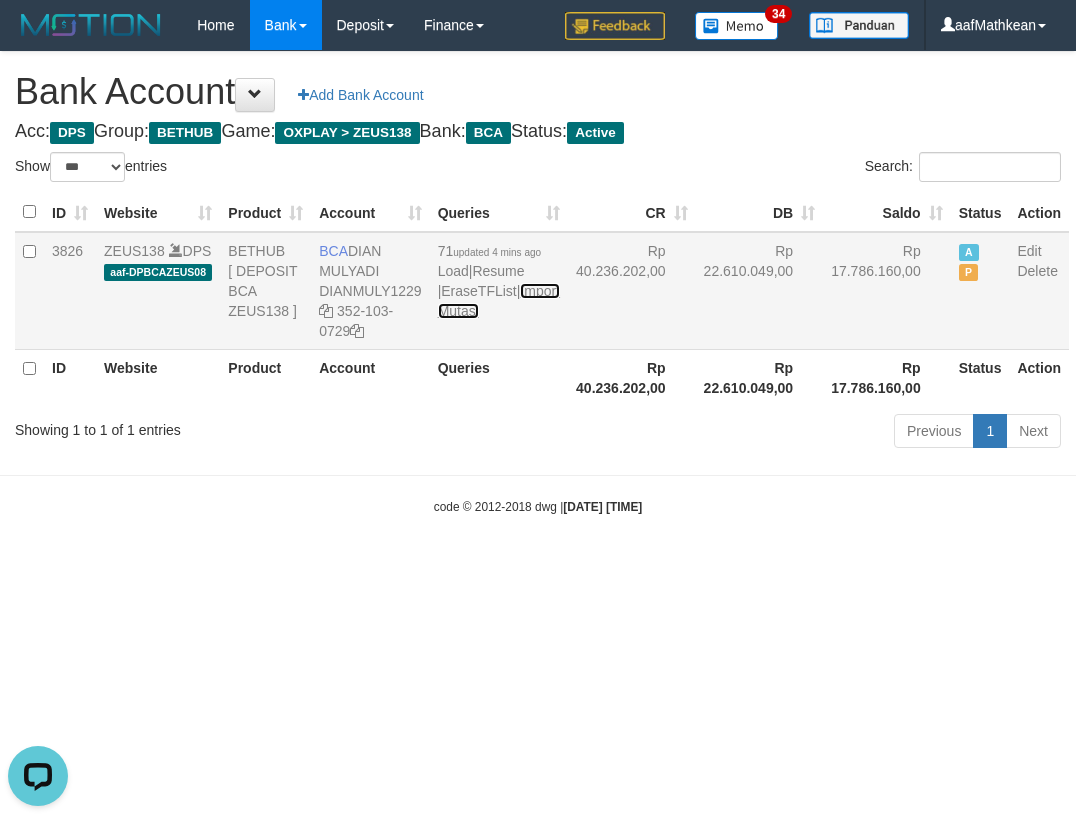click on "Import Mutasi" at bounding box center (499, 301) 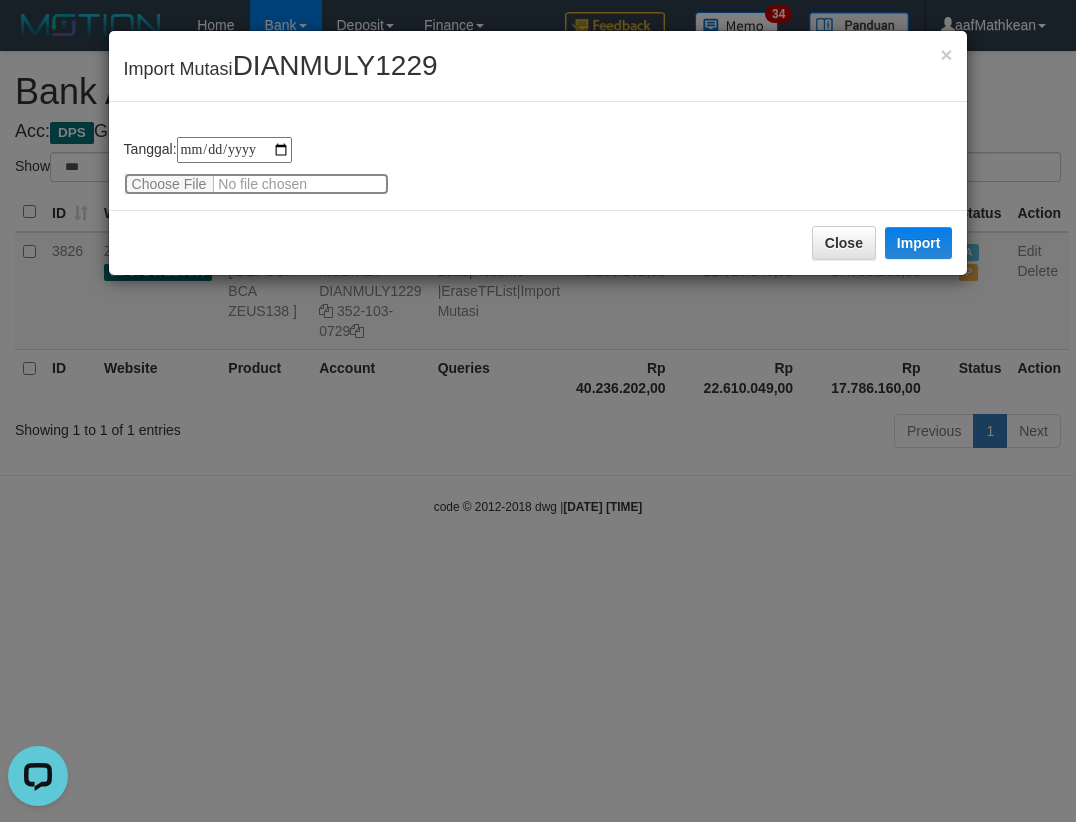 click at bounding box center [256, 184] 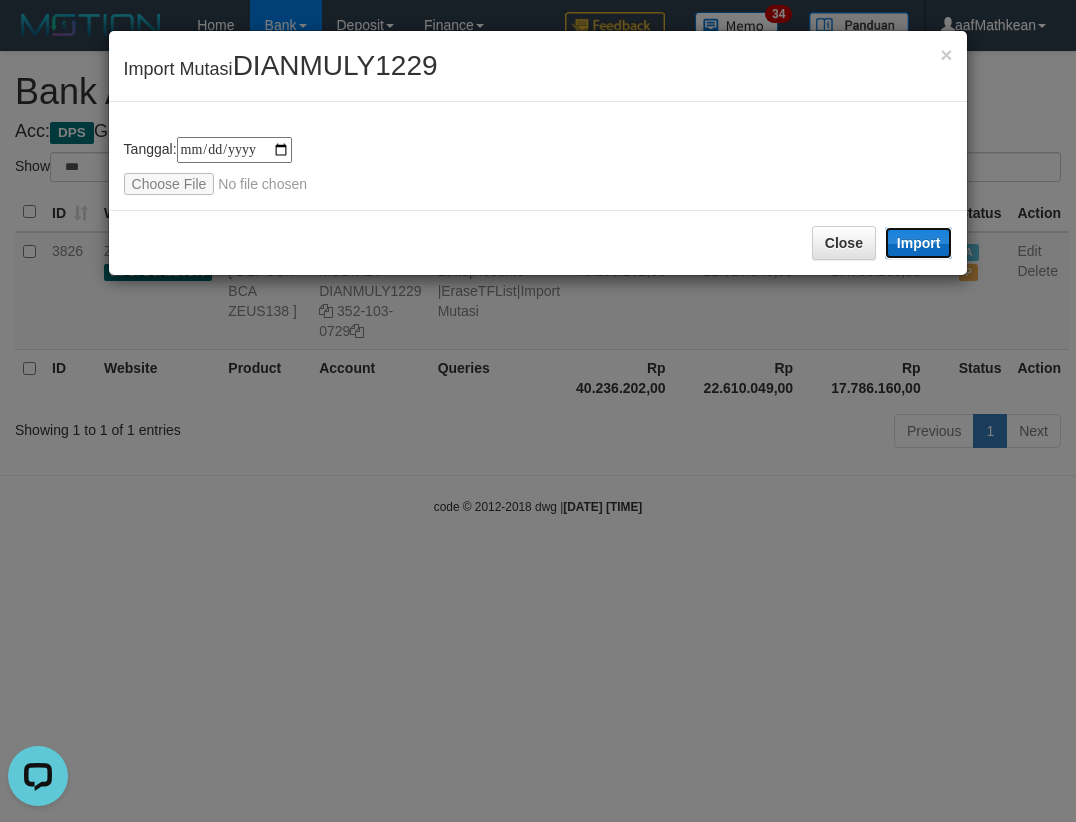 click on "Import" at bounding box center (919, 243) 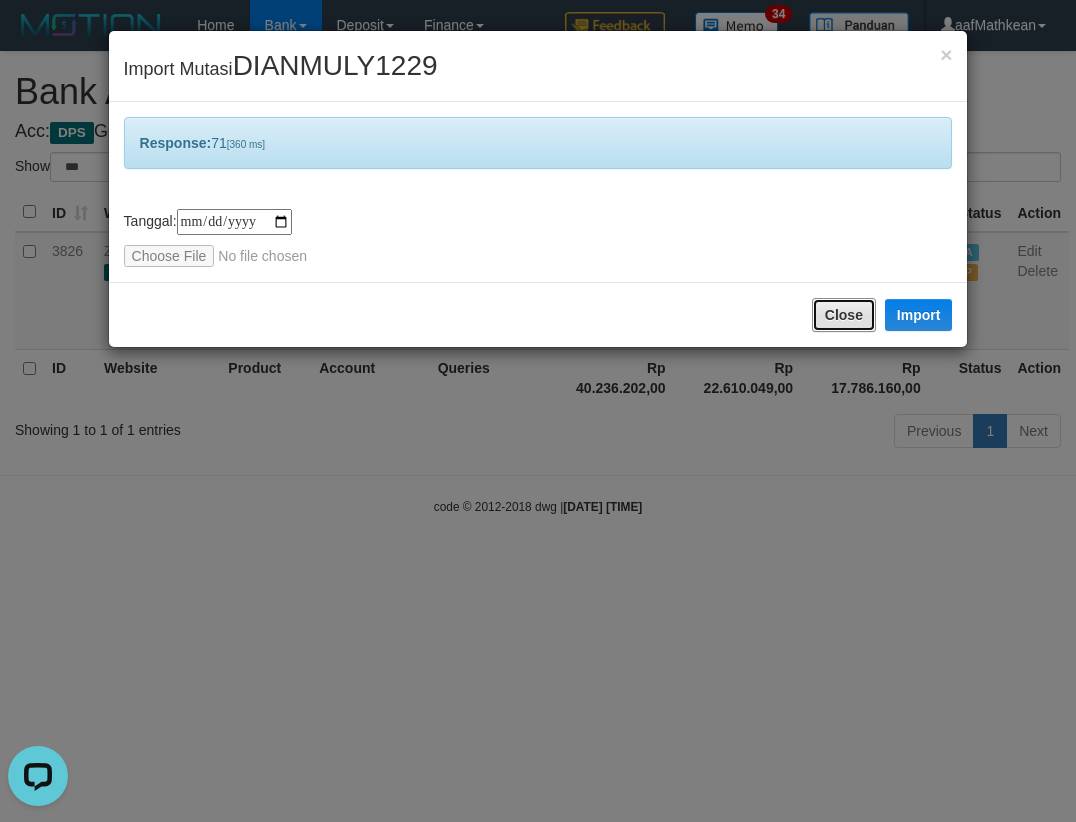 drag, startPoint x: 847, startPoint y: 314, endPoint x: 362, endPoint y: 55, distance: 549.8236 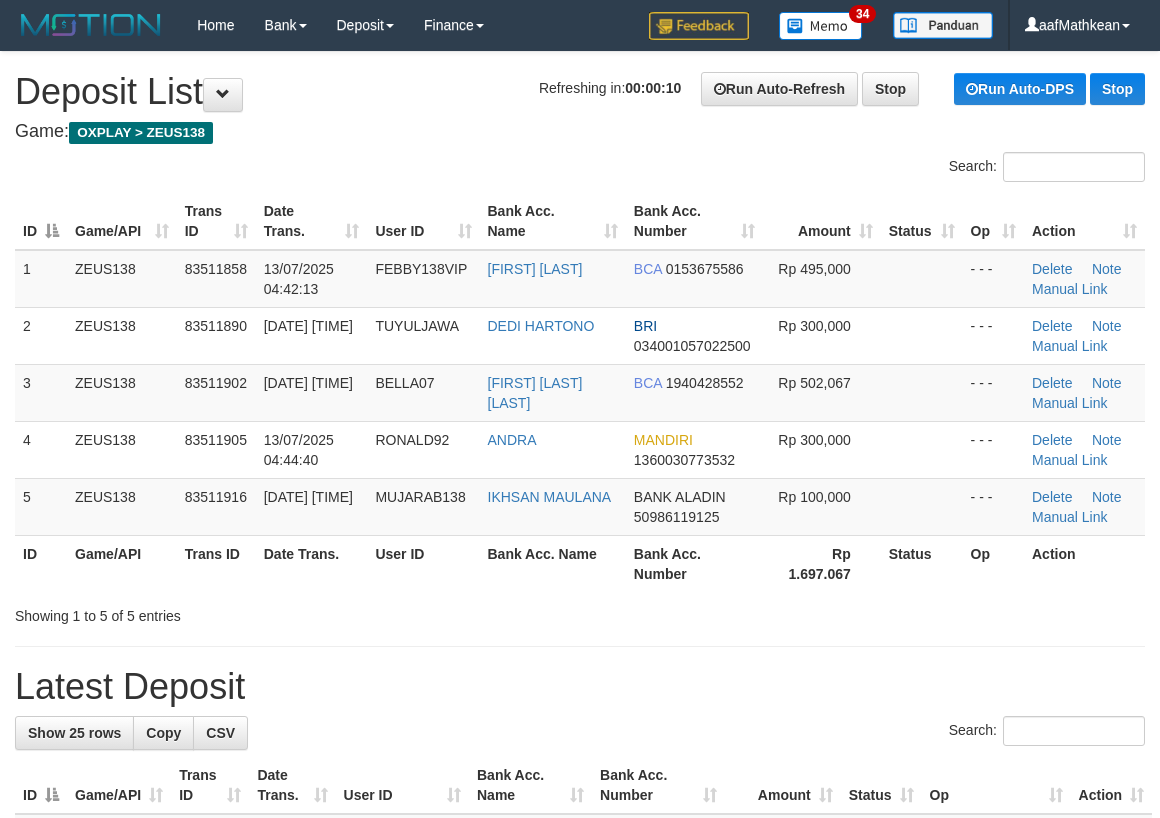 scroll, scrollTop: 0, scrollLeft: 0, axis: both 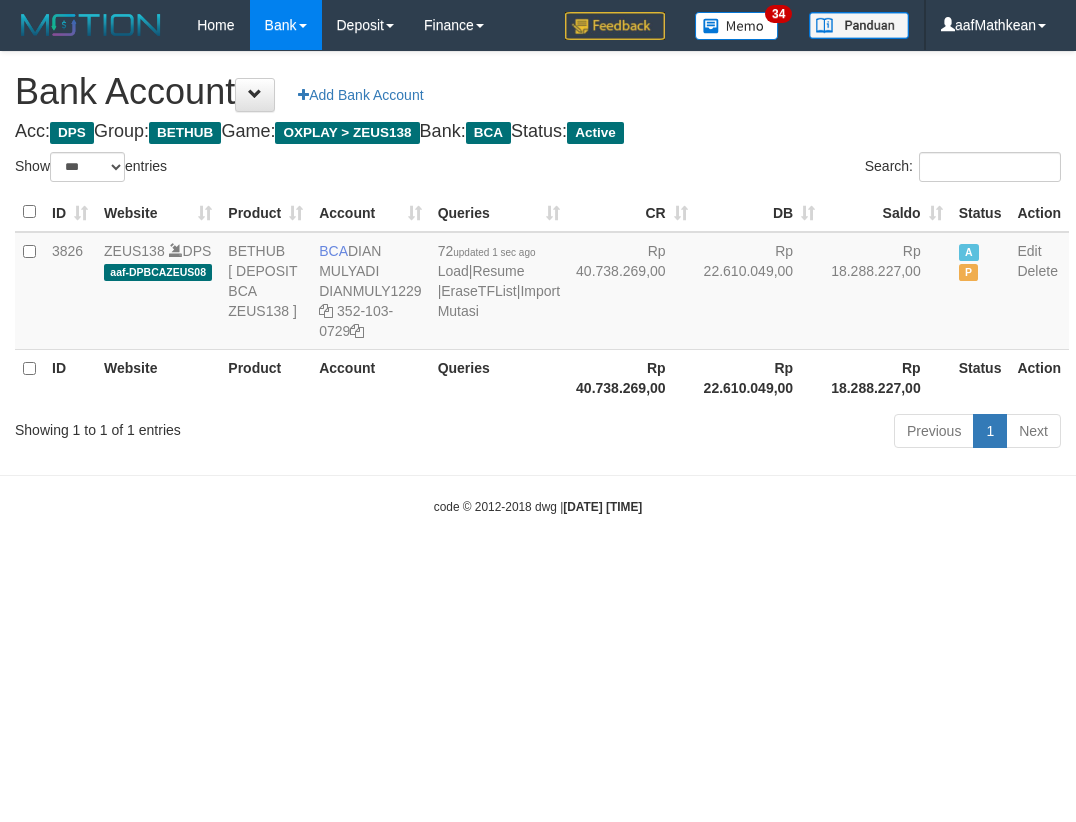 select on "***" 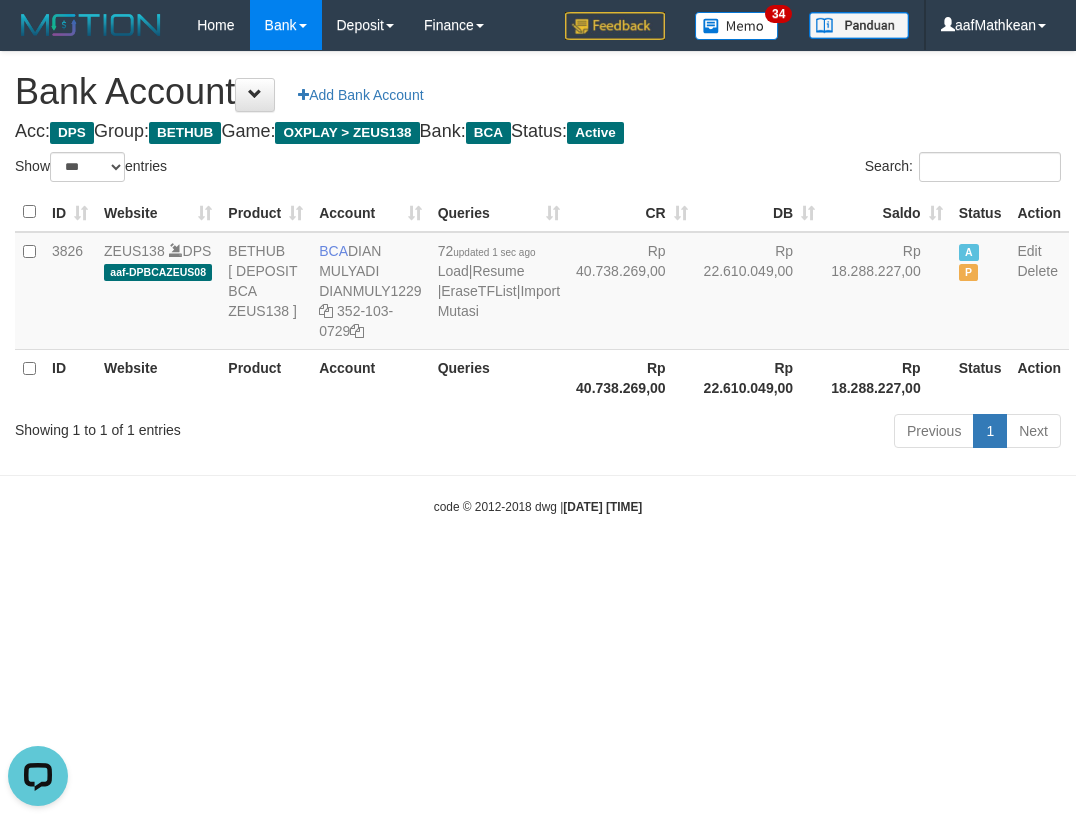 scroll, scrollTop: 0, scrollLeft: 0, axis: both 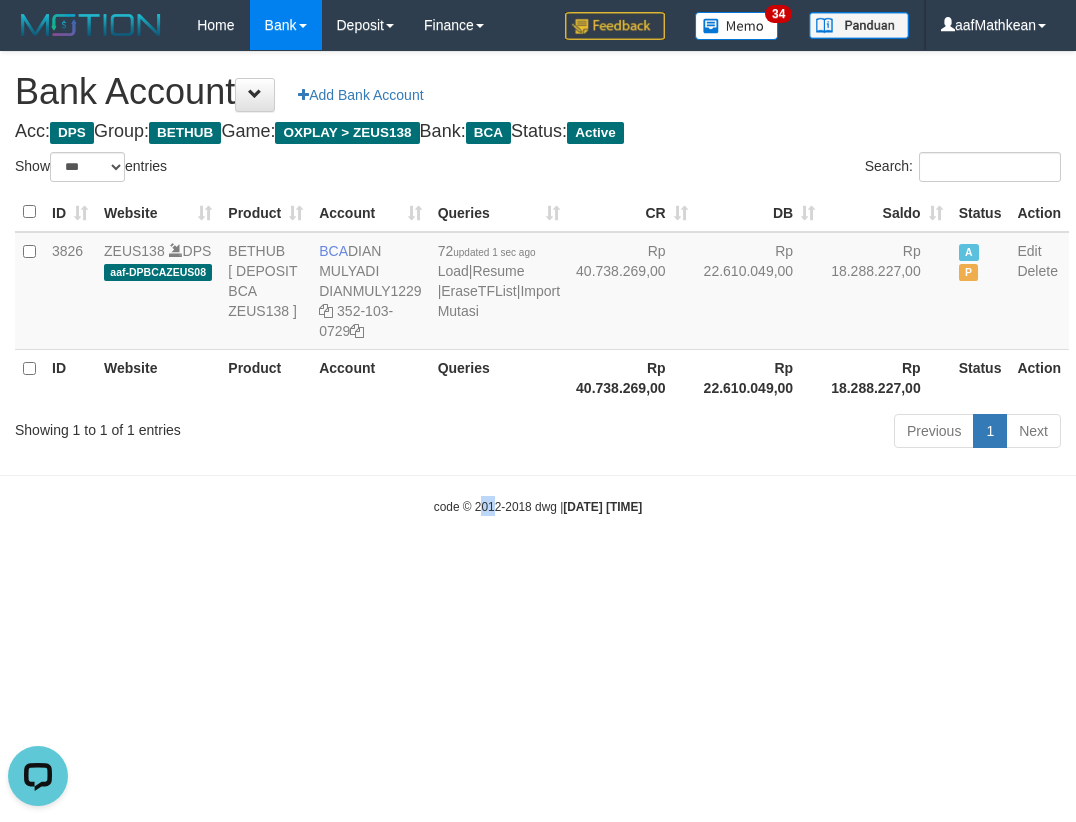 drag, startPoint x: 468, startPoint y: 520, endPoint x: 482, endPoint y: 517, distance: 14.3178215 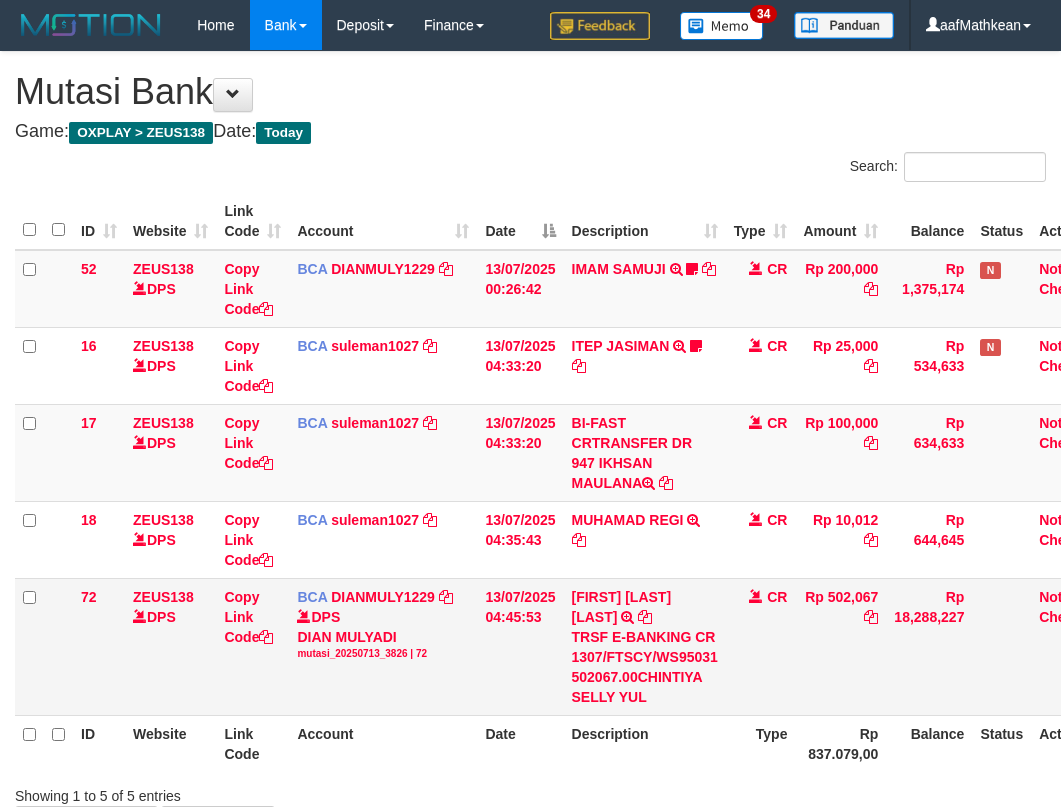 scroll, scrollTop: 32, scrollLeft: 0, axis: vertical 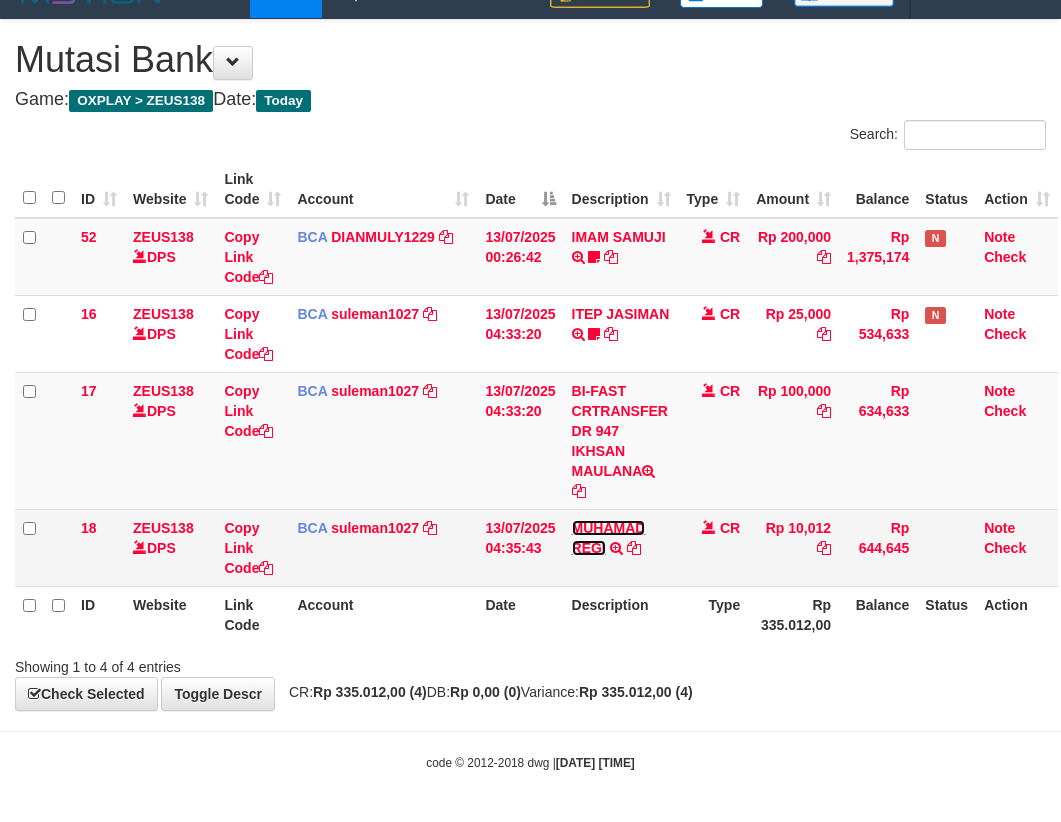 click on "MUHAMAD REGI" at bounding box center [609, 538] 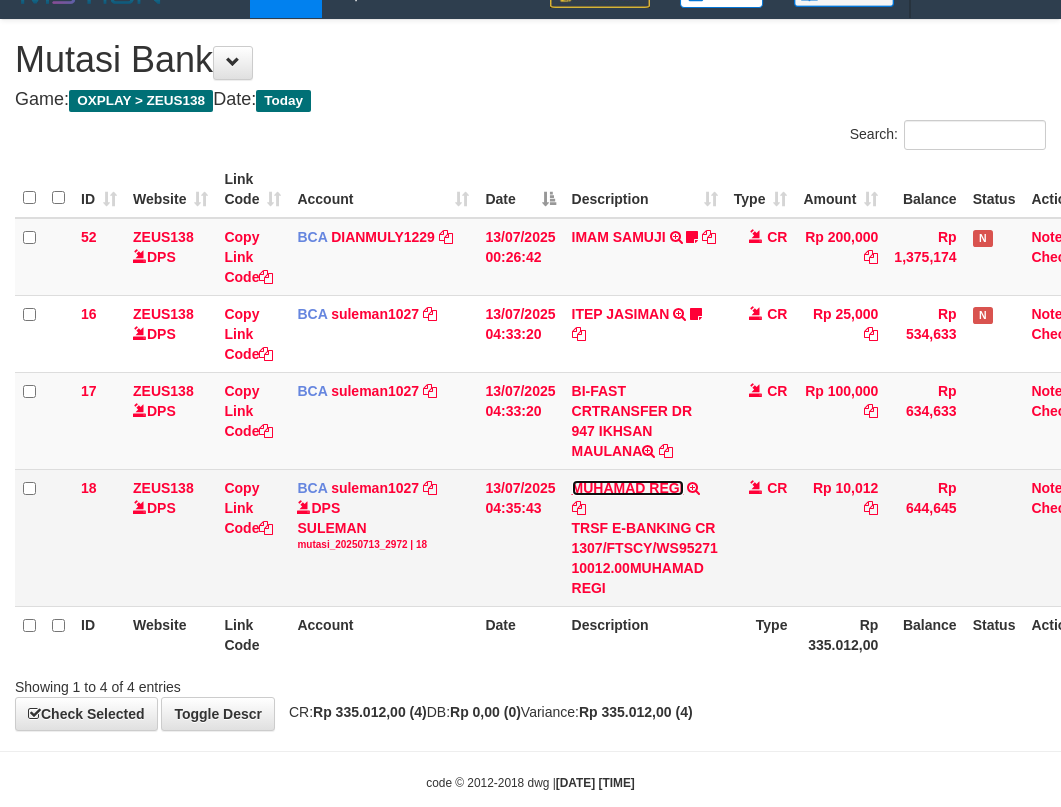 click on "MUHAMAD REGI" at bounding box center [628, 488] 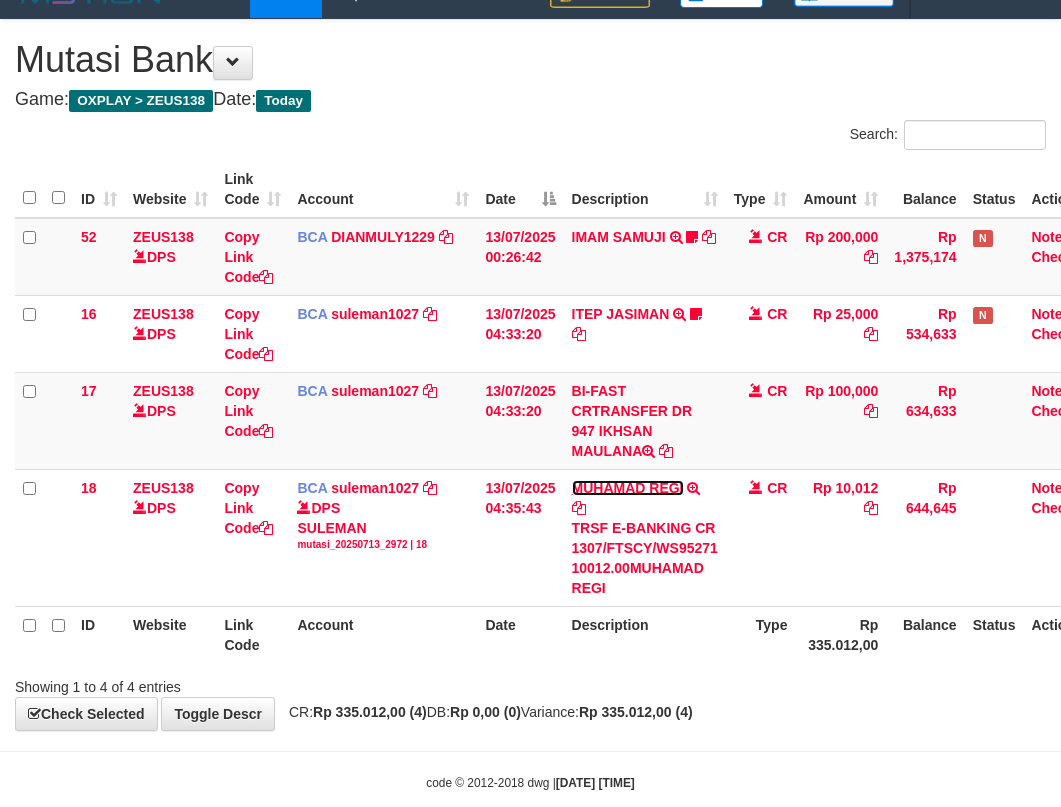 click on "MUHAMAD REGI" at bounding box center [628, 488] 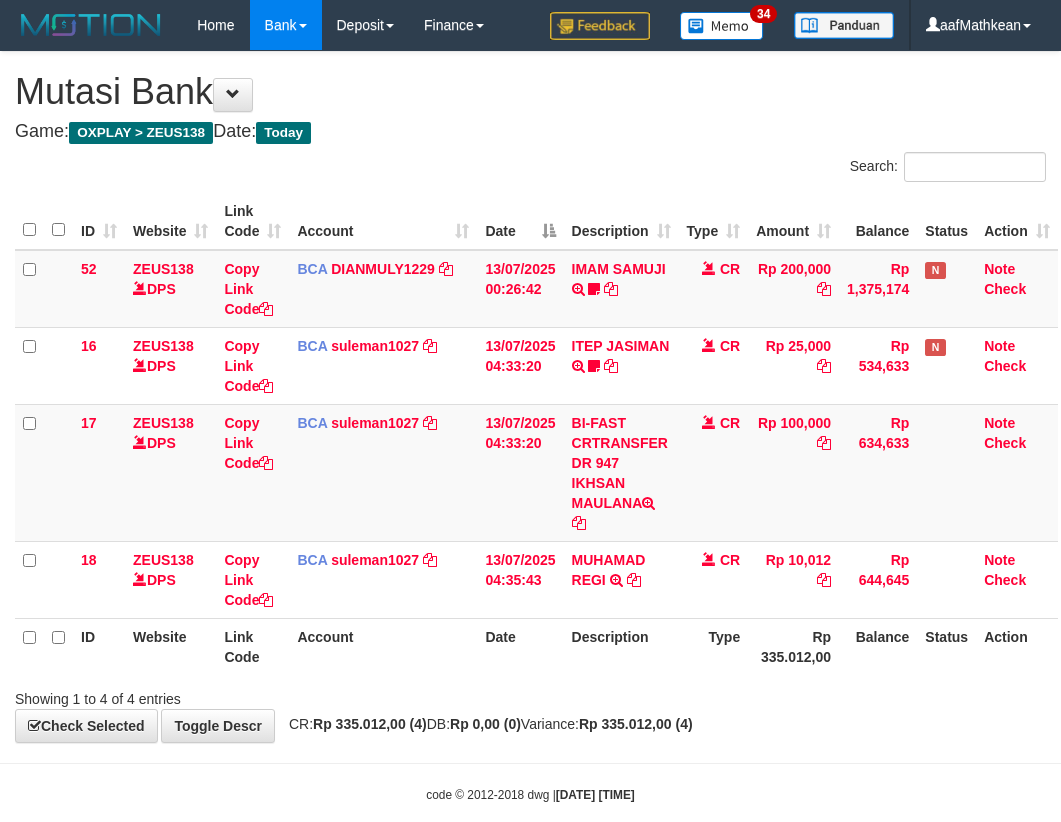 scroll, scrollTop: 32, scrollLeft: 0, axis: vertical 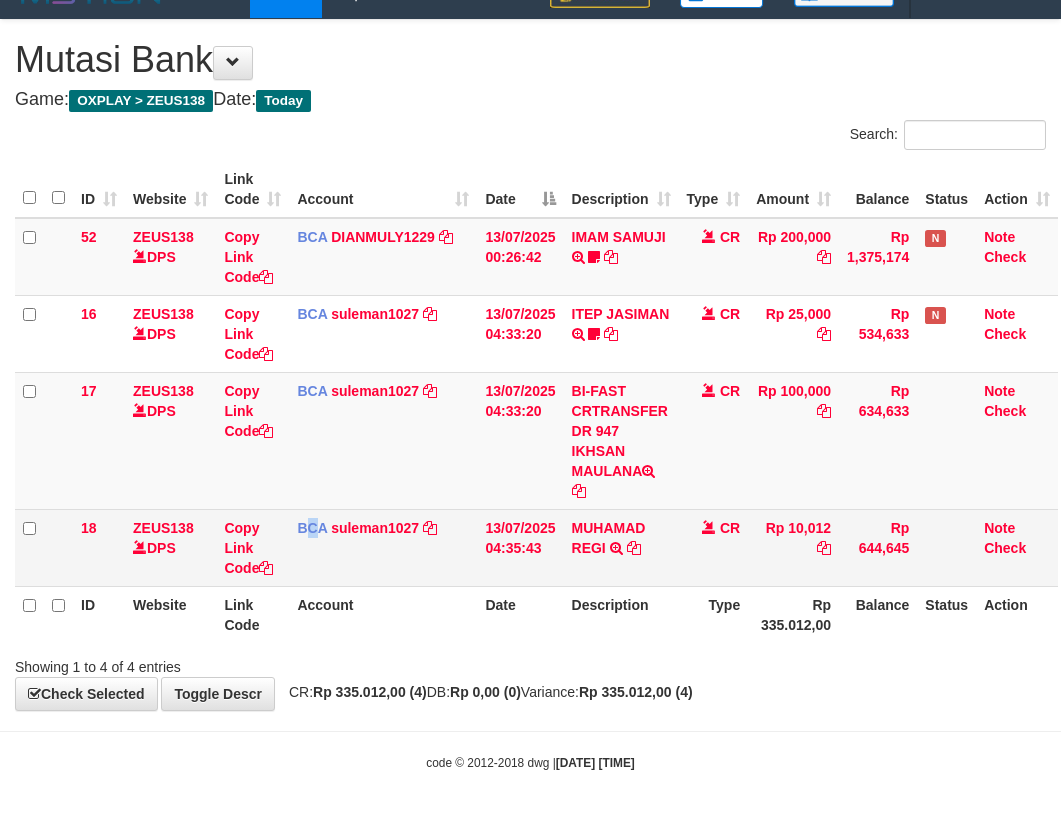 click on "BCA
suleman1027
DPS
SULEMAN
mutasi_20250713_2972 | 18
mutasi_20250713_2972 | 18" at bounding box center (383, 547) 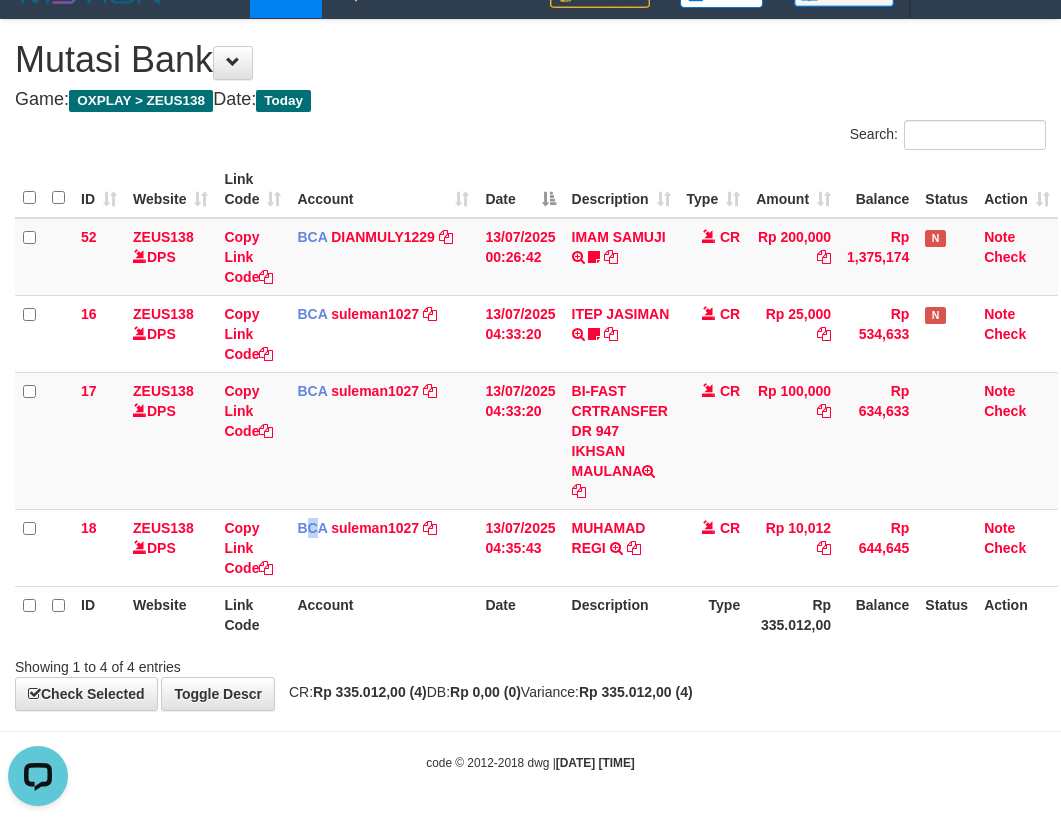 scroll, scrollTop: 0, scrollLeft: 0, axis: both 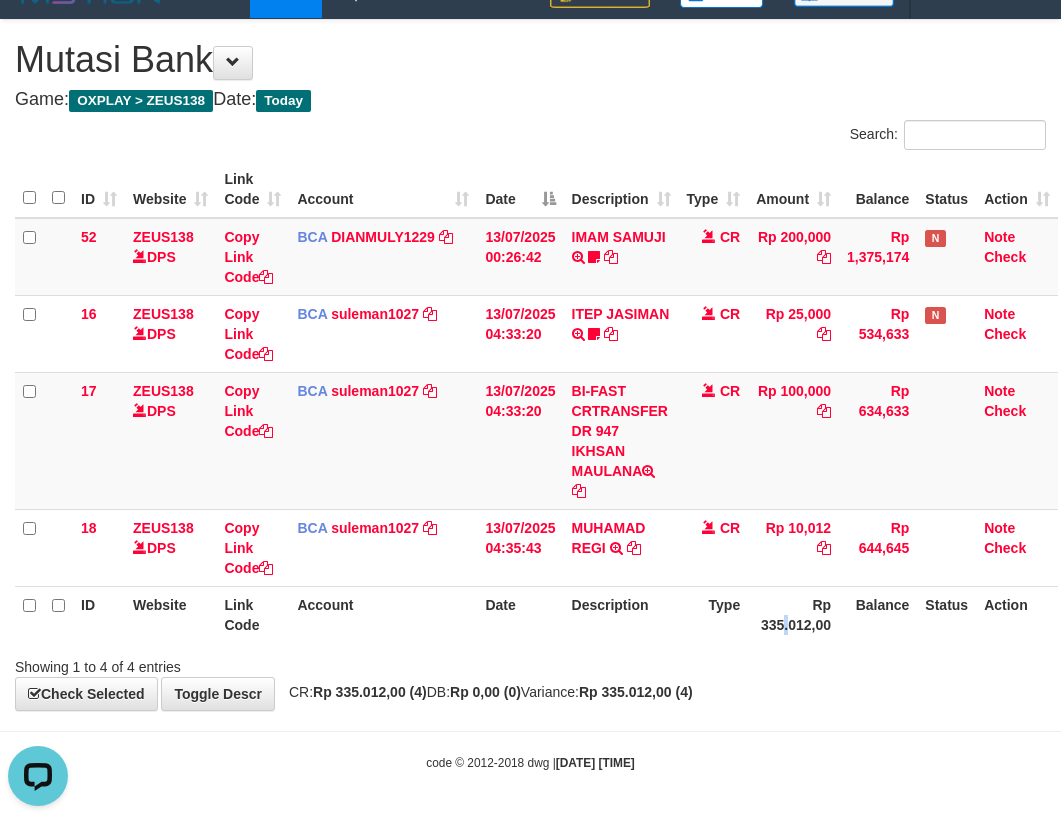 drag, startPoint x: 790, startPoint y: 633, endPoint x: 766, endPoint y: 630, distance: 24.186773 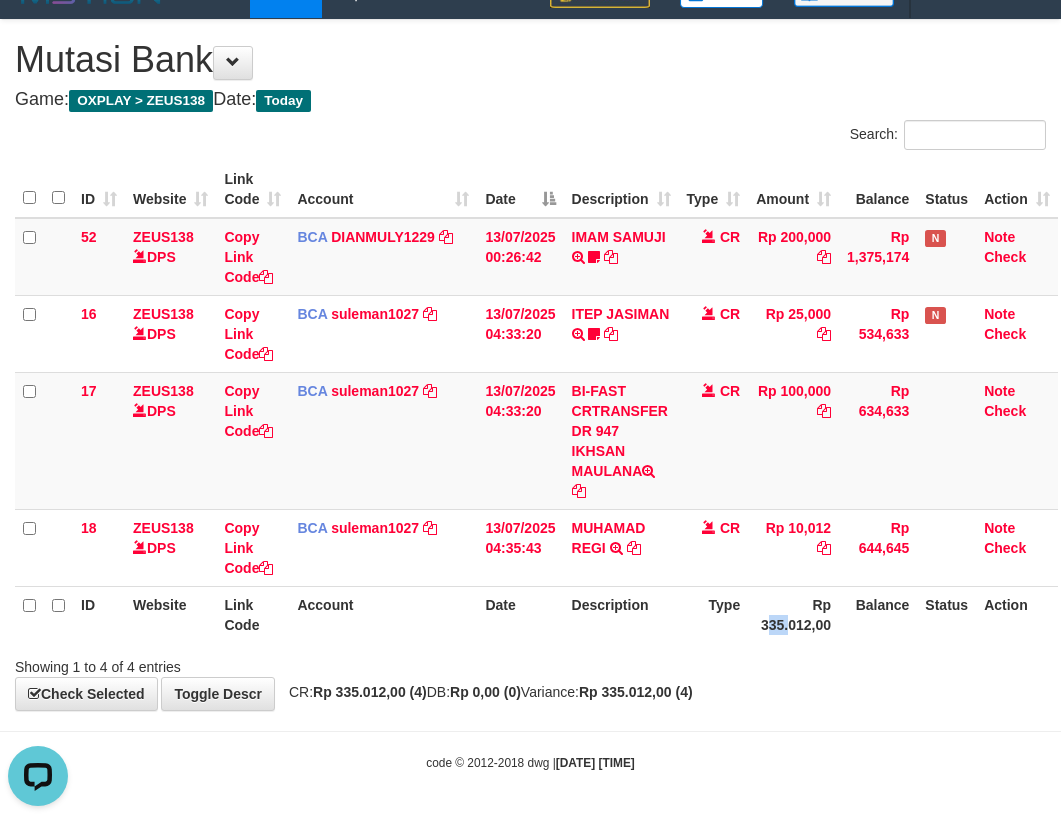 click on "Rp 335.012,00" at bounding box center [793, 614] 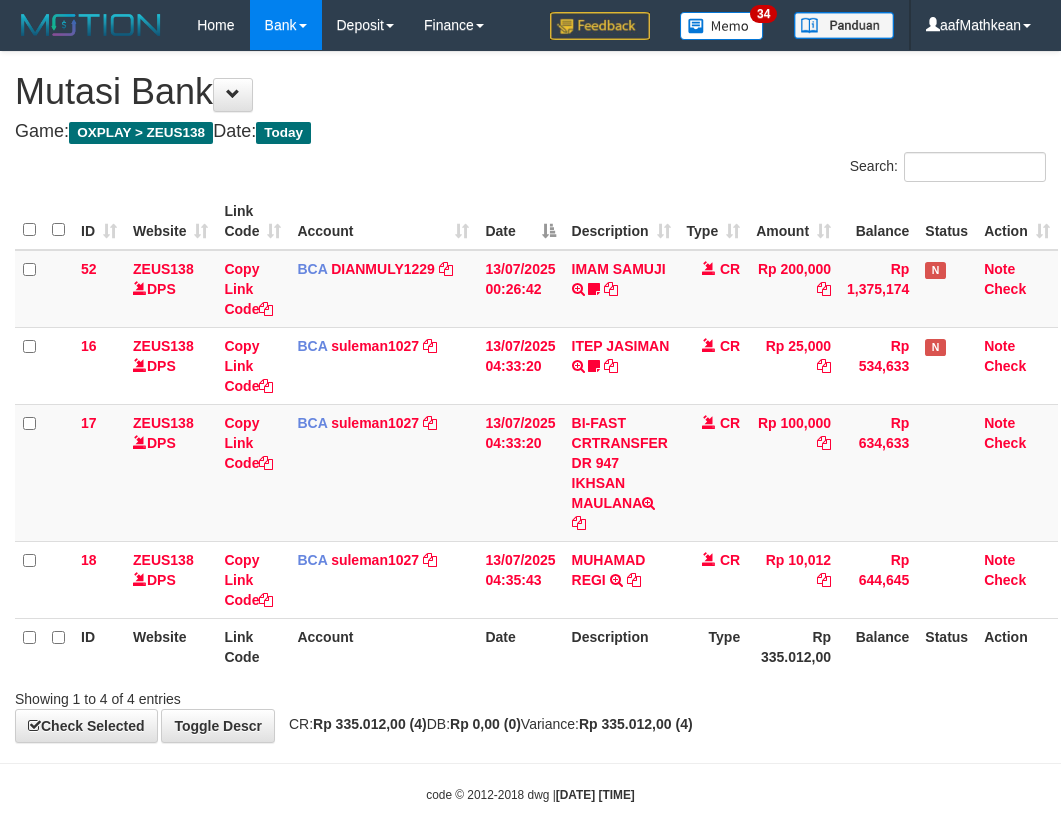 scroll, scrollTop: 32, scrollLeft: 0, axis: vertical 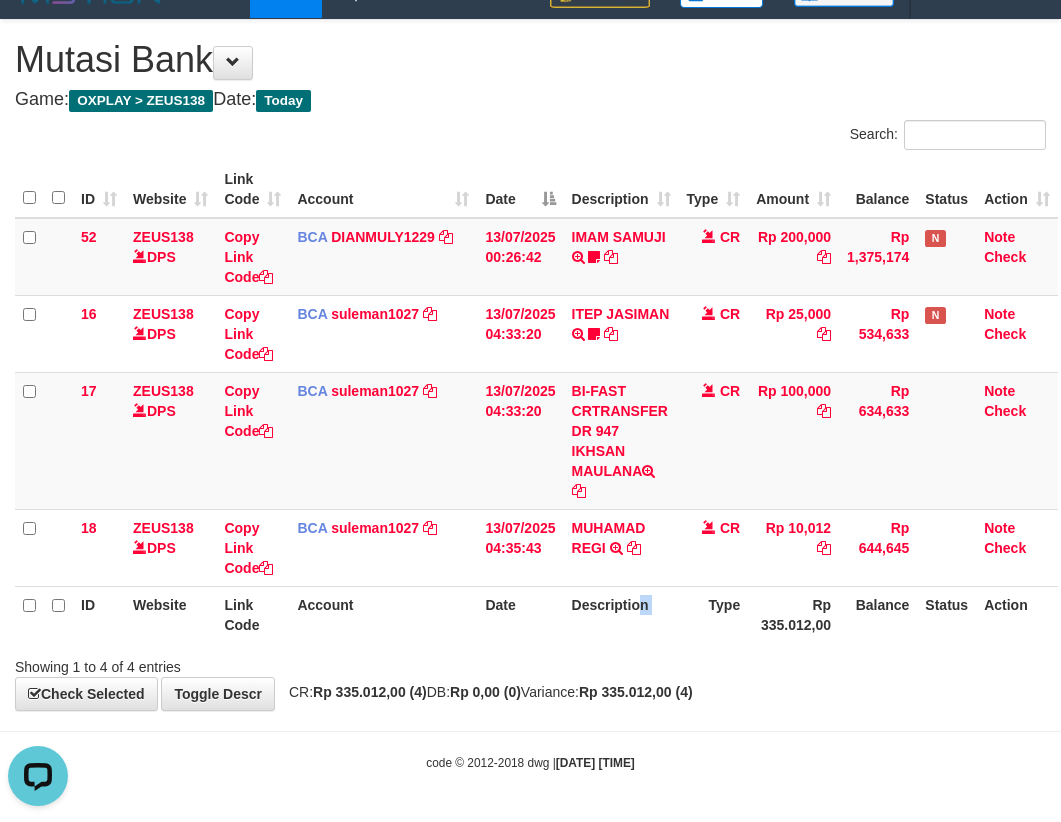 click on "ID Website Link Code Account Date Description Type Rp 335.012,00 Balance Status Action" at bounding box center (536, 614) 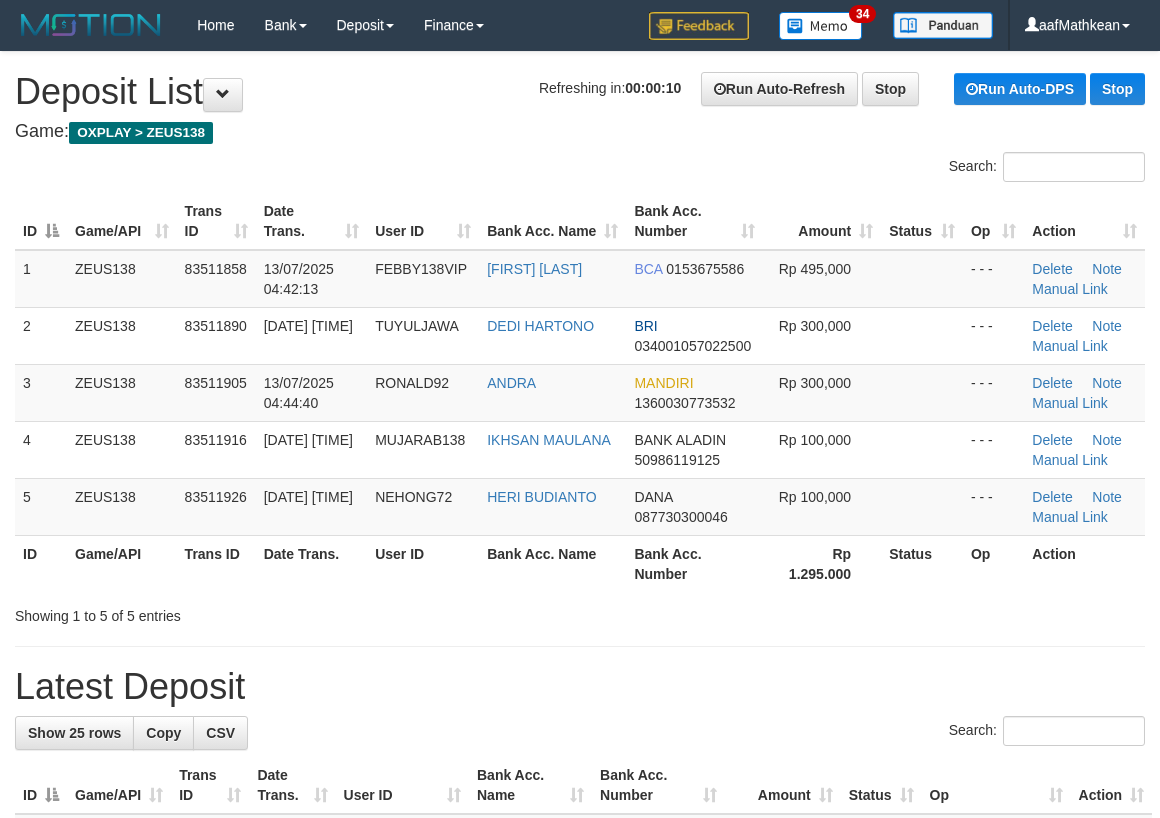 scroll, scrollTop: 0, scrollLeft: 0, axis: both 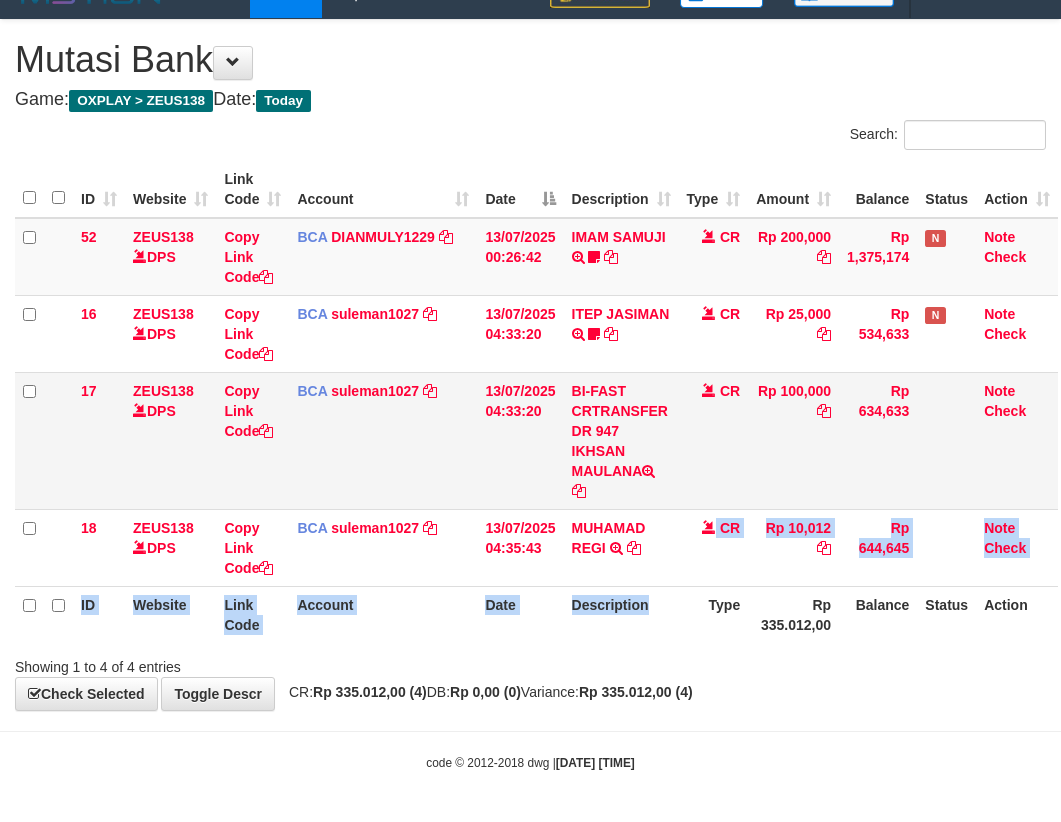 click on "ID Website Link Code Account Date Description Type Amount Balance Status Action
52
ZEUS138    DPS
Copy Link Code
BCA
DIANMULY1229
DPS
DIAN MULYADI
mutasi_20250713_3826 | 52
mutasi_20250713_3826 | 52
13/07/2025 00:26:42
IMAM SAMUJI            TRSF E-BANKING CR 1307/FTSCY/WS95031
200000.00IMAM SAMUJI    Mesbon99
CR
Rp 200,000
Rp 1,375,174
N
Note
Check
16
ZEUS138    DPS
Copy Link Code
BCA
suleman1027
DPS" at bounding box center [536, 402] 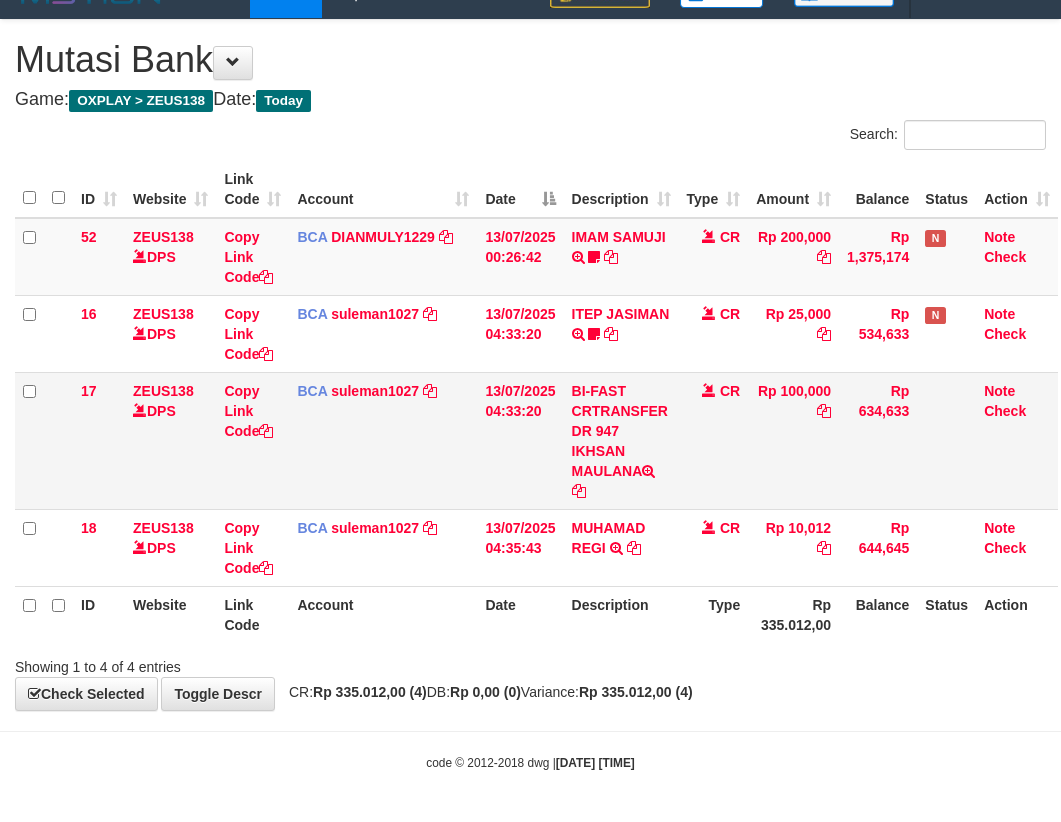 click on "BI-FAST CRTRANSFER DR 947 IKHSAN MAULANA" at bounding box center (621, 440) 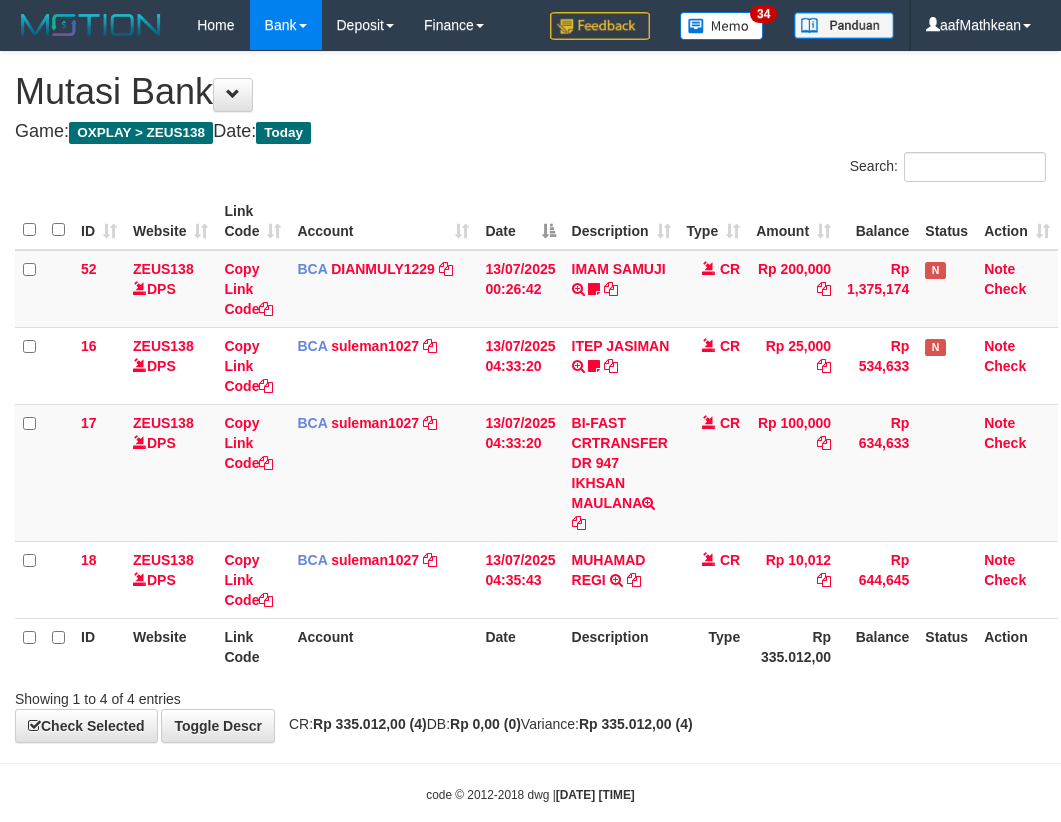 scroll, scrollTop: 32, scrollLeft: 0, axis: vertical 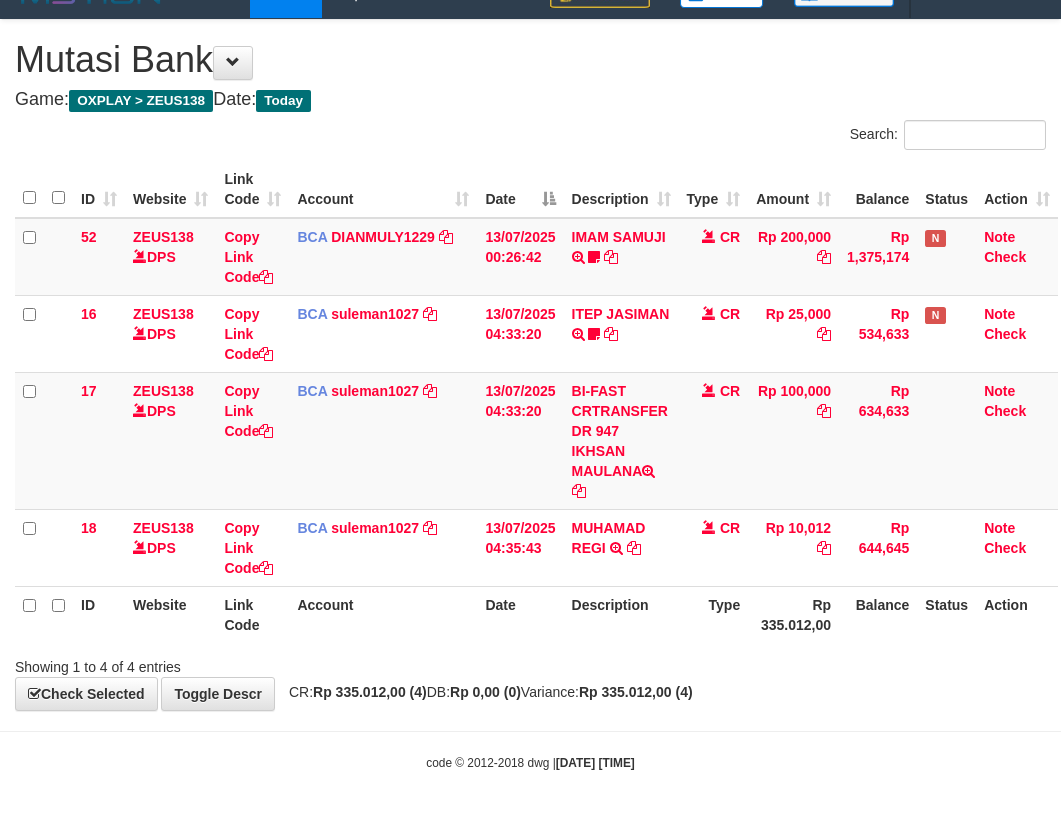 click on "18
ZEUS138    DPS
Copy Link Code
BCA
[USERNAME]
DPS
[LASTNAME]
mutasi_20250713_2972 | 18
mutasi_20250713_2972 | 18
13/07/2025 04:35:43
[FIRST] [LAST]         TRSF E-BANKING CR 1307/FTSCY/WS95271
10012.00[FIRST][LAST]
CR
Rp 10,012
Rp 644,645
Note
Check" at bounding box center (536, 547) 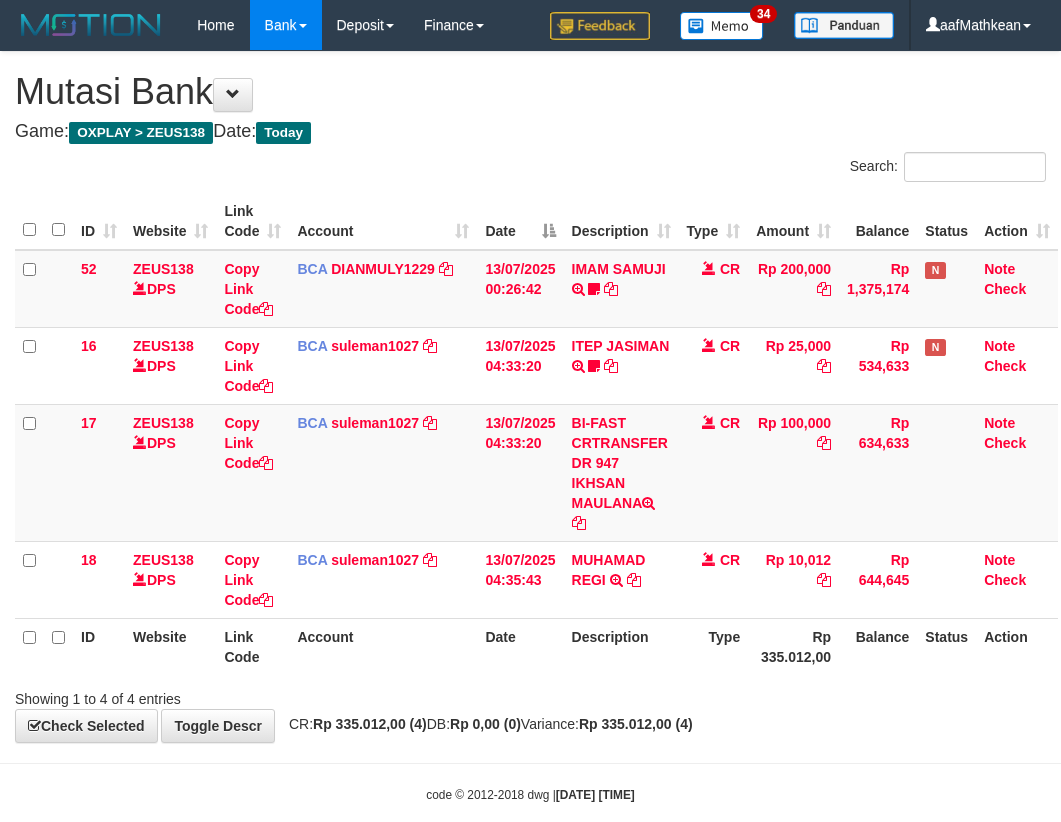 scroll, scrollTop: 32, scrollLeft: 0, axis: vertical 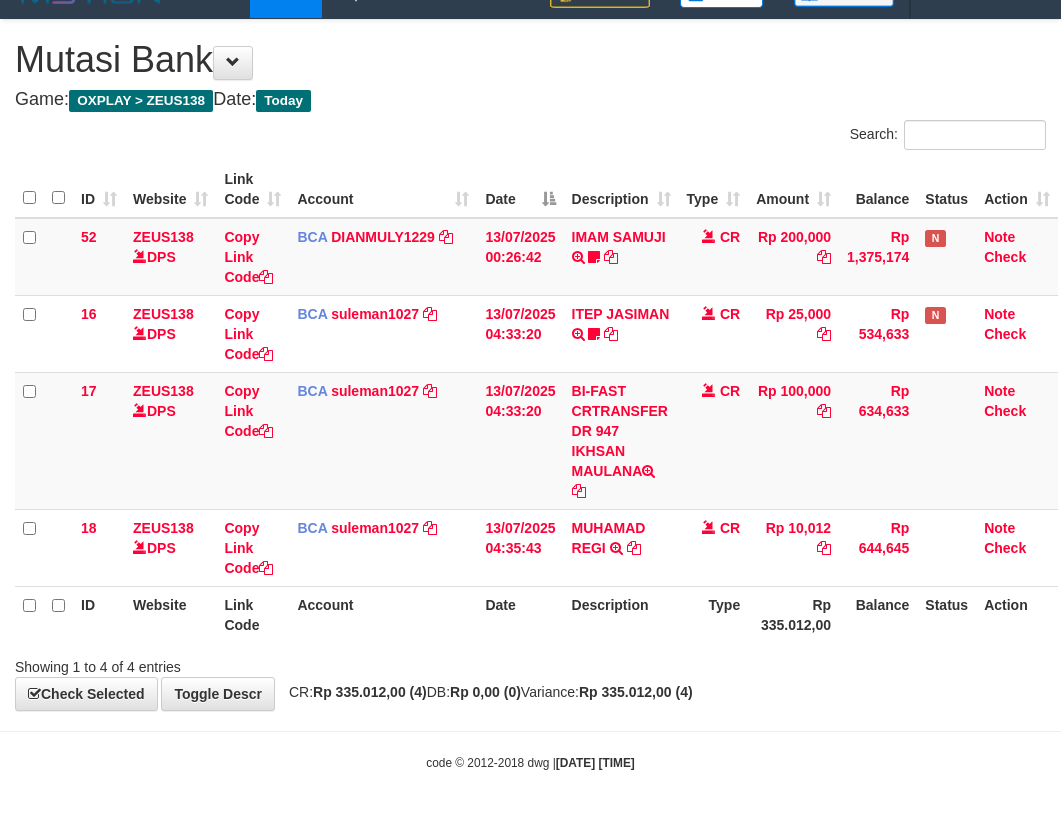 click on "Date" at bounding box center (520, 614) 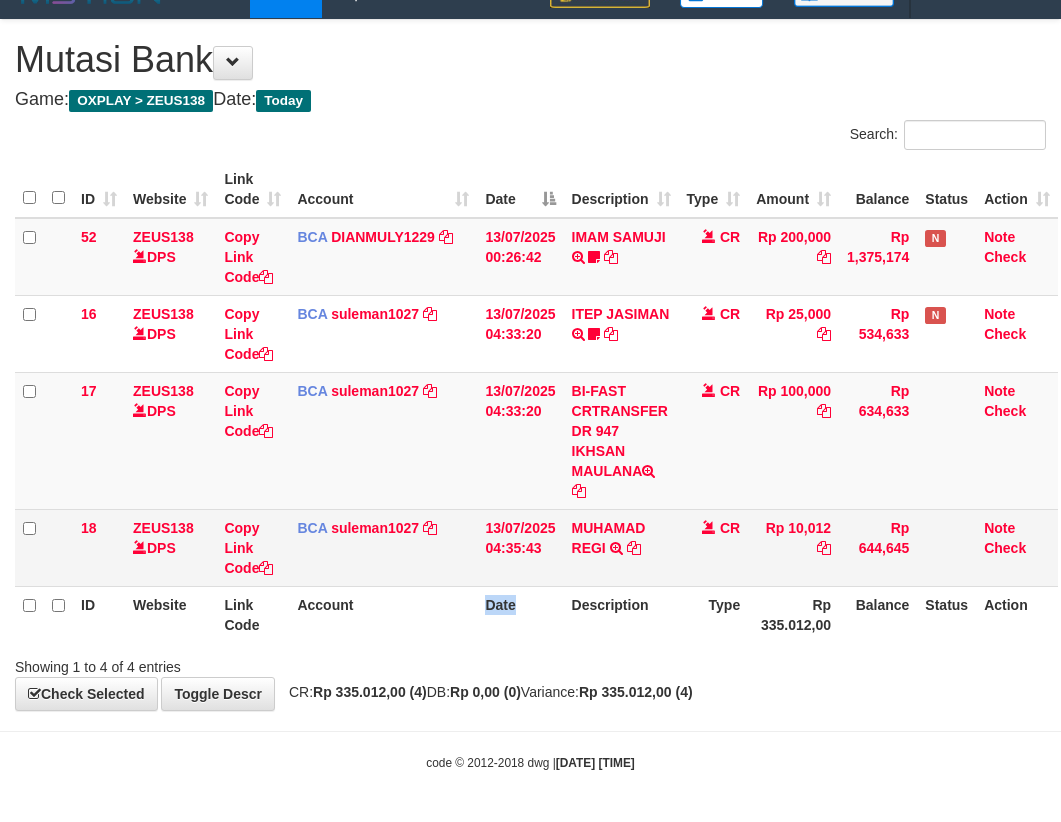 click on "BCA
suleman1027
DPS
SULEMAN
mutasi_20250713_2972 | 17
mutasi_20250713_2972 | 17" at bounding box center [383, 440] 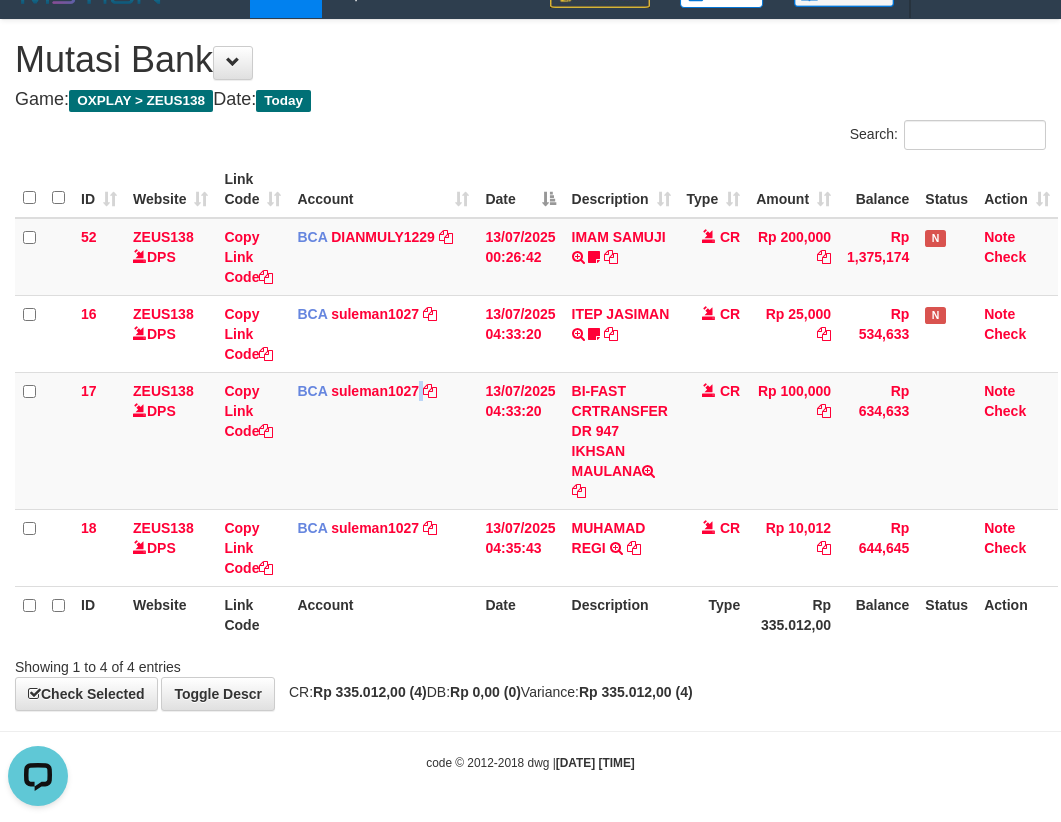 scroll, scrollTop: 0, scrollLeft: 0, axis: both 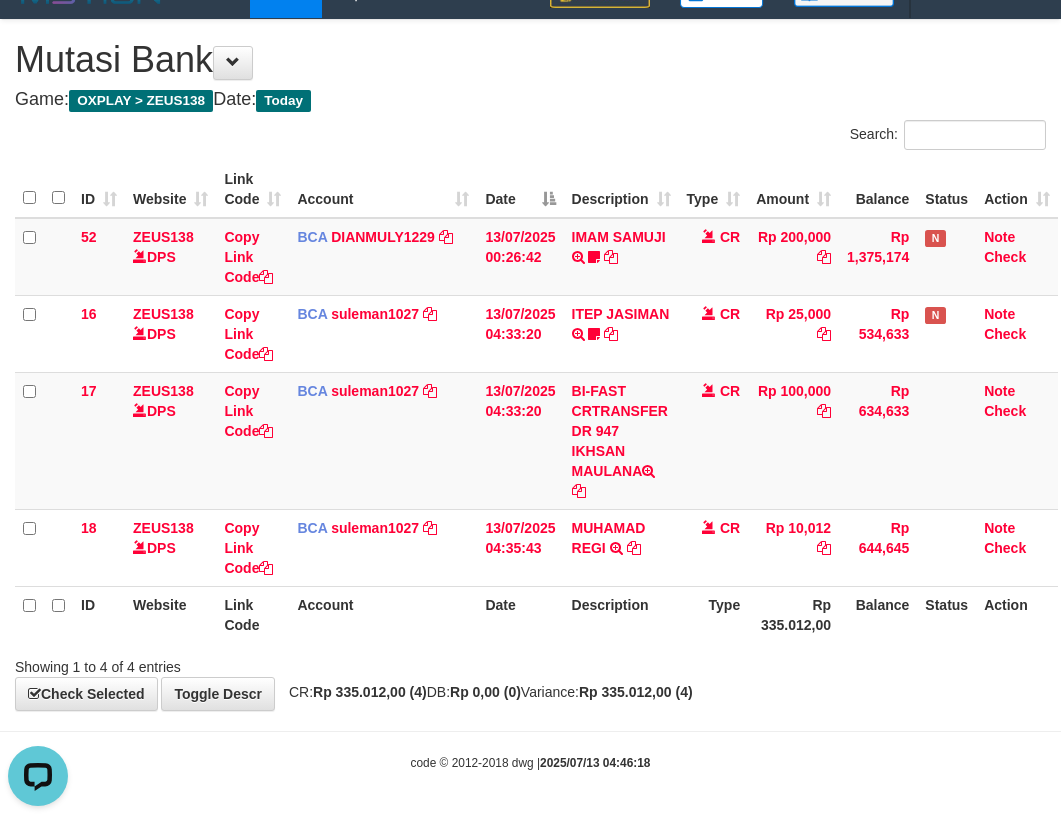 drag, startPoint x: 477, startPoint y: 687, endPoint x: 1068, endPoint y: 578, distance: 600.9675 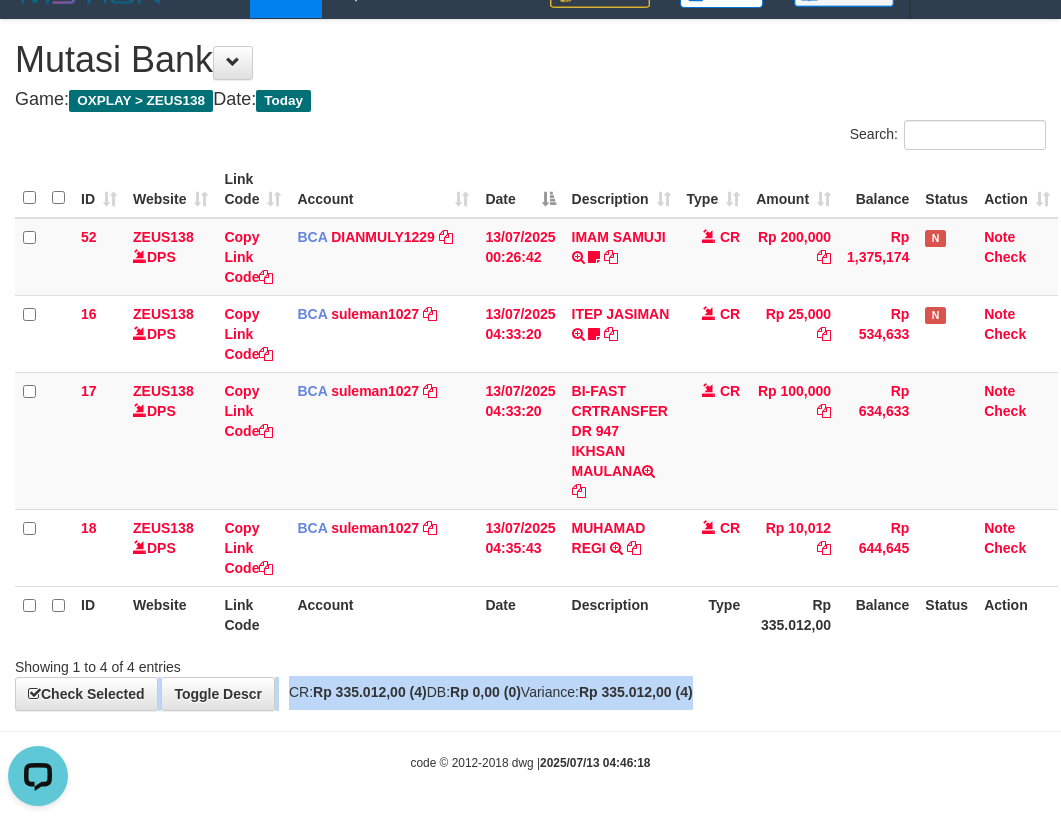 click on "Toggle navigation
Home
Bank
Account List
Load
By Website
Group
[OXPLAY]													ZEUS138
By Load Group (DPS)
Sync" at bounding box center [530, 395] 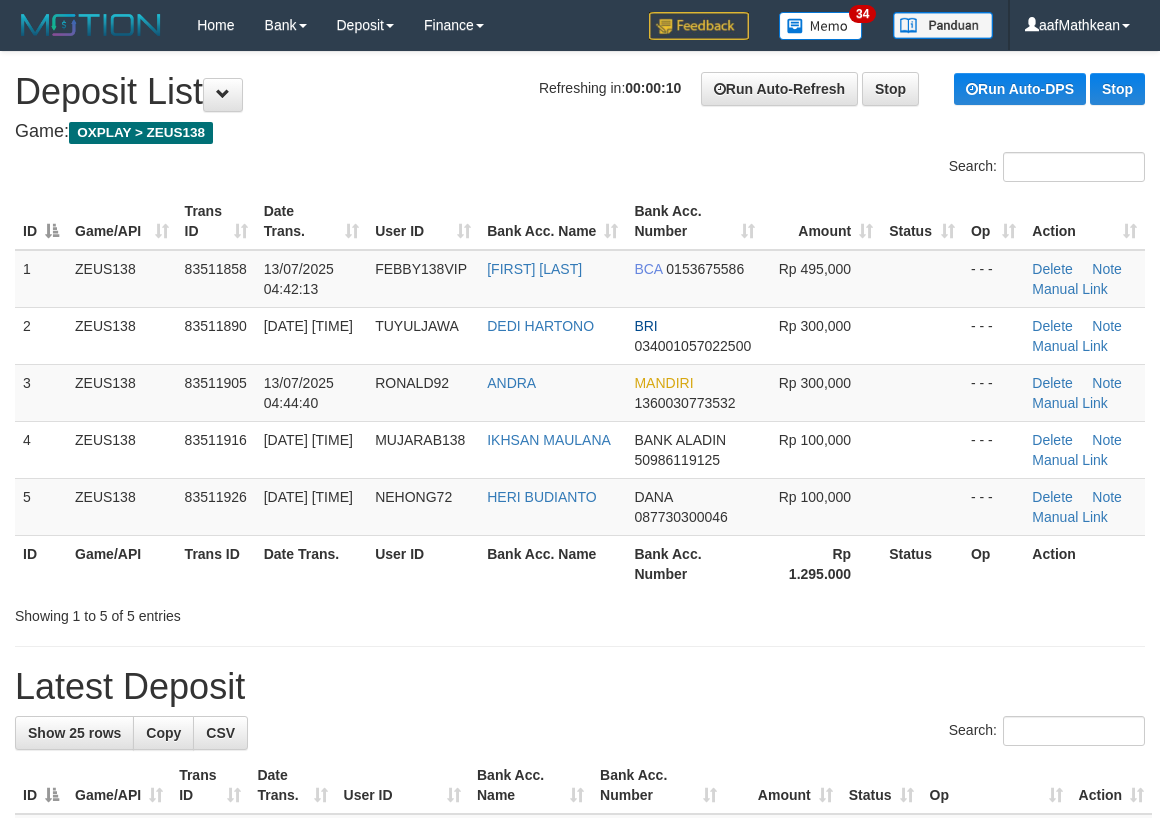 scroll, scrollTop: 0, scrollLeft: 0, axis: both 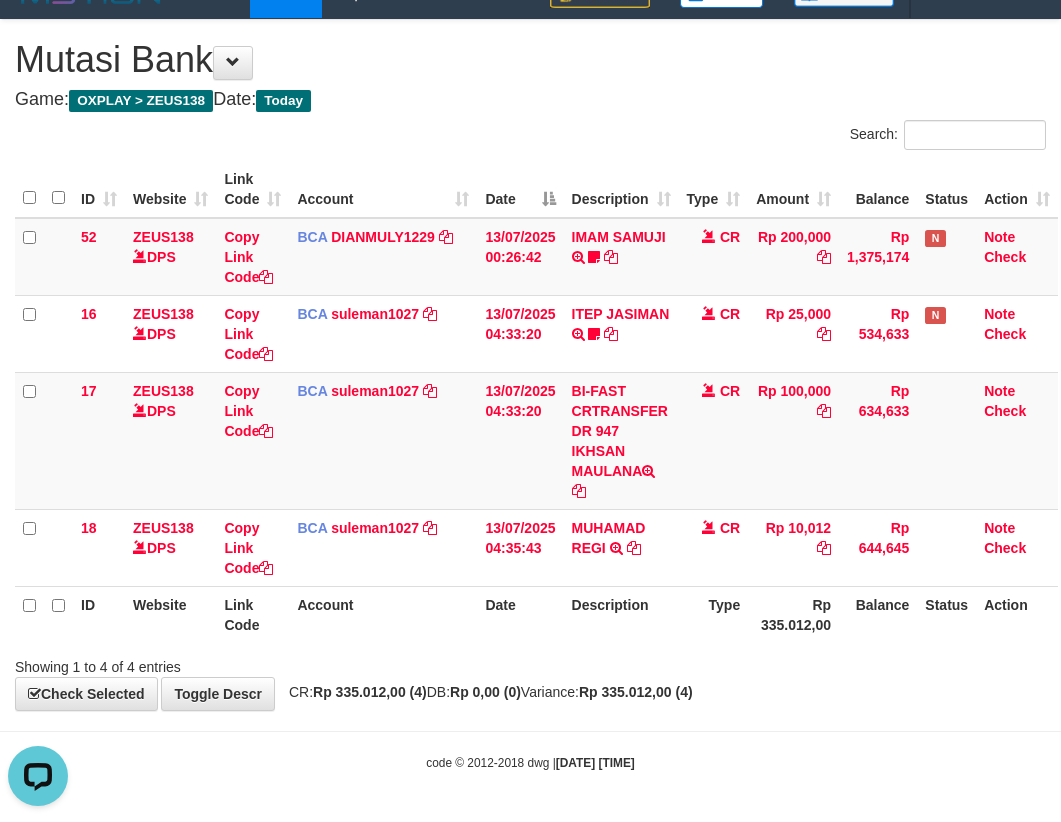 click on "Account" at bounding box center [383, 614] 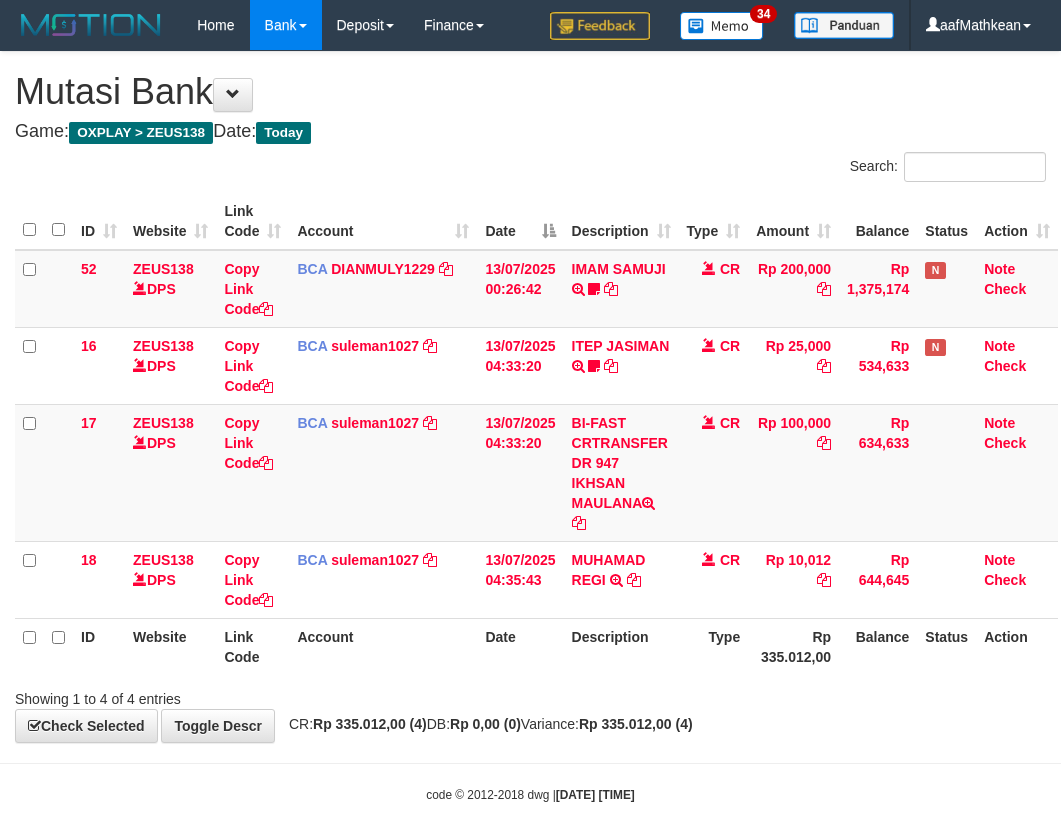 click on "Date" at bounding box center (520, 646) 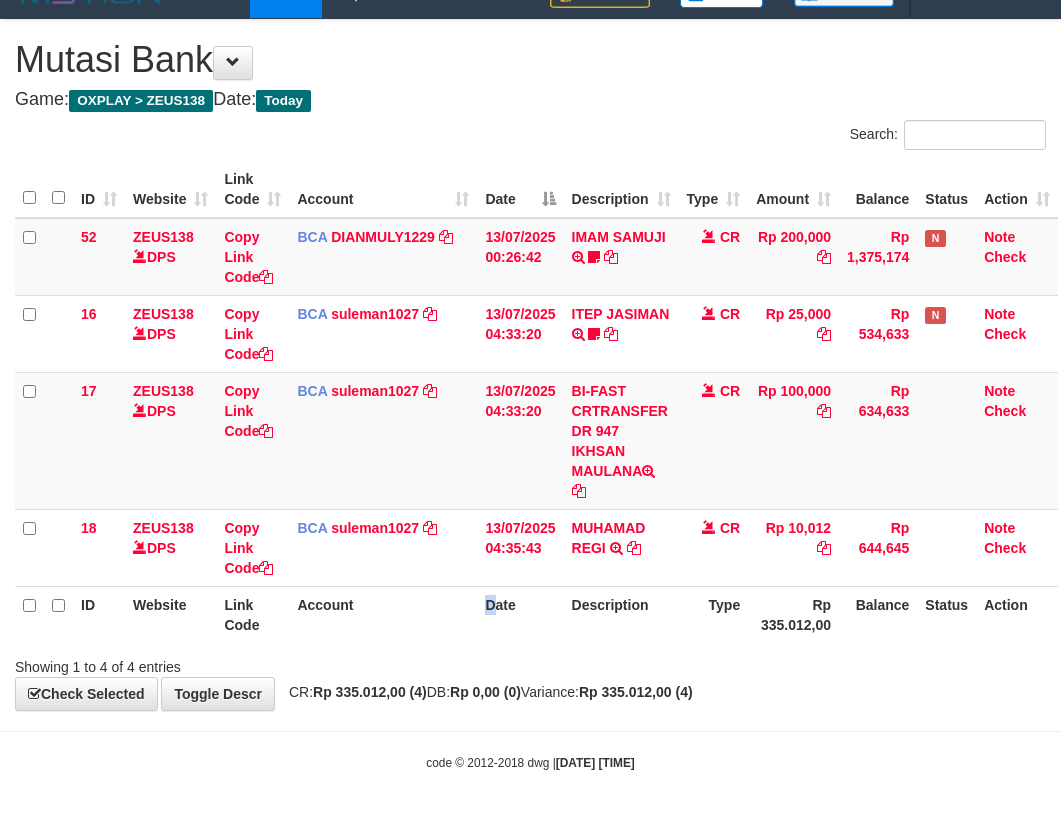 click on "Date" at bounding box center [520, 614] 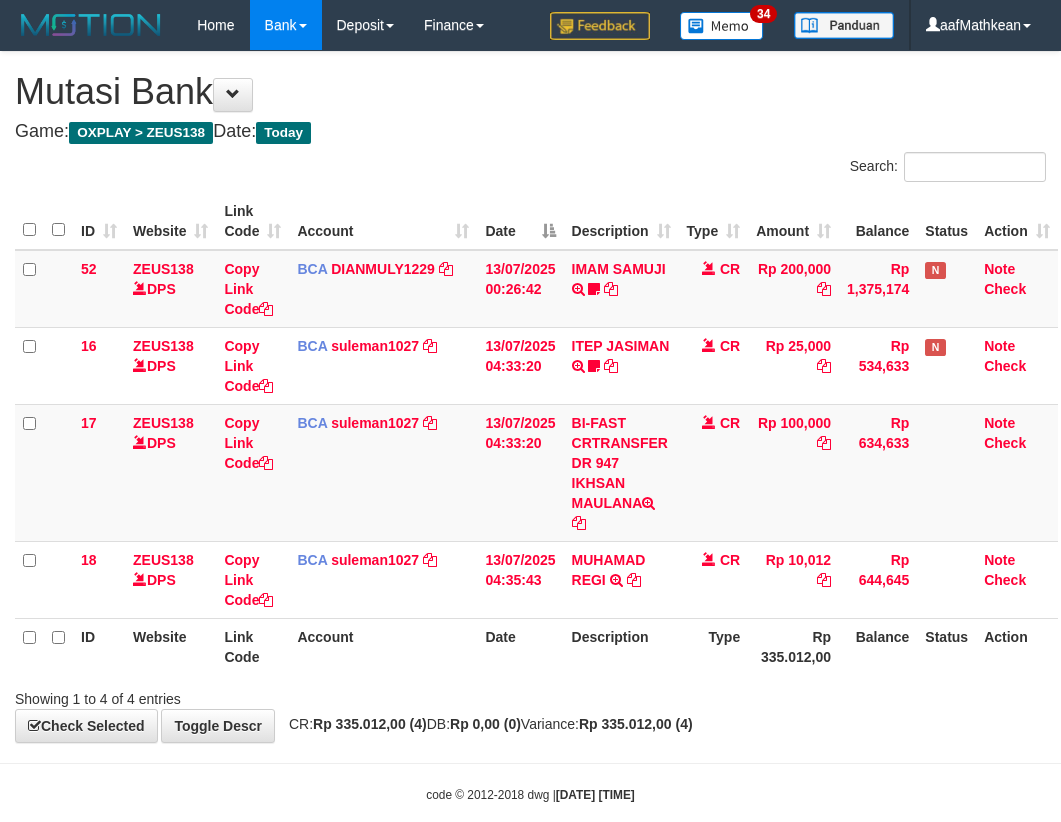 scroll, scrollTop: 32, scrollLeft: 0, axis: vertical 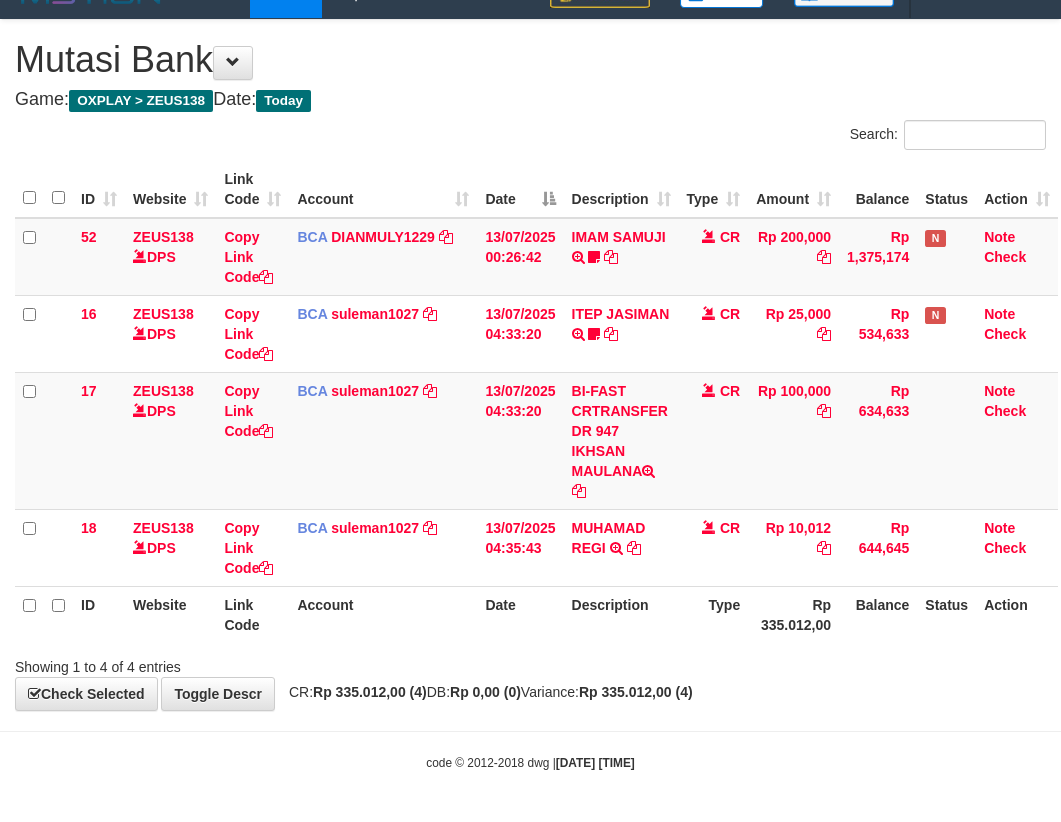 click on "Account" at bounding box center [383, 614] 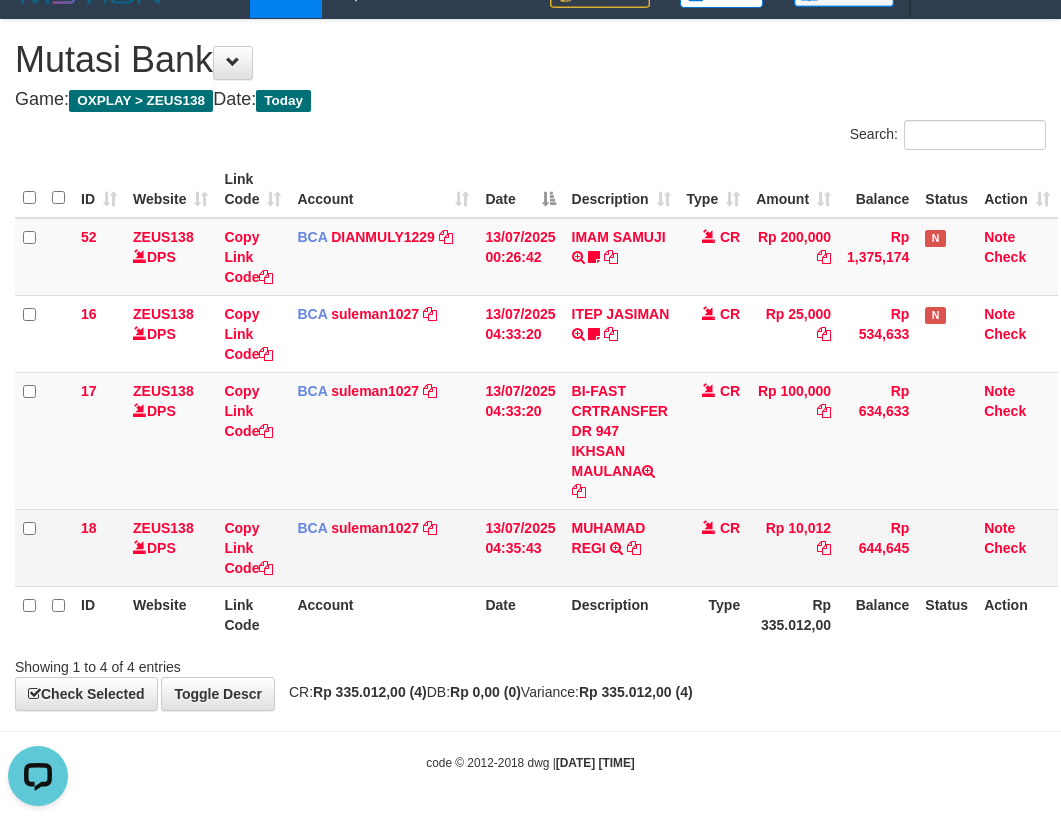 scroll, scrollTop: 0, scrollLeft: 0, axis: both 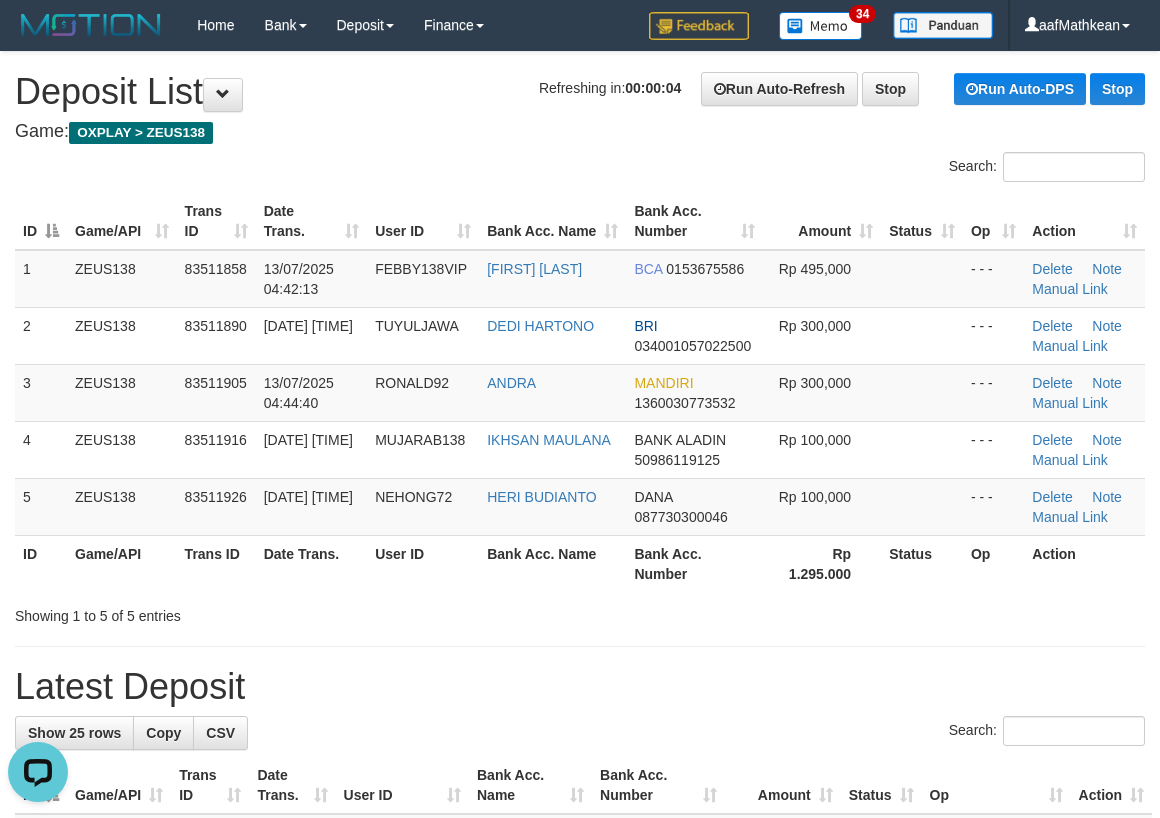 click on "**********" at bounding box center [580, 1212] 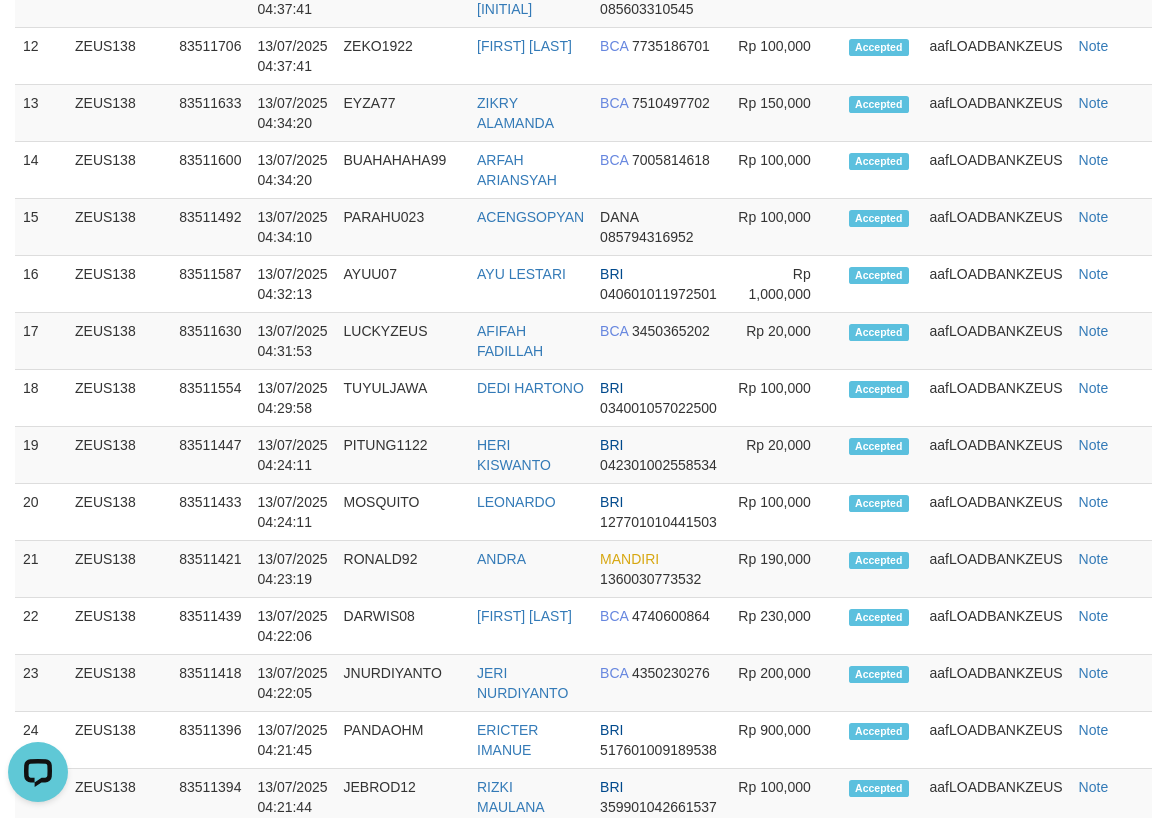 scroll, scrollTop: 0, scrollLeft: 0, axis: both 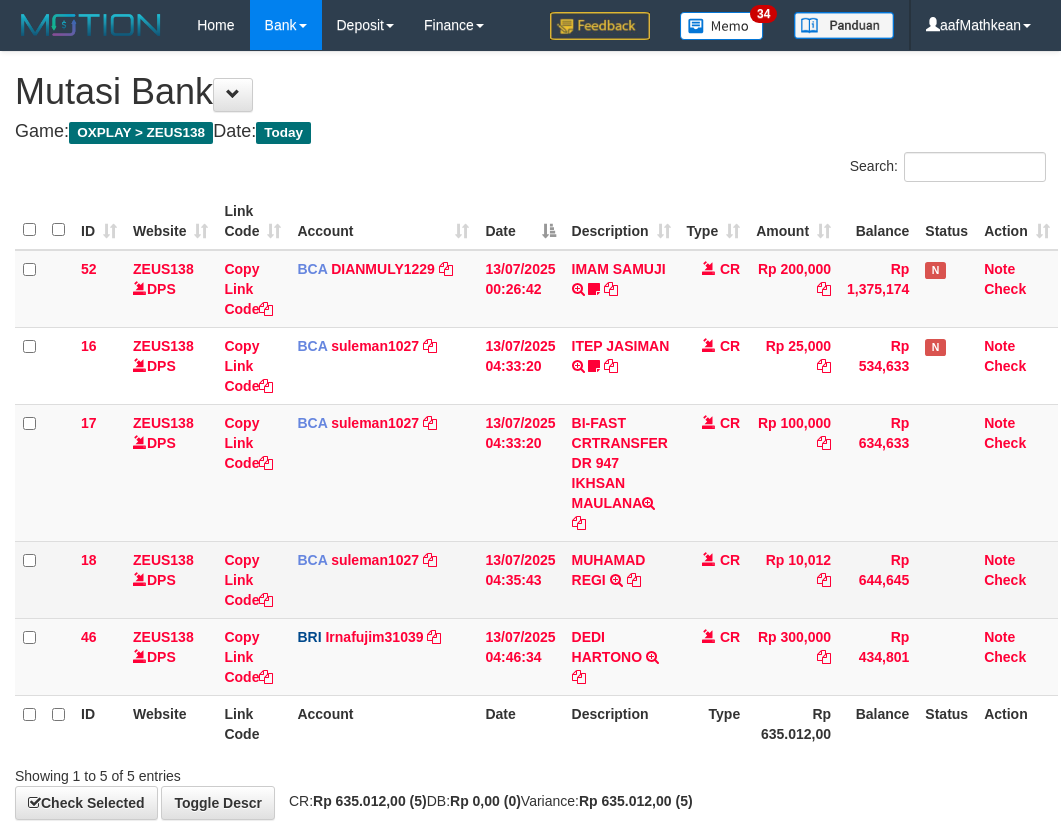 click on "52
ZEUS138    DPS
Copy Link Code
BCA
DIANMULY1229
DPS
DIAN MULYADI
mutasi_20250713_3826 | 52
mutasi_20250713_3826 | 52
13/07/2025 00:26:42
IMAM SAMUJI            TRSF E-BANKING CR 1307/FTSCY/WS95031
200000.00IMAM SAMUJI    Mesbon99
CR
Rp 200,000
Rp 1,375,174
N
Note
Check
16
ZEUS138    DPS
Copy Link Code
BCA
suleman1027
DPS
SULEMAN
mutasi_20250713_2972 | 16
mutasi_20250713_2972 | 16" at bounding box center [536, 473] 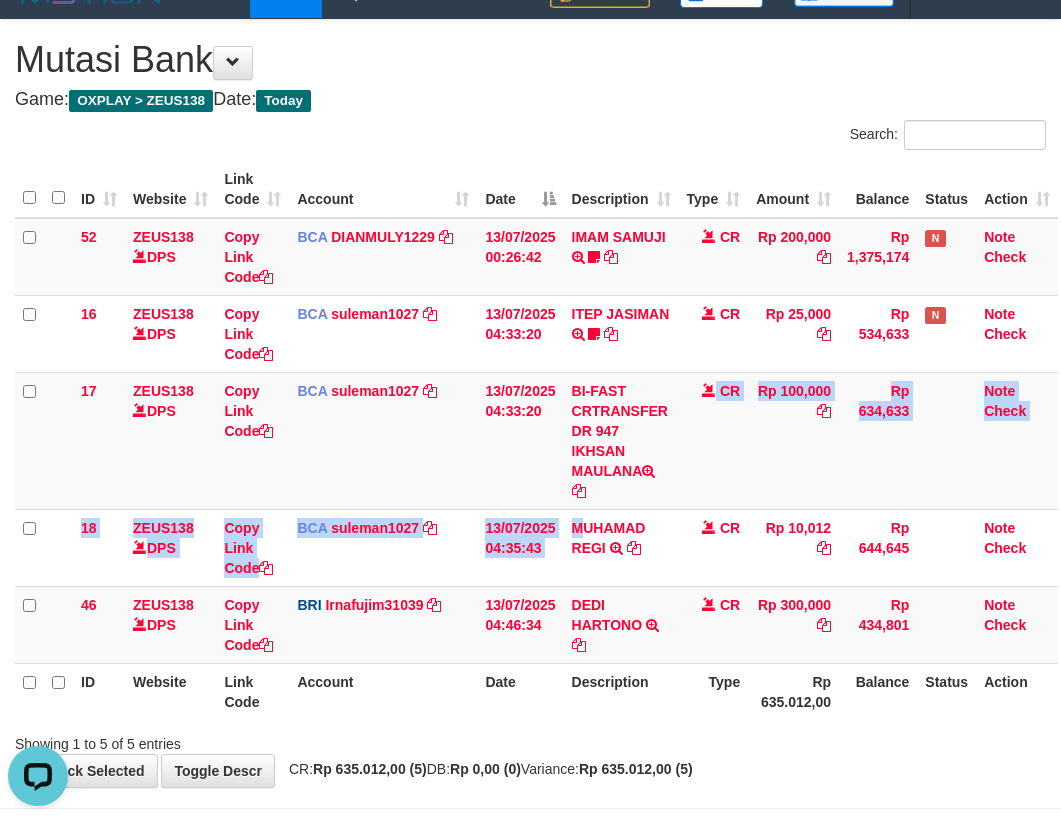 scroll, scrollTop: 0, scrollLeft: 0, axis: both 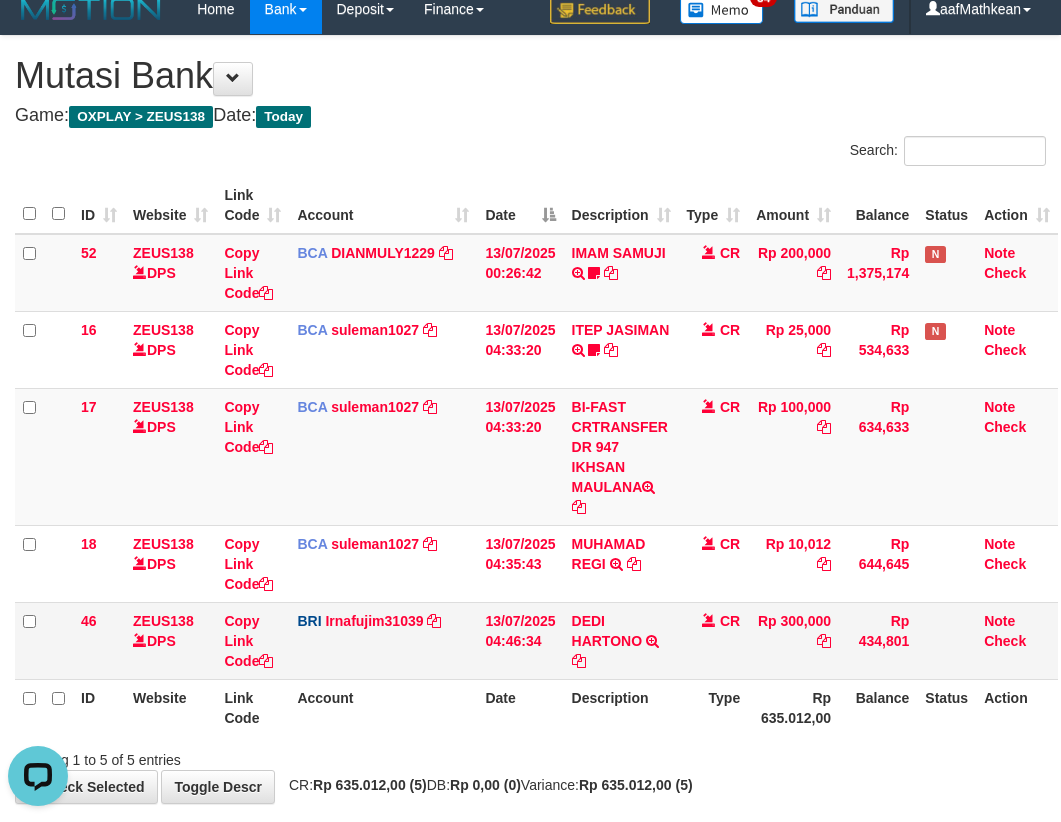 drag, startPoint x: 351, startPoint y: 733, endPoint x: 587, endPoint y: 670, distance: 244.2642 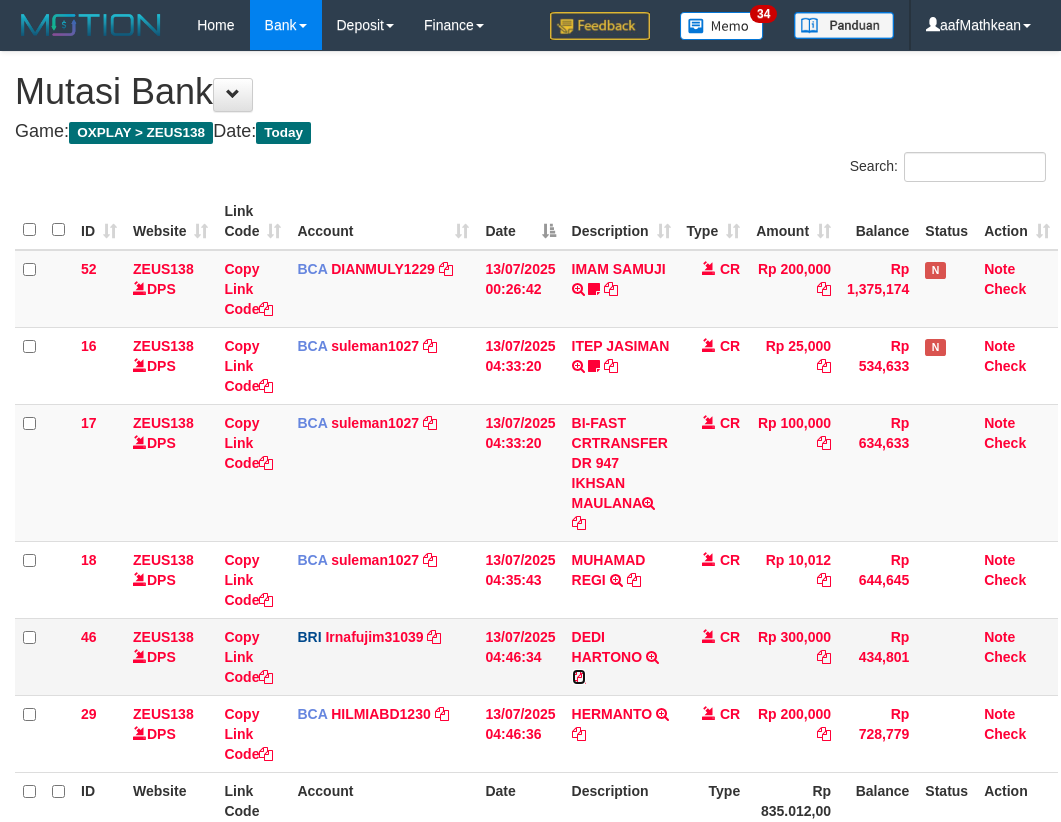 scroll, scrollTop: 0, scrollLeft: 0, axis: both 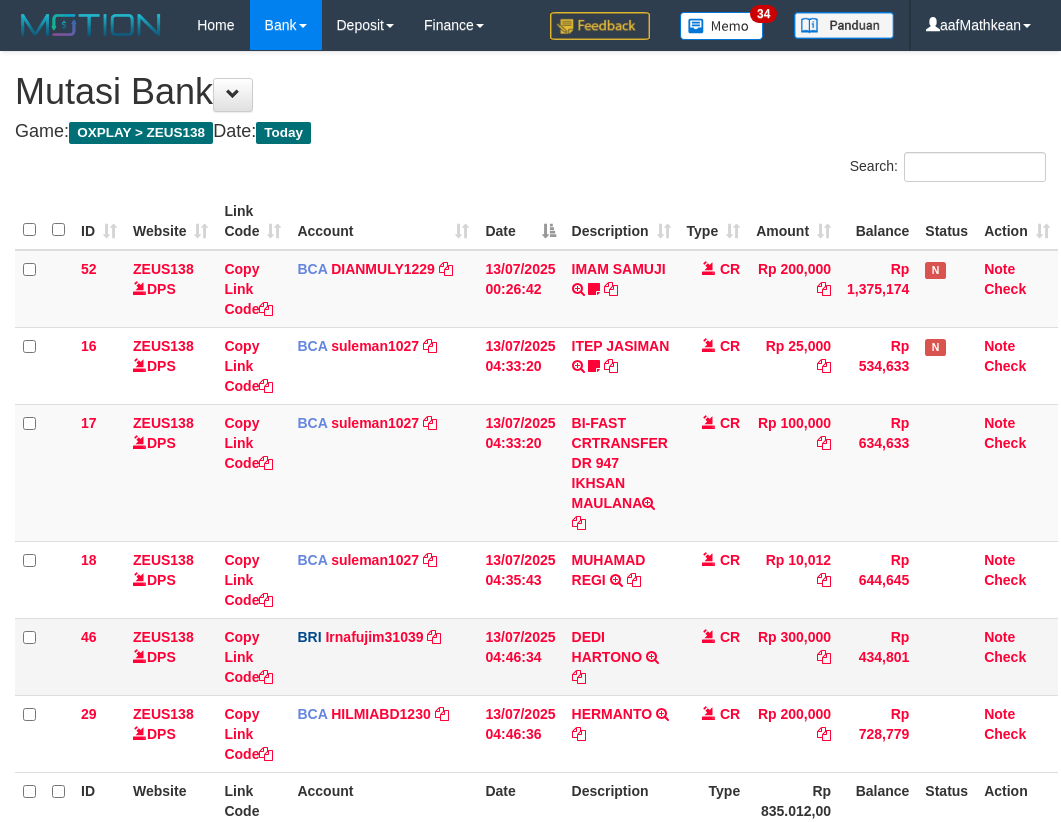 click on "13/07/2025 04:46:34" at bounding box center (520, 656) 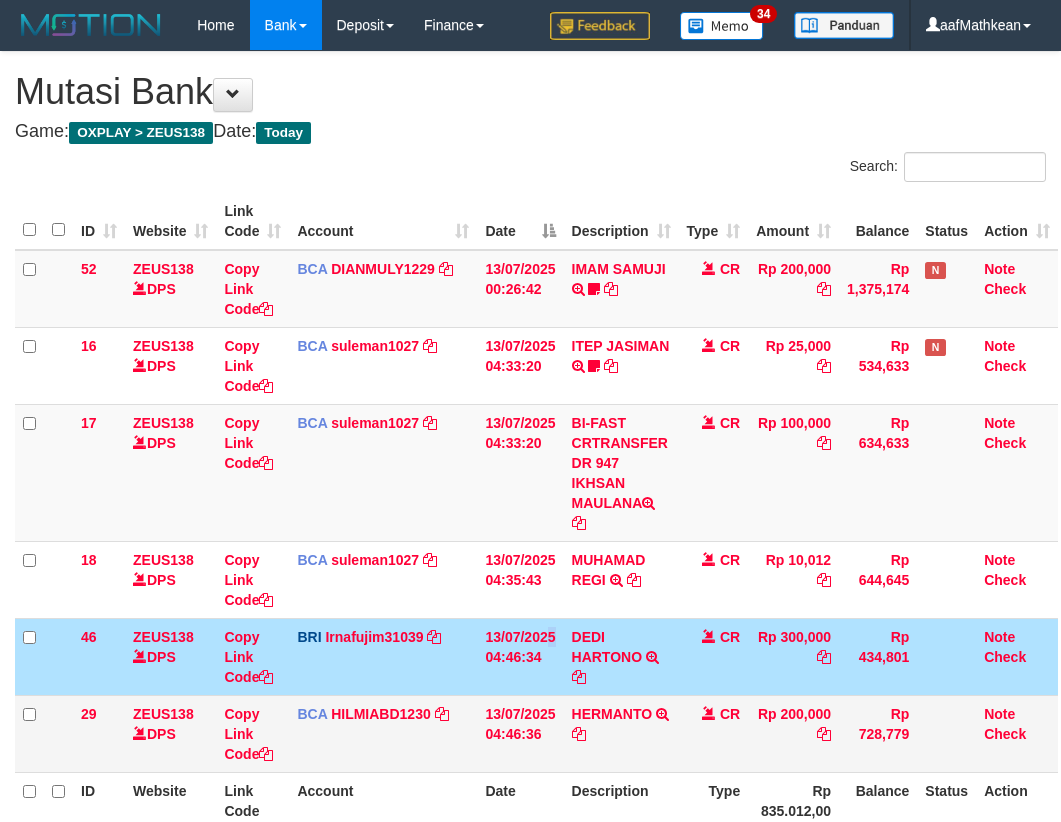 click on "52
ZEUS138    DPS
Copy Link Code
BCA
DIANMULY1229
DPS
DIAN MULYADI
mutasi_20250713_3826 | 52
mutasi_20250713_3826 | 52
13/07/2025 00:26:42
IMAM SAMUJI            TRSF E-BANKING CR 1307/FTSCY/WS95031
200000.00IMAM SAMUJI    Mesbon99
CR
Rp 200,000
Rp 1,375,174
N
Note
Check
16
ZEUS138    DPS
Copy Link Code
BCA
suleman1027
DPS
SULEMAN
mutasi_20250713_2972 | 16
mutasi_20250713_2972 | 16" at bounding box center [536, 511] 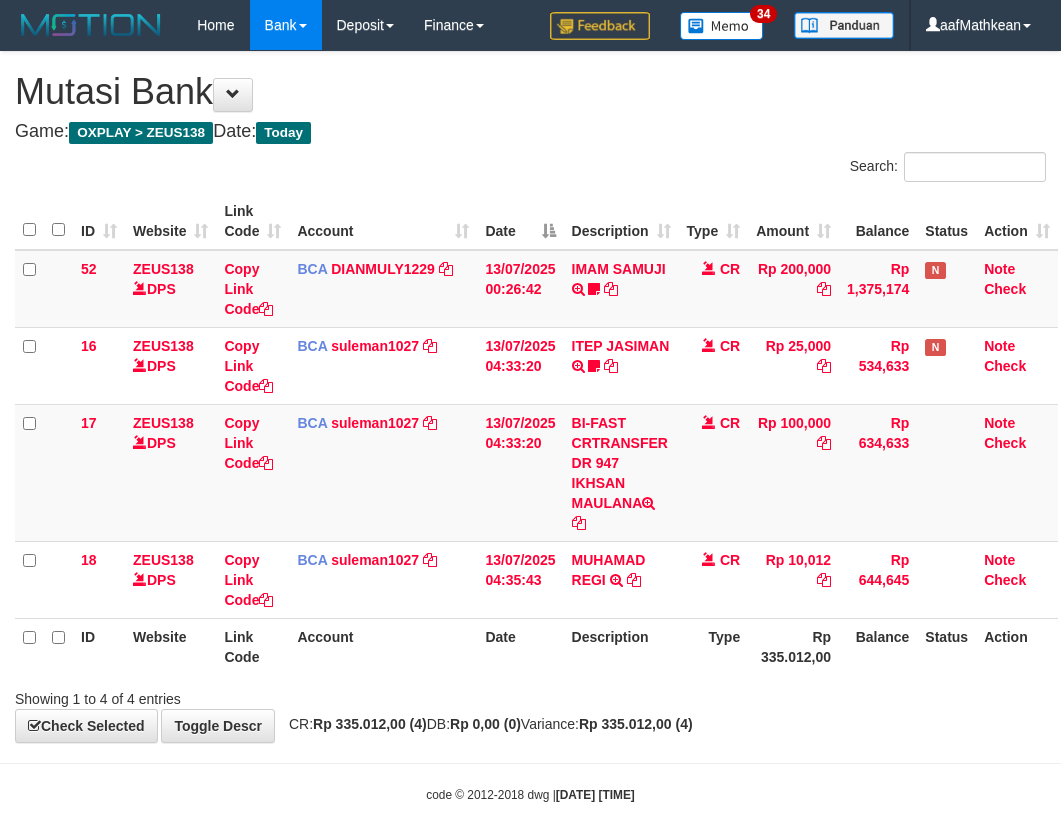 scroll, scrollTop: 0, scrollLeft: 0, axis: both 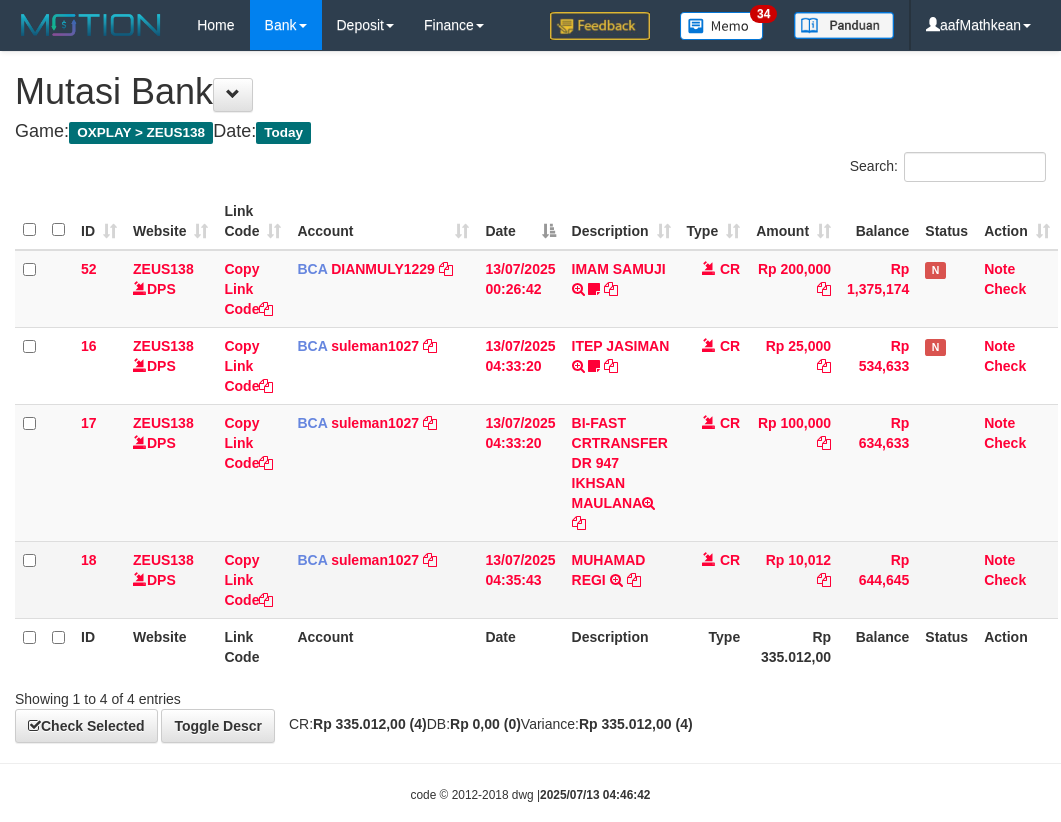 drag, startPoint x: 583, startPoint y: 595, endPoint x: 678, endPoint y: 594, distance: 95.005264 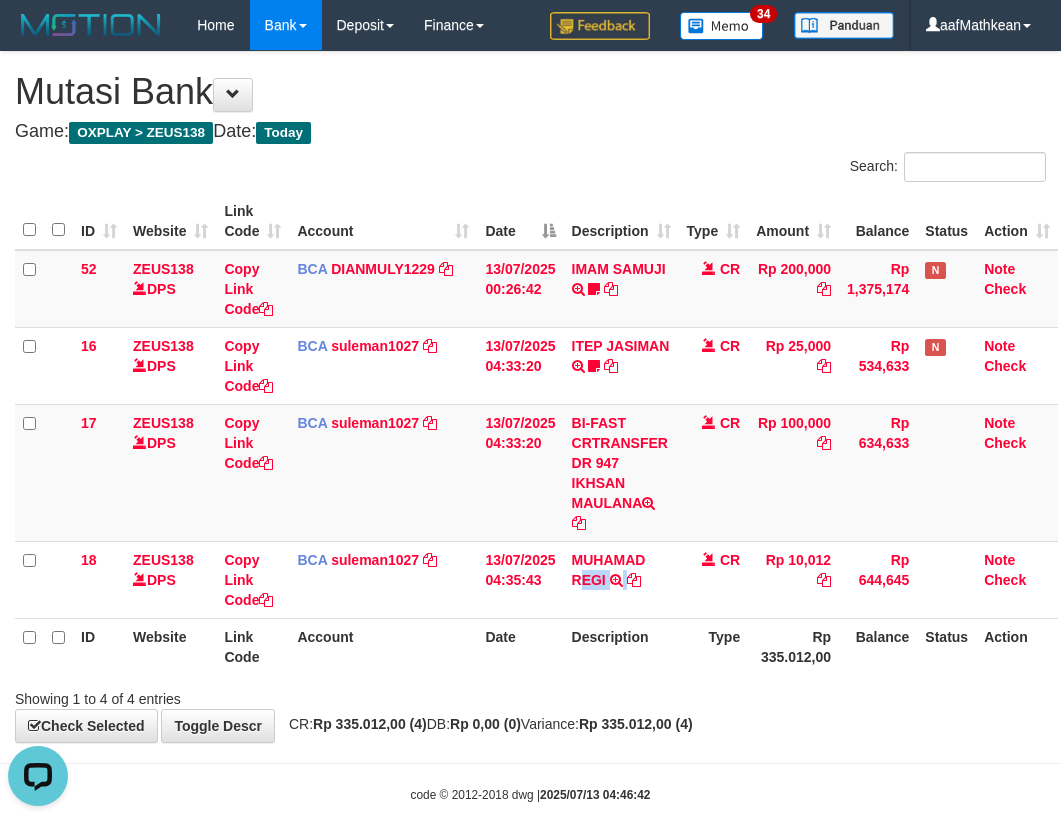 scroll, scrollTop: 0, scrollLeft: 0, axis: both 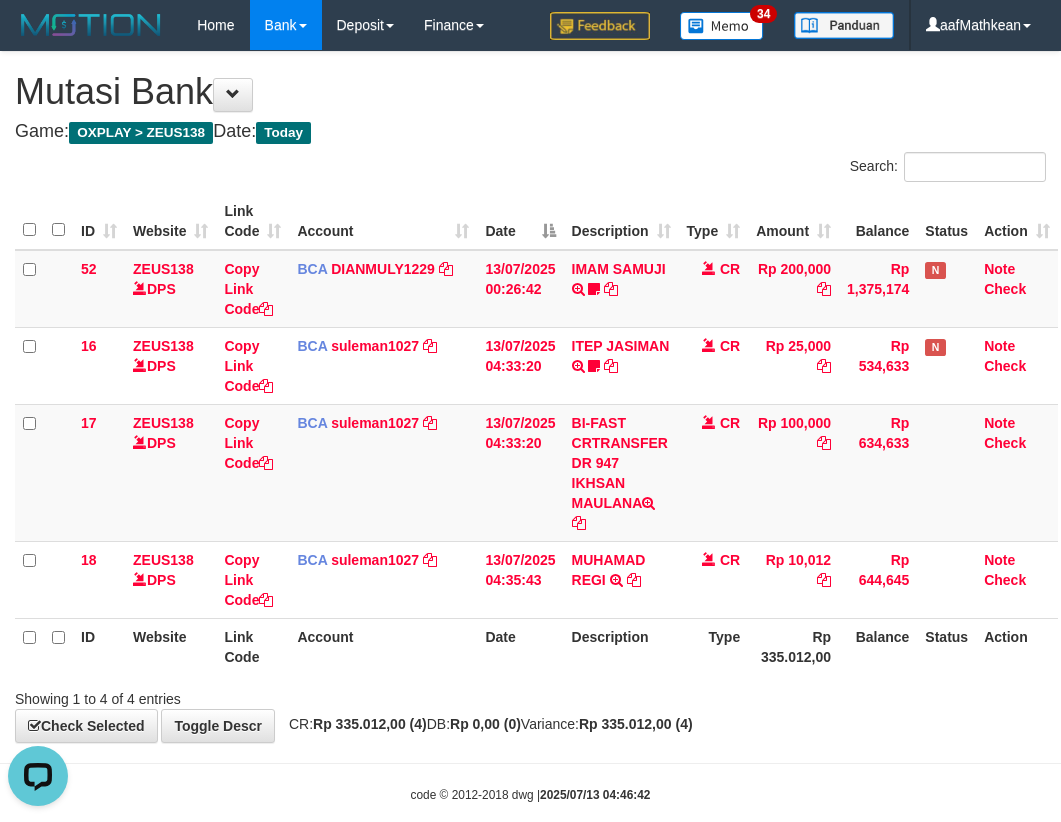 drag, startPoint x: 273, startPoint y: 608, endPoint x: 1061, endPoint y: 760, distance: 802.526 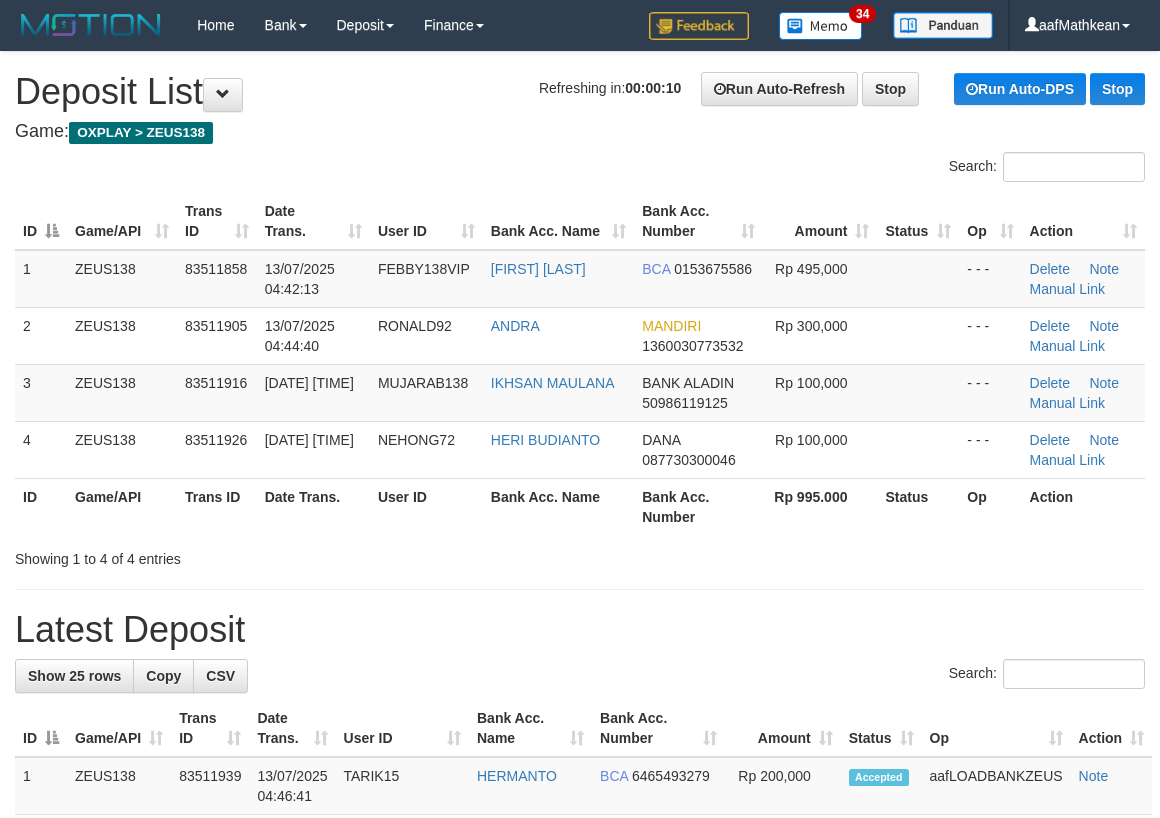 scroll, scrollTop: 0, scrollLeft: 0, axis: both 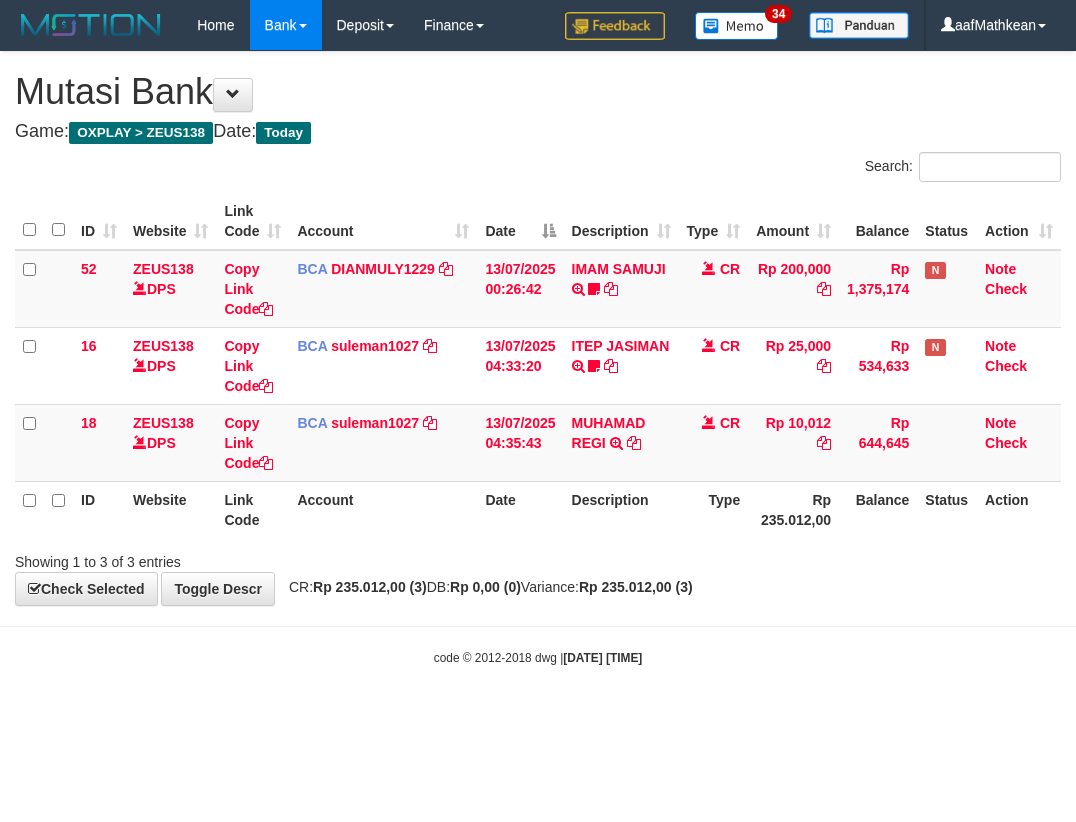 click on "[DATE] [TIME]" at bounding box center [602, 658] 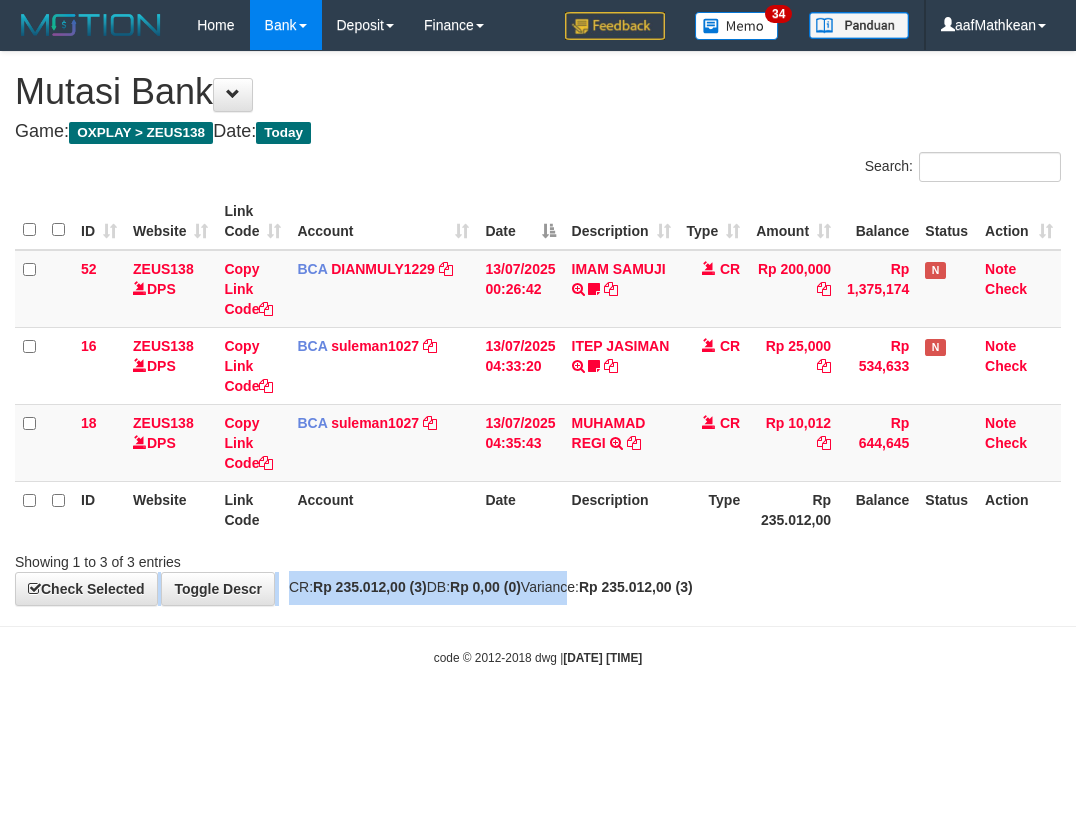 drag, startPoint x: 579, startPoint y: 563, endPoint x: 710, endPoint y: 600, distance: 136.12494 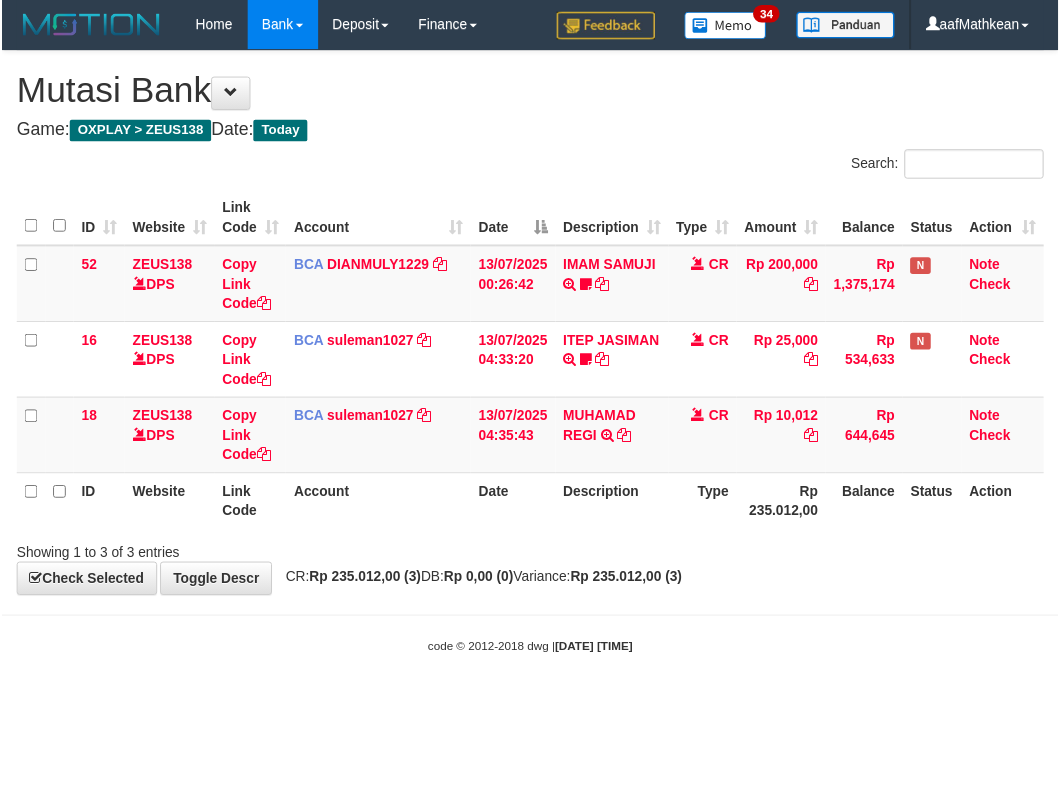 scroll, scrollTop: 0, scrollLeft: 0, axis: both 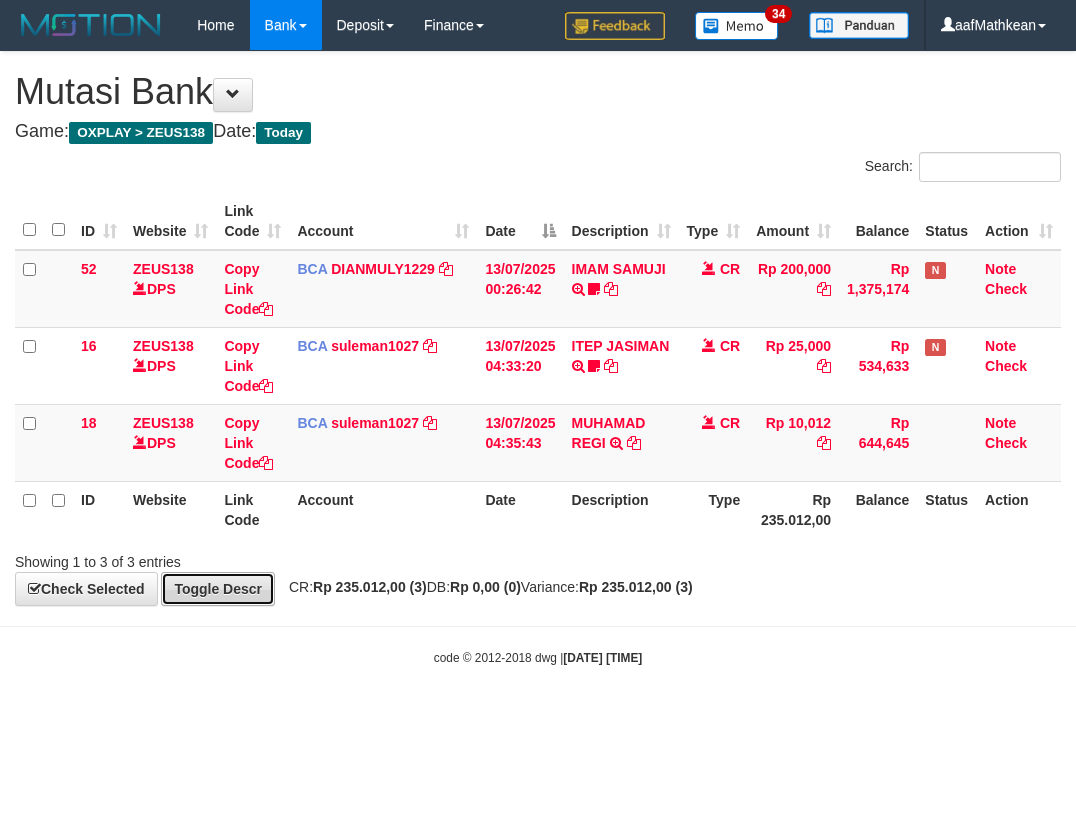 click on "Toggle Descr" at bounding box center (218, 589) 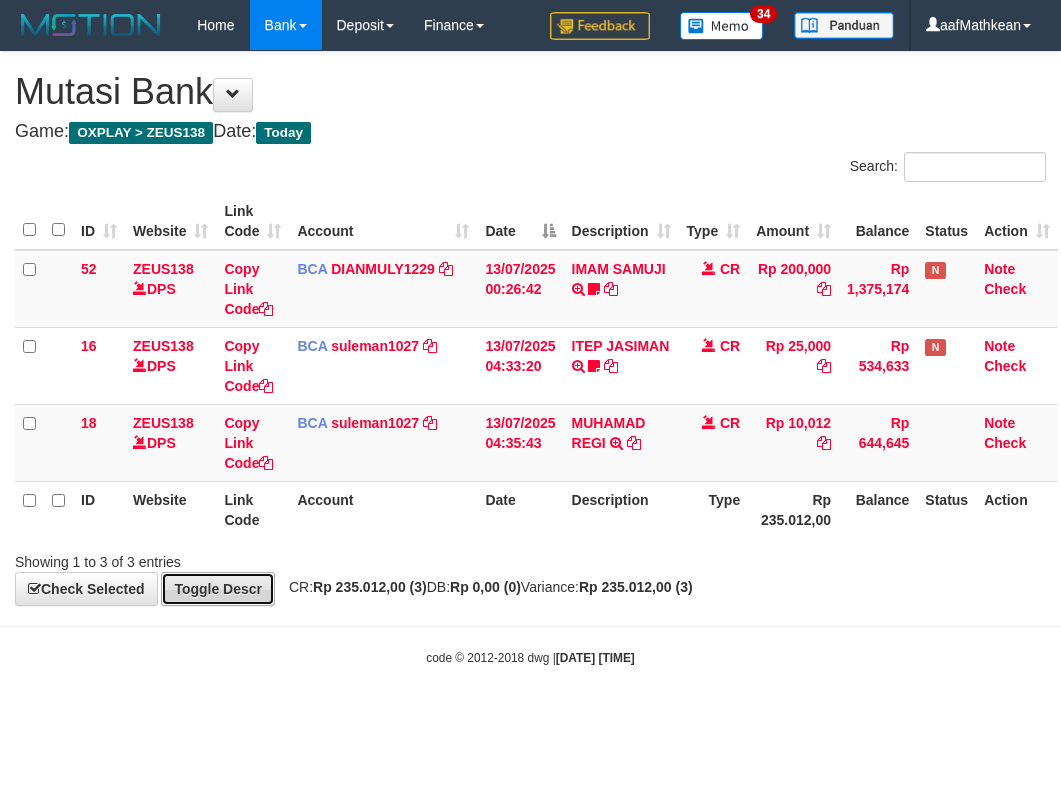 click on "**********" at bounding box center (530, 328) 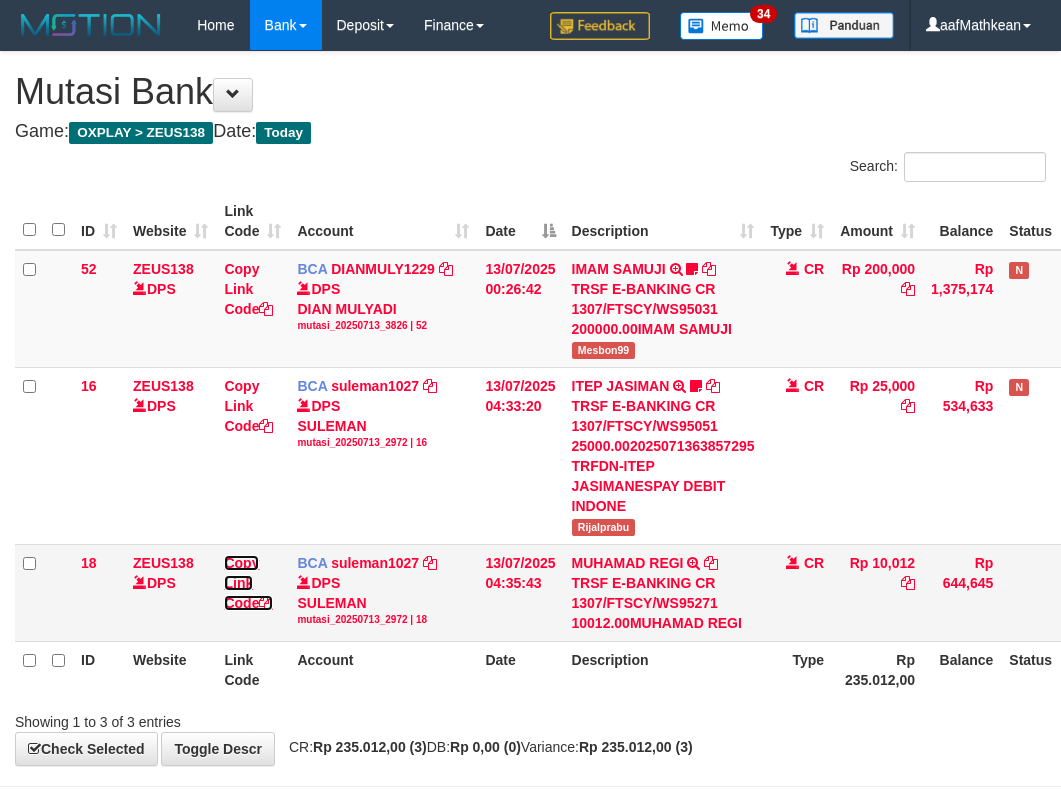 click on "Copy Link Code" at bounding box center [248, 583] 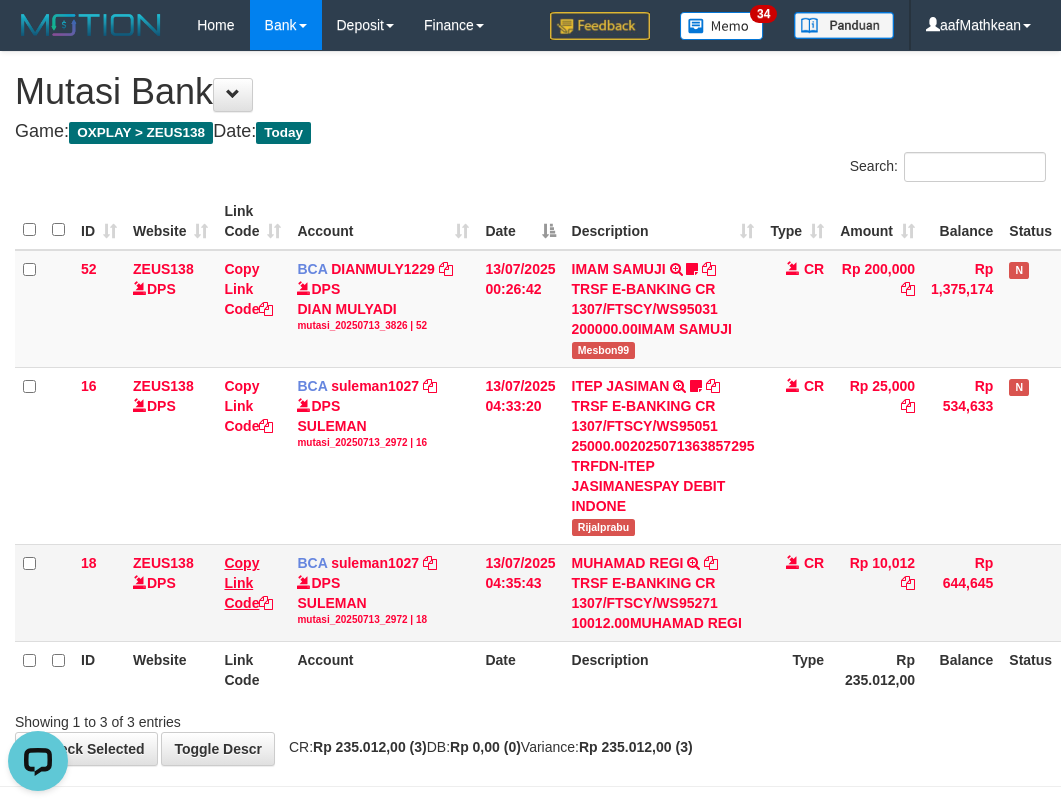 scroll, scrollTop: 0, scrollLeft: 0, axis: both 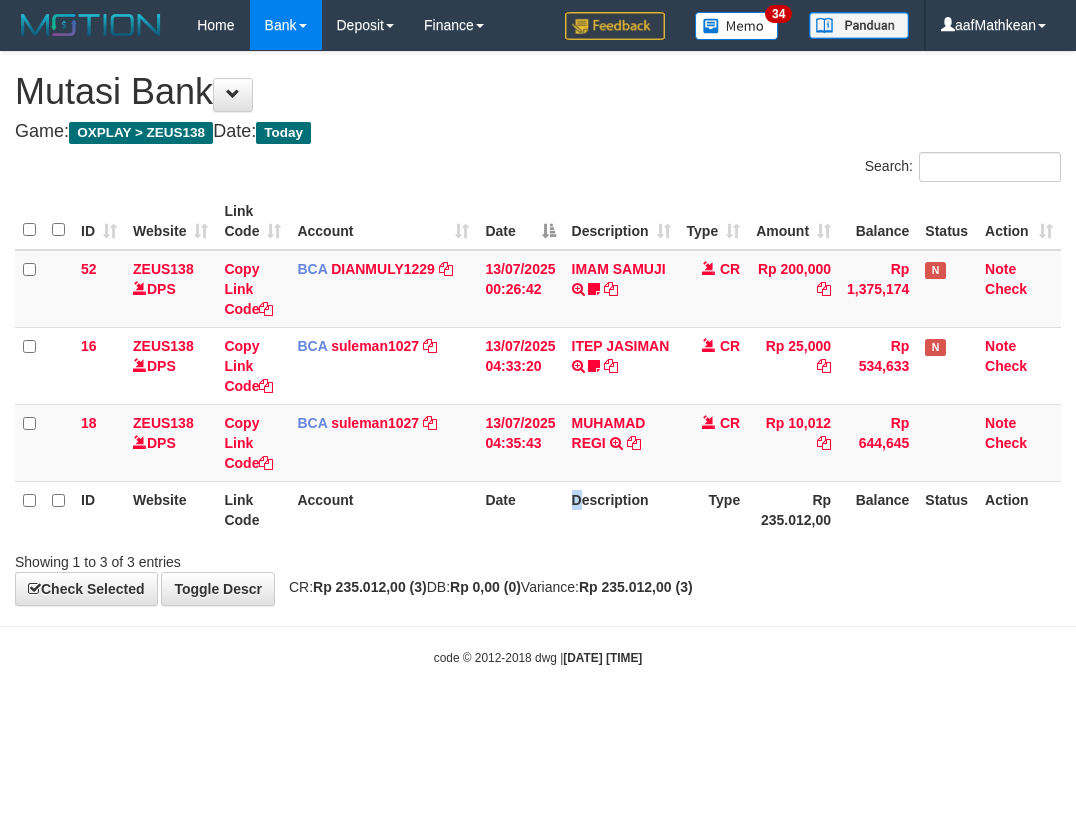 drag, startPoint x: 584, startPoint y: 552, endPoint x: 614, endPoint y: 580, distance: 41.036568 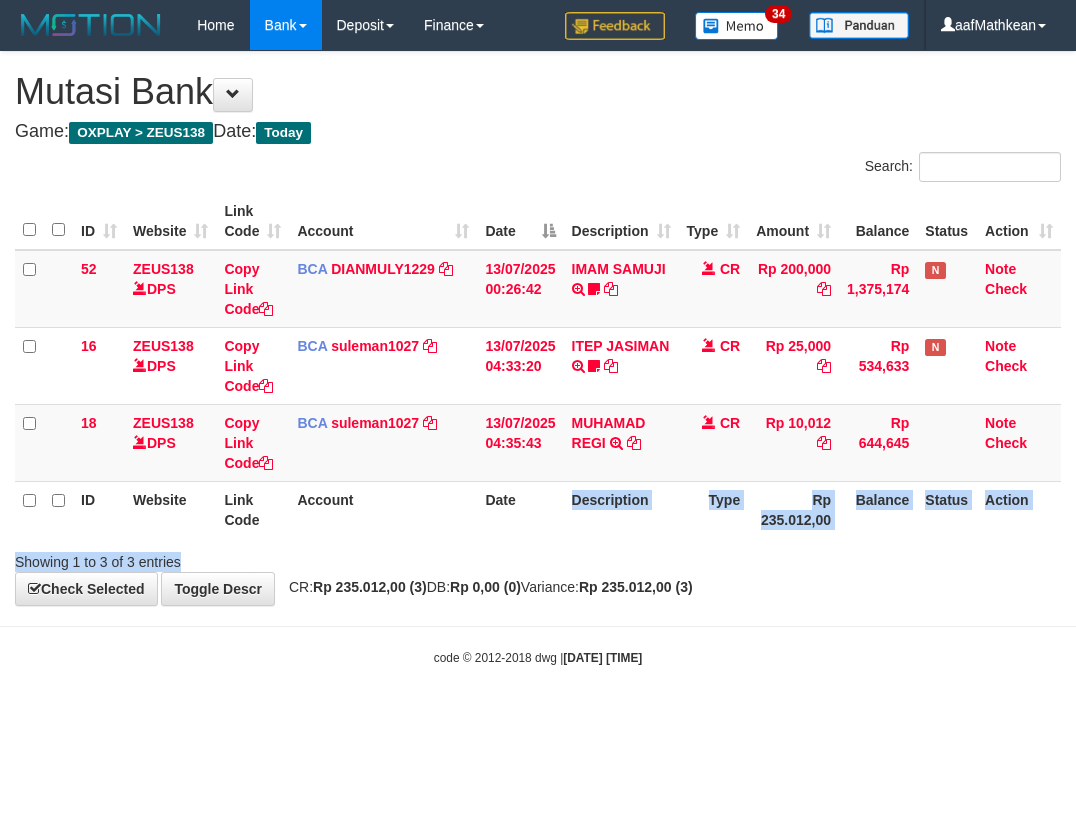 click on "CR:  Rp 235.012,00 (3)      DB:  Rp 0,00 (0)      Variance:  Rp 235.012,00 (3)" at bounding box center [486, 587] 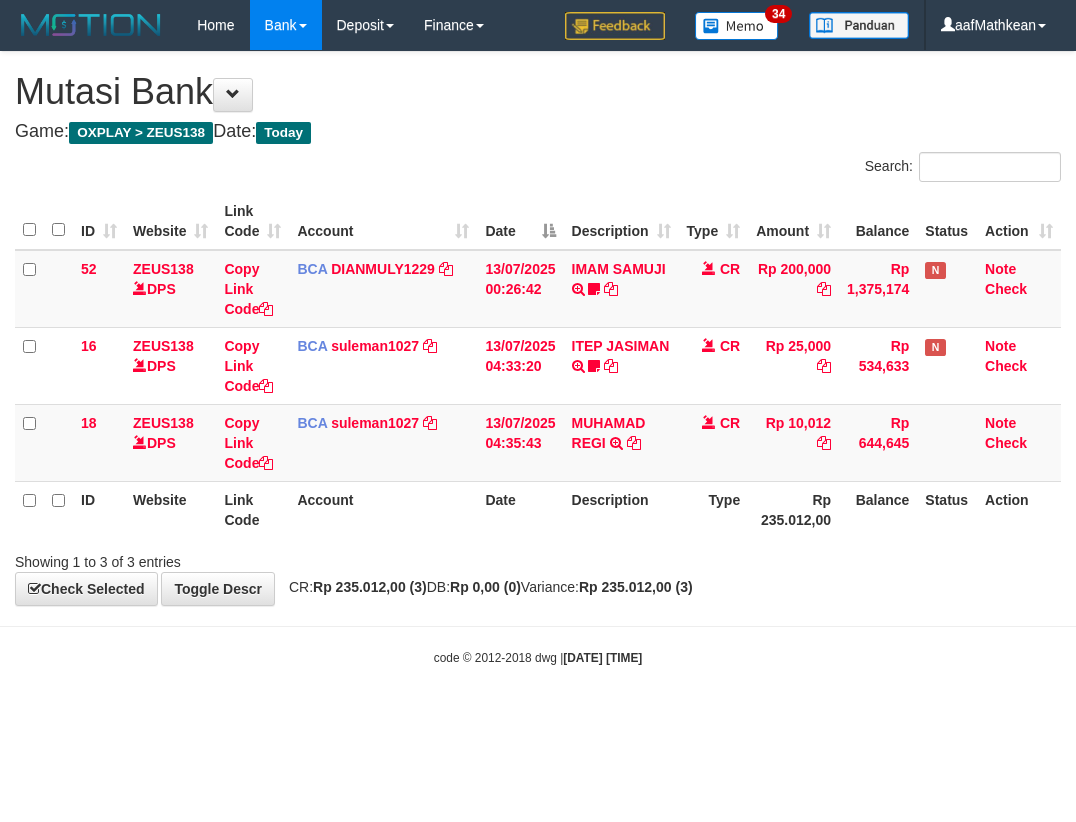 scroll, scrollTop: 0, scrollLeft: 0, axis: both 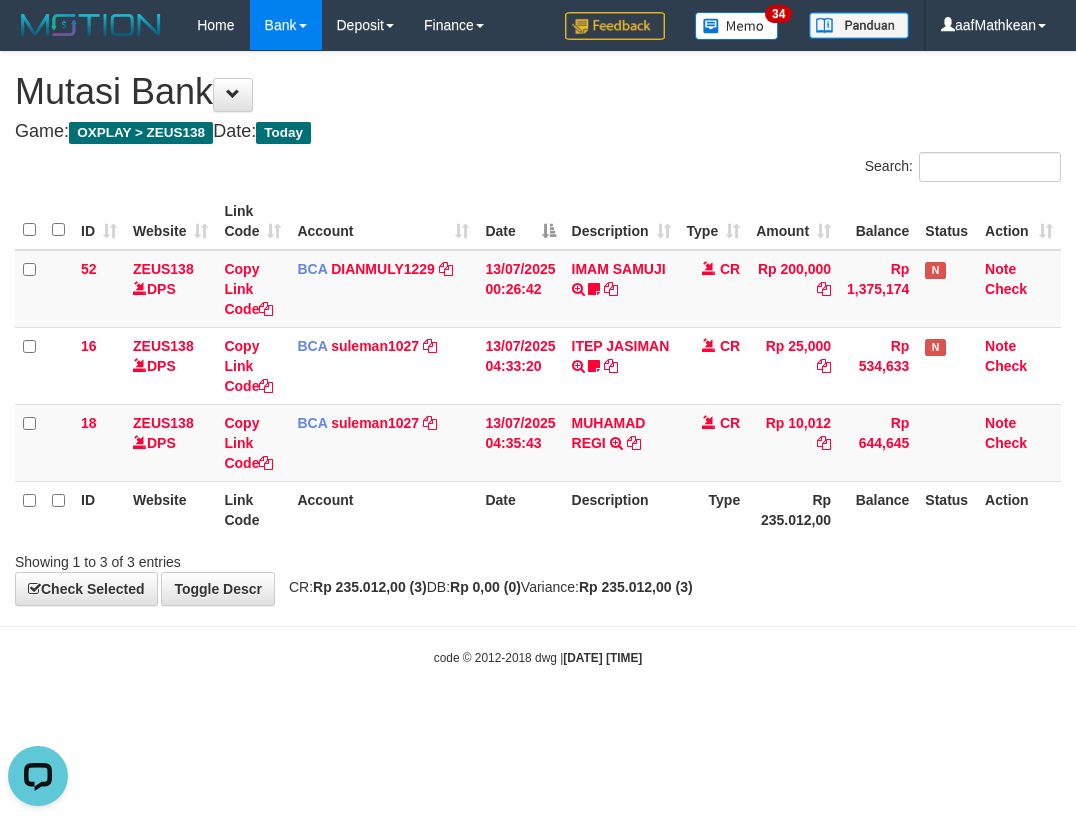 drag, startPoint x: 145, startPoint y: 494, endPoint x: 216, endPoint y: 541, distance: 85.146935 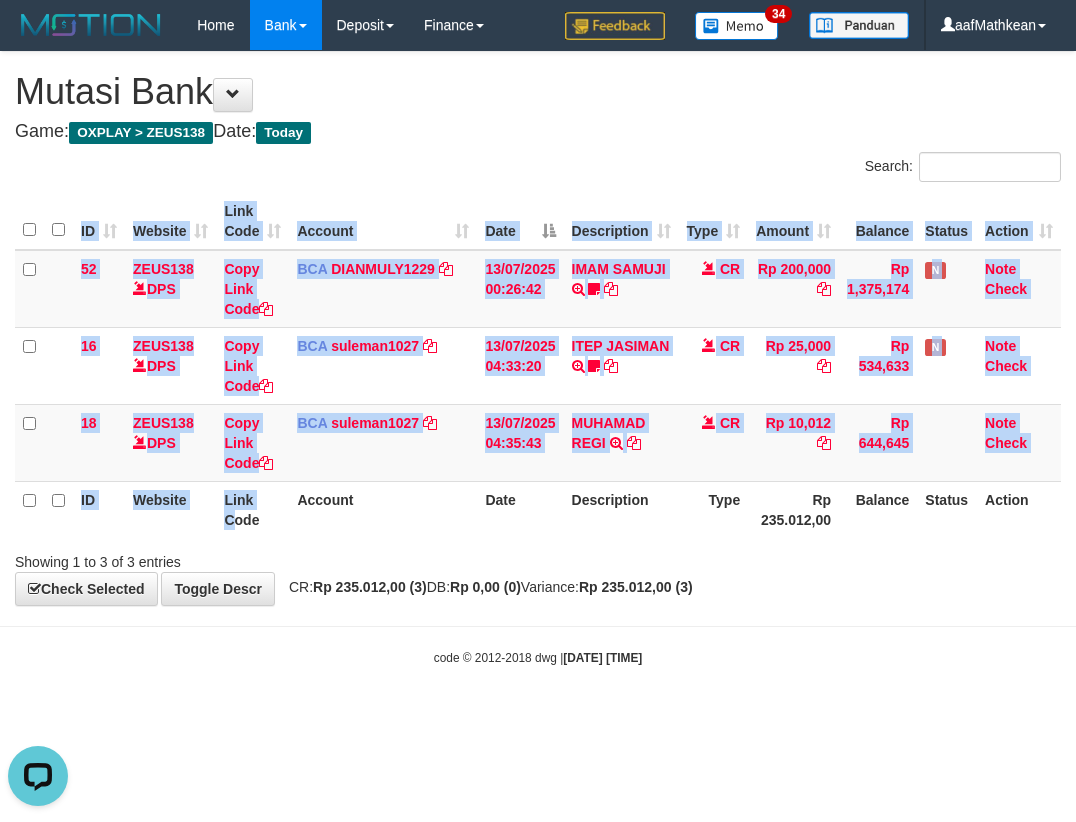 drag, startPoint x: 245, startPoint y: 538, endPoint x: 256, endPoint y: 538, distance: 11 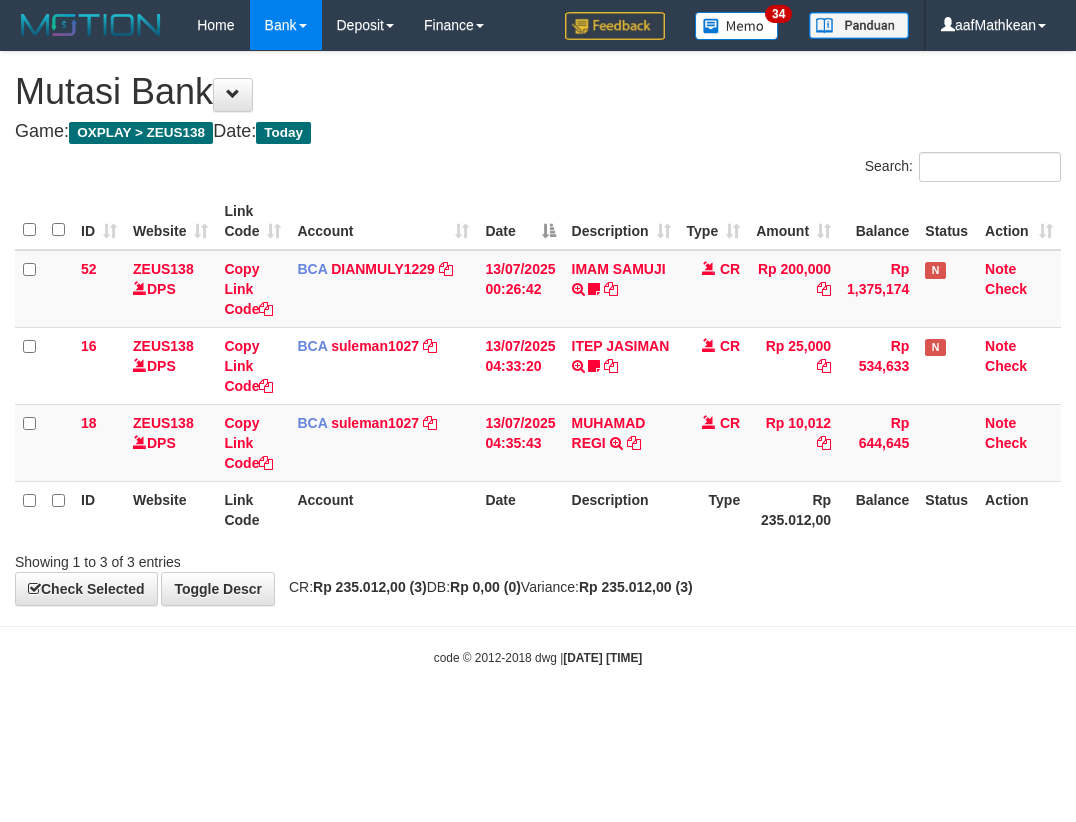 scroll, scrollTop: 0, scrollLeft: 0, axis: both 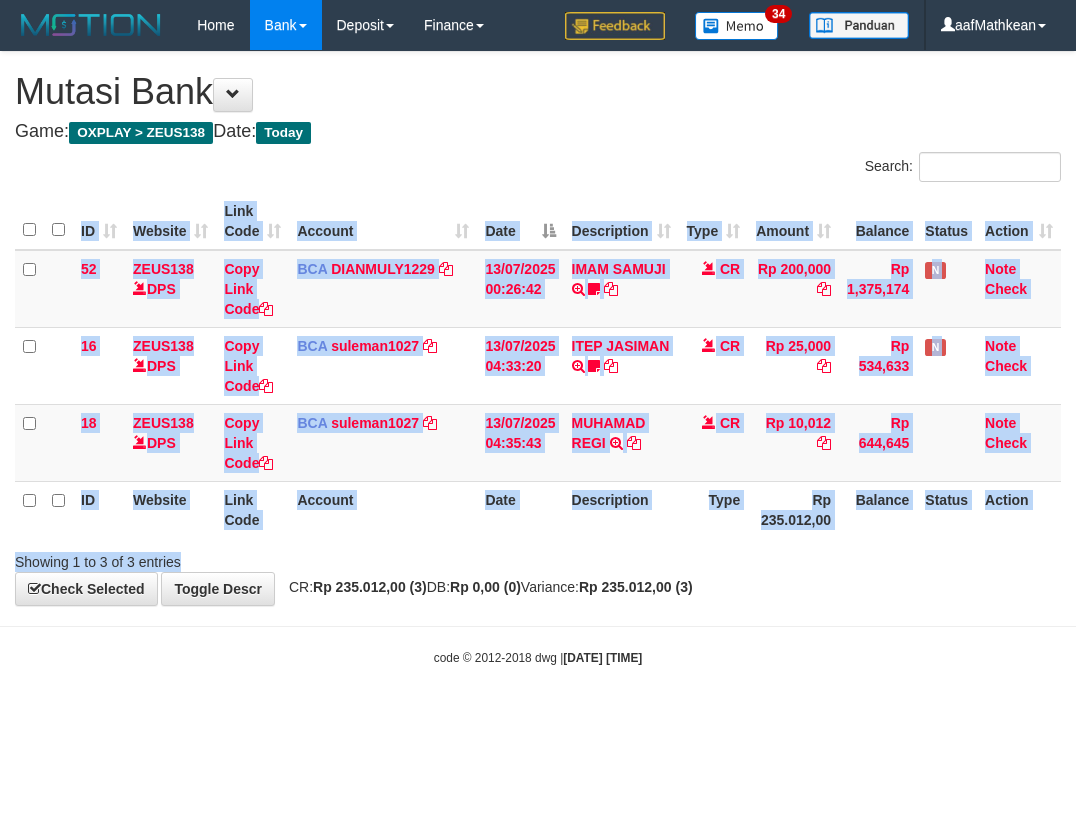 click on "Search:
ID Website Link Code Account Date Description Type Amount Balance Status Action
52
ZEUS138    DPS
Copy Link Code
BCA
[USERNAME]
DPS
[FULL NAME]
mutasi_[DATE]_[NUMBER] | 52
mutasi_[DATE]_[NUMBER] | 52
[DATE] [TIME]
[FULL NAME]            TRSF E-BANKING CR [CODE]/FTSCY/WS95031
[AMOUNT][ACCOUNT_NUMBER] [FULL NAME]    [USERNAME]
CR
Rp [AMOUNT]
Rp [AMOUNT]
N
Note
Check
16
ZEUS138    DPS
Copy Link Code
BCA
[USERNAME]
DPS" at bounding box center (538, 362) 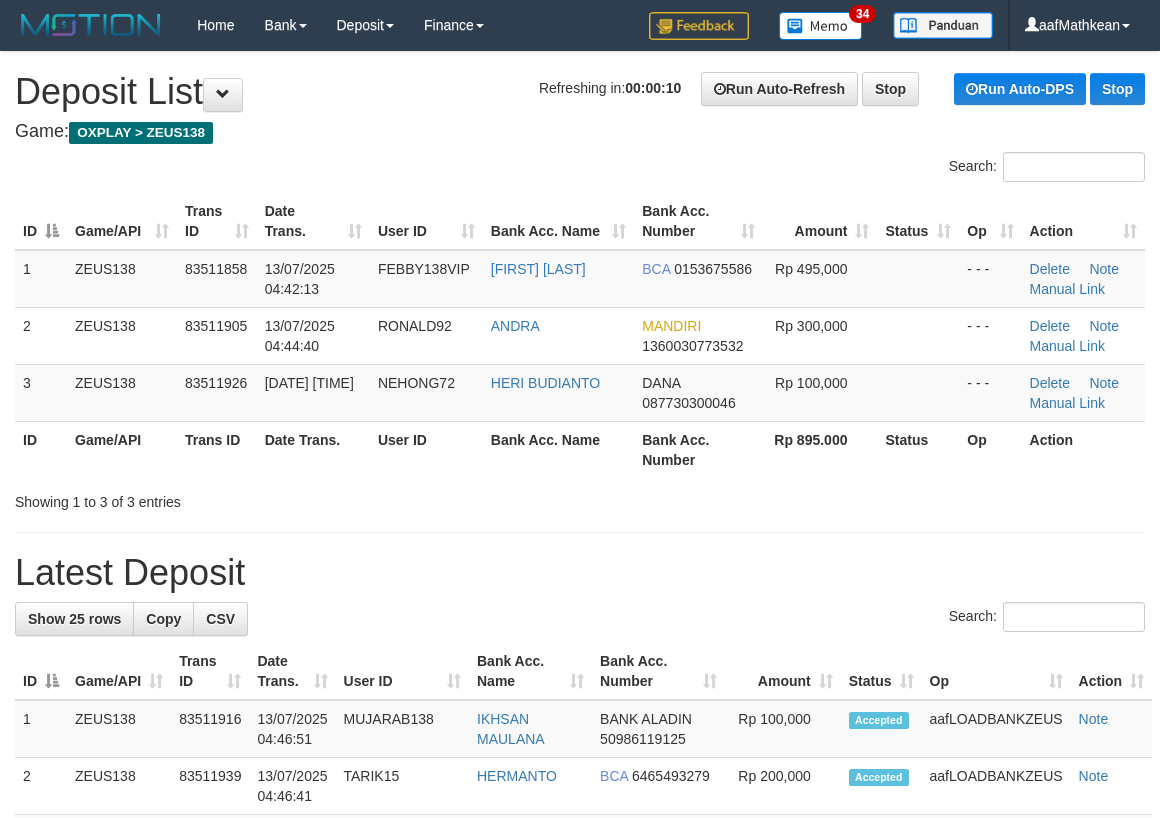 scroll, scrollTop: 0, scrollLeft: 0, axis: both 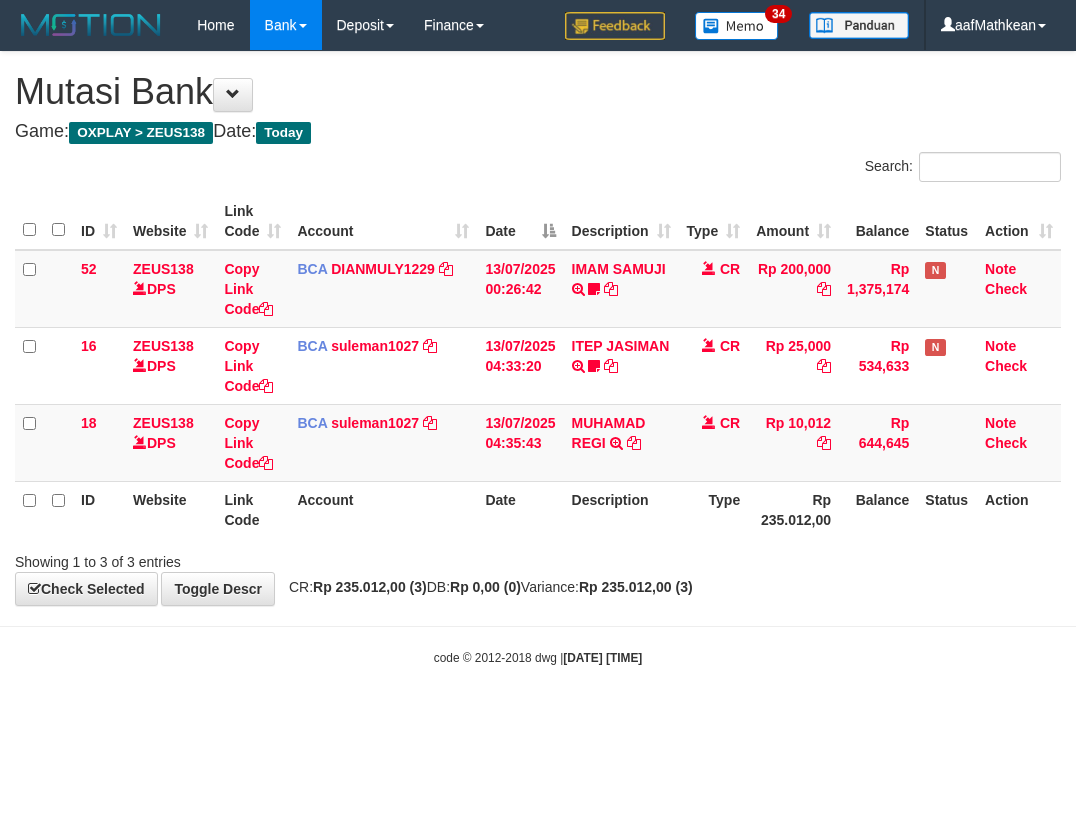 drag, startPoint x: 358, startPoint y: 551, endPoint x: 1064, endPoint y: 587, distance: 706.91724 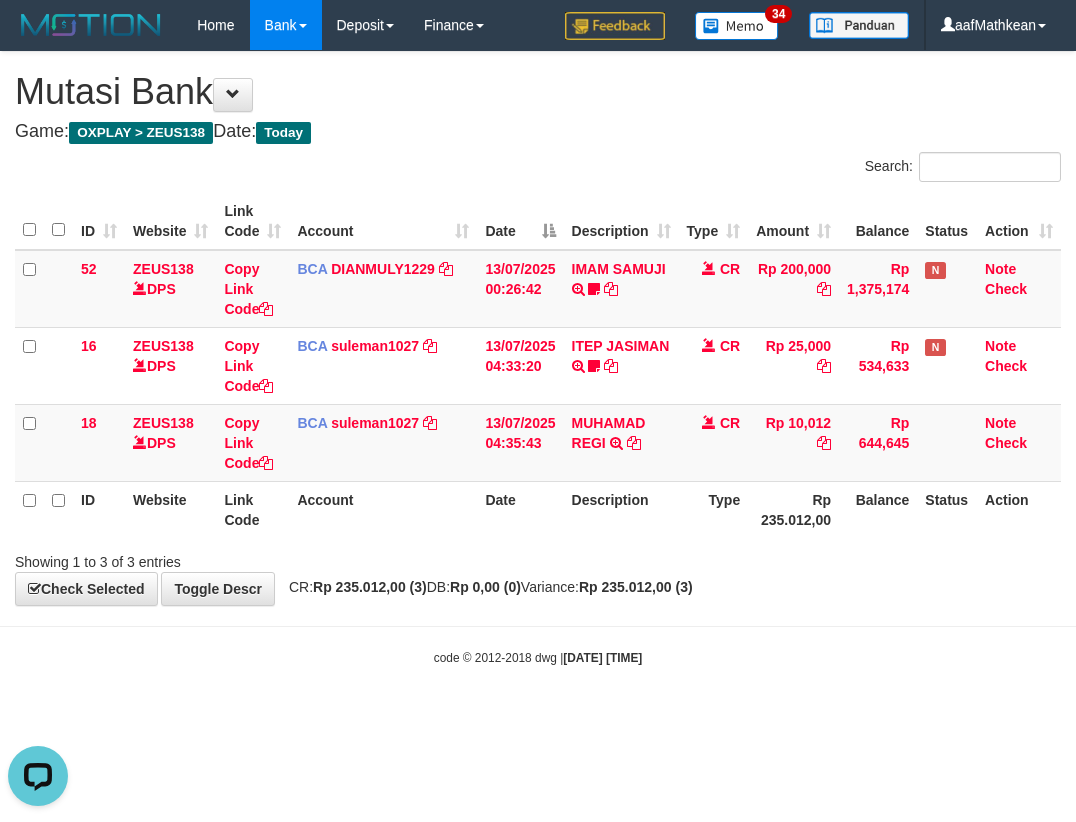 scroll, scrollTop: 0, scrollLeft: 0, axis: both 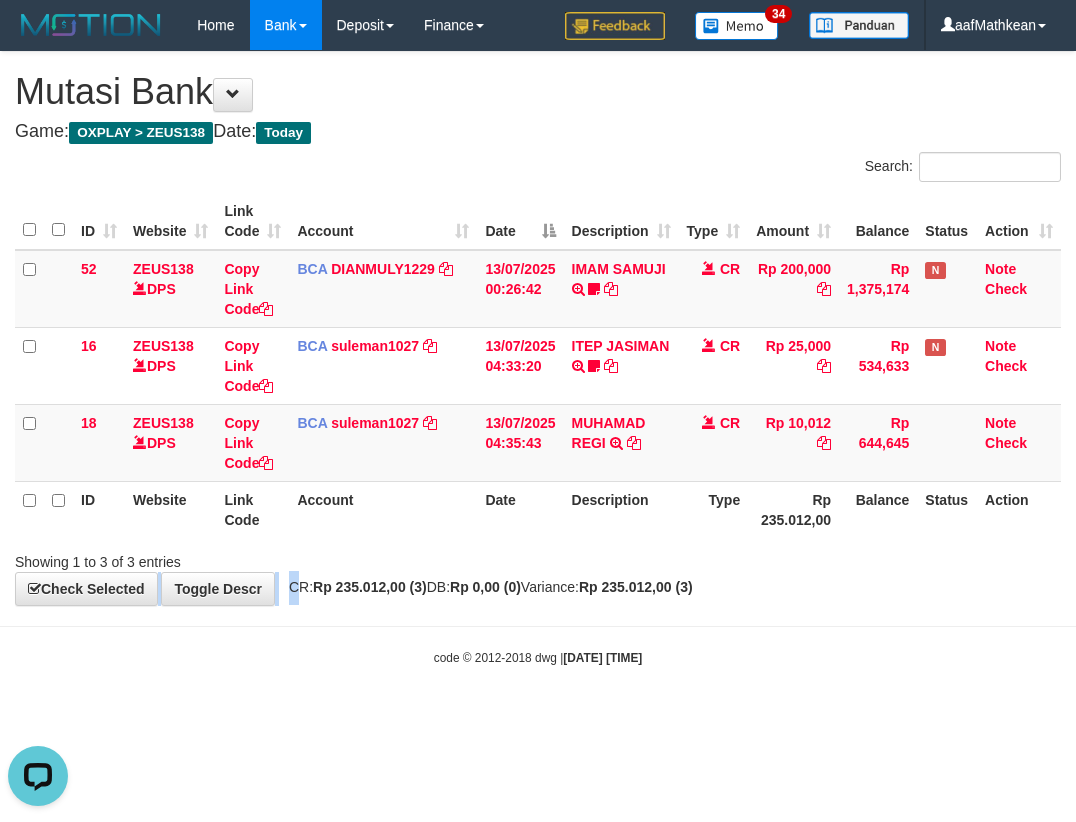 click on "Toggle navigation
Home
Bank
Account List
Load
By Website
Group
[OXPLAY]													ZEUS138
By Load Group (DPS)" at bounding box center [538, 358] 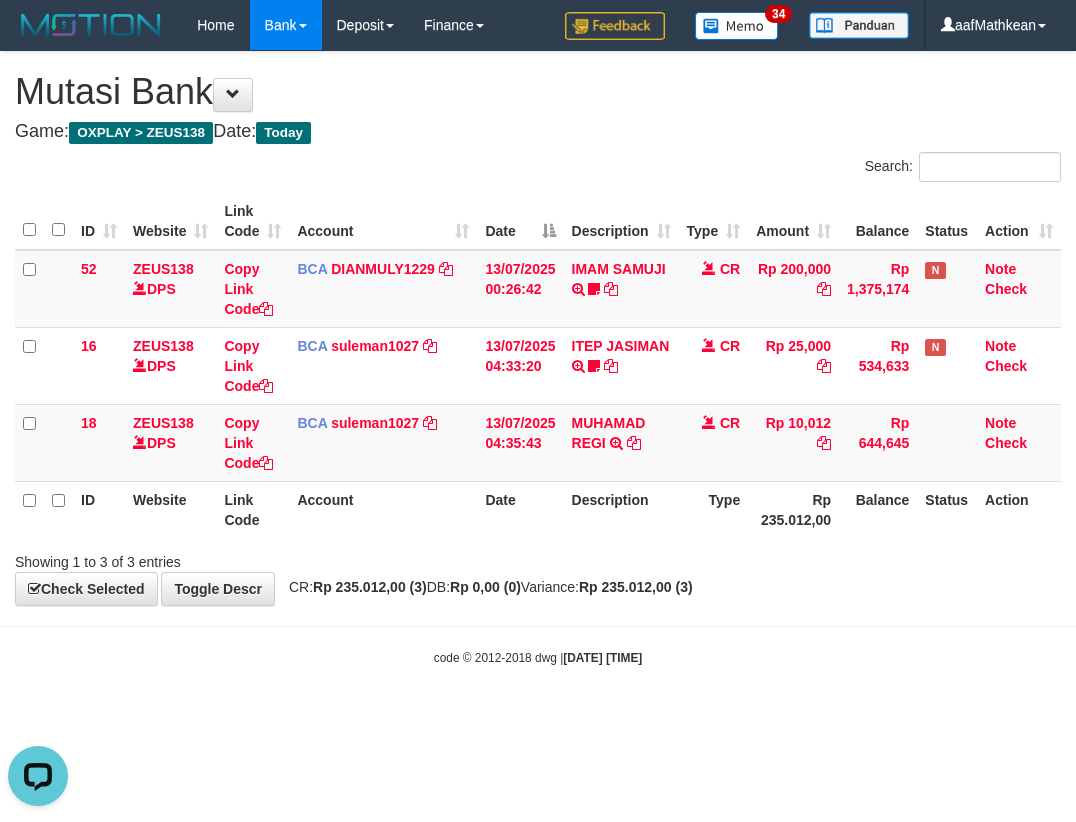 drag, startPoint x: 662, startPoint y: 635, endPoint x: 658, endPoint y: 667, distance: 32.24903 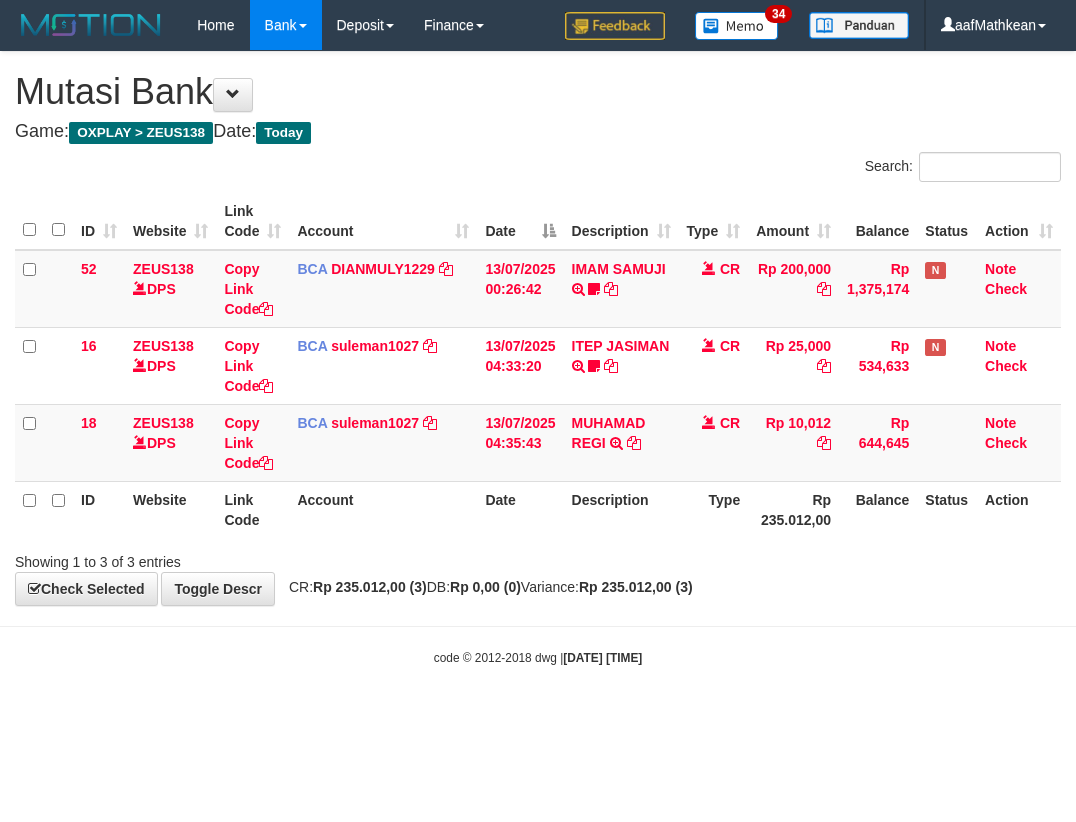 scroll, scrollTop: 0, scrollLeft: 0, axis: both 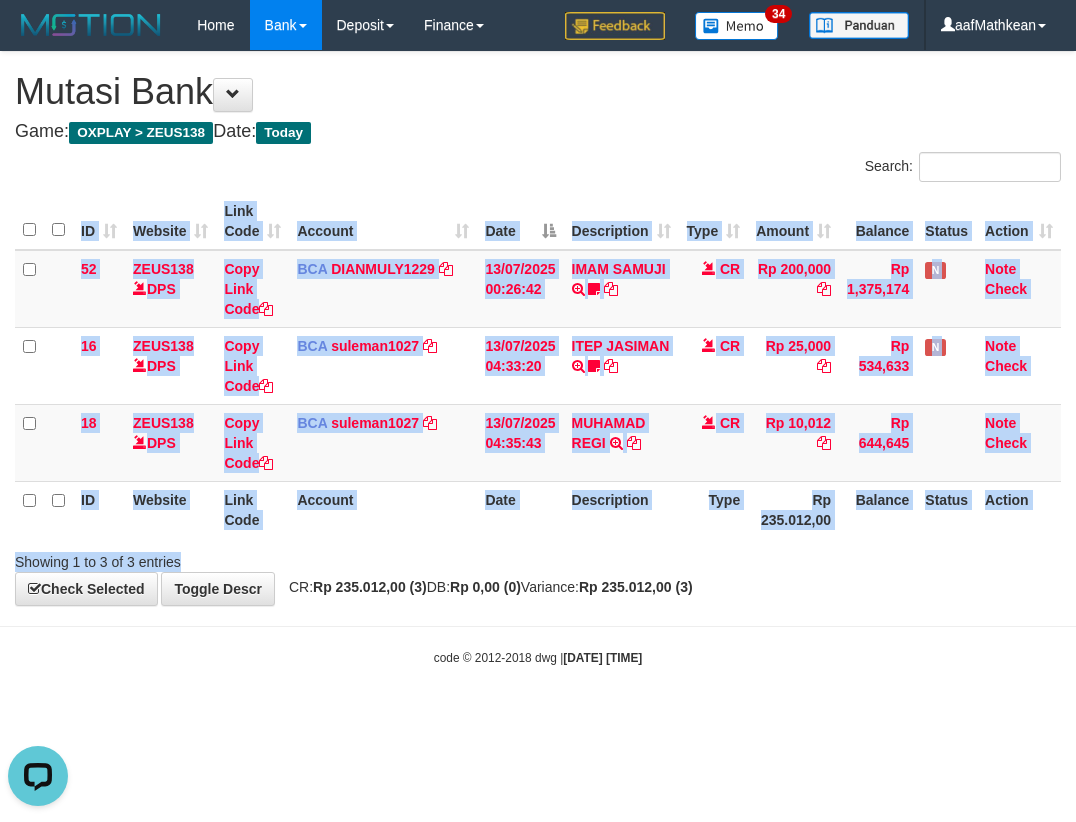 click on "Toggle navigation
Home
Bank
Account List
Load
By Website
Group
[OXPLAY]													ZEUS138
By Load Group (DPS)" at bounding box center [538, 358] 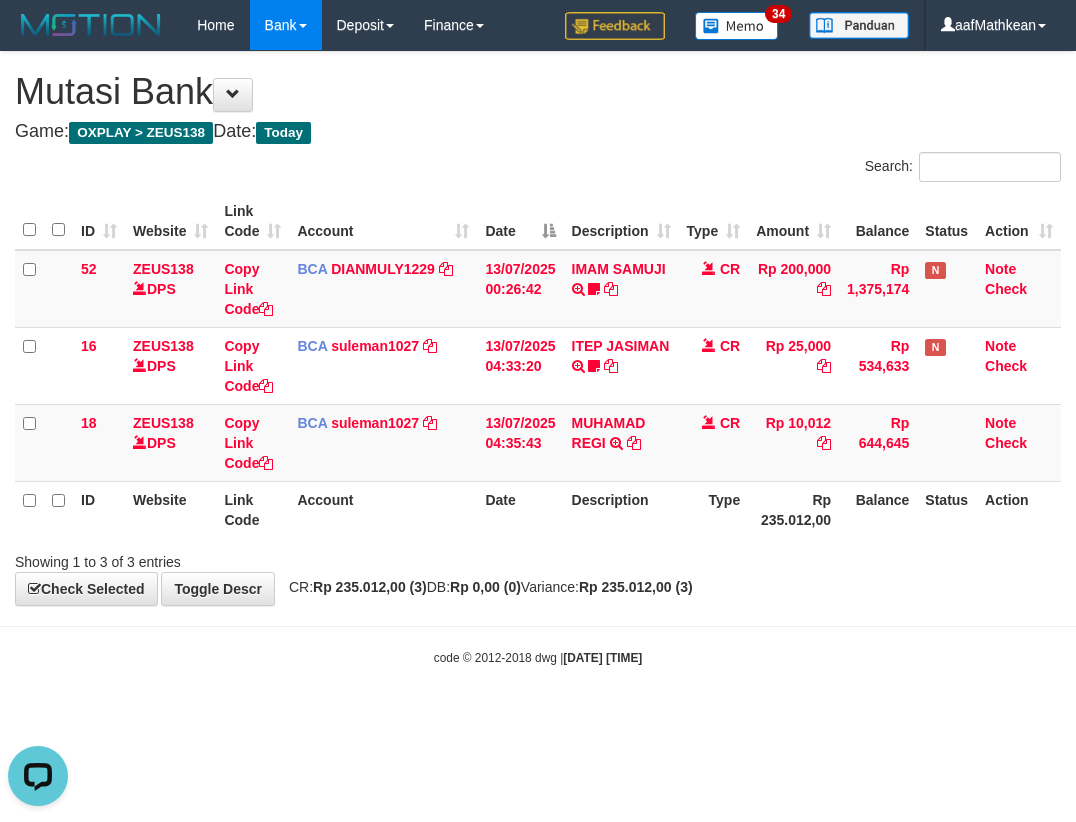 drag, startPoint x: 456, startPoint y: 623, endPoint x: 1074, endPoint y: 563, distance: 620.90576 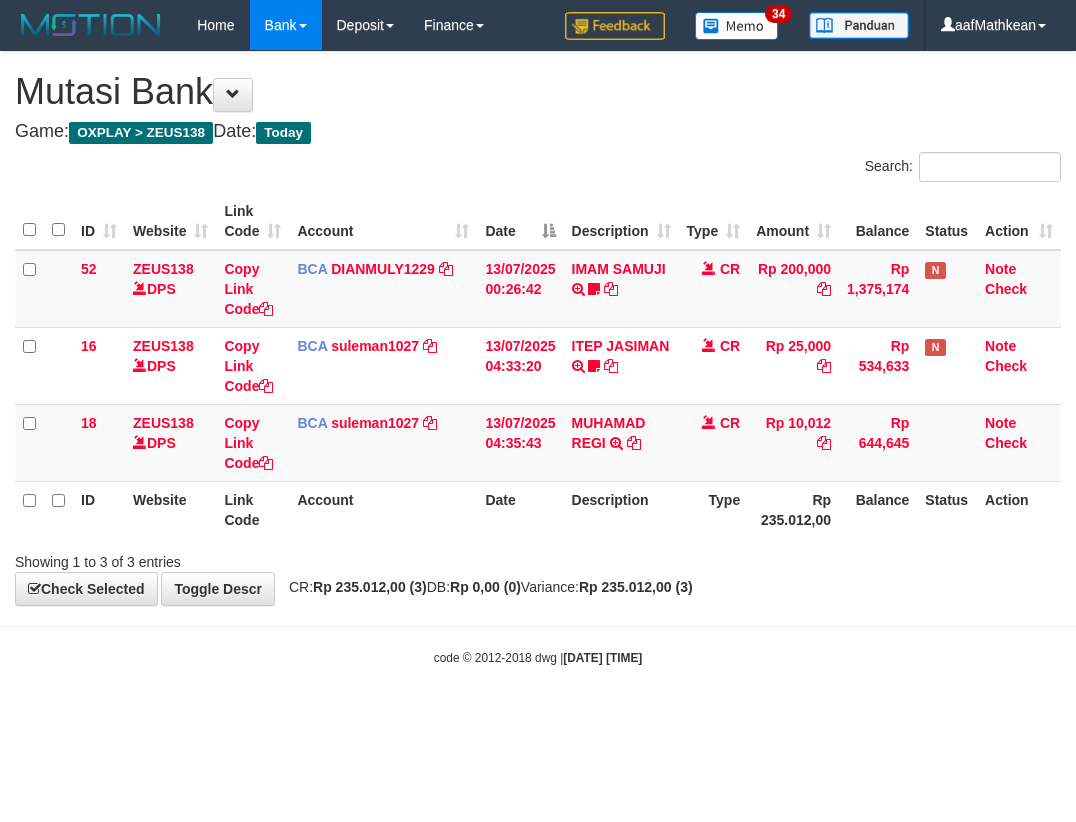 scroll, scrollTop: 0, scrollLeft: 0, axis: both 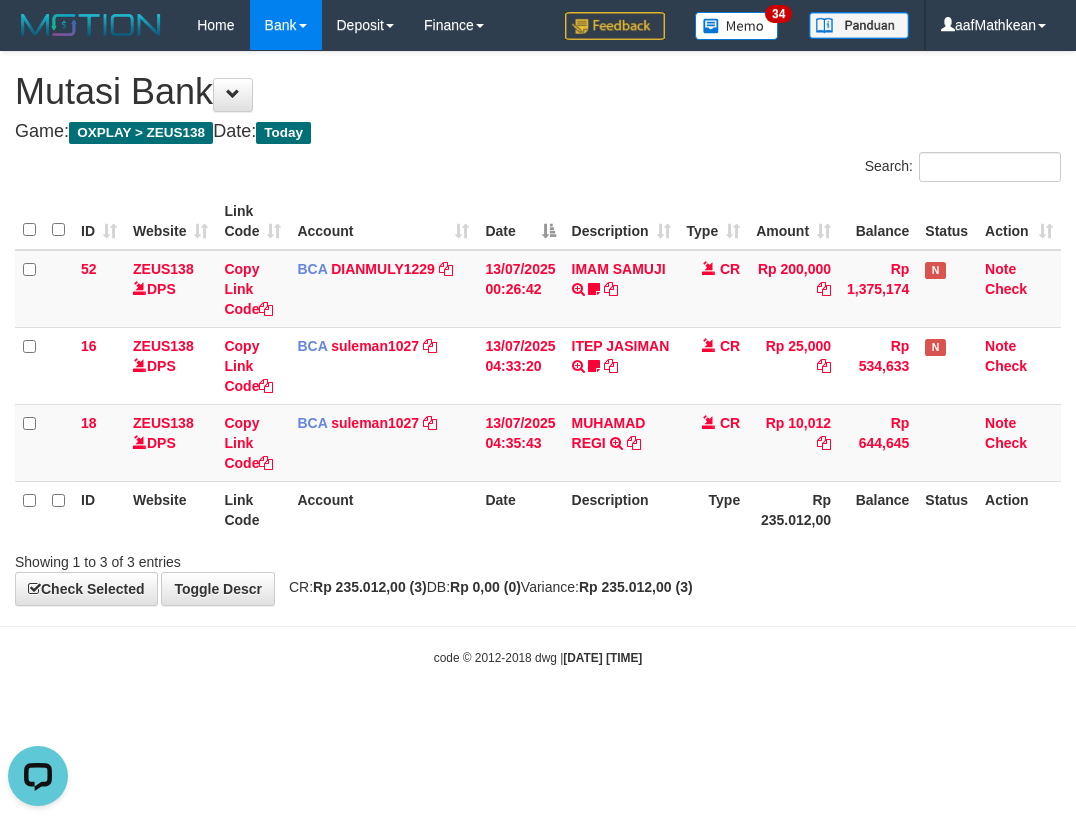 drag, startPoint x: 685, startPoint y: 593, endPoint x: 695, endPoint y: 600, distance: 12.206555 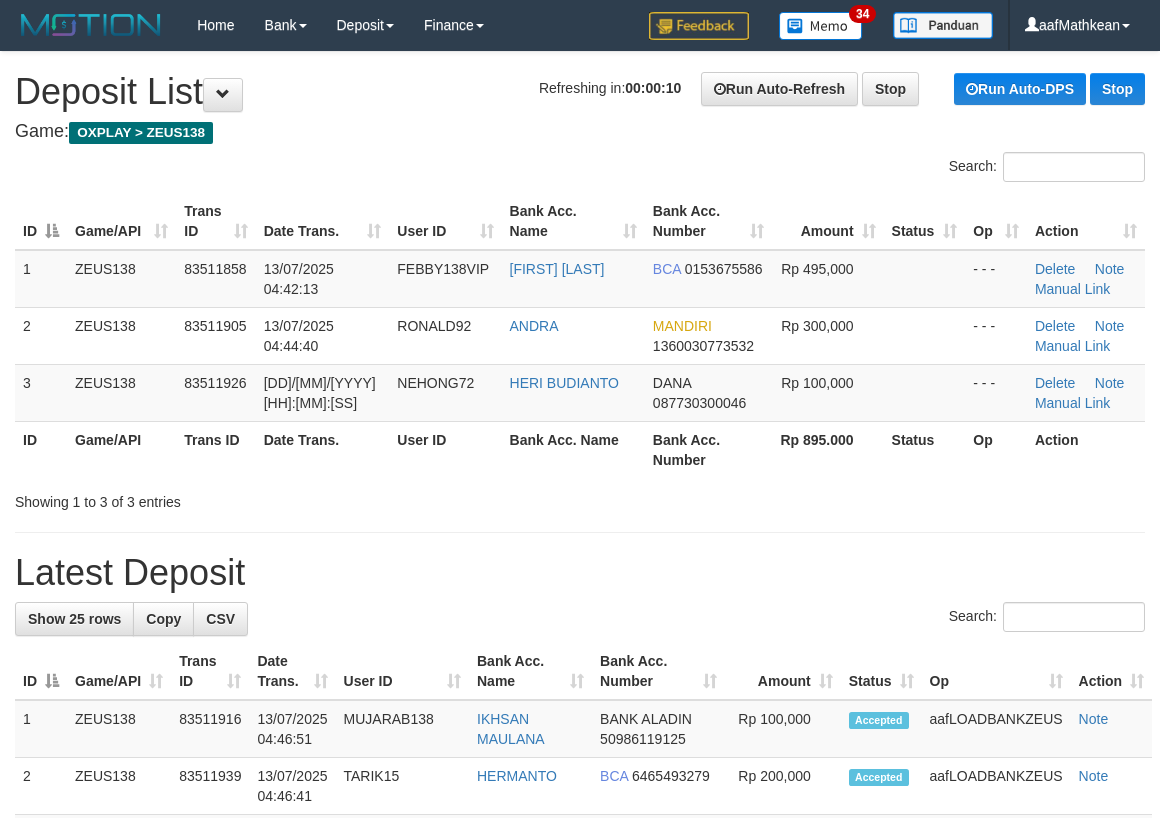 scroll, scrollTop: 0, scrollLeft: 0, axis: both 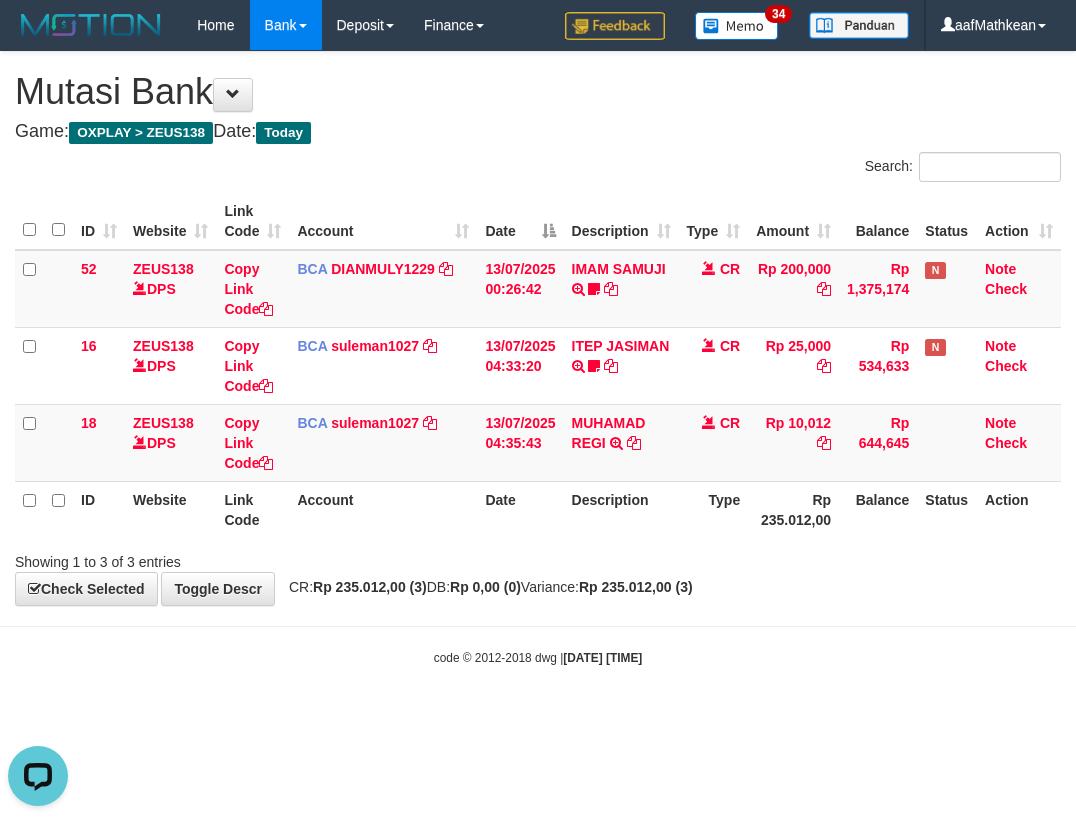 click on "**********" at bounding box center [538, 328] 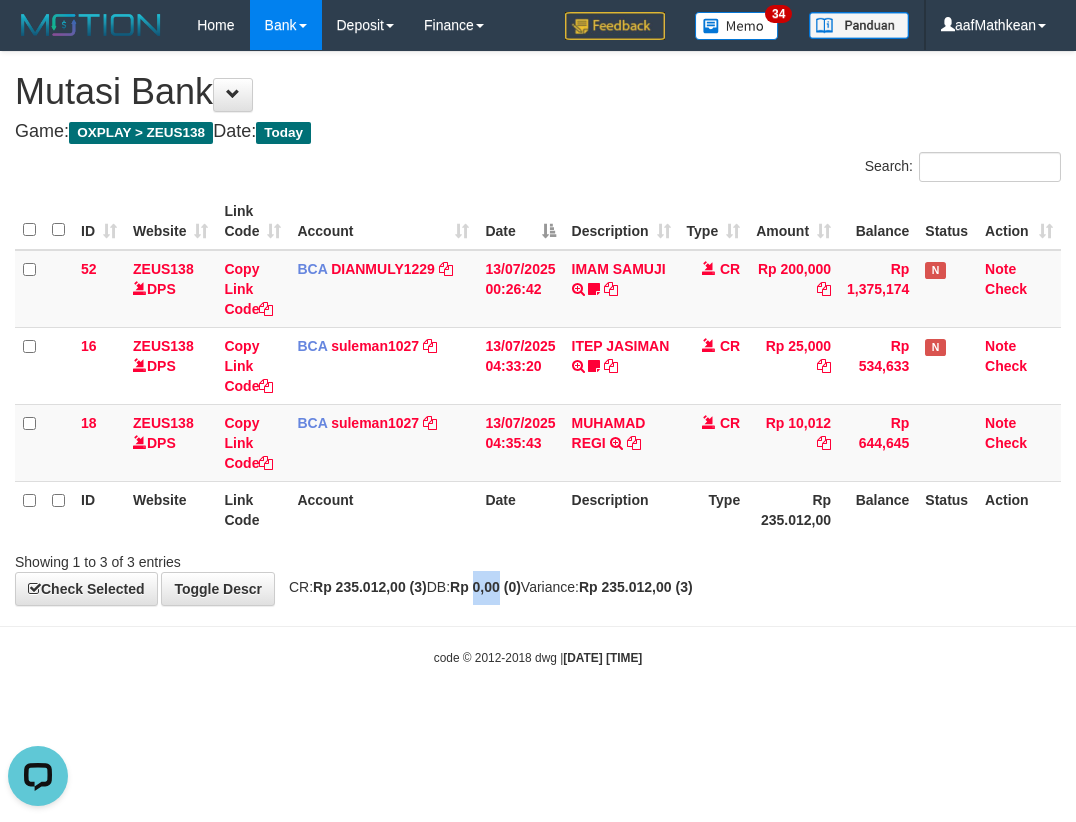 drag, startPoint x: 526, startPoint y: 585, endPoint x: 514, endPoint y: 611, distance: 28.635643 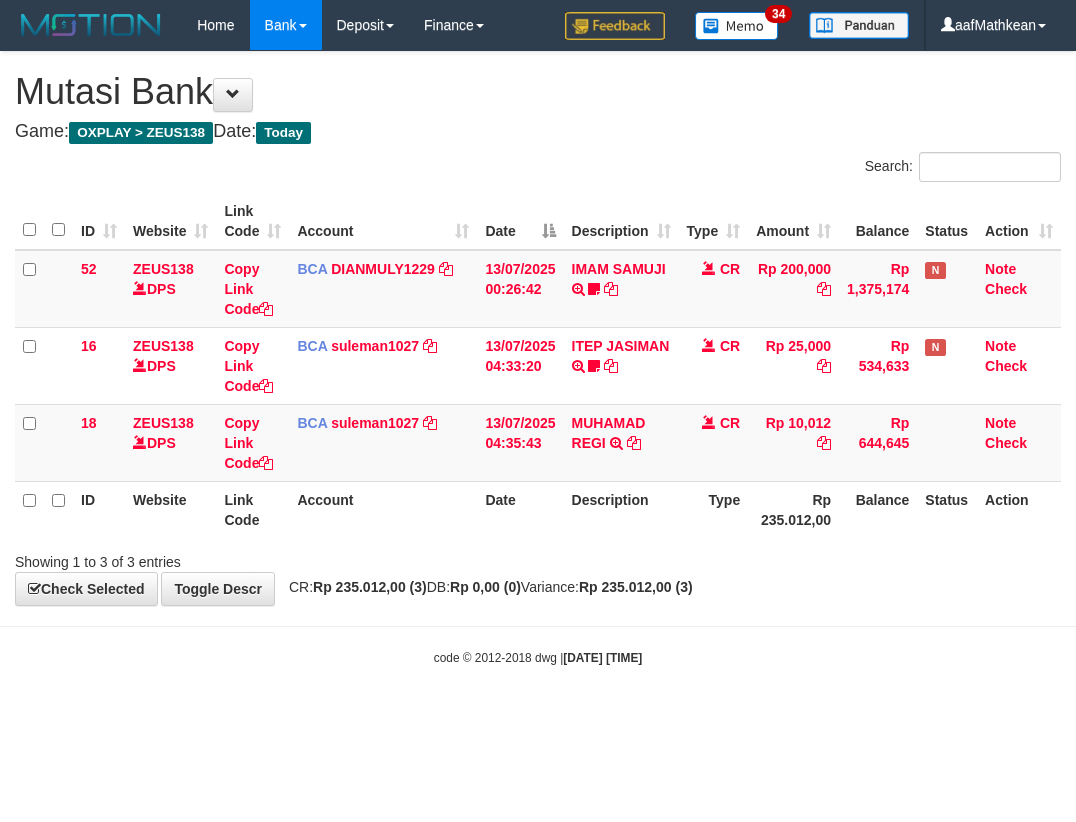 scroll, scrollTop: 0, scrollLeft: 0, axis: both 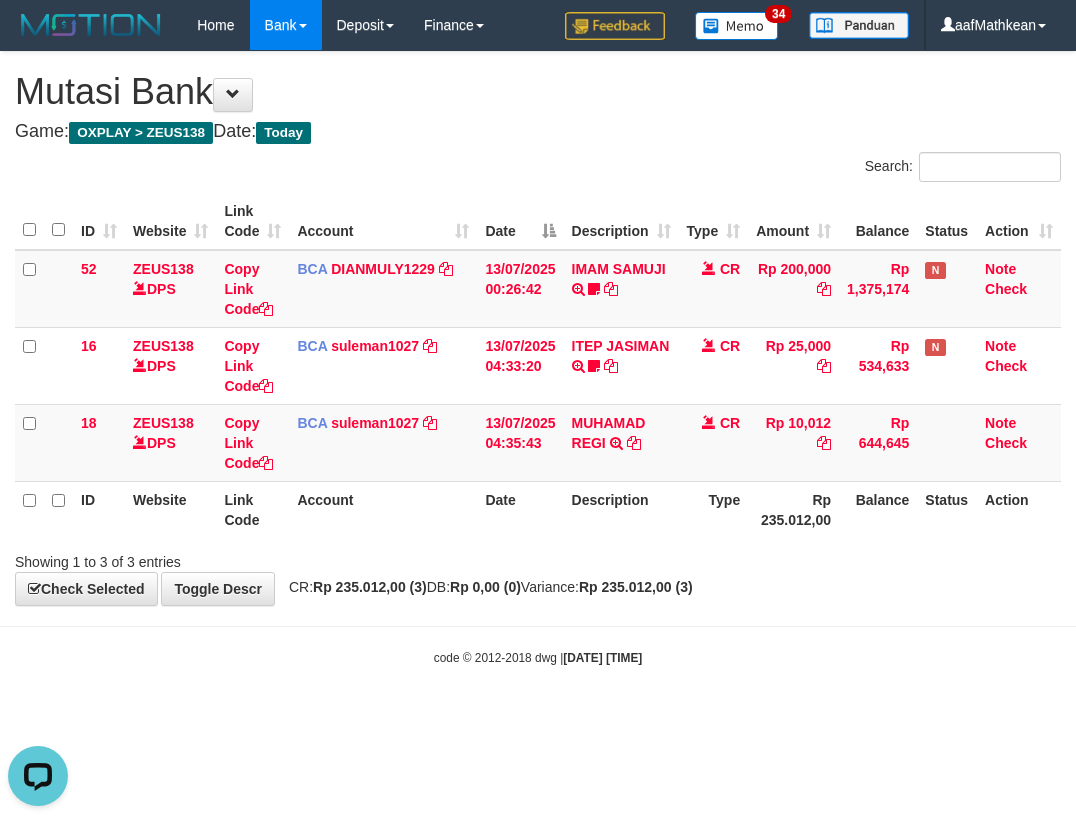 drag, startPoint x: 648, startPoint y: 563, endPoint x: 1067, endPoint y: 559, distance: 419.0191 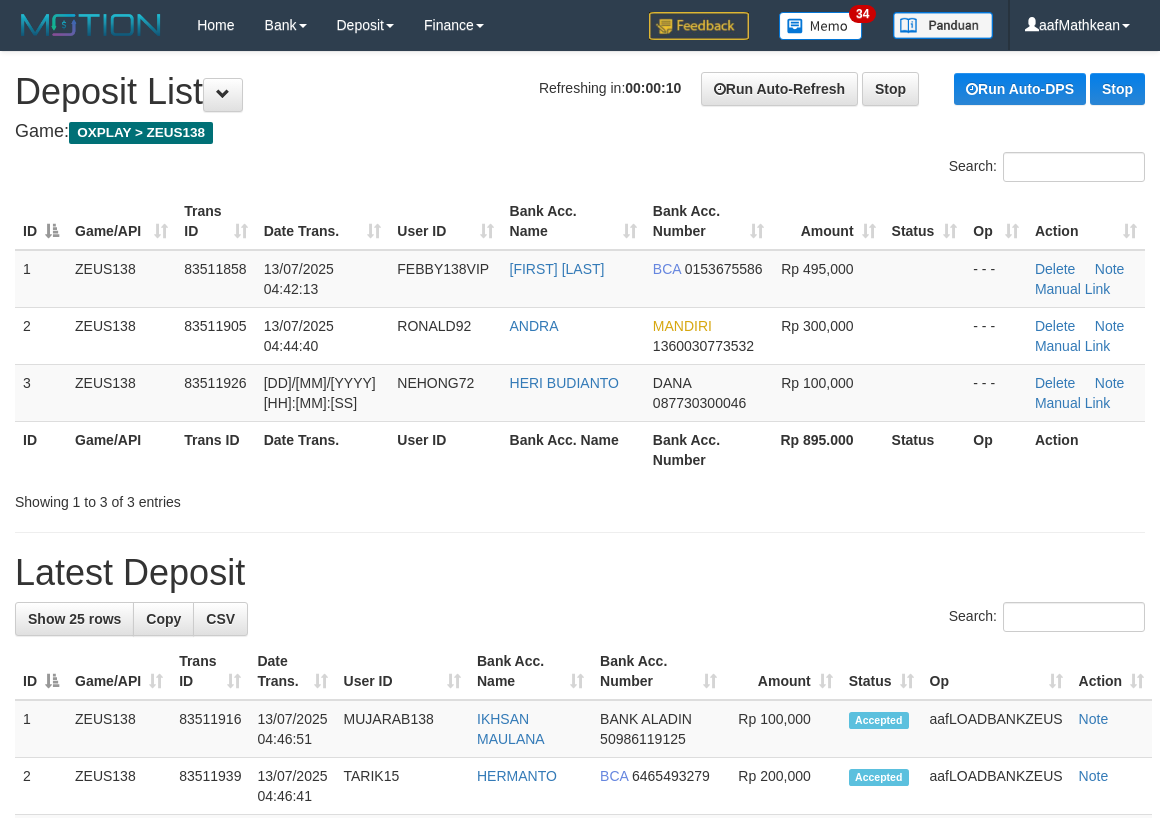 scroll, scrollTop: 0, scrollLeft: 0, axis: both 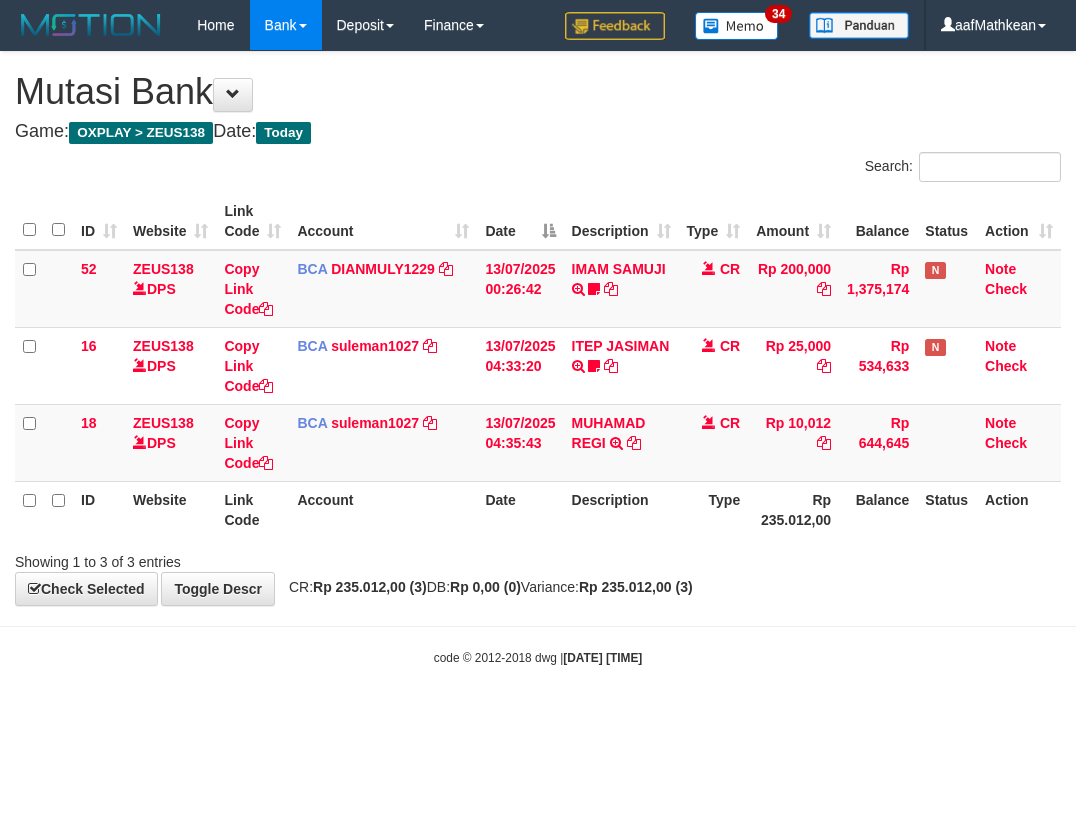 click on "Toggle navigation
Home
Bank
Account List
Load
By Website
Group
[OXPLAY]													ZEUS138
By Load Group (DPS)" at bounding box center [538, 358] 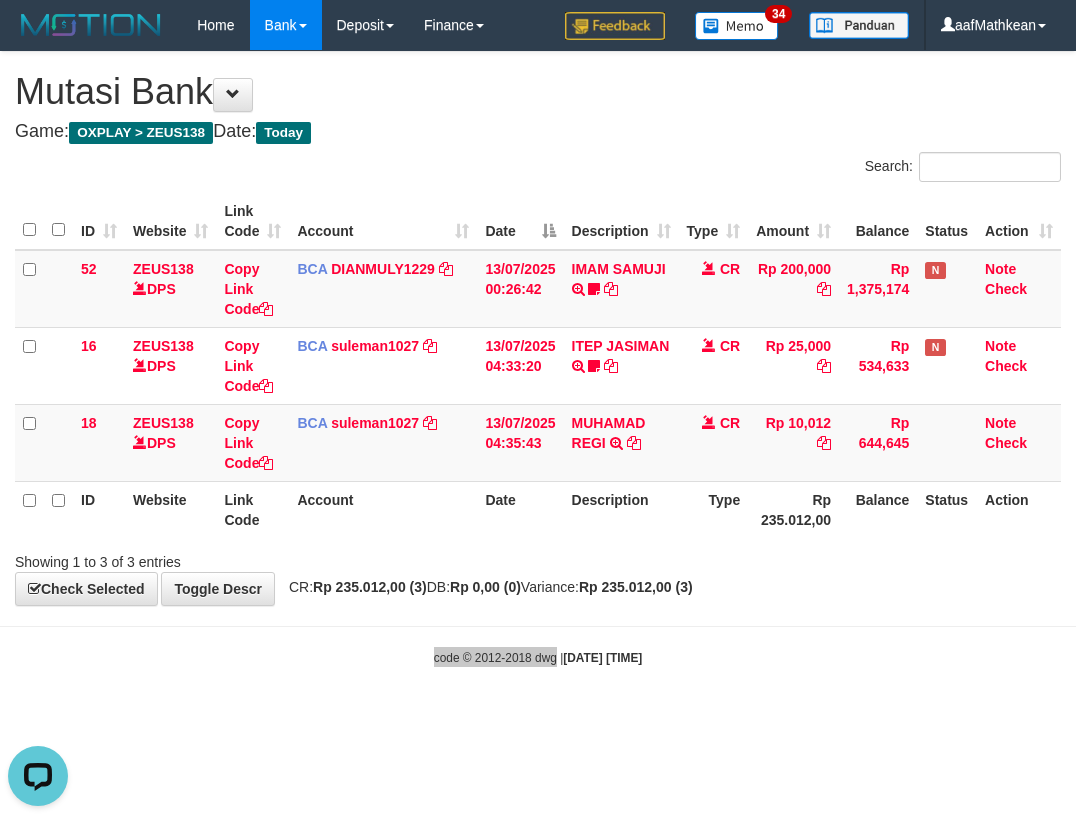 scroll, scrollTop: 0, scrollLeft: 0, axis: both 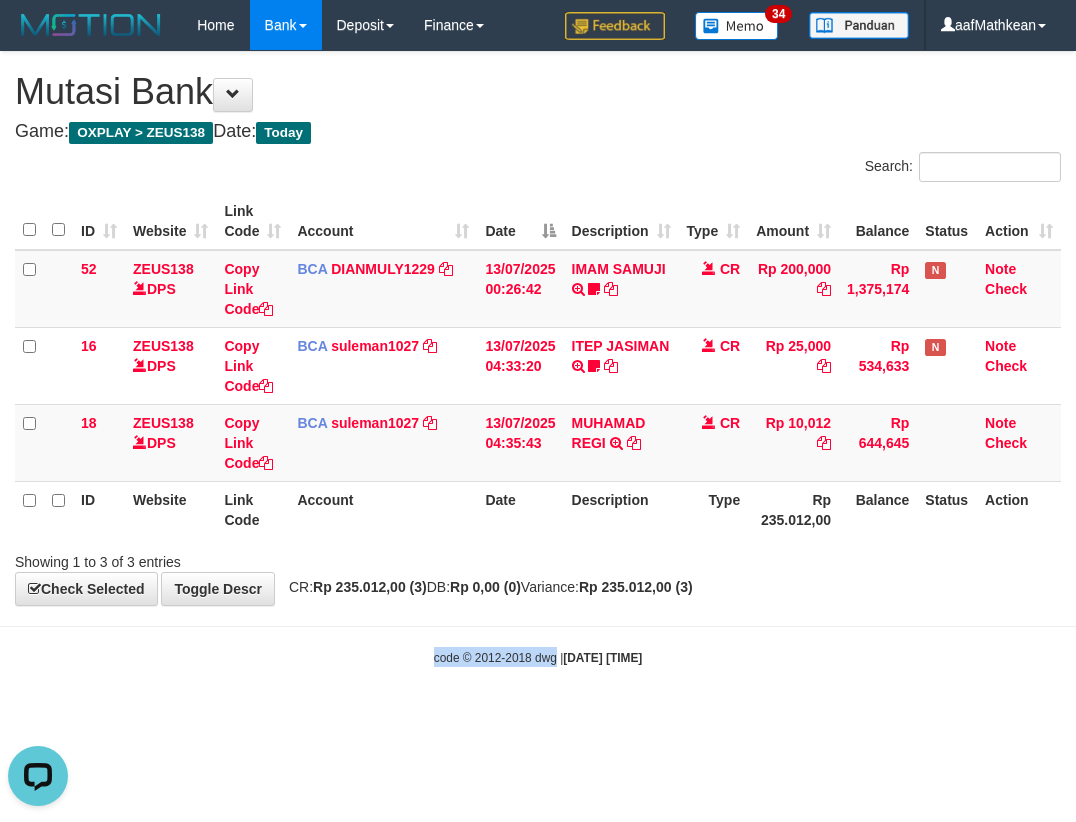 click on "**********" at bounding box center [538, 328] 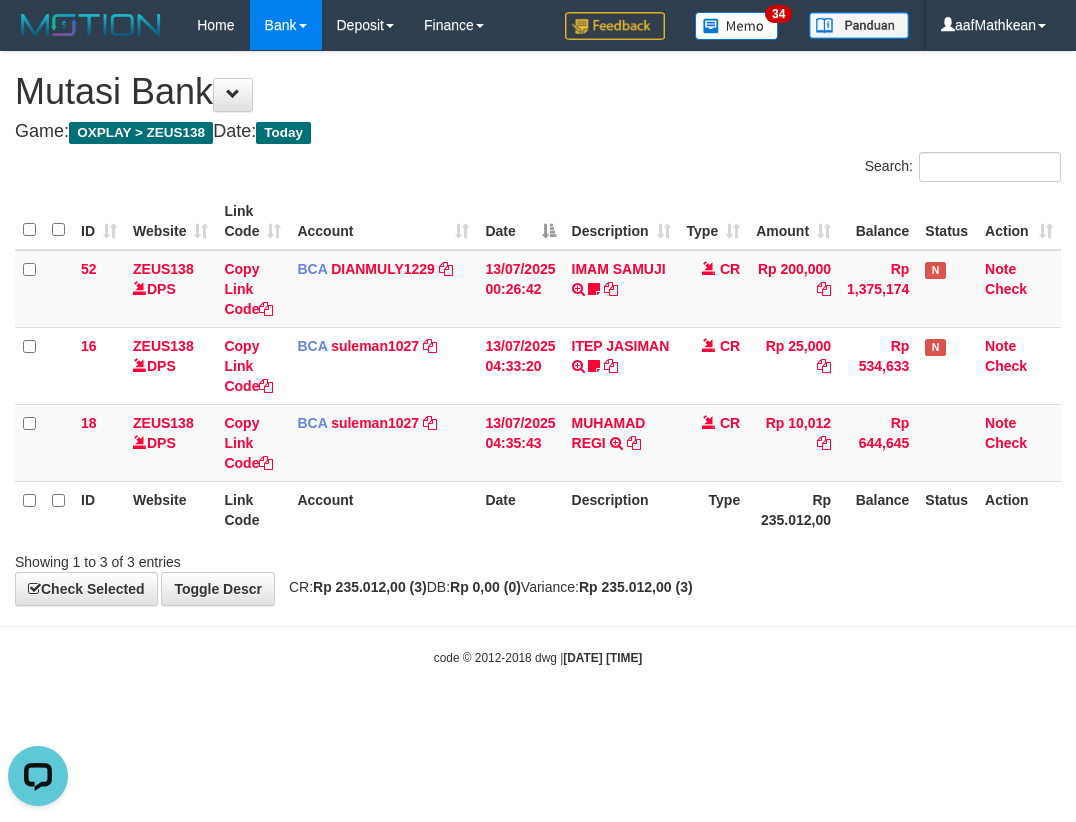 click on "Toggle navigation
Home
Bank
Account List
Load
By Website
Group
[OXPLAY]													ZEUS138
By Load Group (DPS)" at bounding box center [538, 358] 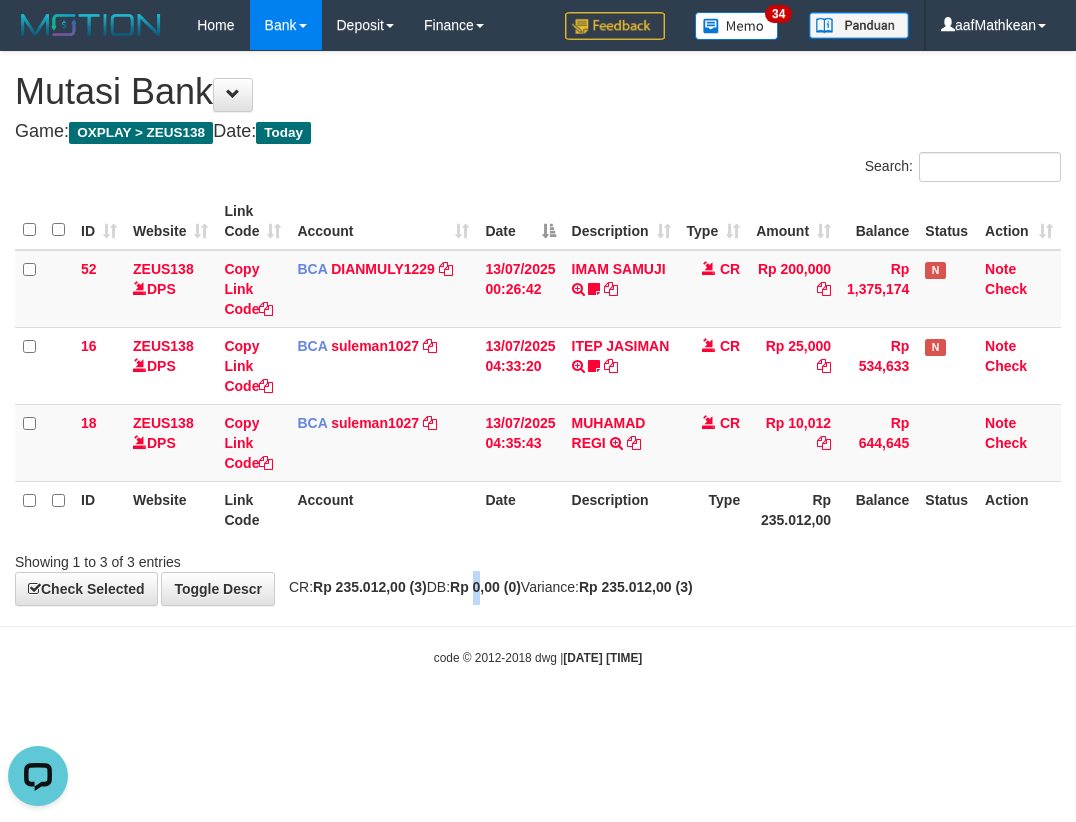 click on "**********" at bounding box center (538, 328) 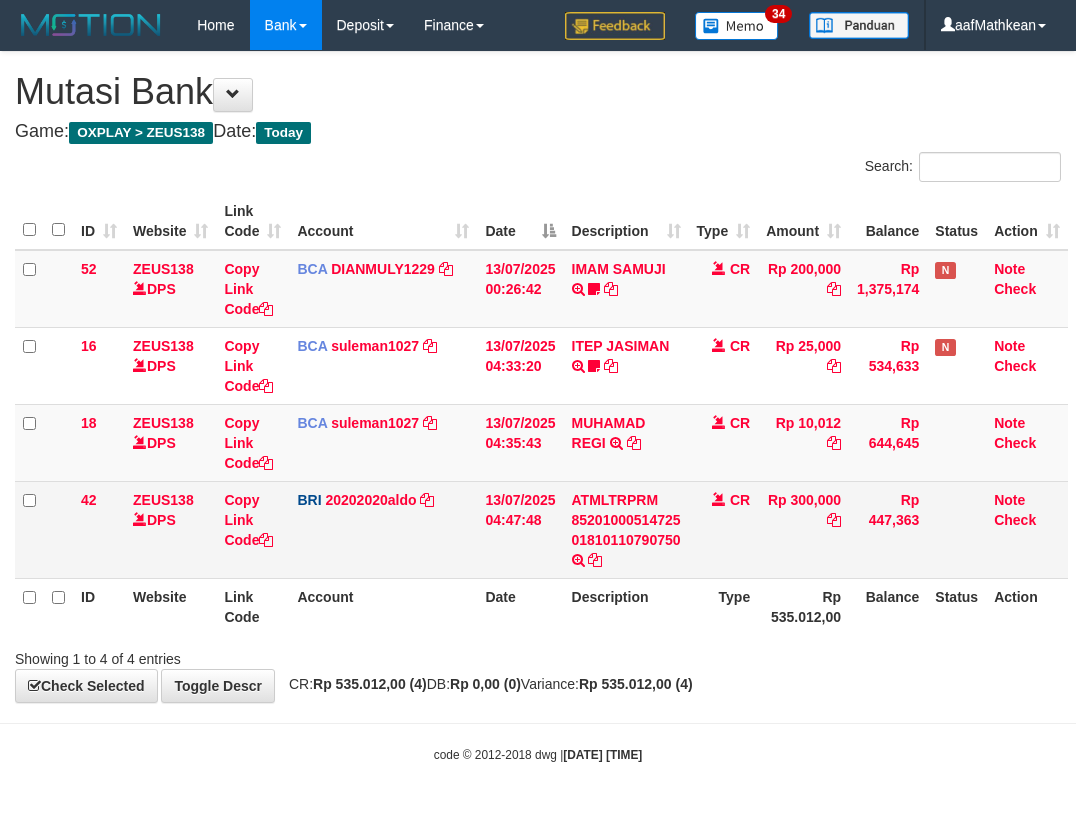 scroll, scrollTop: 0, scrollLeft: 0, axis: both 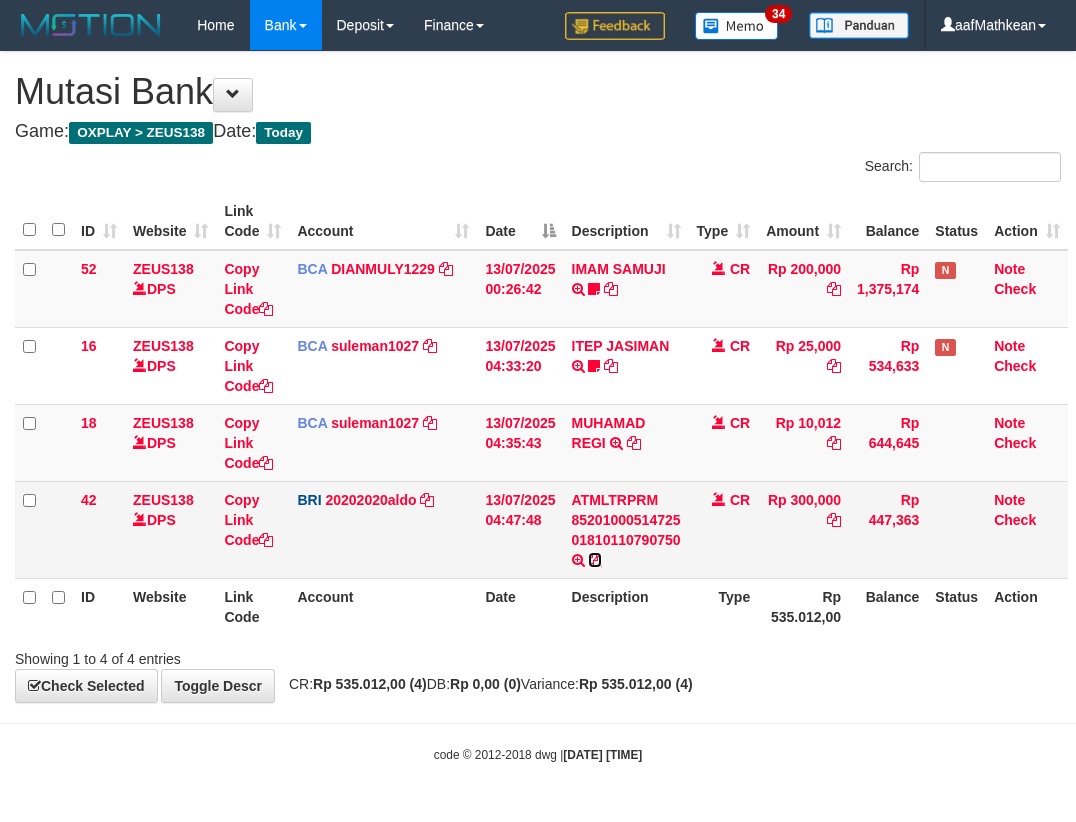 click at bounding box center (595, 560) 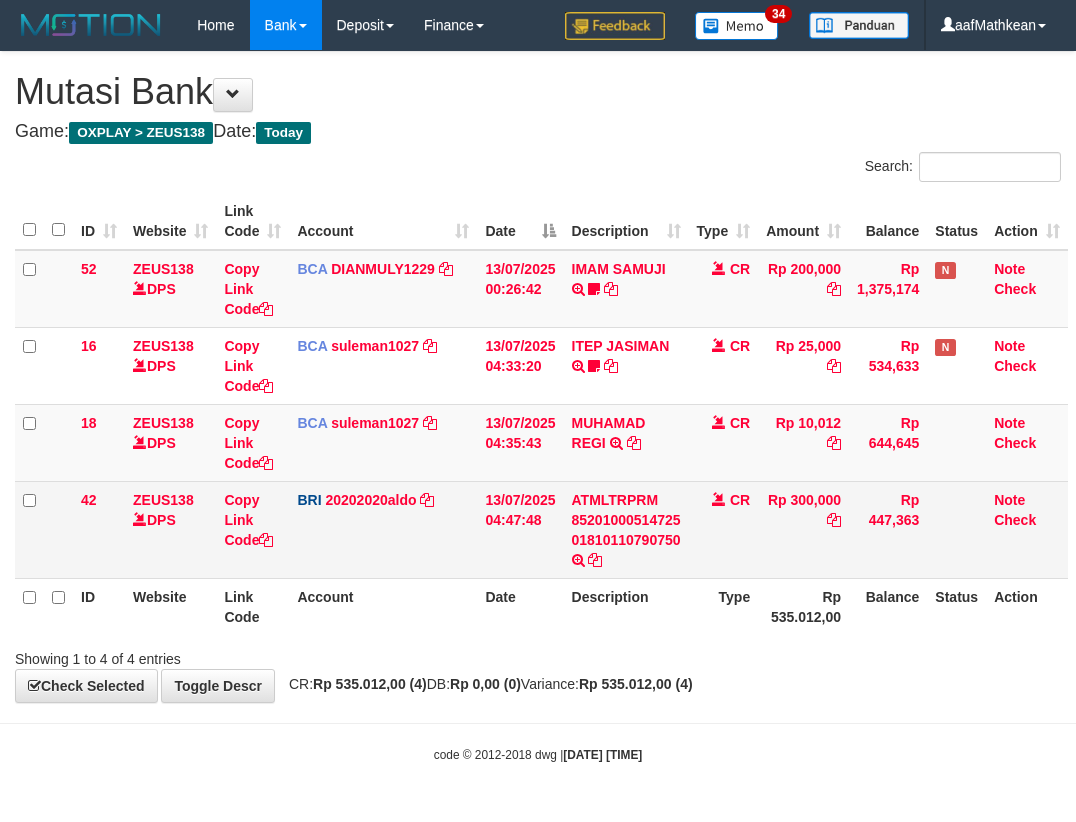 scroll, scrollTop: 0, scrollLeft: 0, axis: both 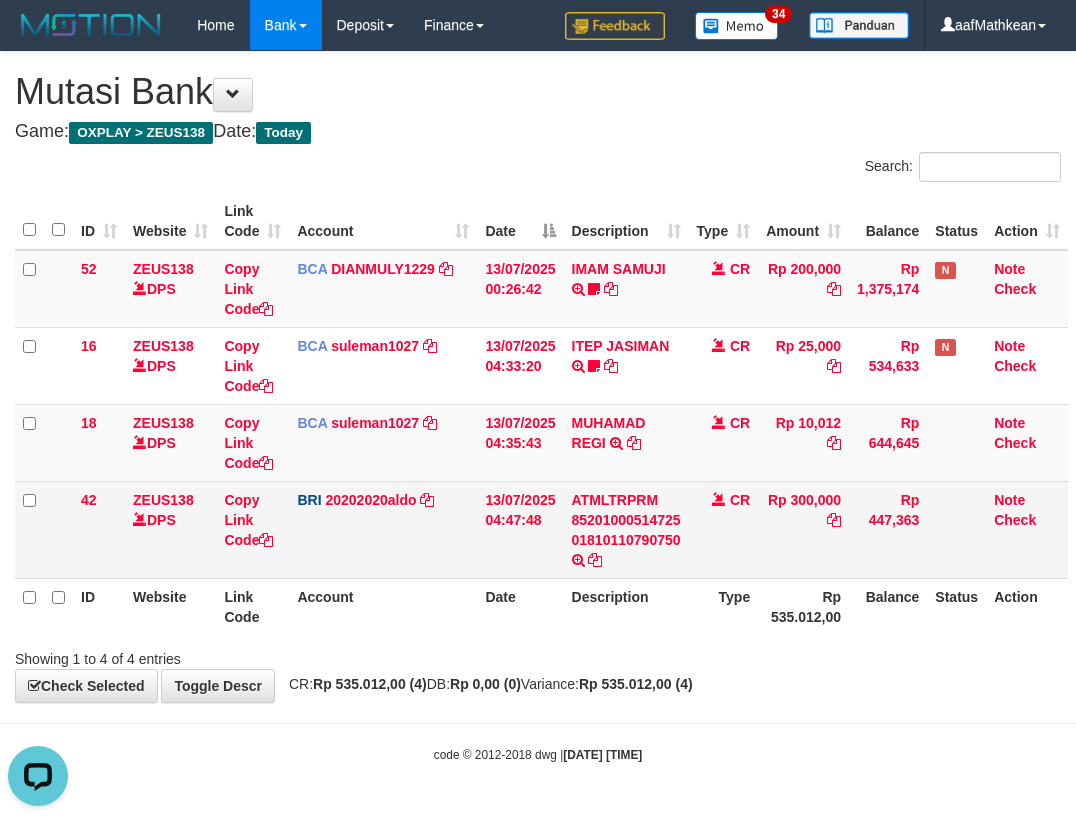 click on "**********" at bounding box center (538, 377) 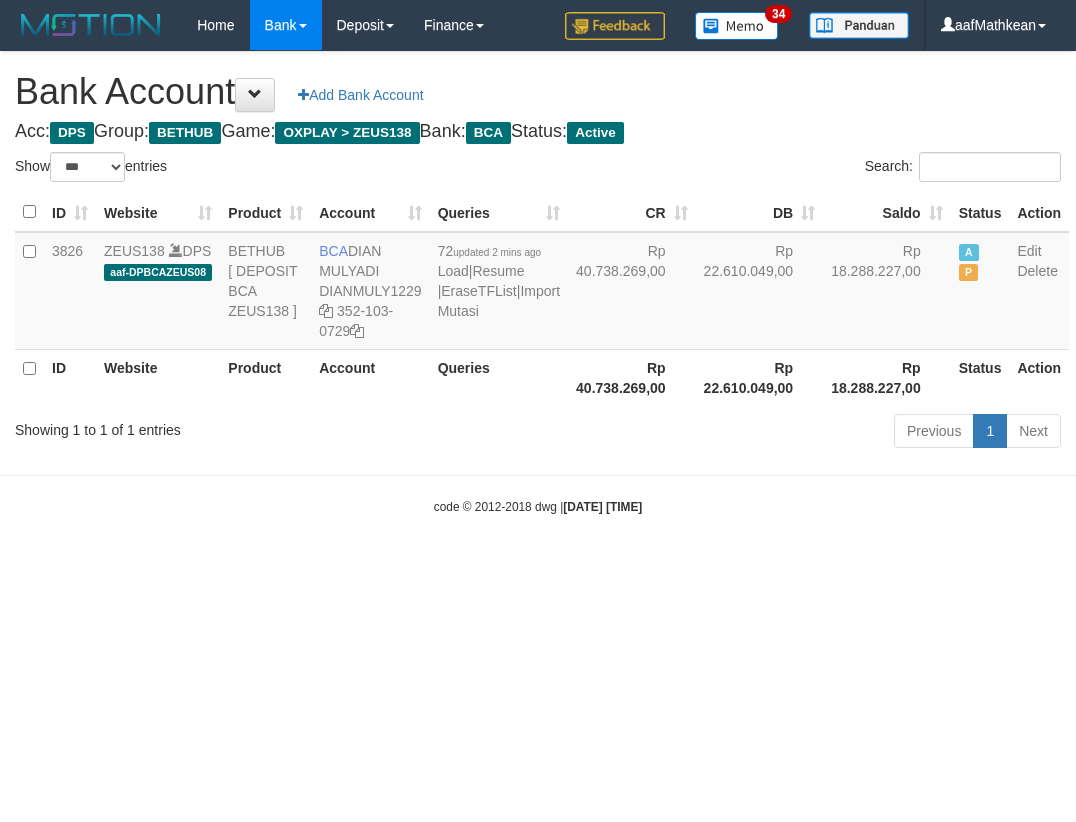 select on "***" 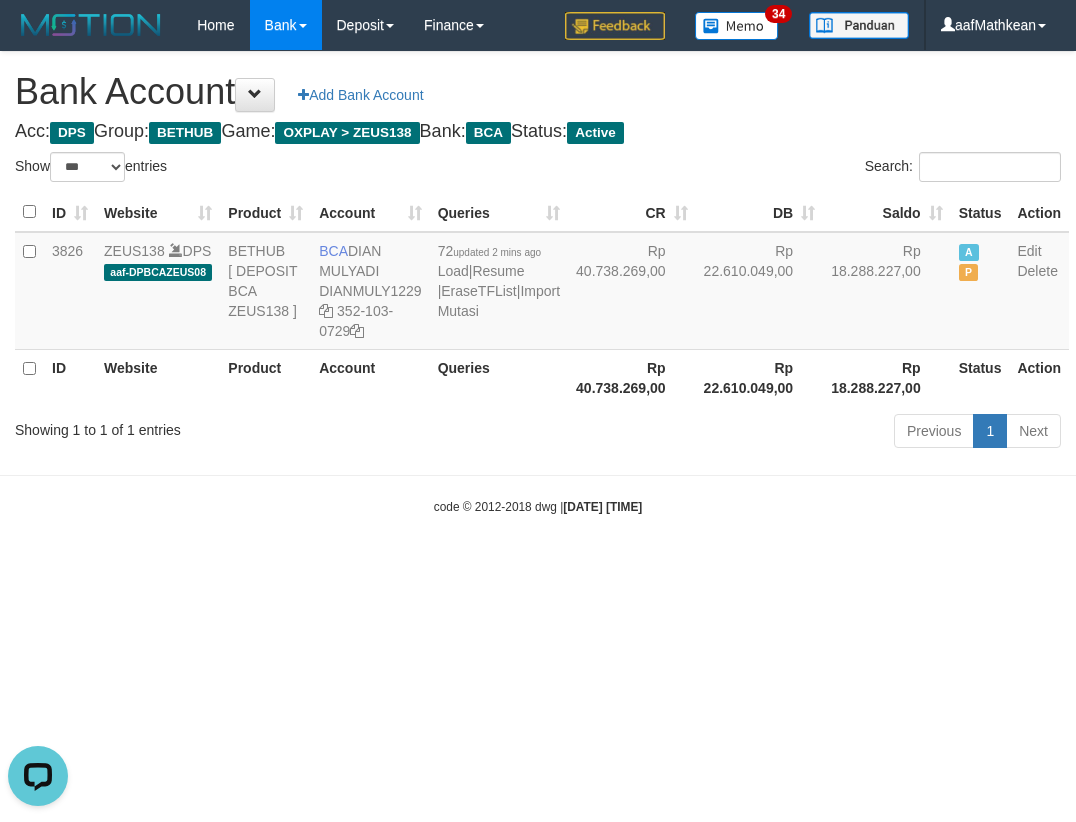 scroll, scrollTop: 0, scrollLeft: 0, axis: both 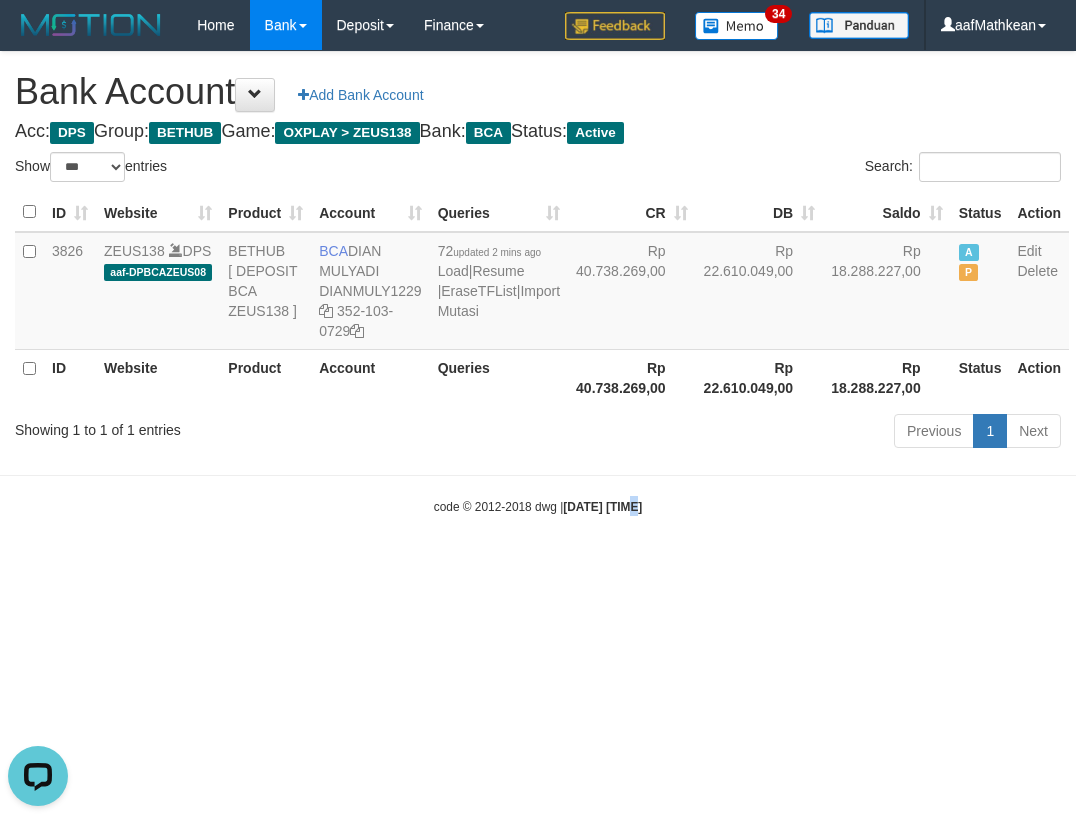 drag, startPoint x: 645, startPoint y: 558, endPoint x: 649, endPoint y: 569, distance: 11.7046995 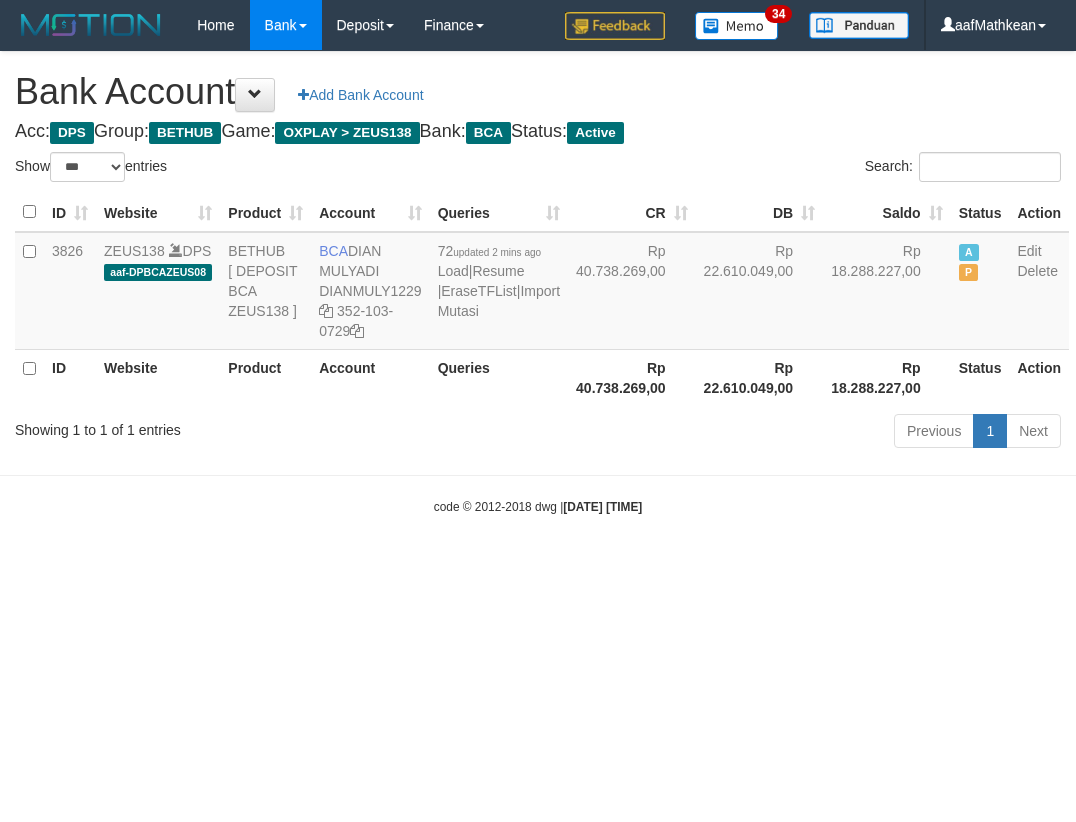 select on "***" 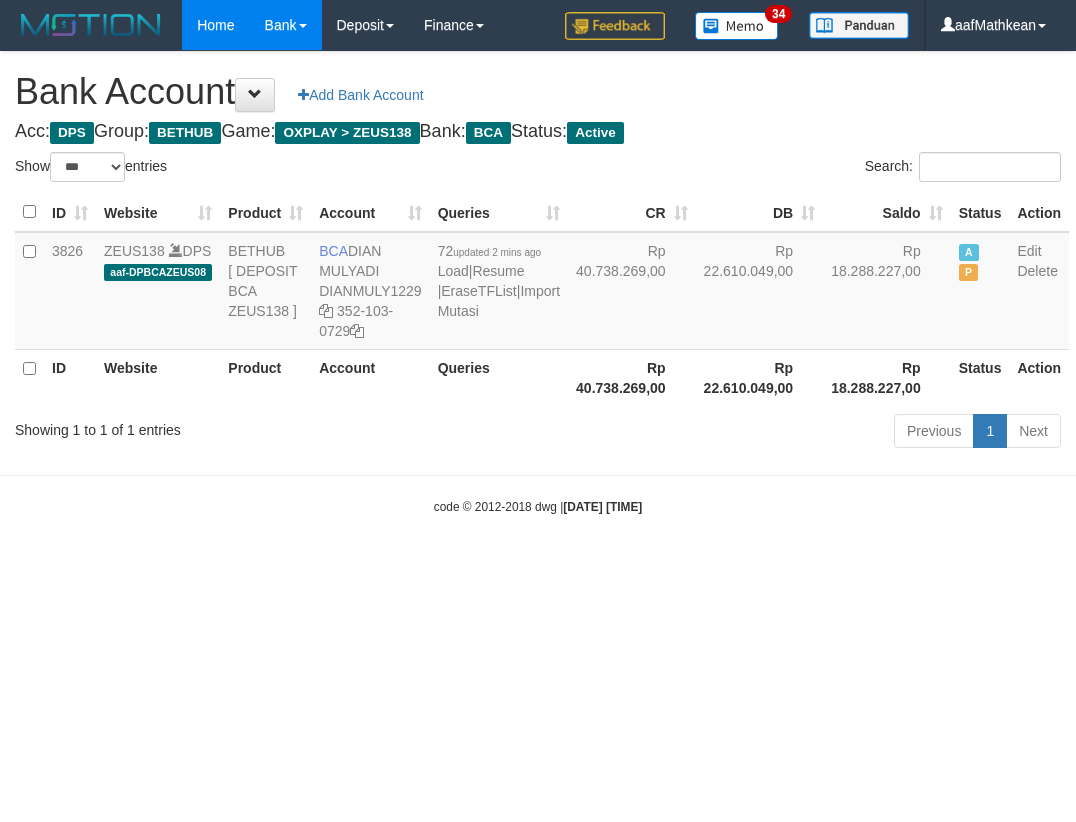 scroll, scrollTop: 0, scrollLeft: 0, axis: both 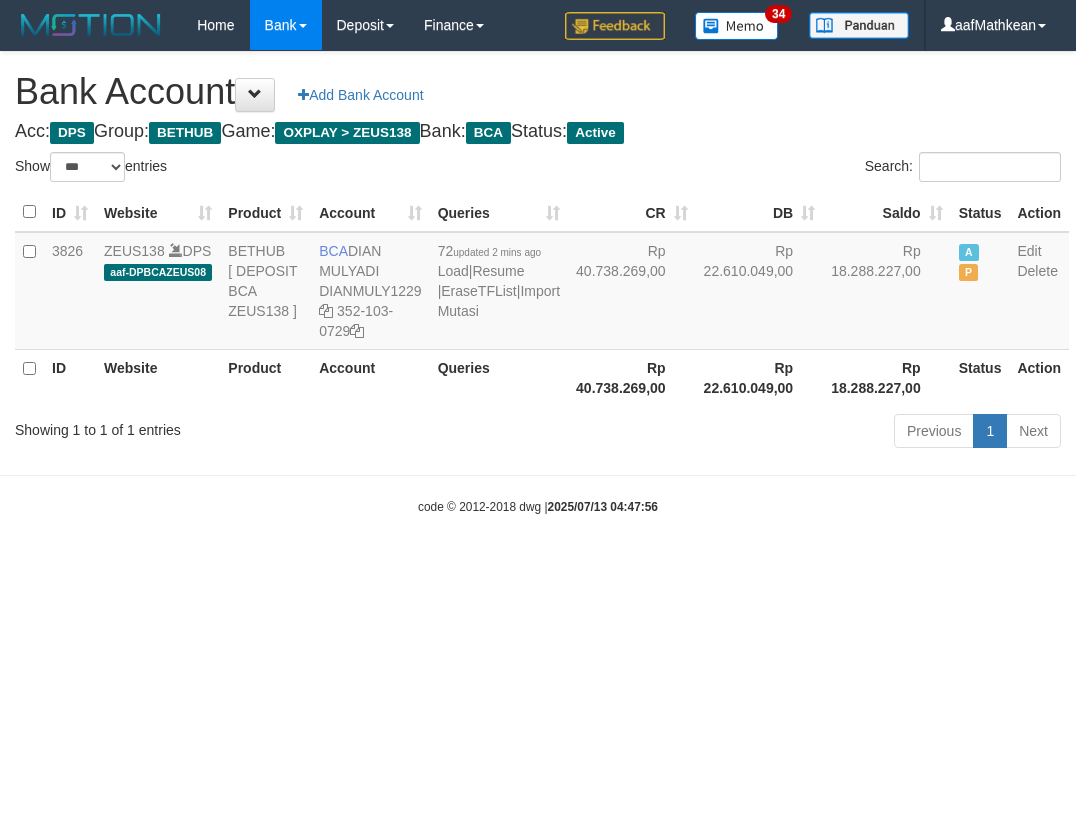 select on "***" 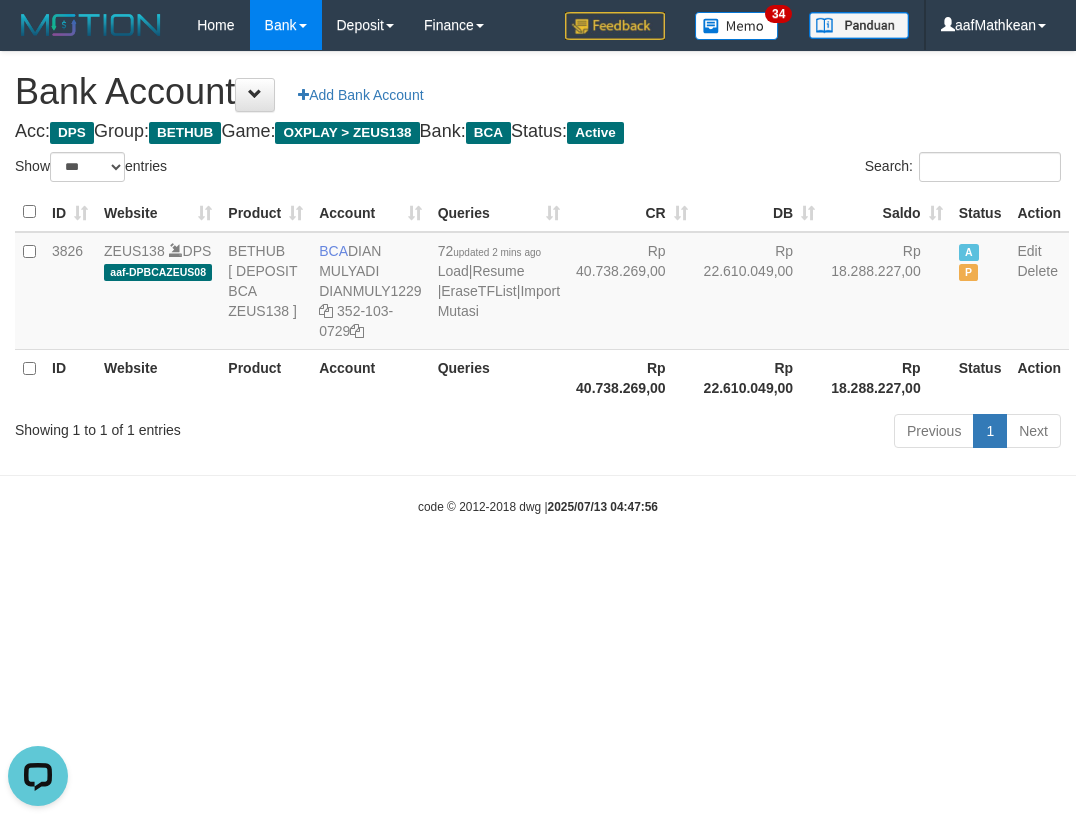 scroll, scrollTop: 0, scrollLeft: 0, axis: both 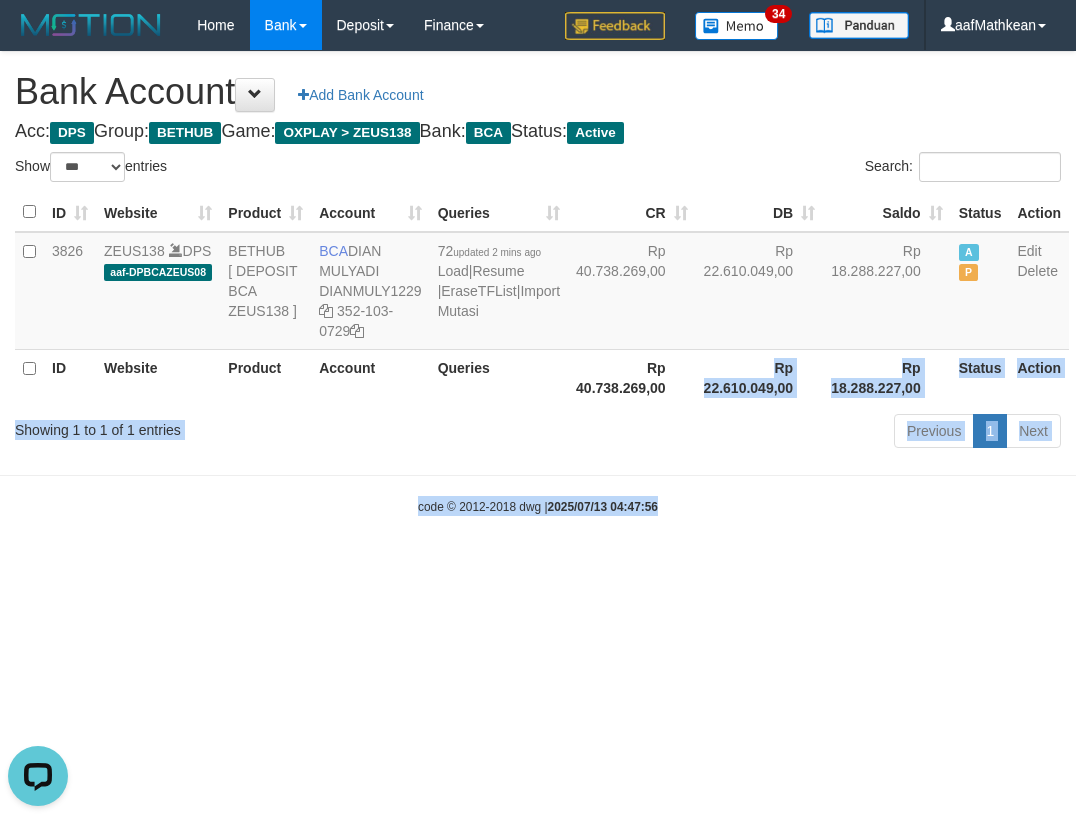 click on "Toggle navigation
Home
Bank
Account List
Load
By Website
Group
[OXPLAY]													ZEUS138
By Load Group (DPS)
Sync" at bounding box center [538, 283] 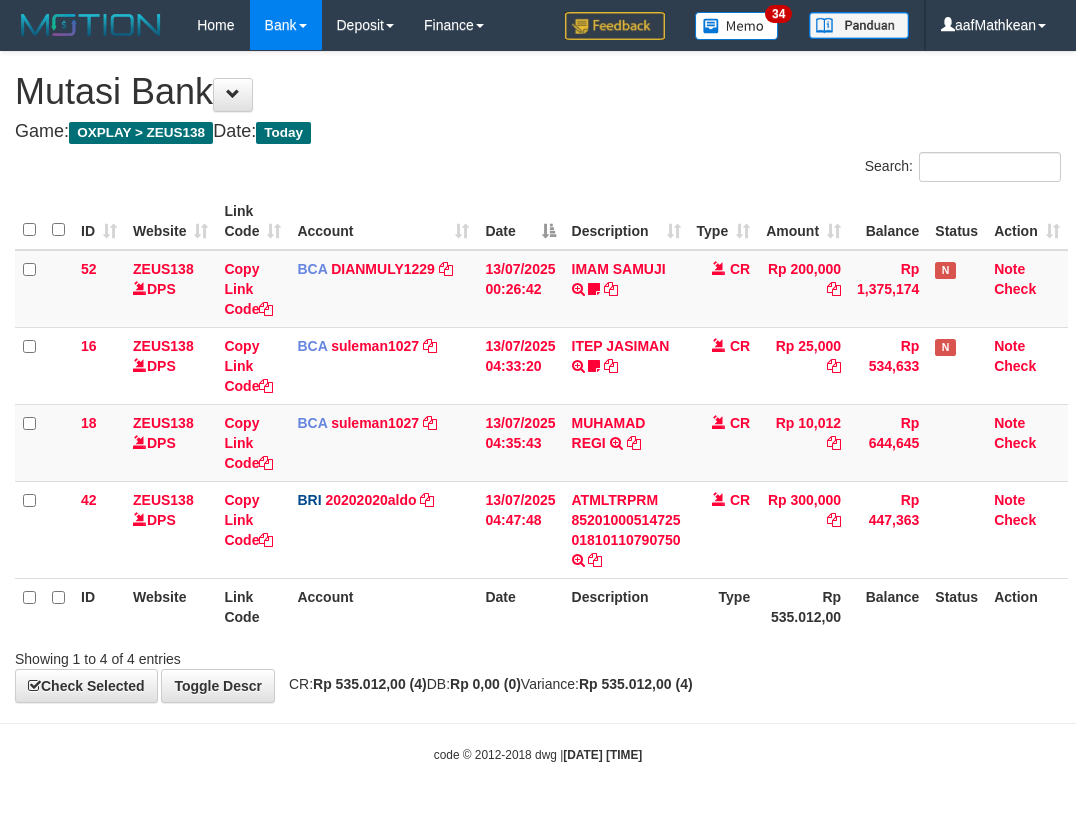 scroll, scrollTop: 0, scrollLeft: 0, axis: both 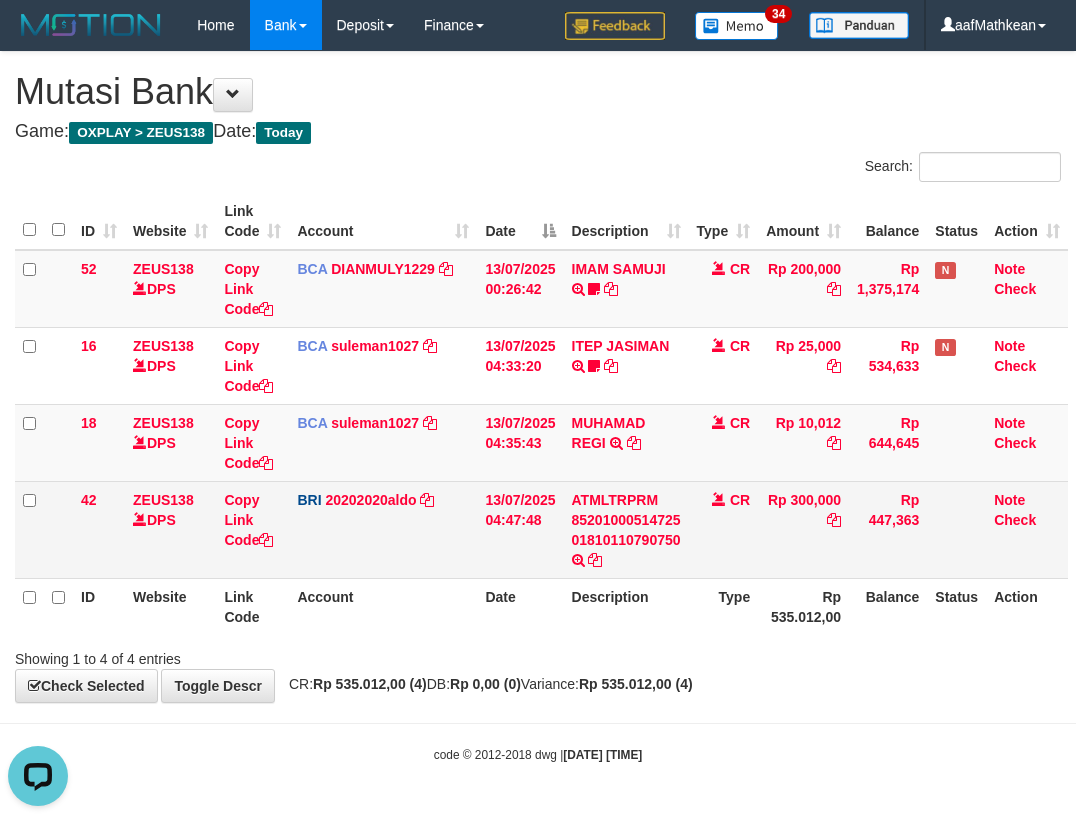 click on "CR" at bounding box center [724, 529] 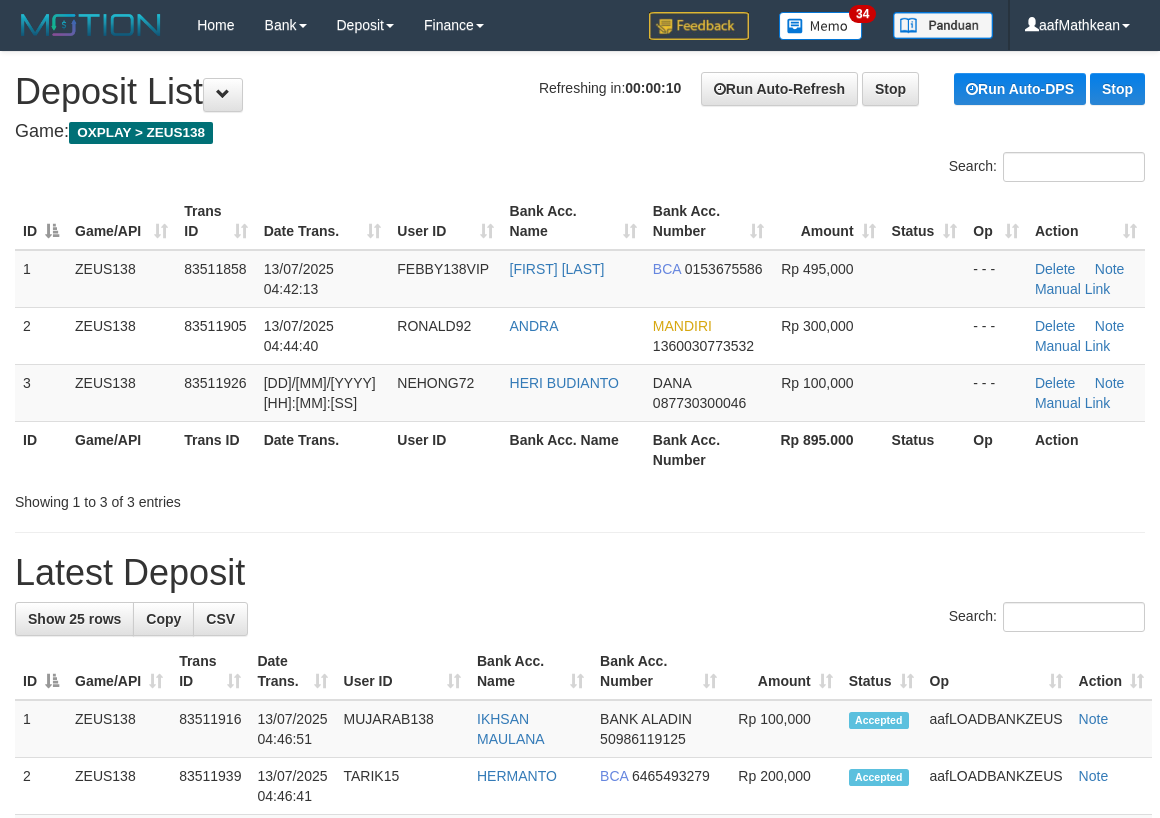 scroll, scrollTop: 0, scrollLeft: 0, axis: both 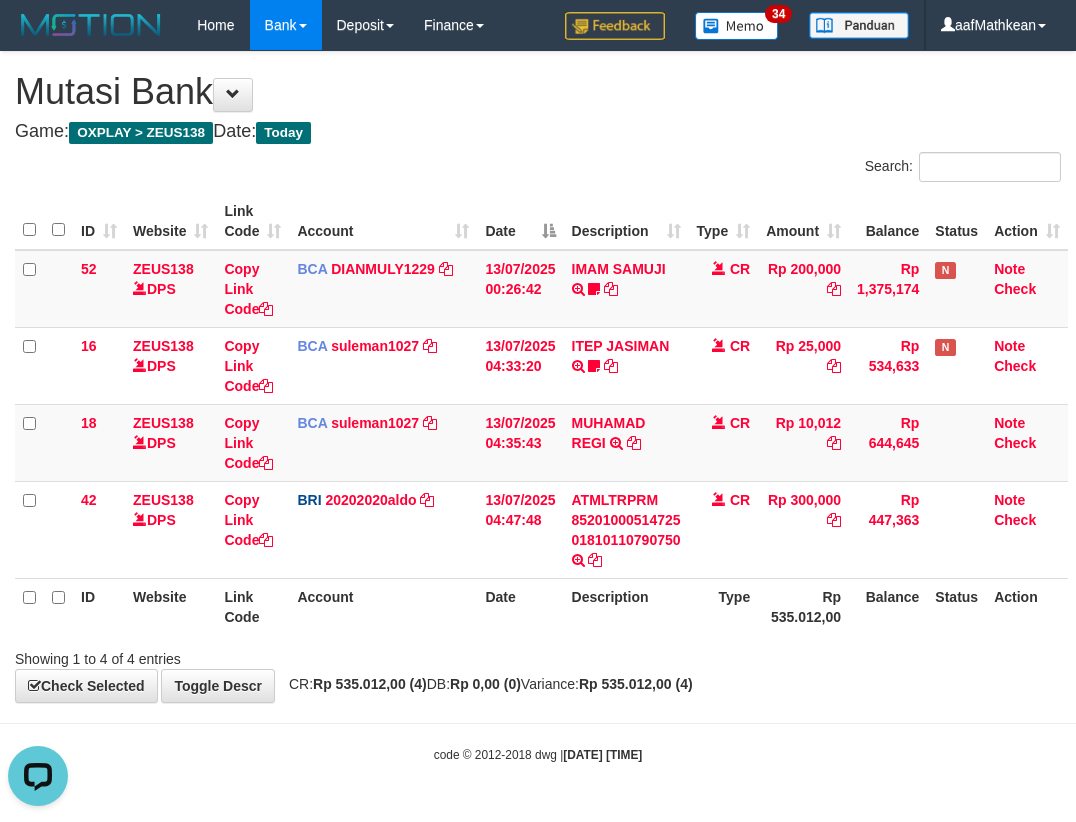 click on "Rp 535.012,00" at bounding box center [803, 606] 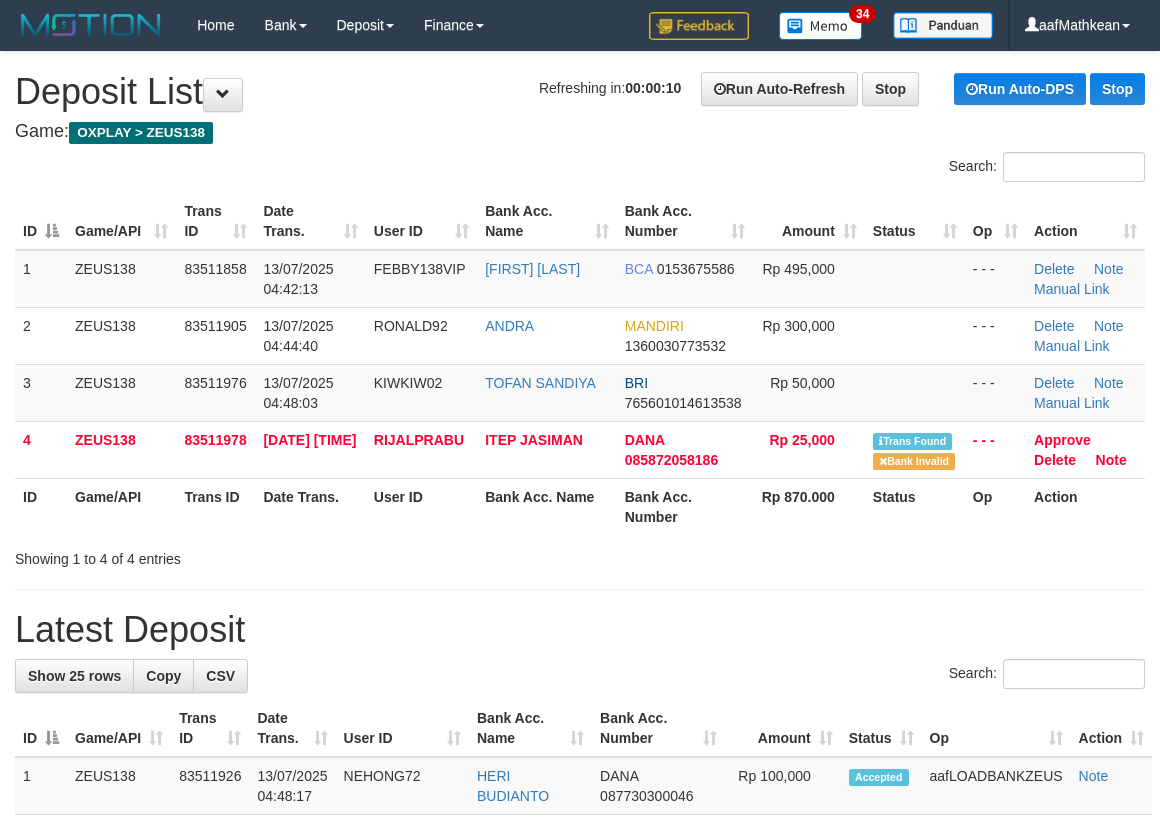 scroll, scrollTop: 0, scrollLeft: 0, axis: both 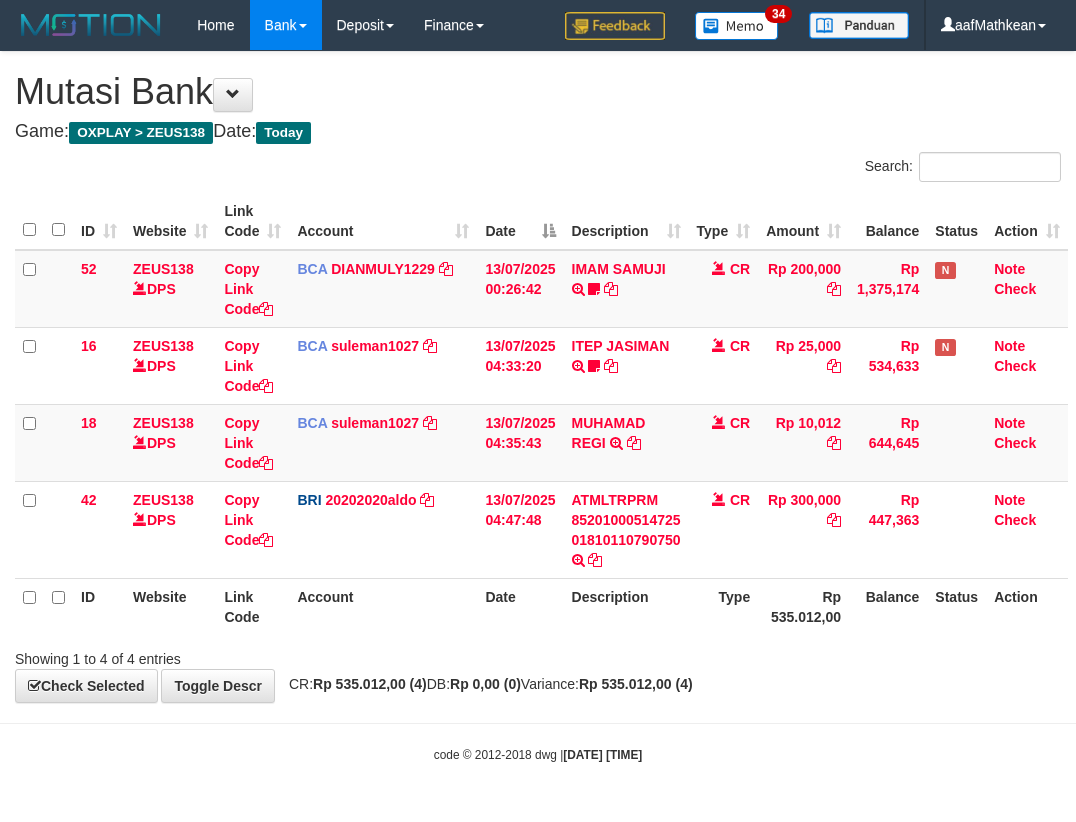 drag, startPoint x: 0, startPoint y: 0, endPoint x: 733, endPoint y: 591, distance: 941.5785 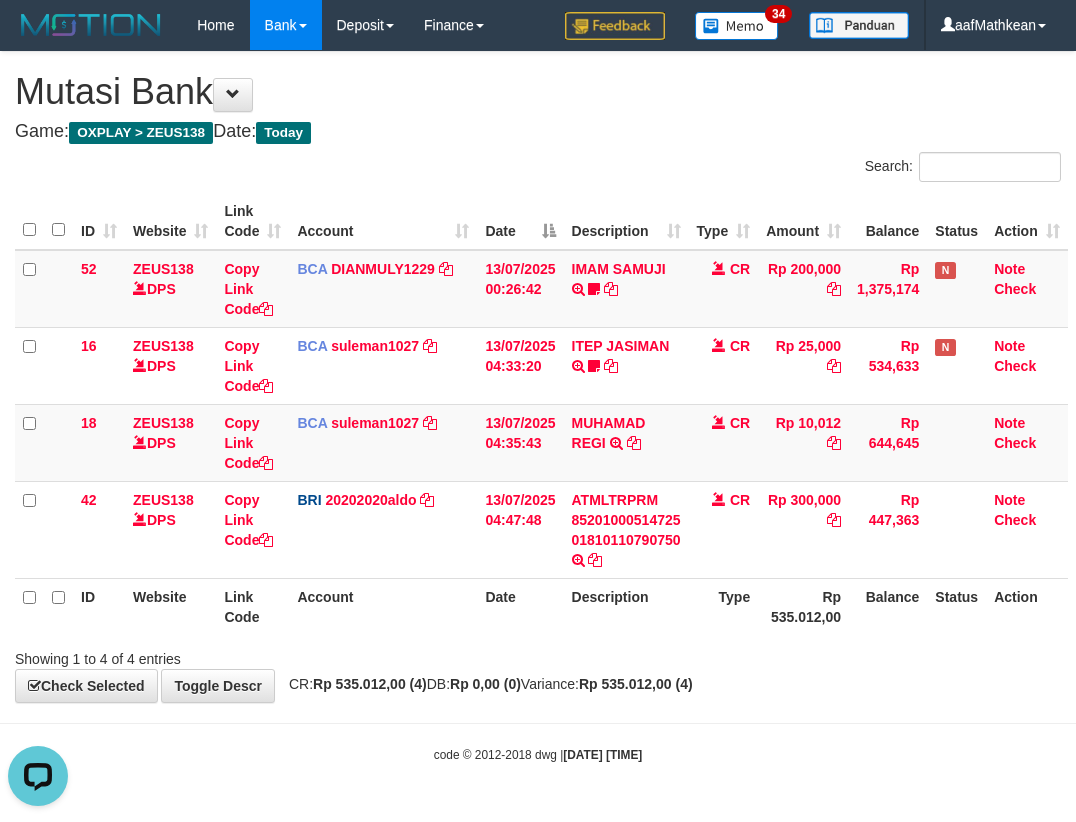 scroll, scrollTop: 0, scrollLeft: 0, axis: both 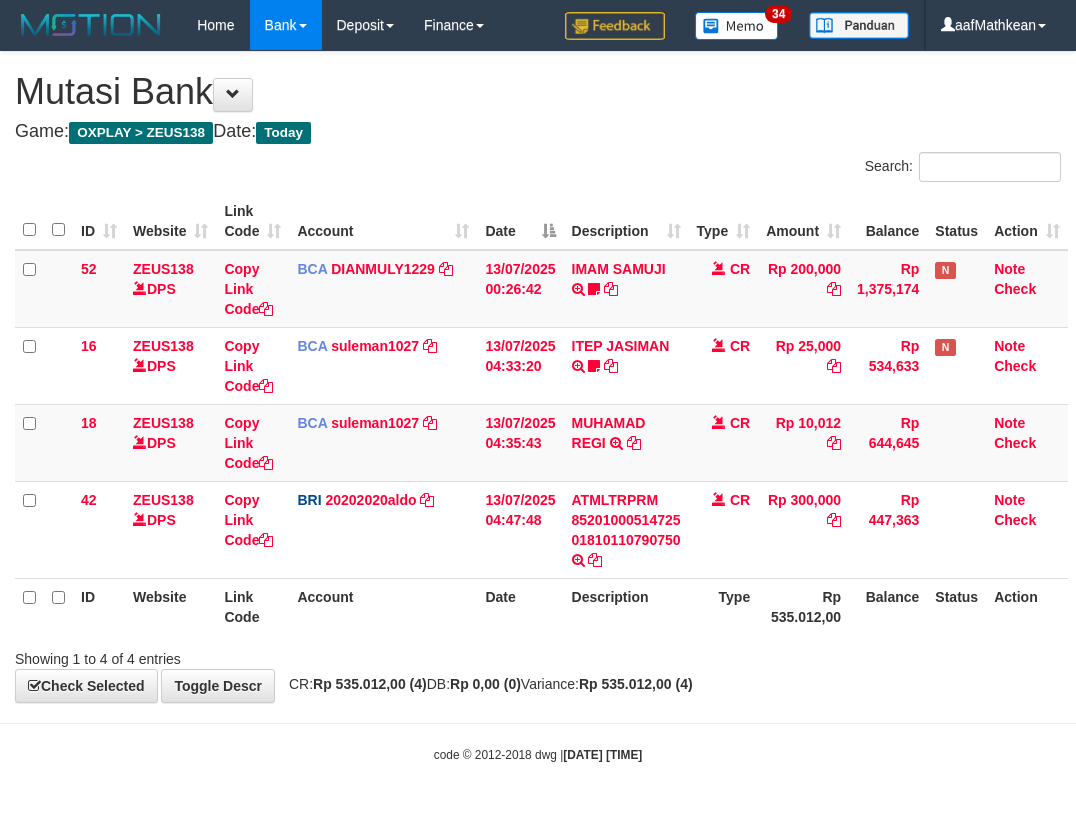 click on "Rp 0,00 (0)" at bounding box center (485, 684) 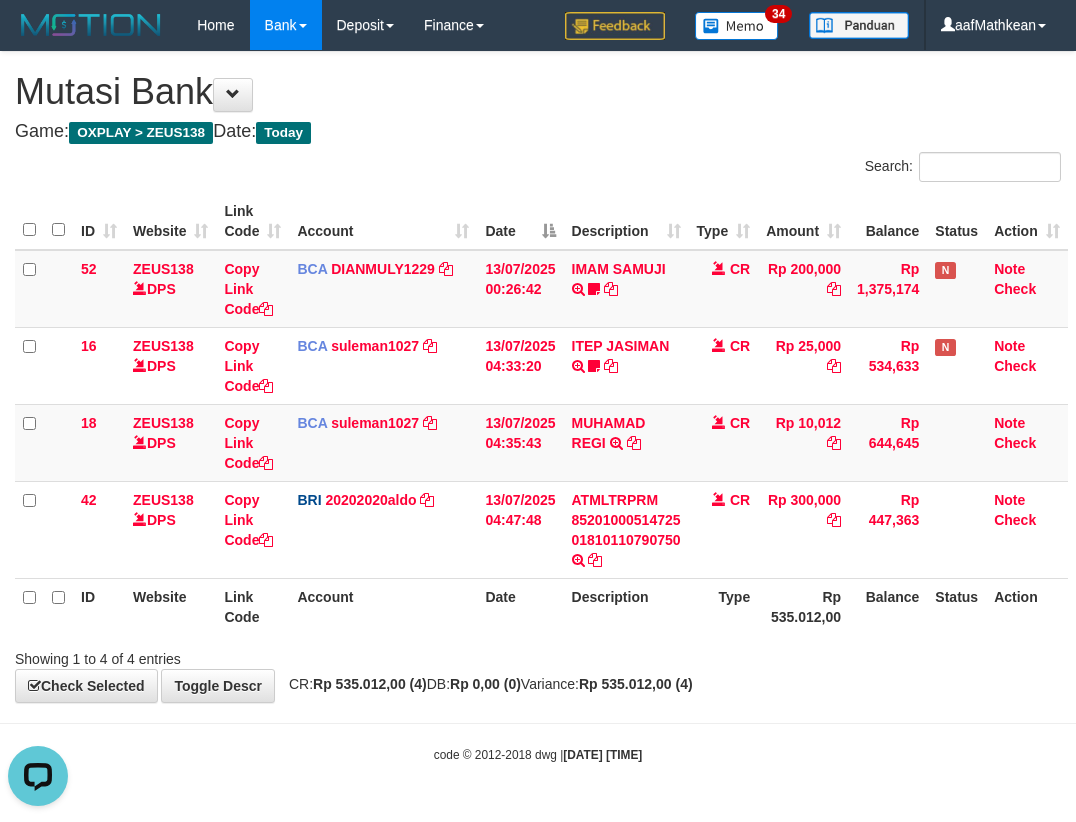 scroll, scrollTop: 0, scrollLeft: 0, axis: both 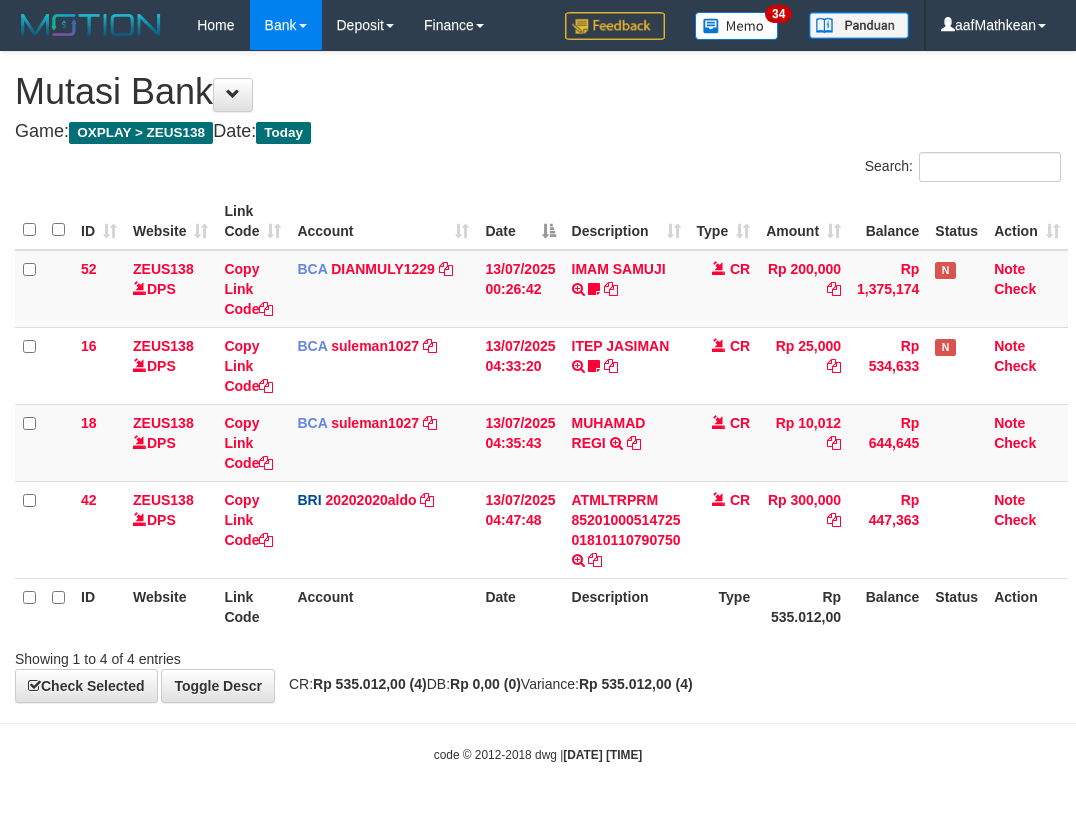 click on "code © 2012-2018 dwg |  2025/07/13 04:48:34" at bounding box center [538, 755] 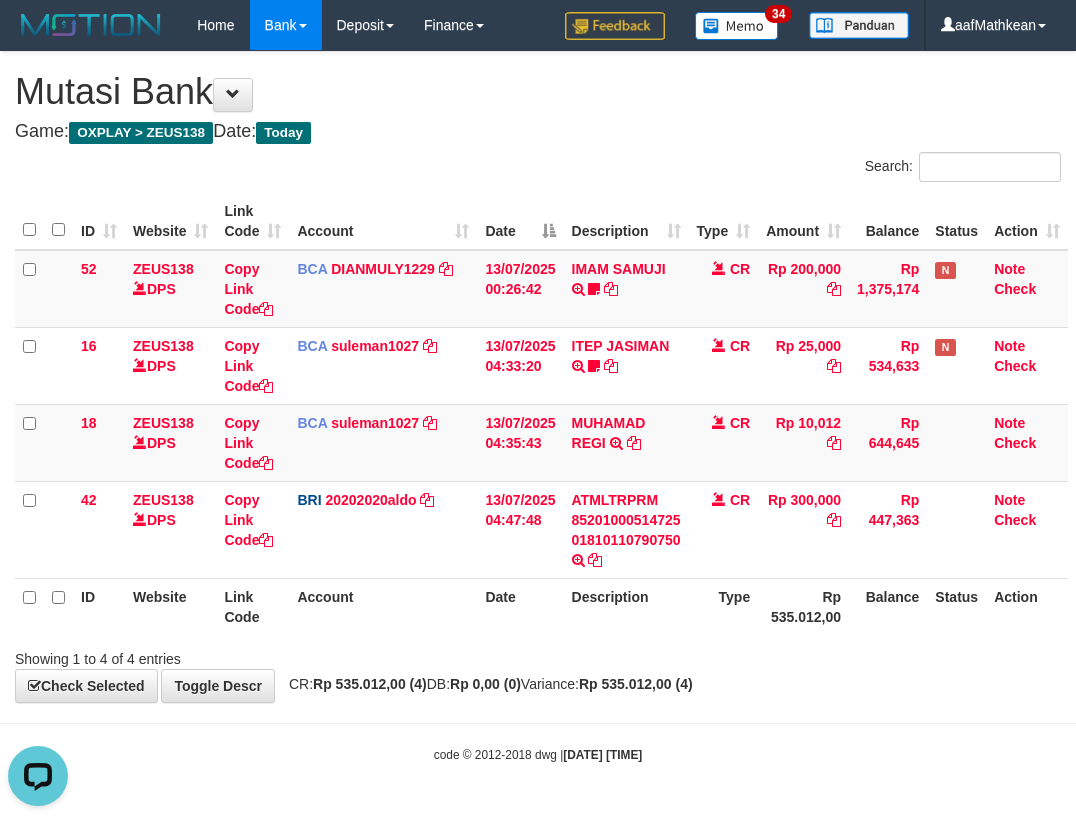 scroll, scrollTop: 0, scrollLeft: 0, axis: both 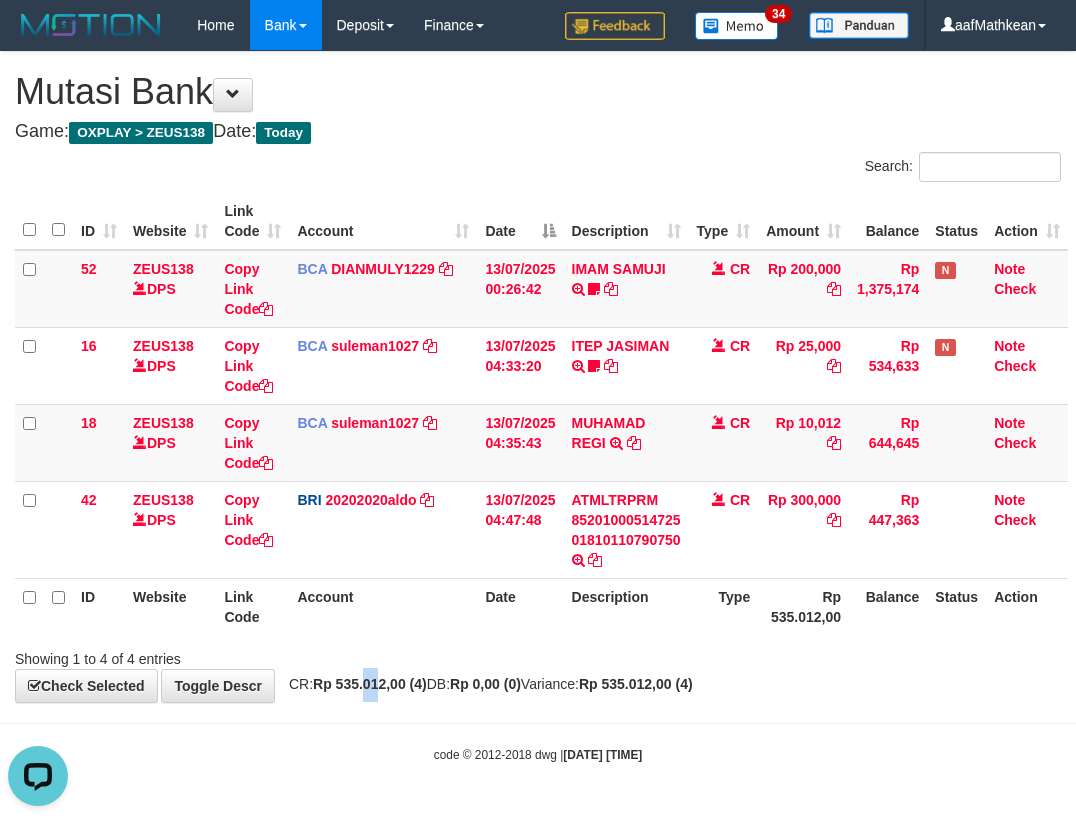 drag, startPoint x: 372, startPoint y: 680, endPoint x: 400, endPoint y: 678, distance: 28.071337 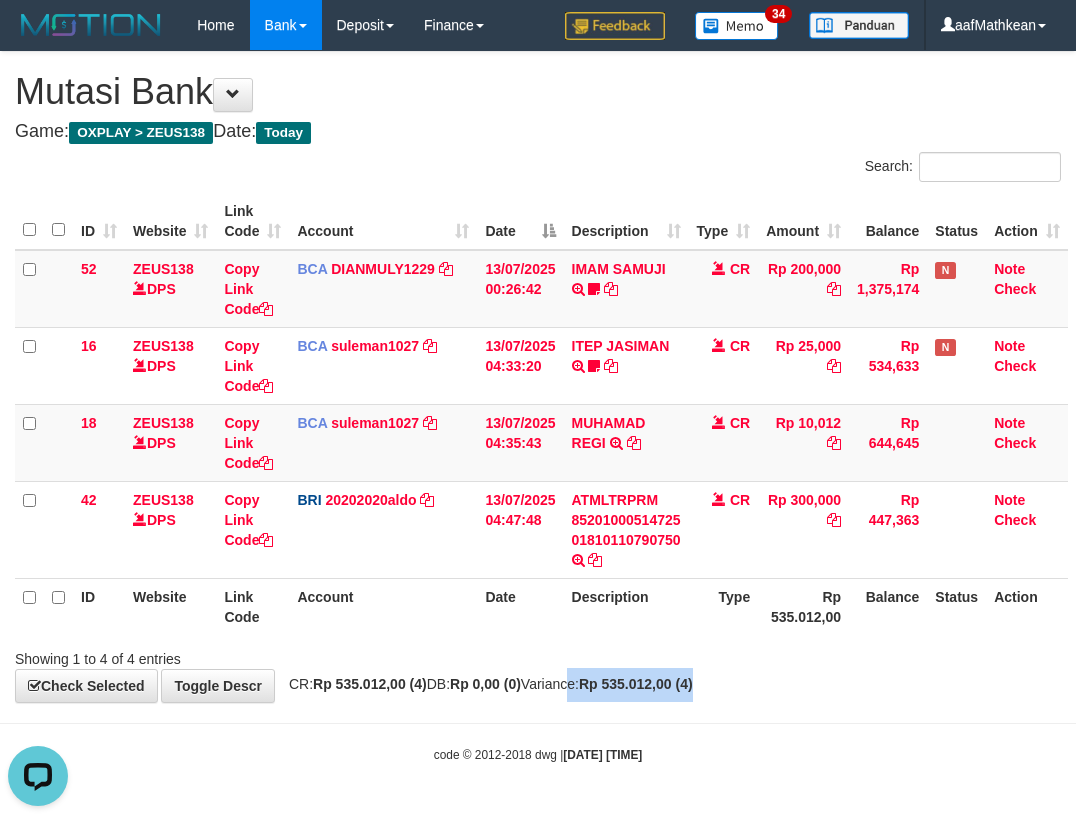 click on "Toggle navigation
Home
Bank
Account List
Load
By Website
Group
[OXPLAY]													ZEUS138
By Load Group (DPS)
Sync" at bounding box center (538, 407) 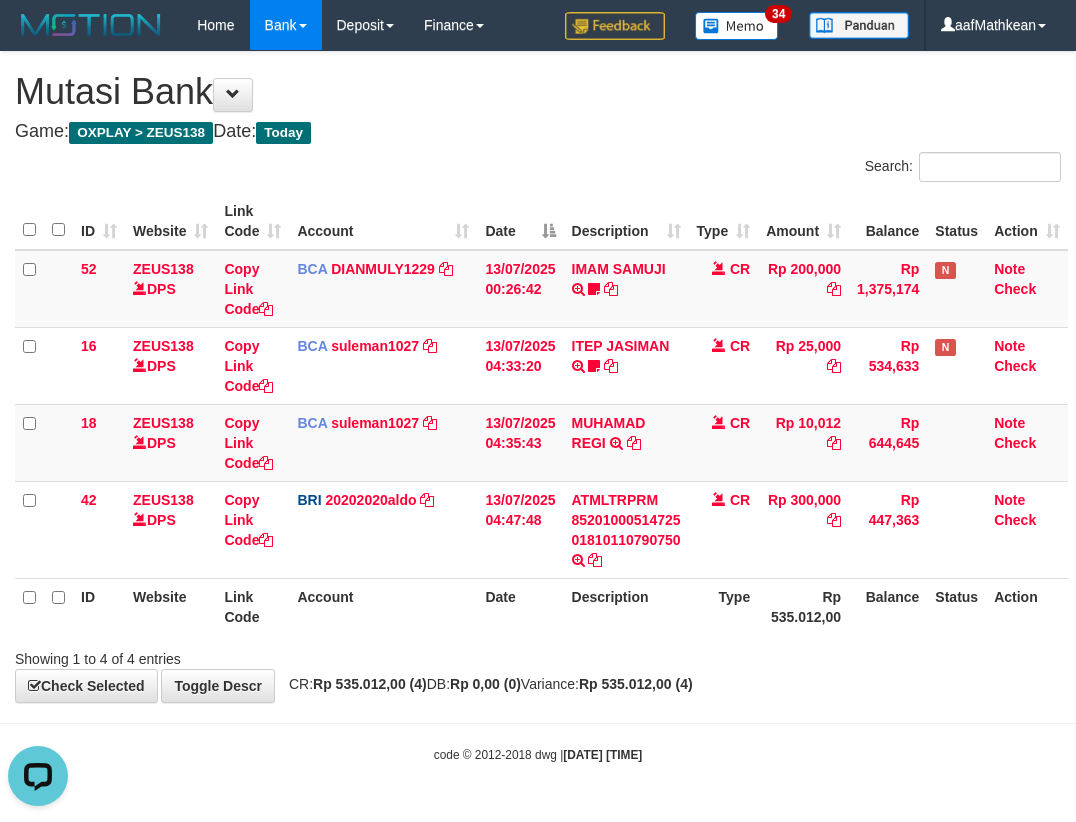 click on "Toggle navigation
Home
Bank
Account List
Load
By Website
Group
[OXPLAY]													ZEUS138
By Load Group (DPS)" at bounding box center (538, 407) 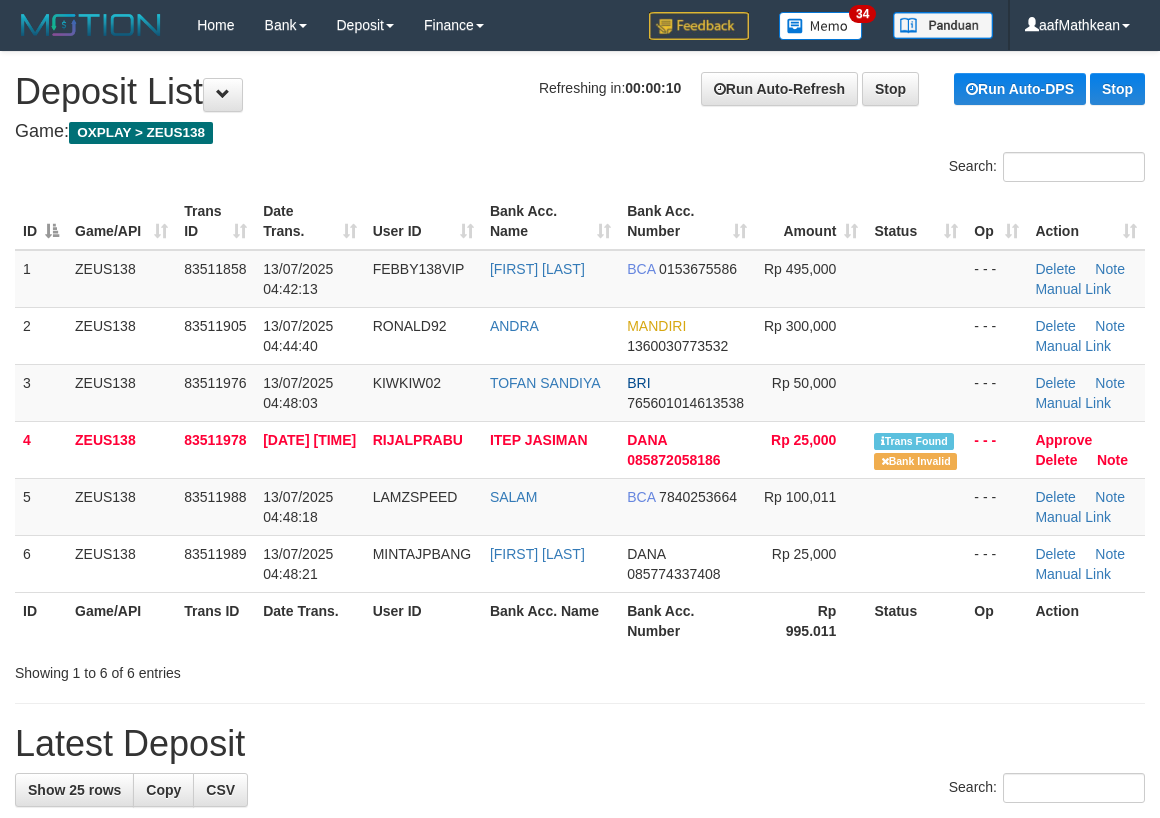 scroll, scrollTop: 0, scrollLeft: 0, axis: both 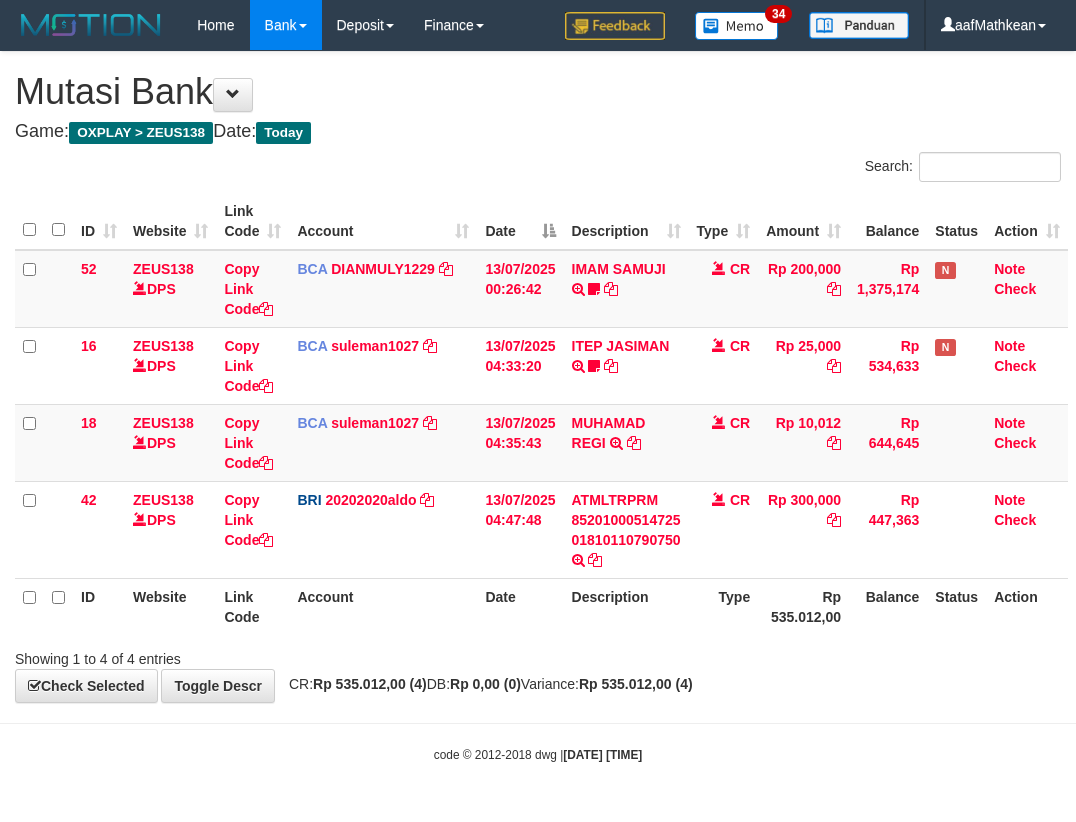 drag, startPoint x: 687, startPoint y: 718, endPoint x: 832, endPoint y: 716, distance: 145.0138 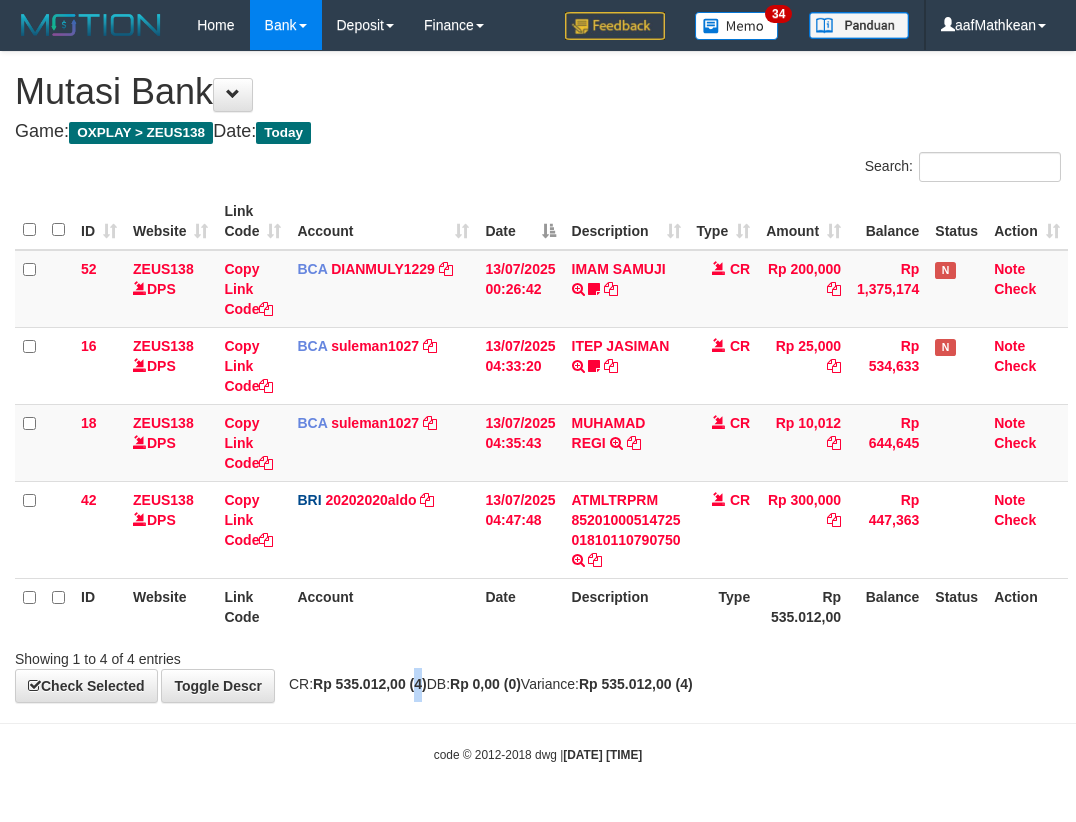 click on "**********" at bounding box center (538, 377) 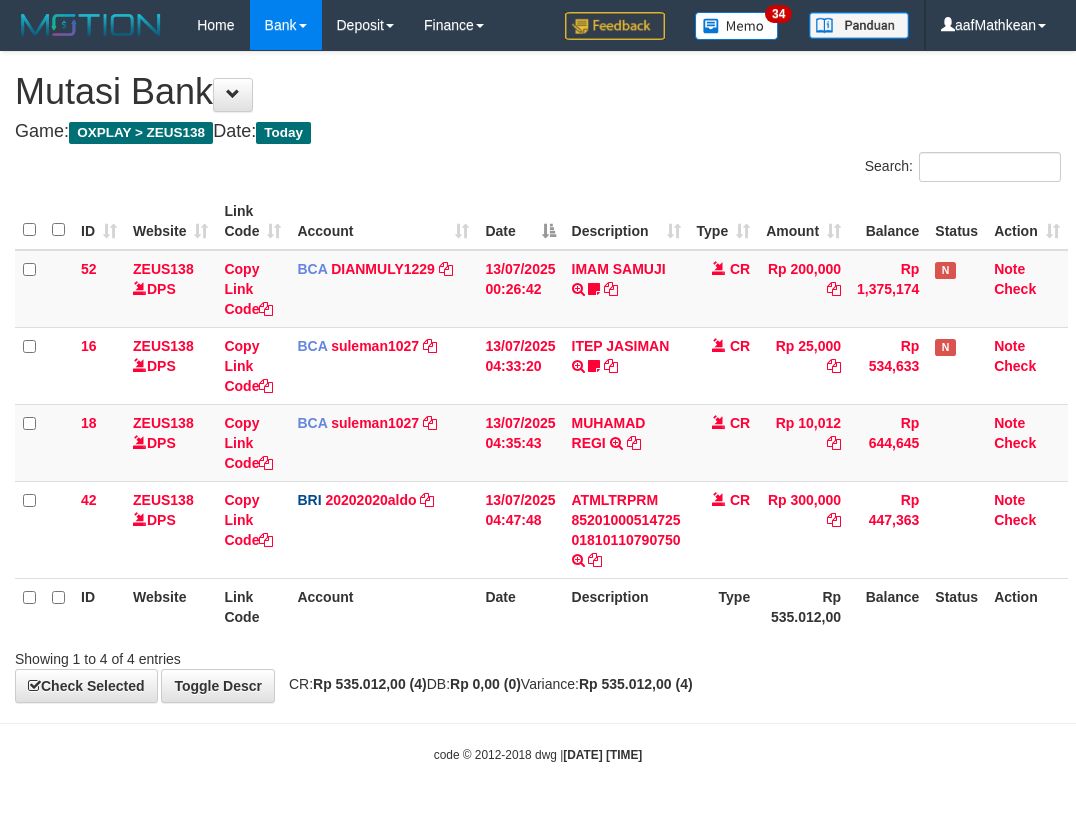 click on "**********" at bounding box center [538, 377] 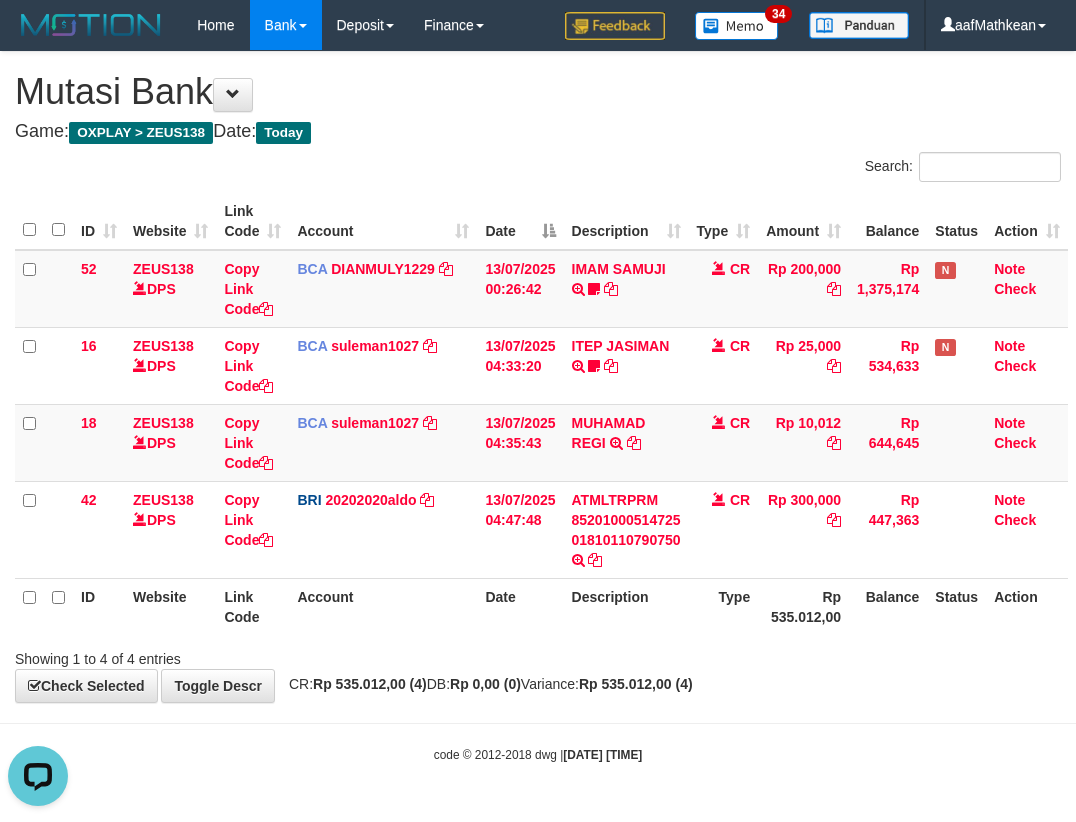 scroll, scrollTop: 0, scrollLeft: 0, axis: both 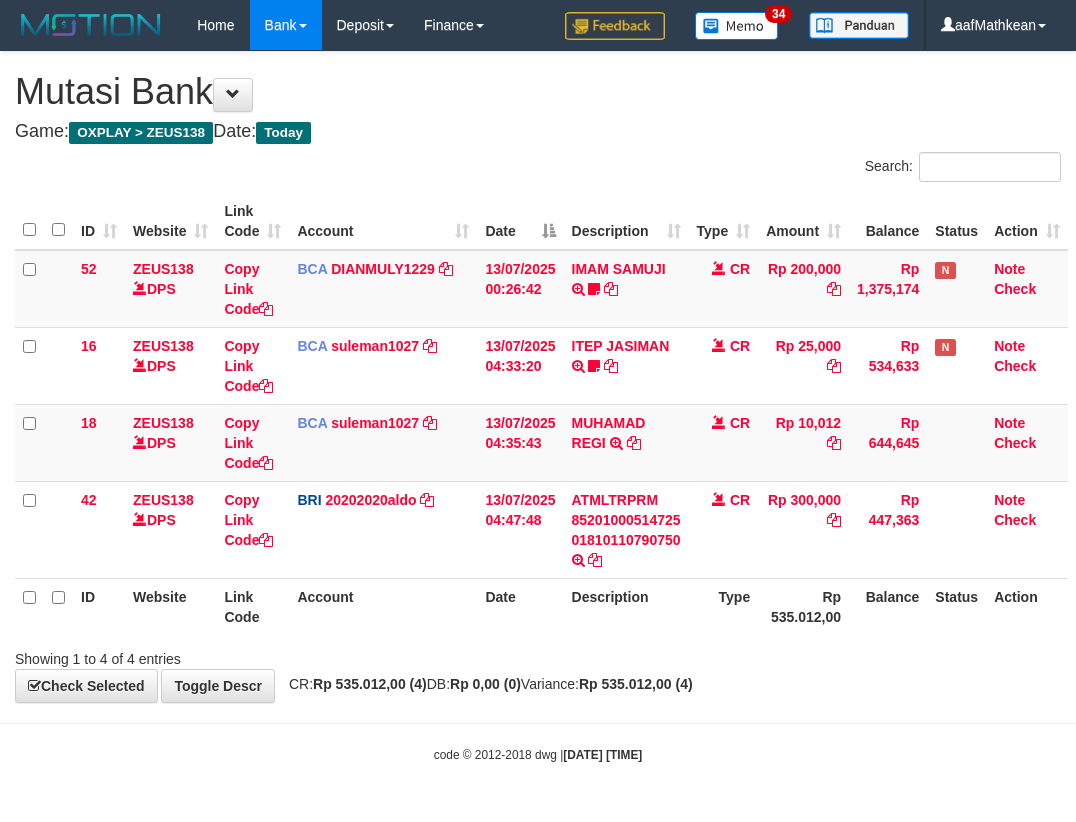 click on "CR:  Rp 535.012,00 (4)      DB:  Rp 0,00 (0)      Variance:  Rp 535.012,00 (4)" at bounding box center [486, 684] 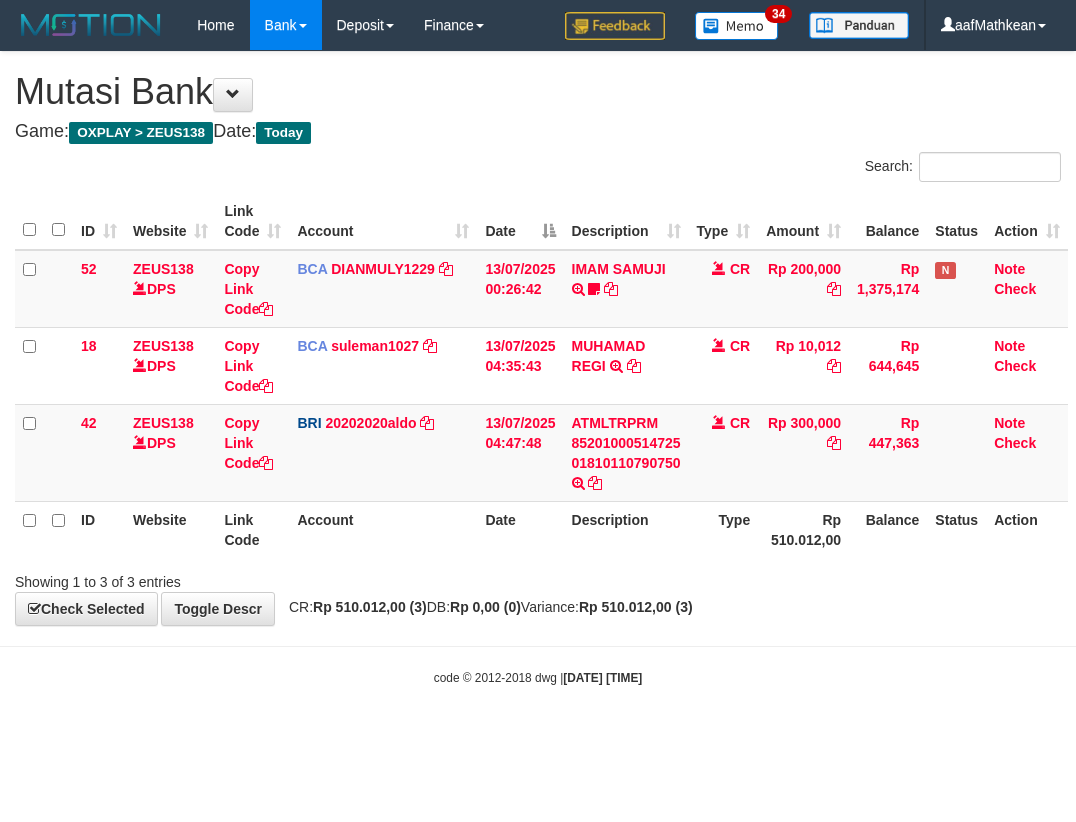 scroll, scrollTop: 0, scrollLeft: 0, axis: both 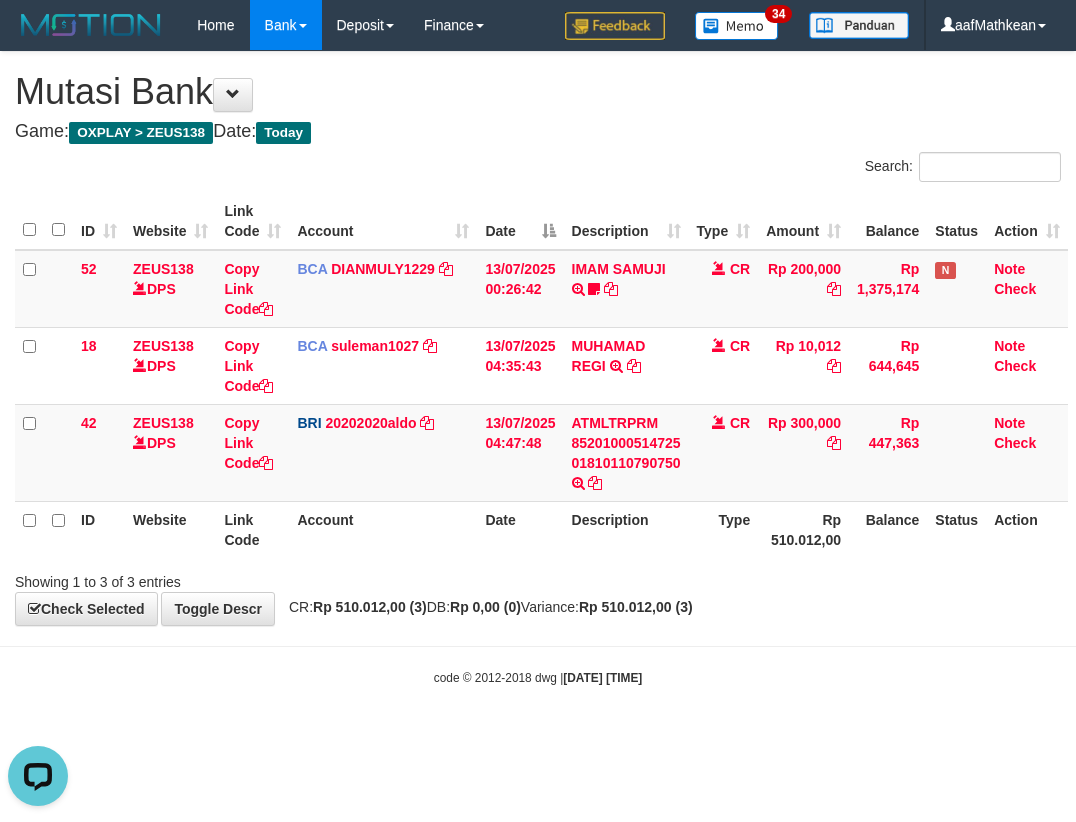 click on "Toggle navigation
Home
Bank
Account List
Load
By Website
Group
[OXPLAY]													ZEUS138
By Load Group (DPS)" at bounding box center [538, 368] 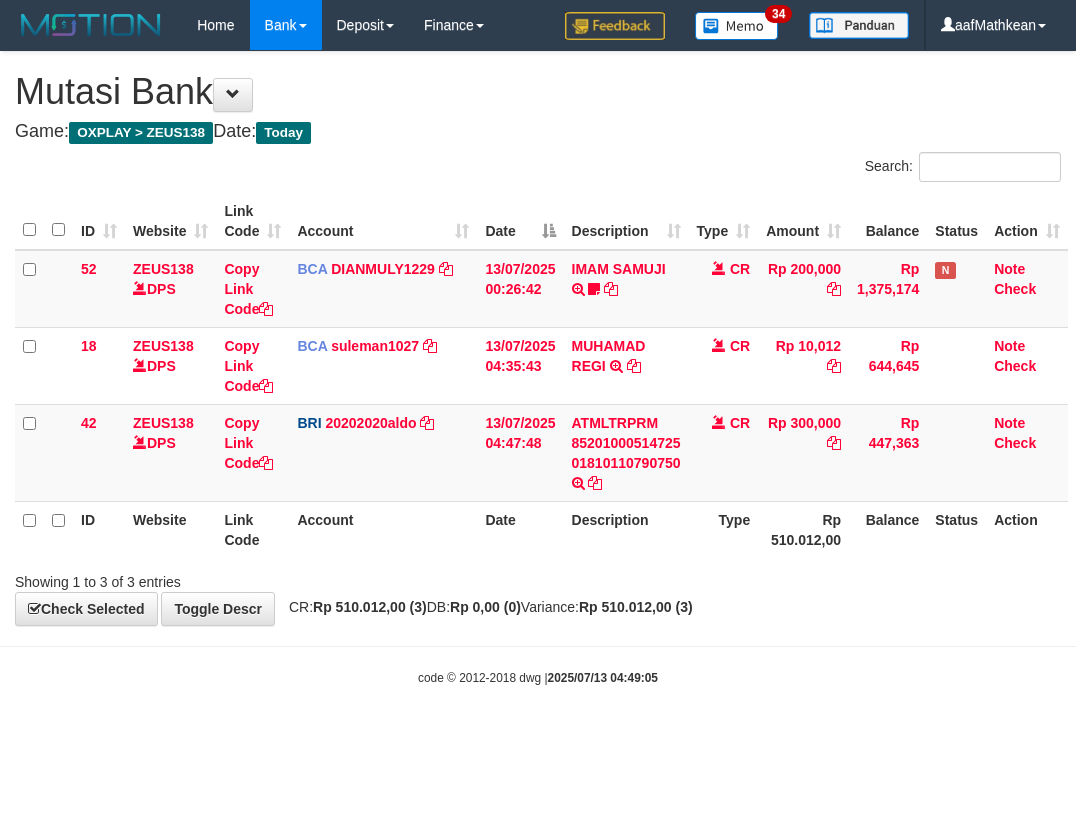 scroll, scrollTop: 0, scrollLeft: 0, axis: both 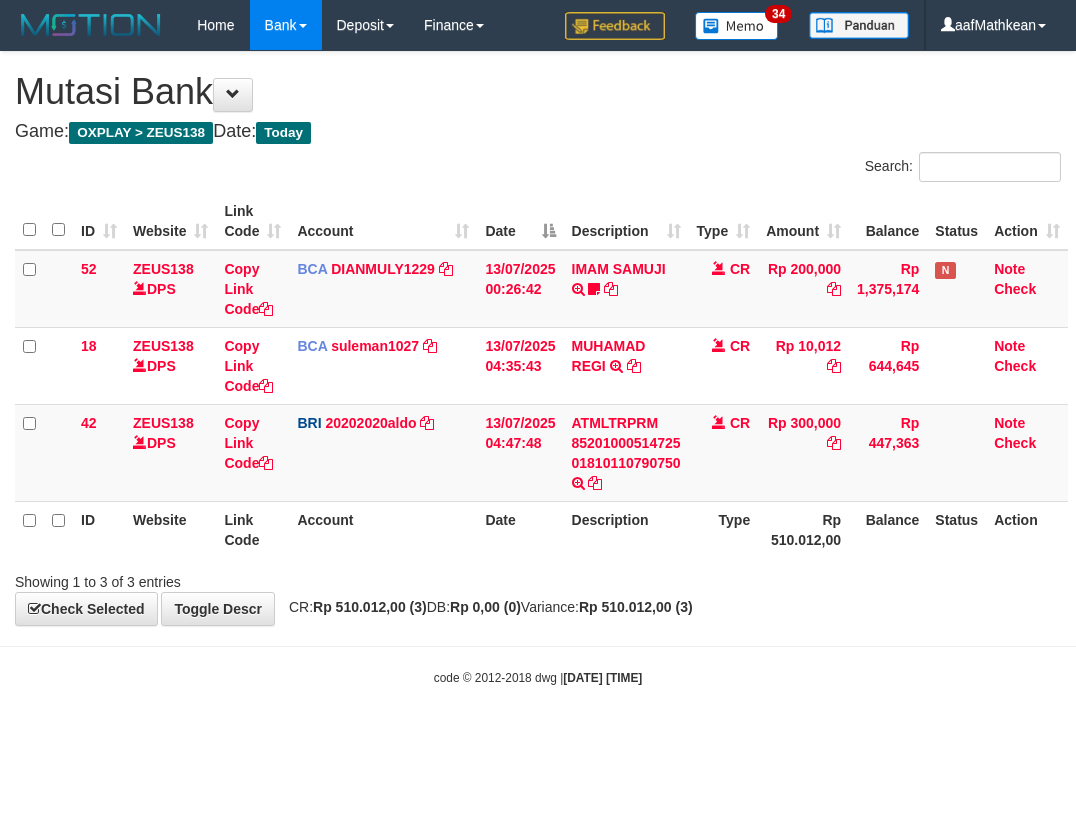 click on "code © 2012-2018 dwg |  2025/07/13 04:49:06" at bounding box center (538, 678) 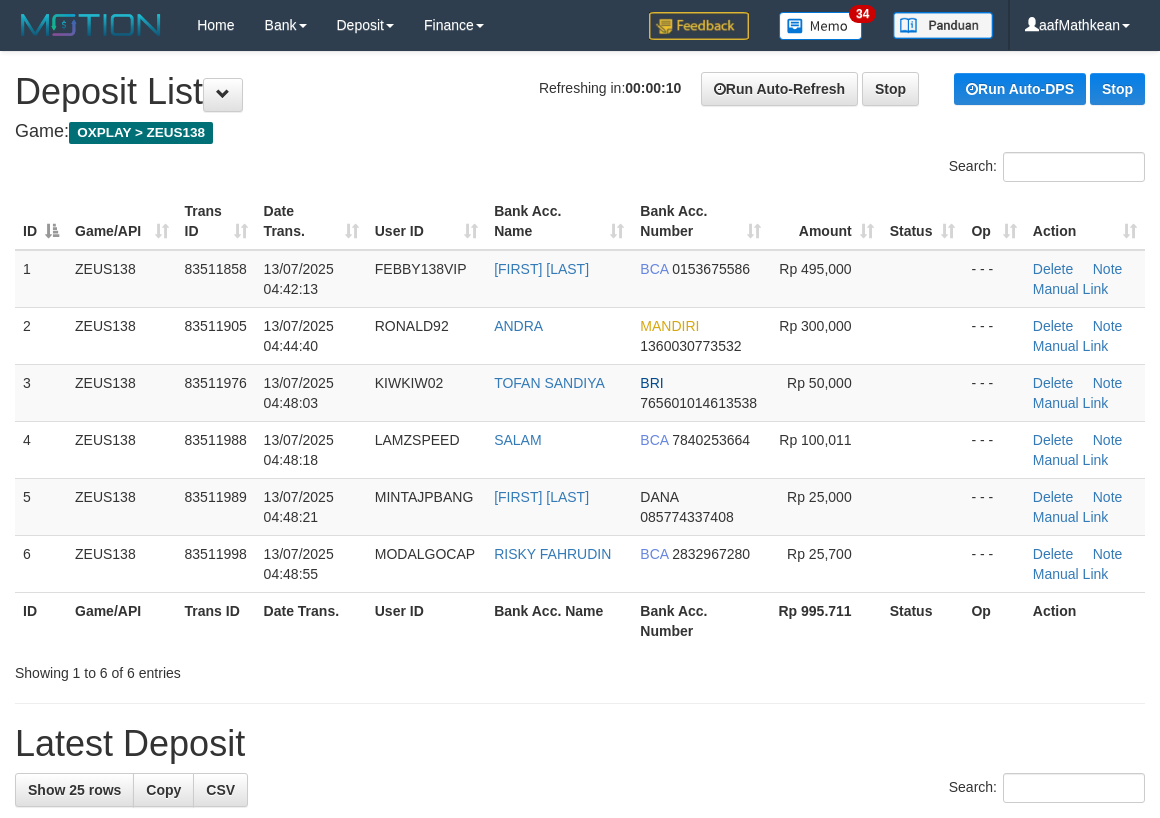 scroll, scrollTop: 0, scrollLeft: 0, axis: both 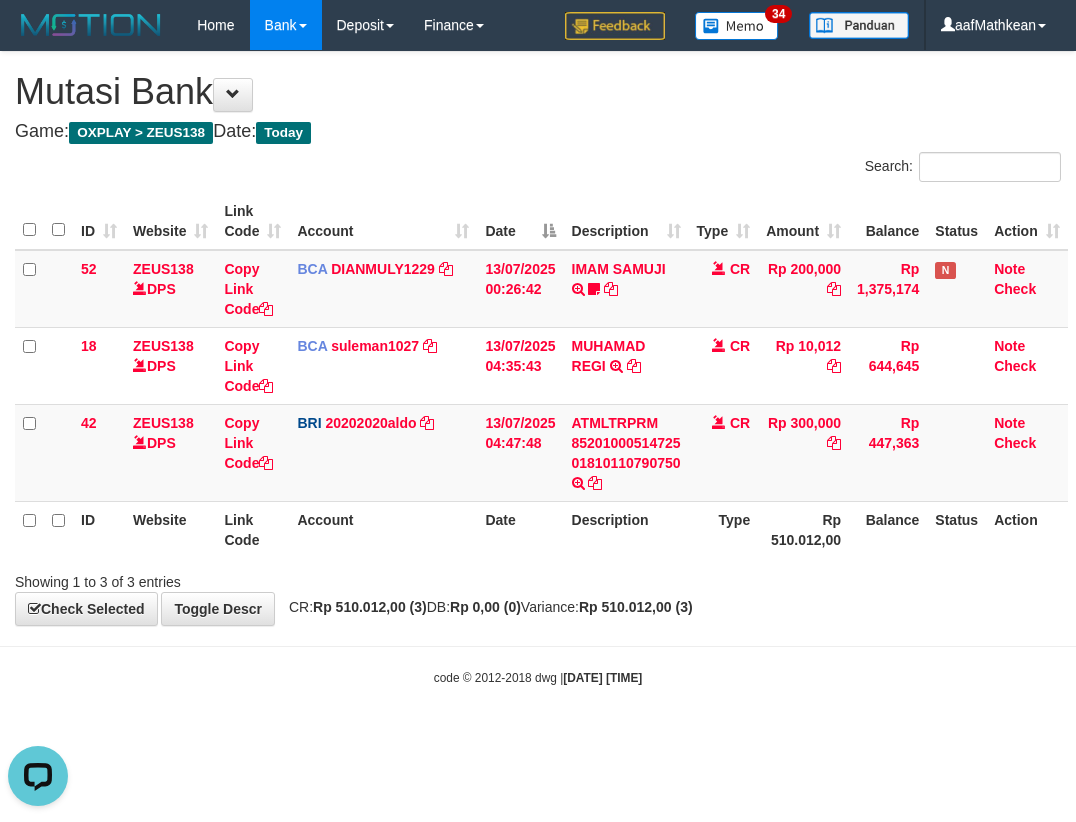 click on "Toggle navigation
Home
Bank
Account List
Load
By Website
Group
[OXPLAY]													ZEUS138
By Load Group (DPS)" at bounding box center [538, 368] 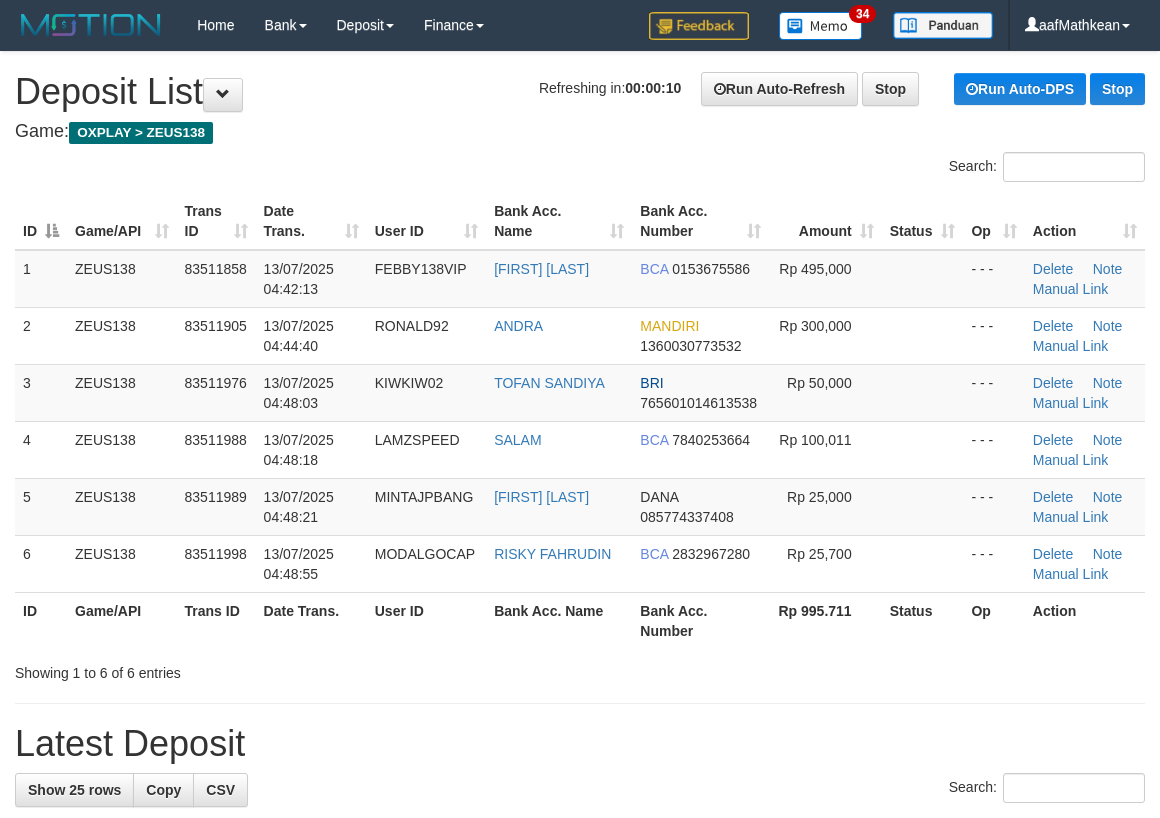 scroll, scrollTop: 0, scrollLeft: 0, axis: both 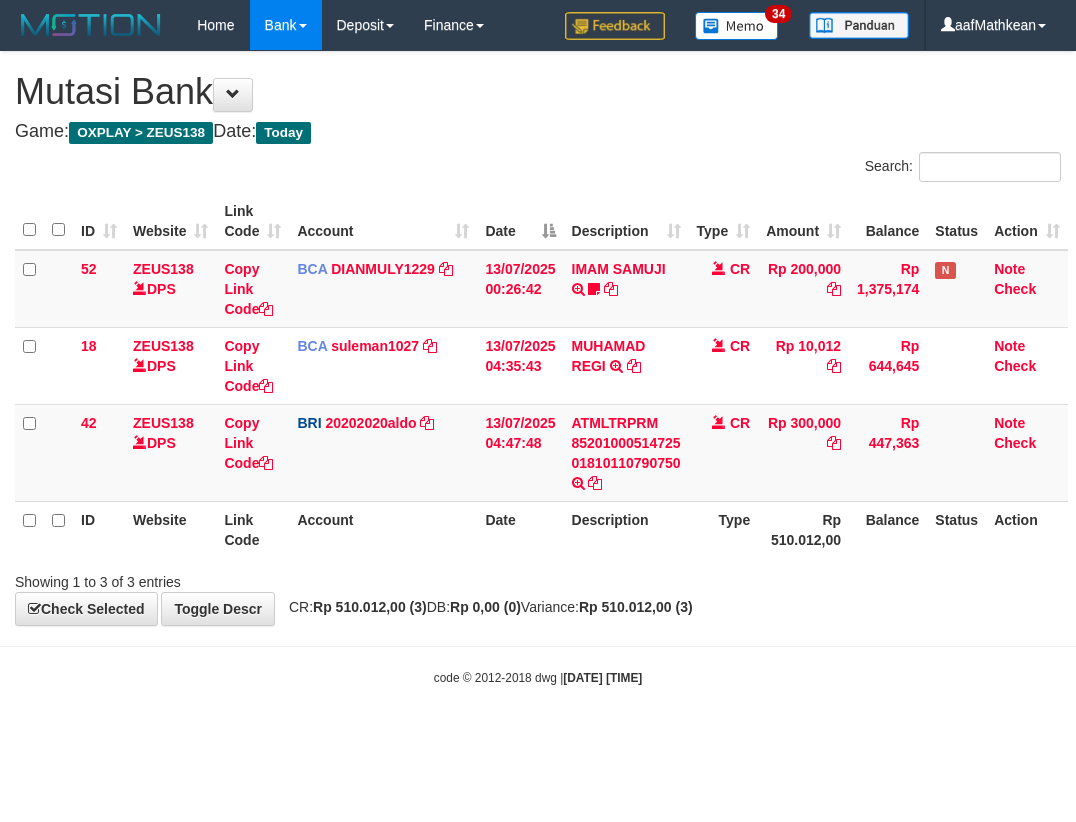 drag, startPoint x: 361, startPoint y: 639, endPoint x: 751, endPoint y: 607, distance: 391.3106 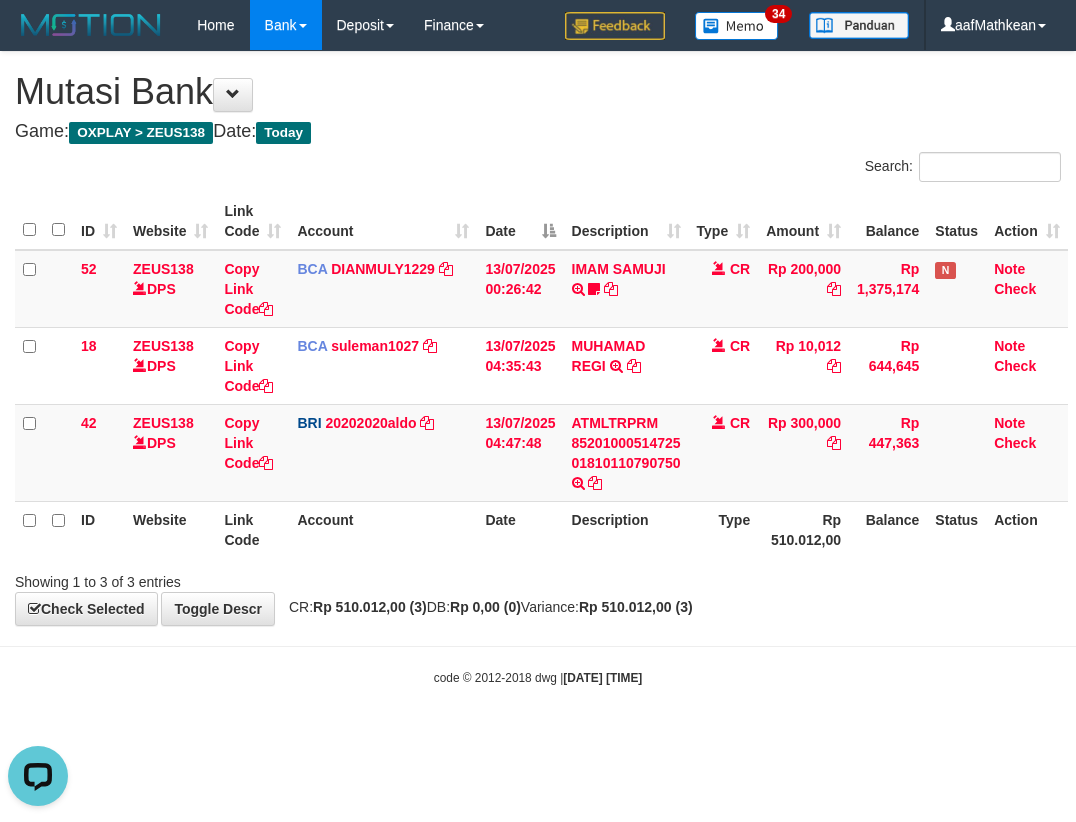 scroll, scrollTop: 0, scrollLeft: 0, axis: both 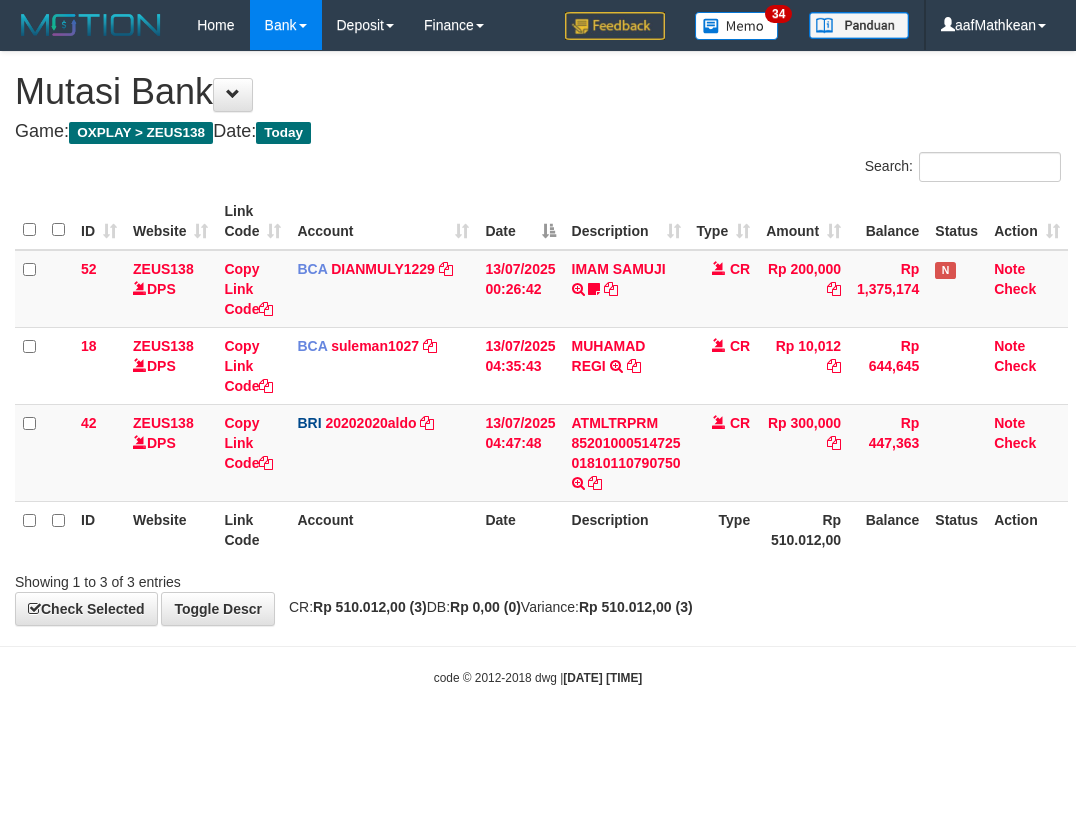 drag, startPoint x: 503, startPoint y: 685, endPoint x: 544, endPoint y: 691, distance: 41.4367 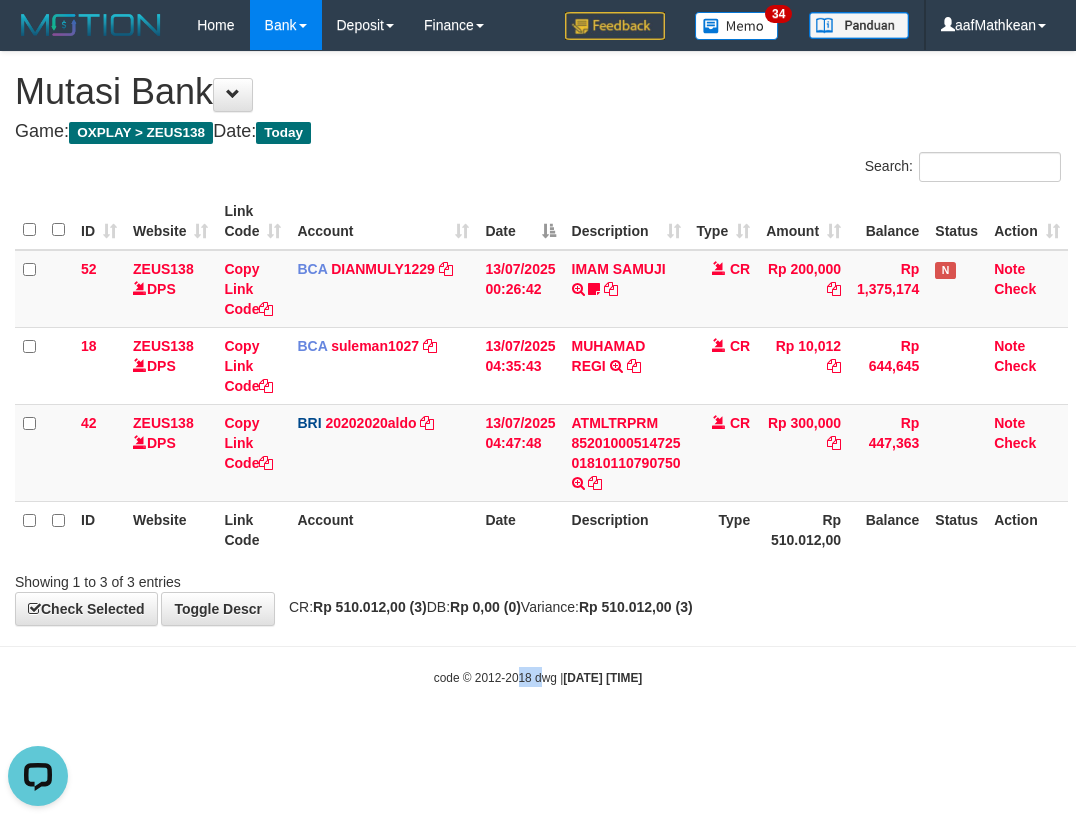 scroll, scrollTop: 0, scrollLeft: 0, axis: both 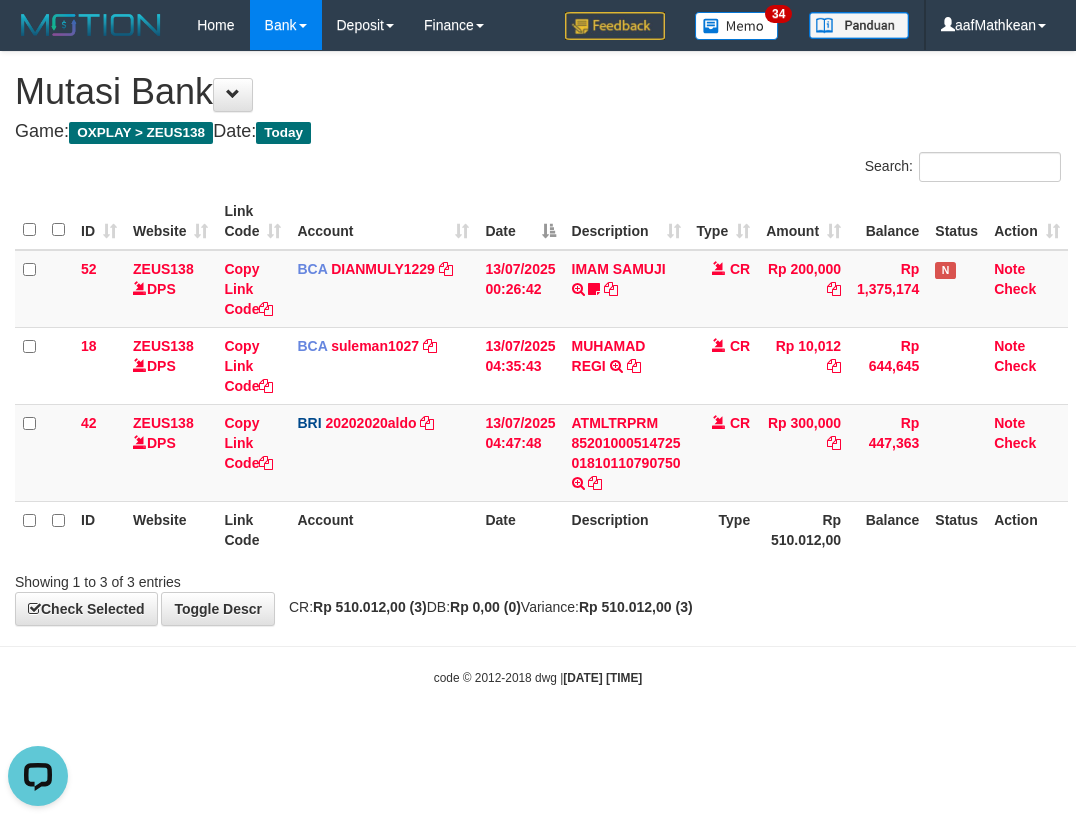 click on "2025/07/13 04:49:21" at bounding box center (602, 678) 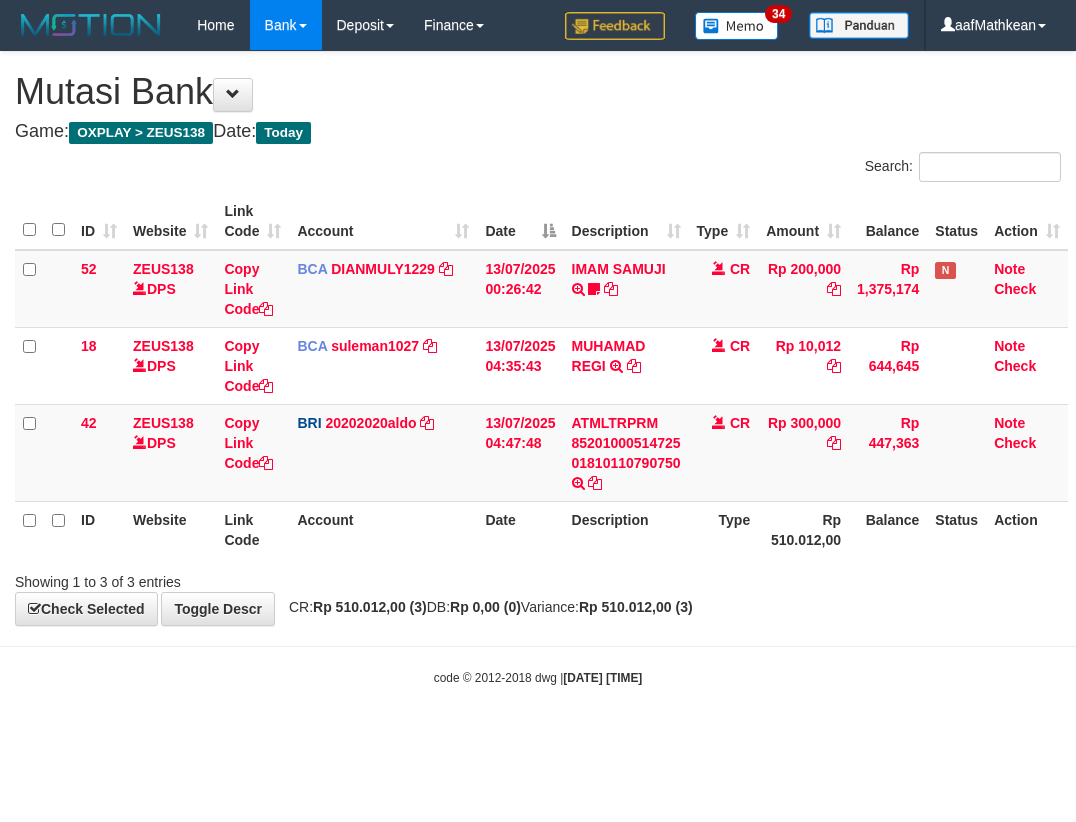 scroll, scrollTop: 0, scrollLeft: 0, axis: both 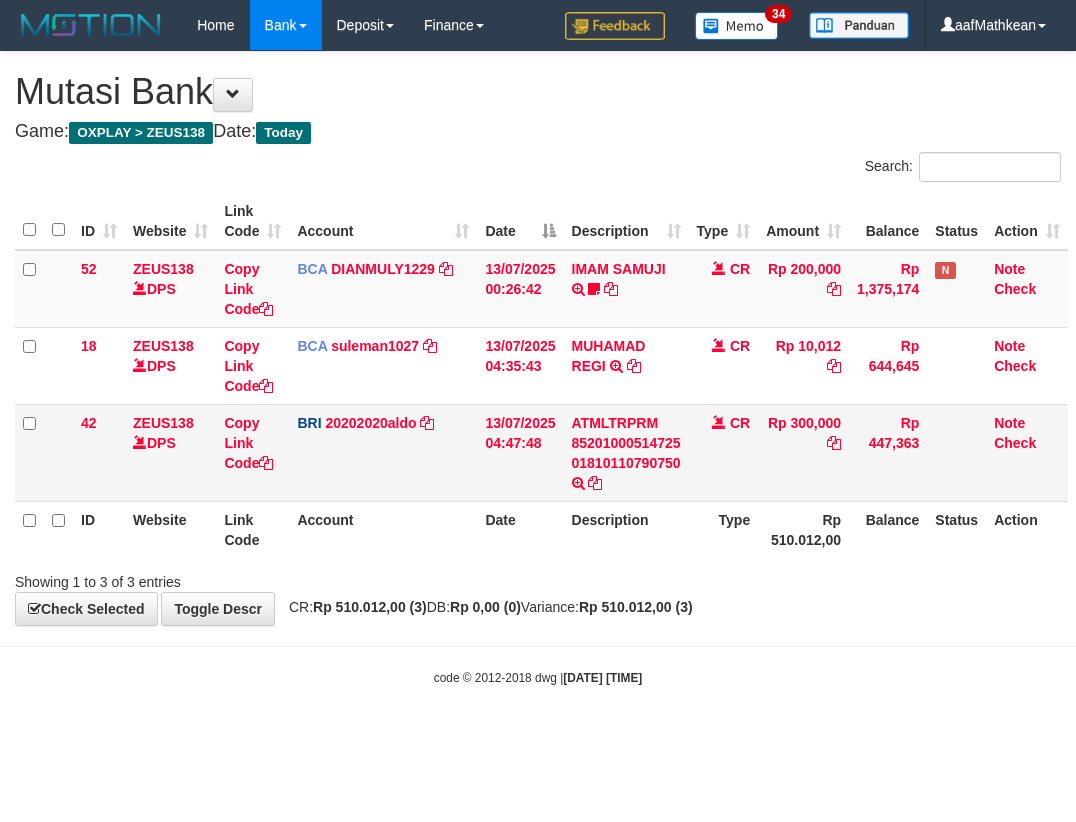 drag, startPoint x: 682, startPoint y: 492, endPoint x: 674, endPoint y: 484, distance: 11.313708 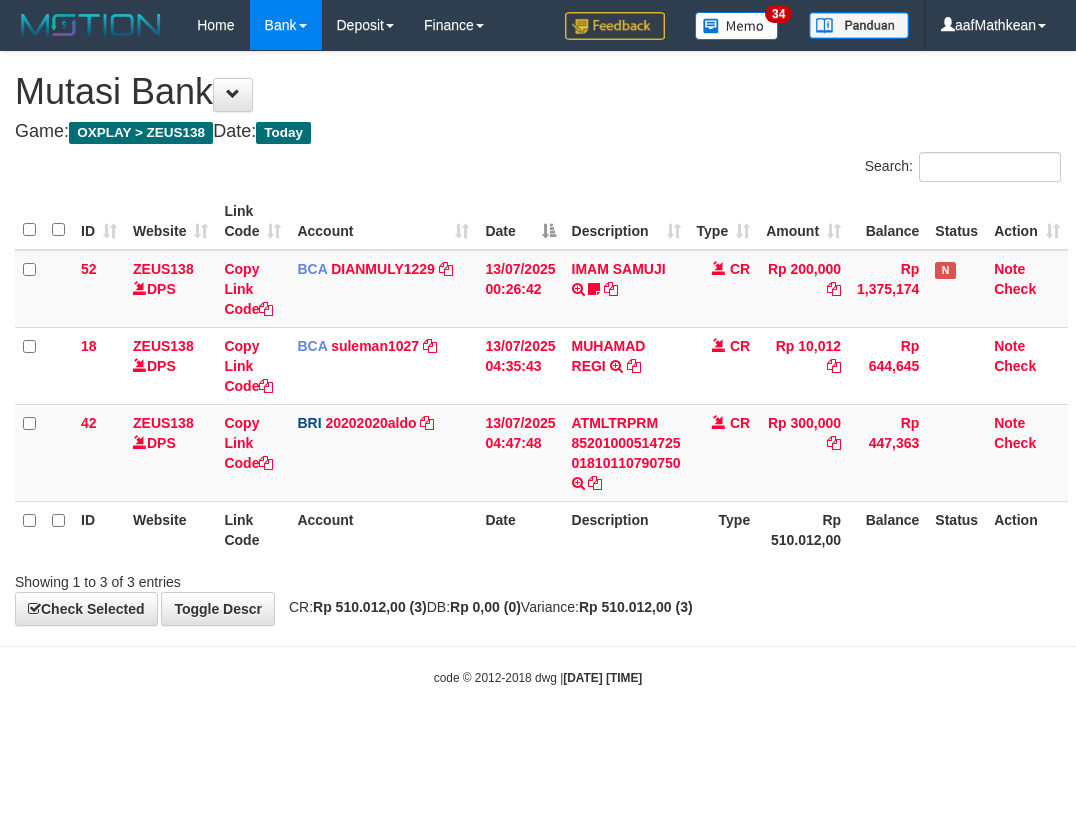 scroll, scrollTop: 0, scrollLeft: 0, axis: both 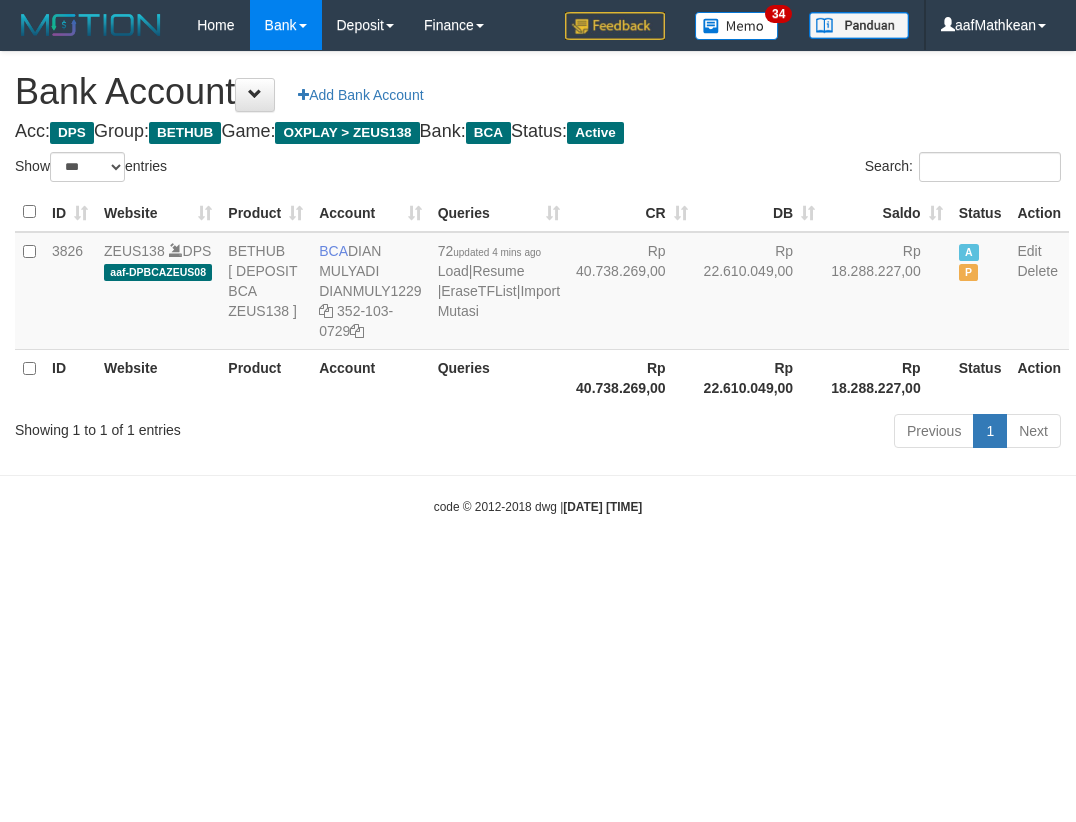select on "***" 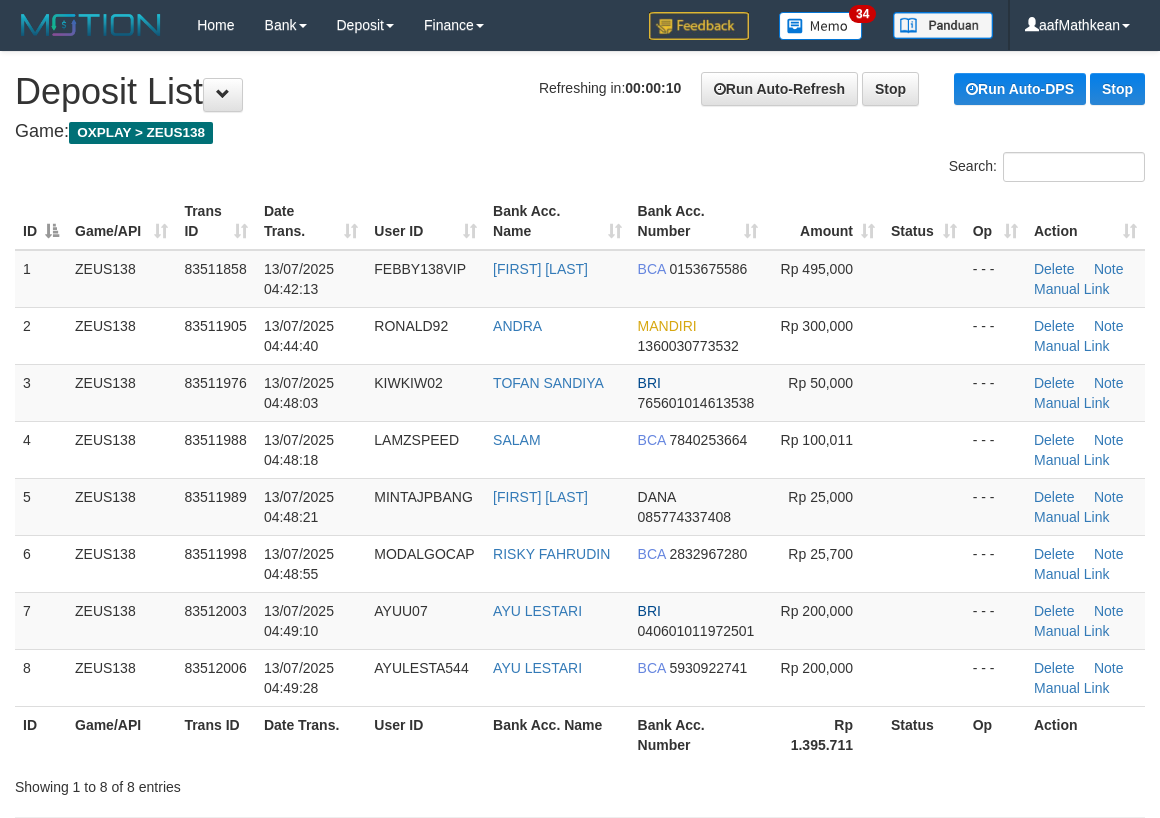 scroll, scrollTop: 0, scrollLeft: 0, axis: both 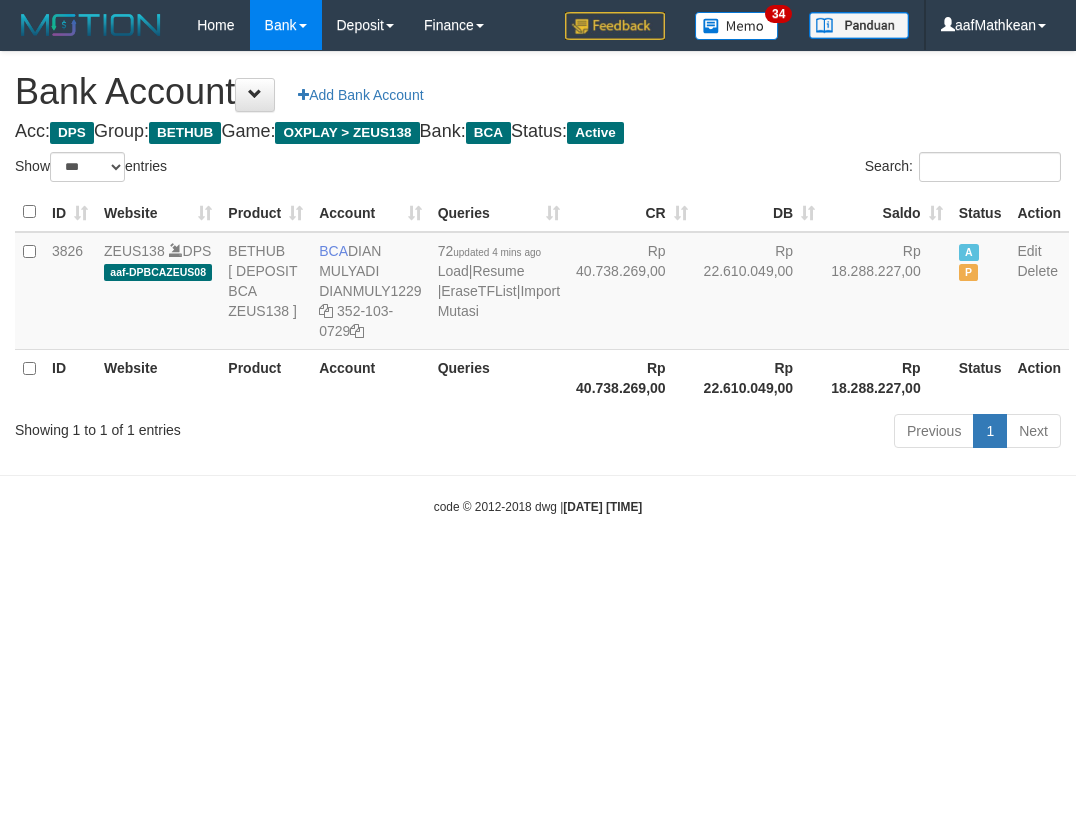 select on "***" 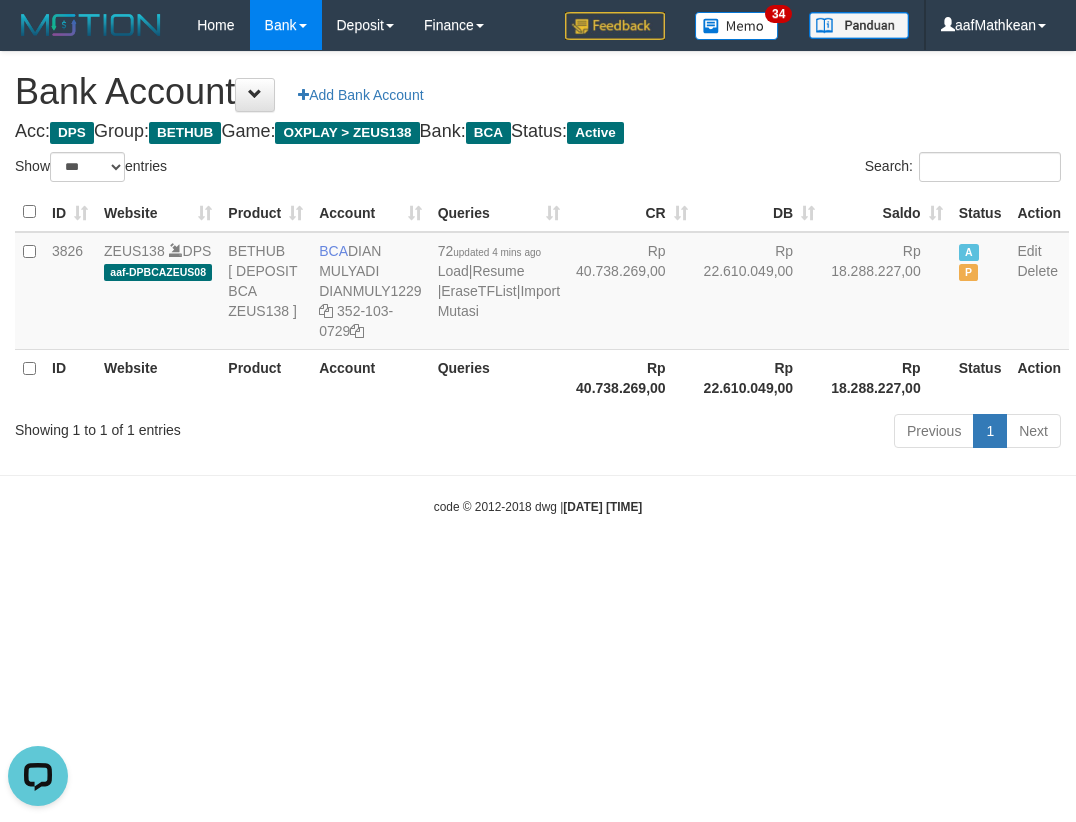 scroll, scrollTop: 0, scrollLeft: 0, axis: both 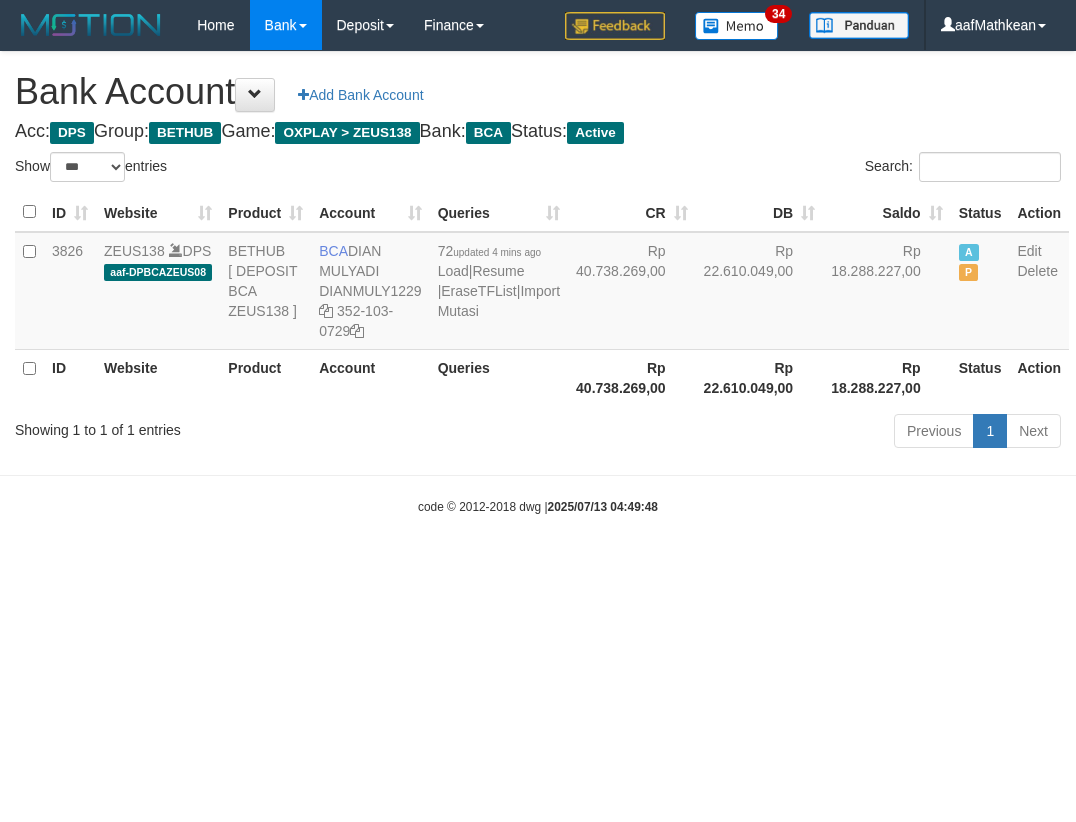 select on "***" 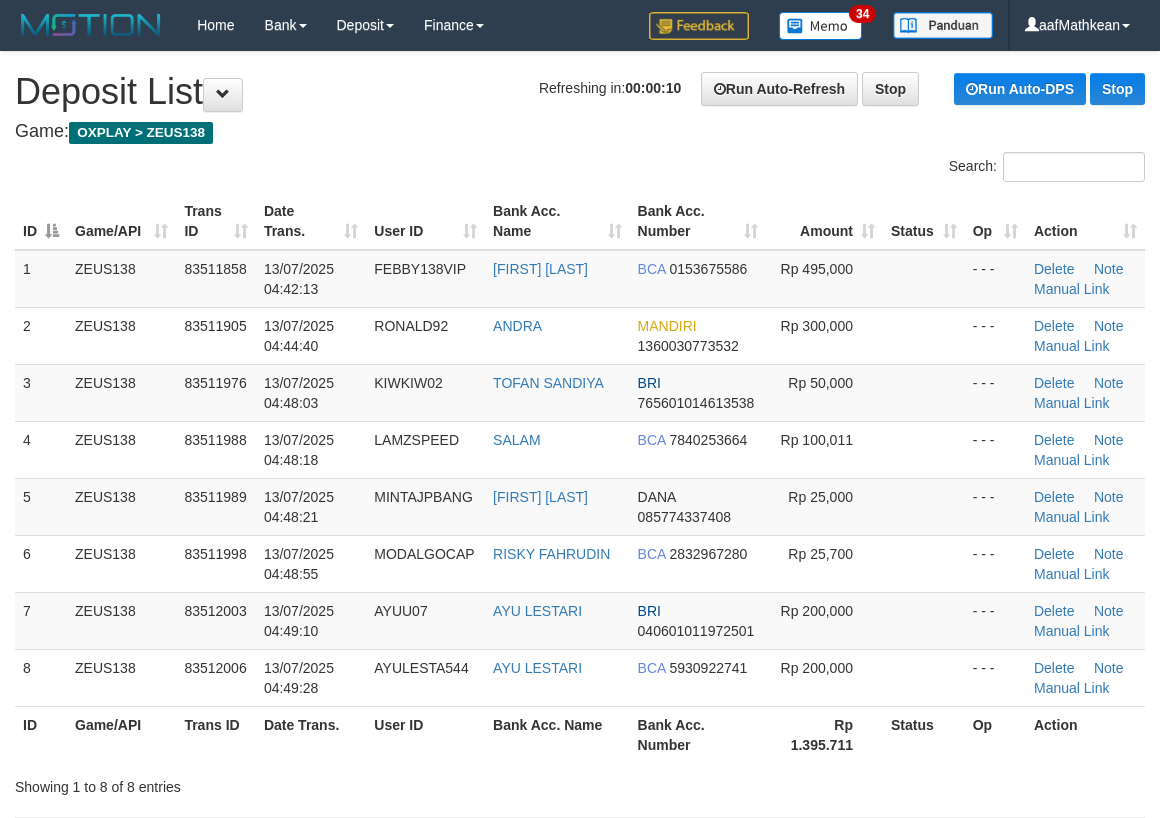 scroll, scrollTop: 0, scrollLeft: 0, axis: both 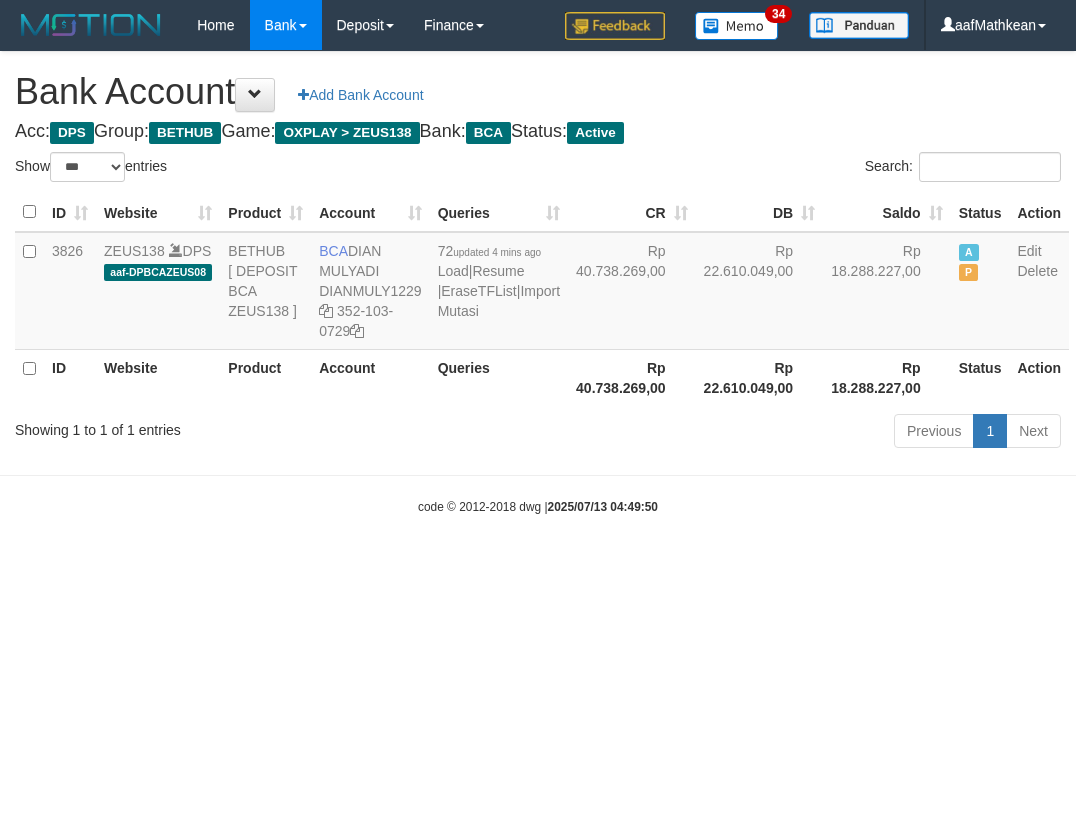select on "***" 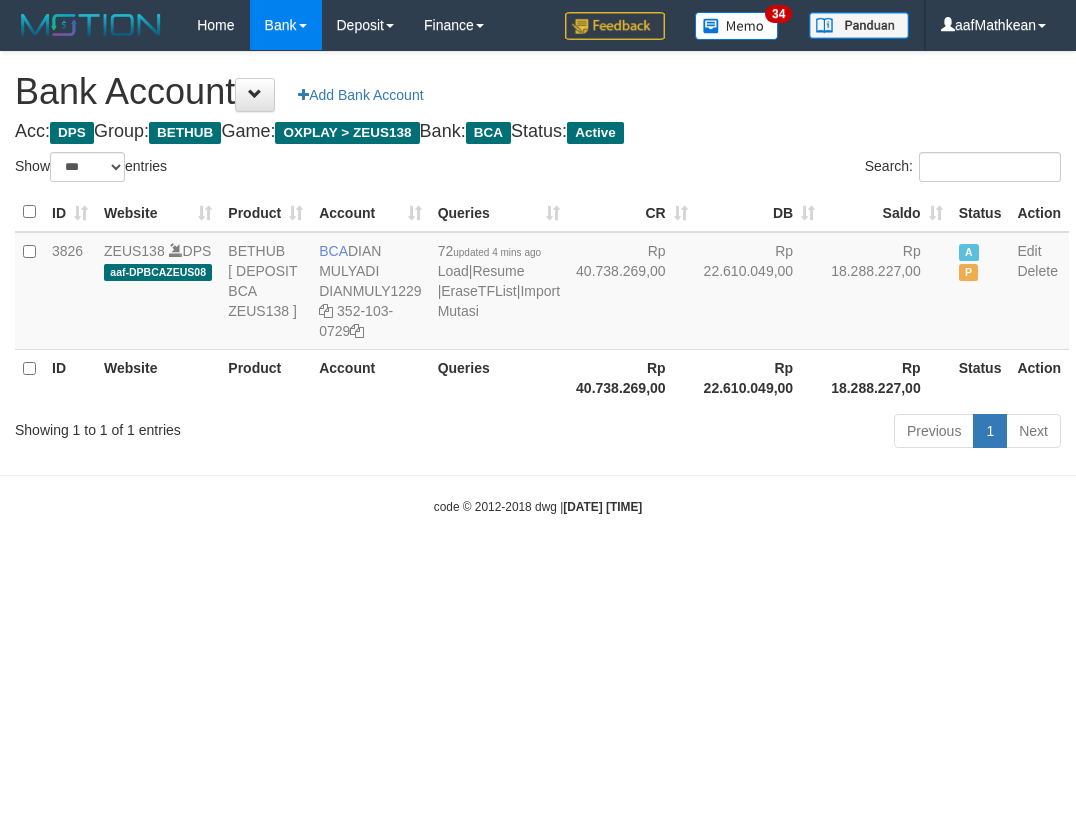 select on "***" 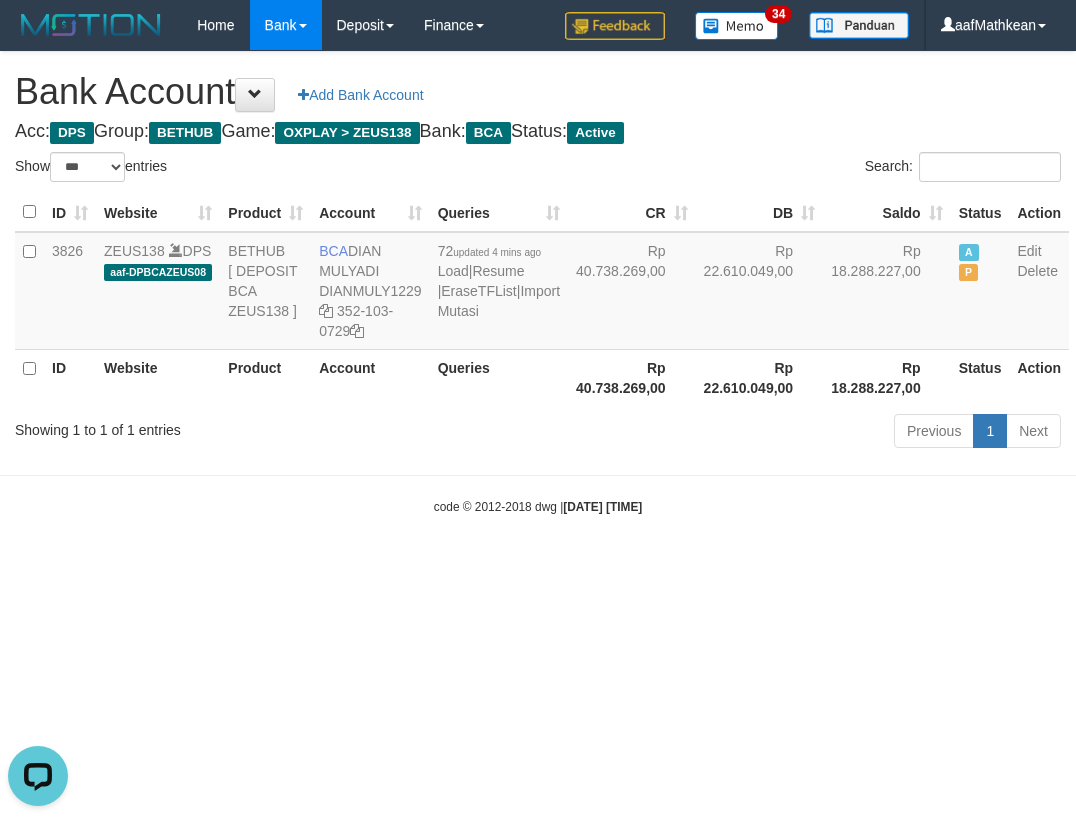 scroll, scrollTop: 0, scrollLeft: 0, axis: both 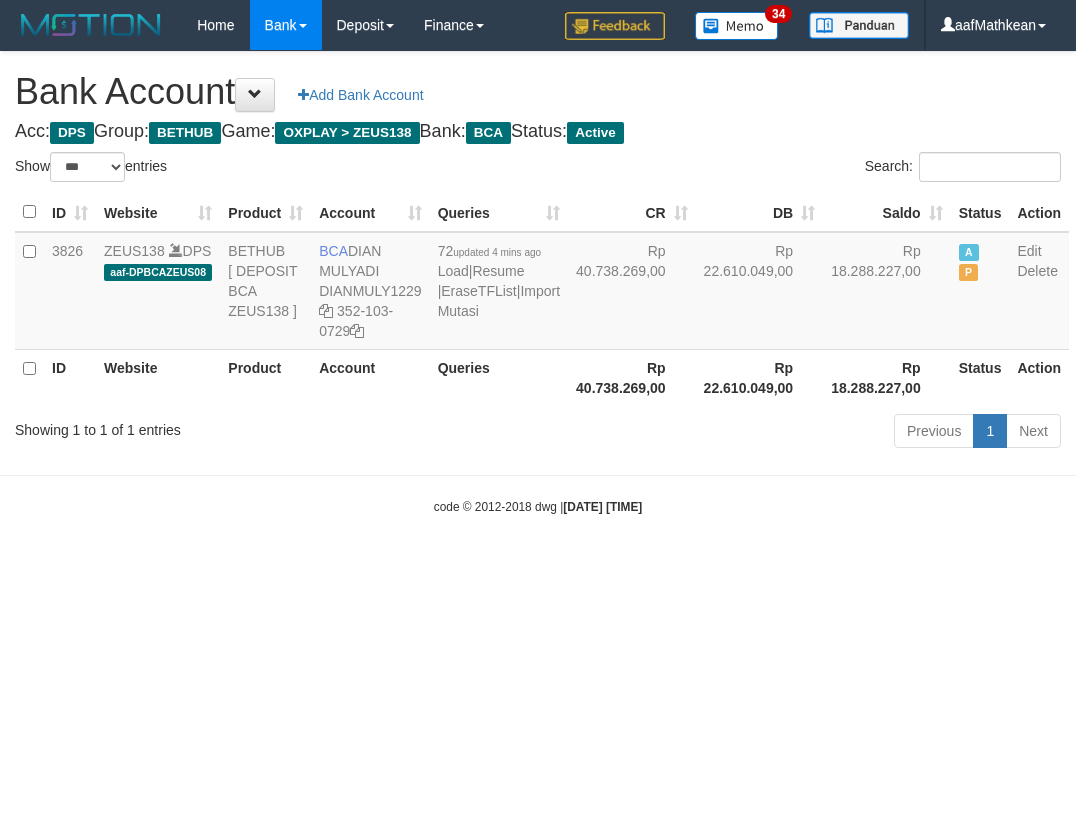 select on "***" 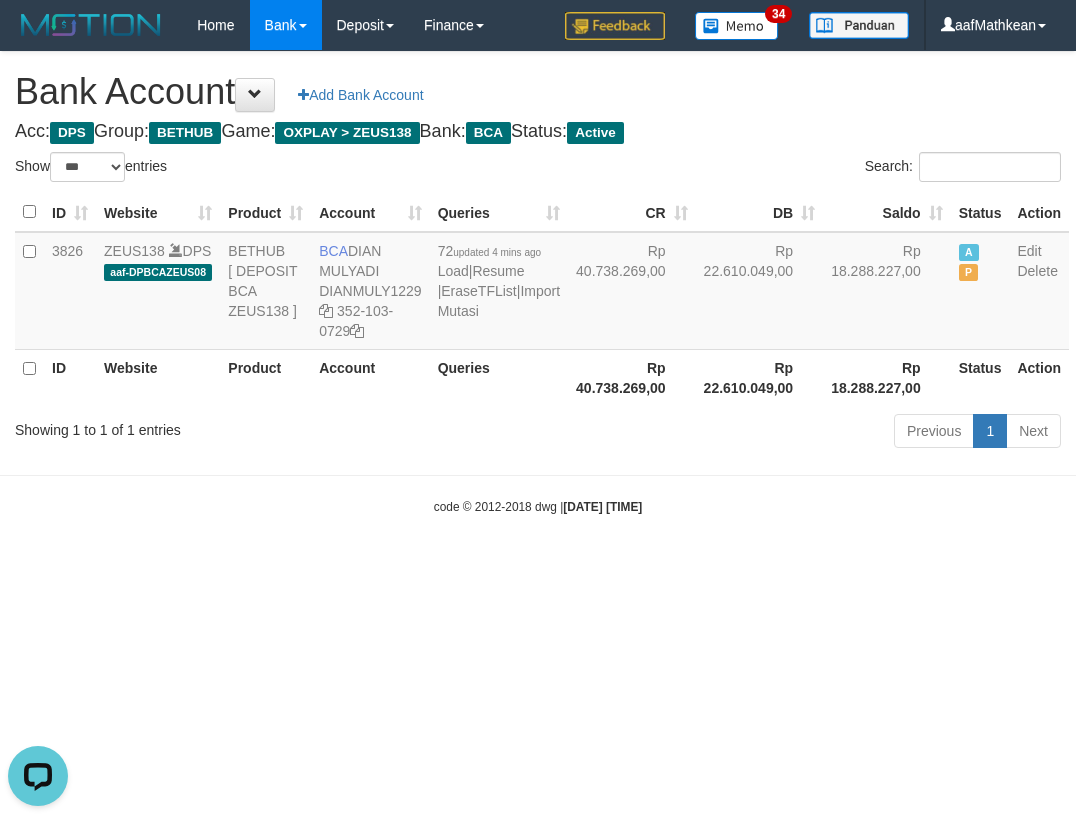 scroll, scrollTop: 0, scrollLeft: 0, axis: both 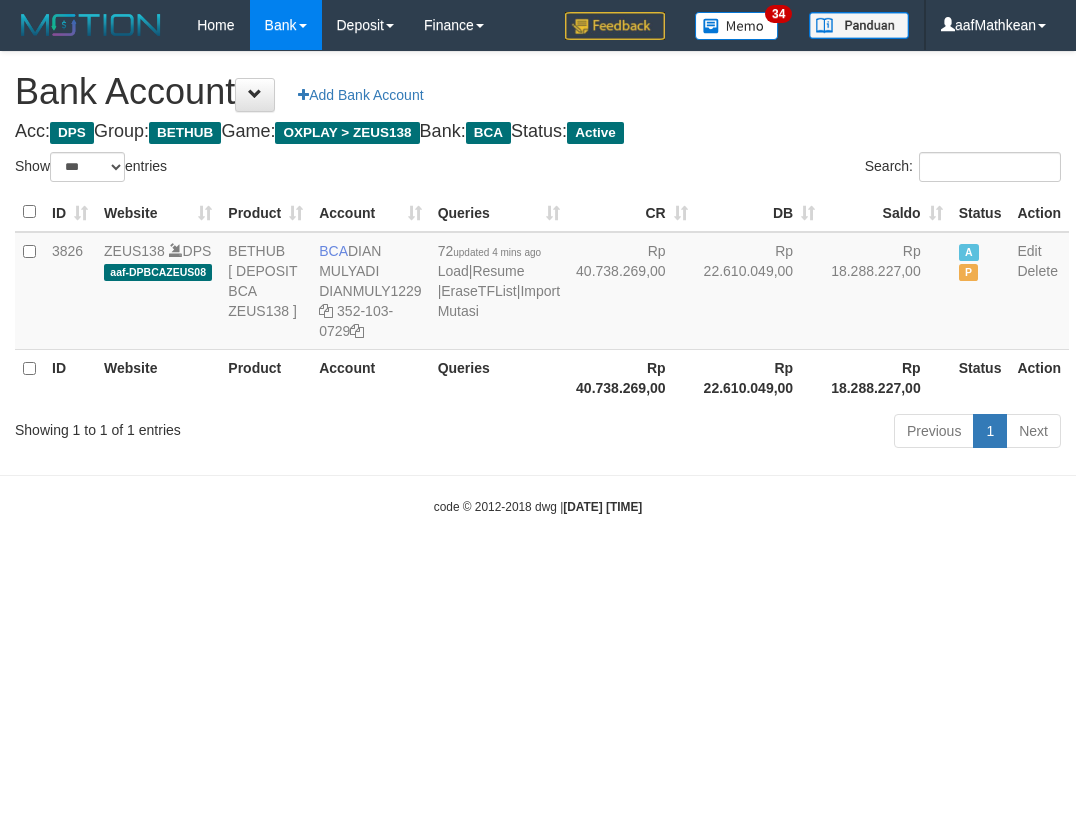 select on "***" 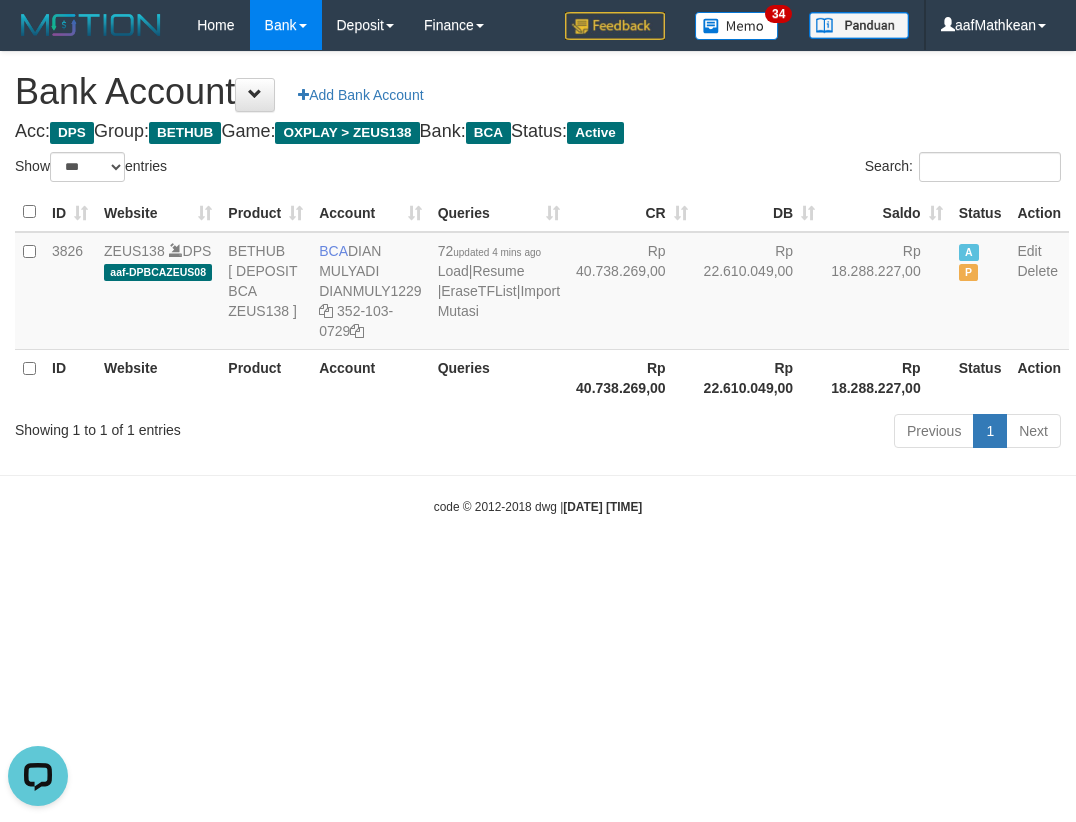 scroll, scrollTop: 0, scrollLeft: 0, axis: both 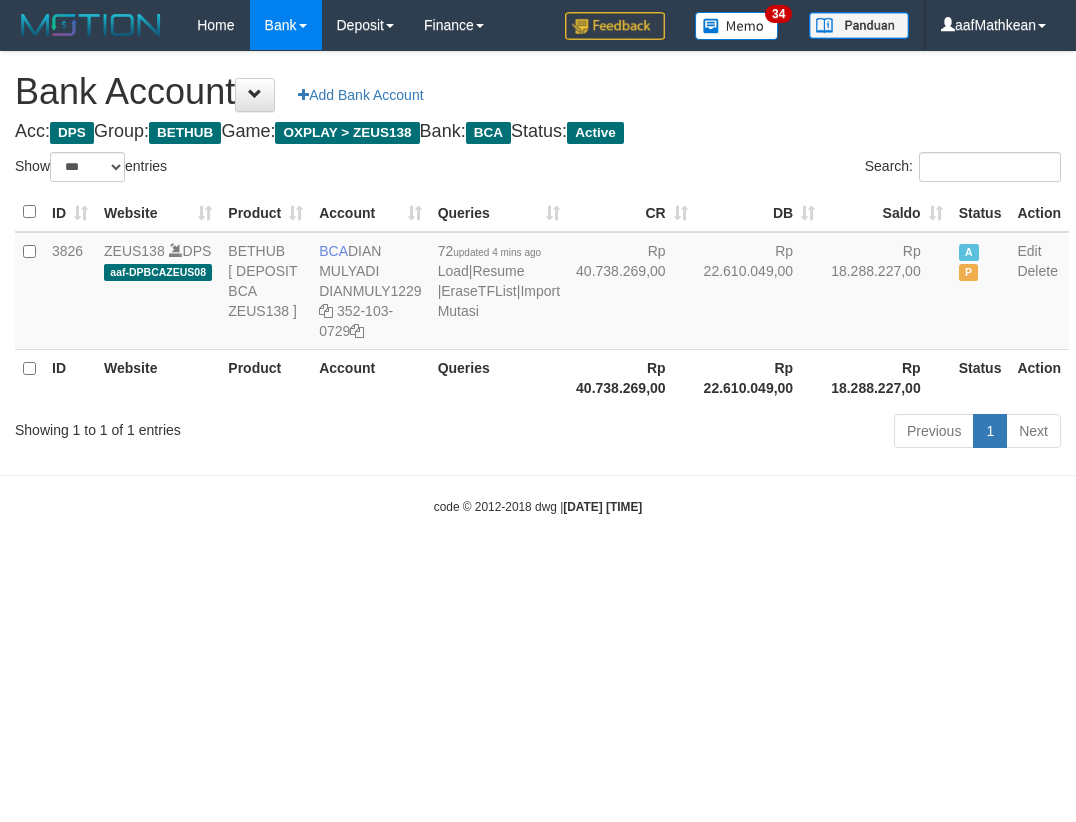 select on "***" 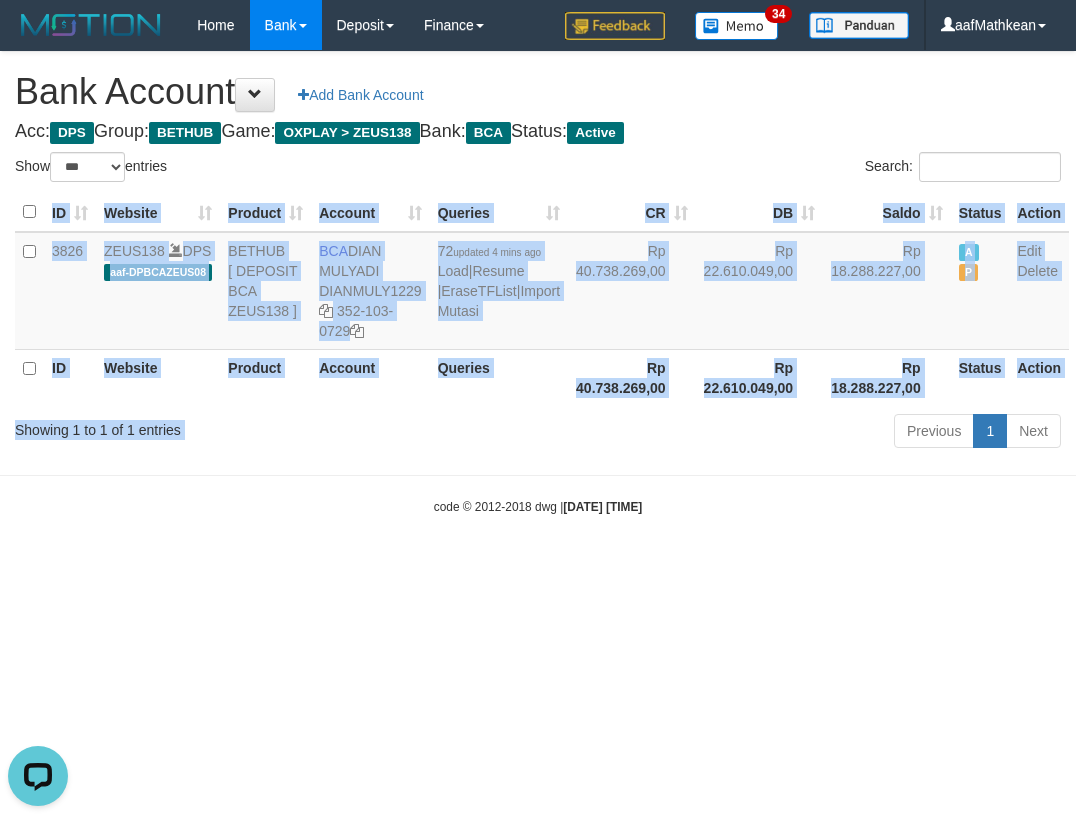 scroll, scrollTop: 0, scrollLeft: 0, axis: both 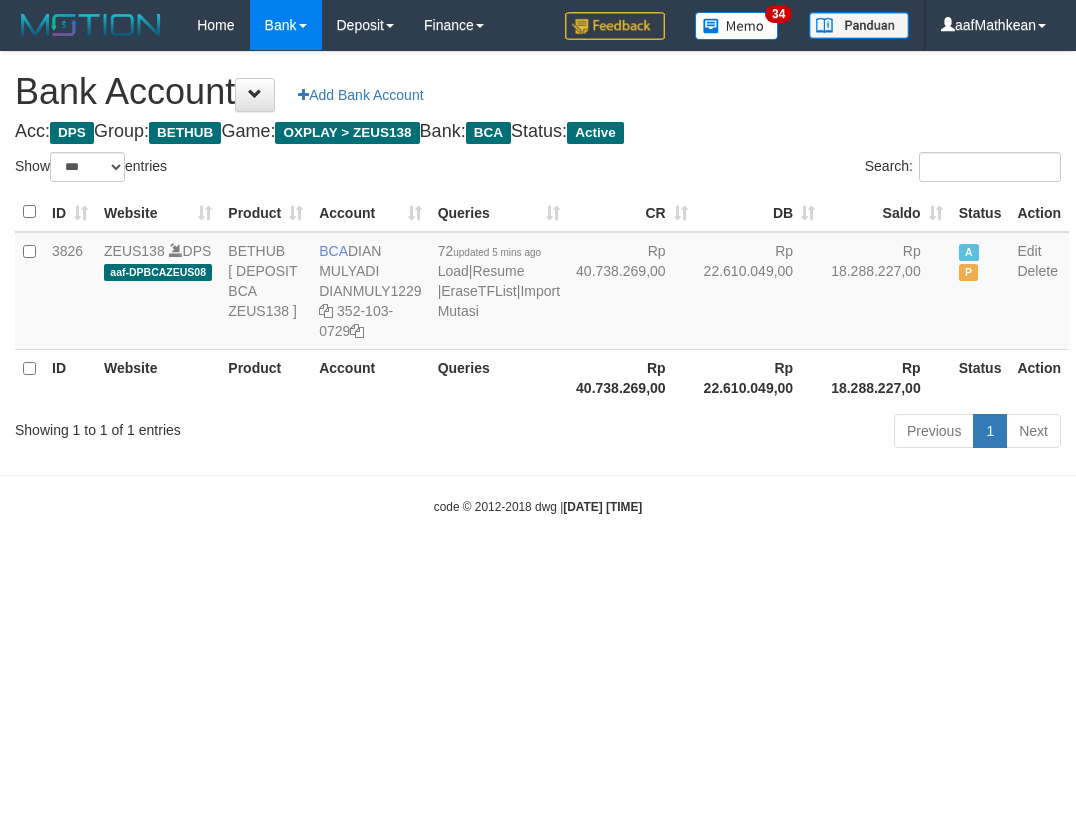 select on "***" 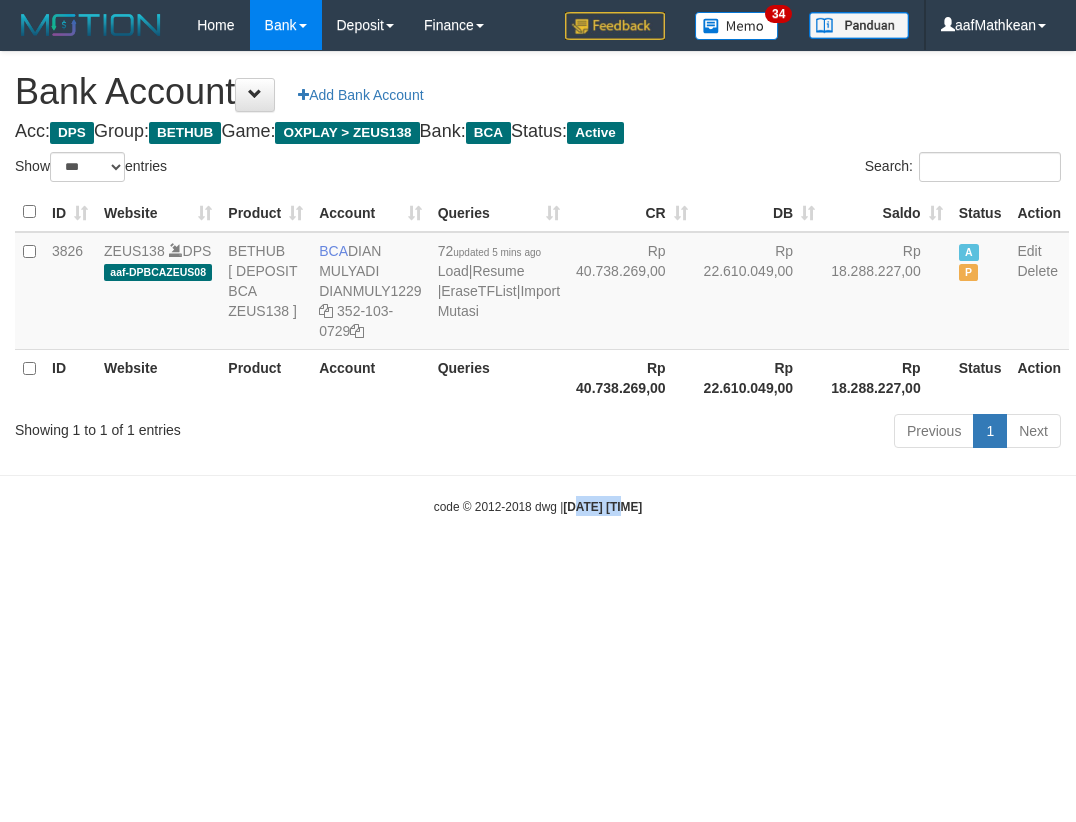 drag, startPoint x: 597, startPoint y: 580, endPoint x: 594, endPoint y: 590, distance: 10.440307 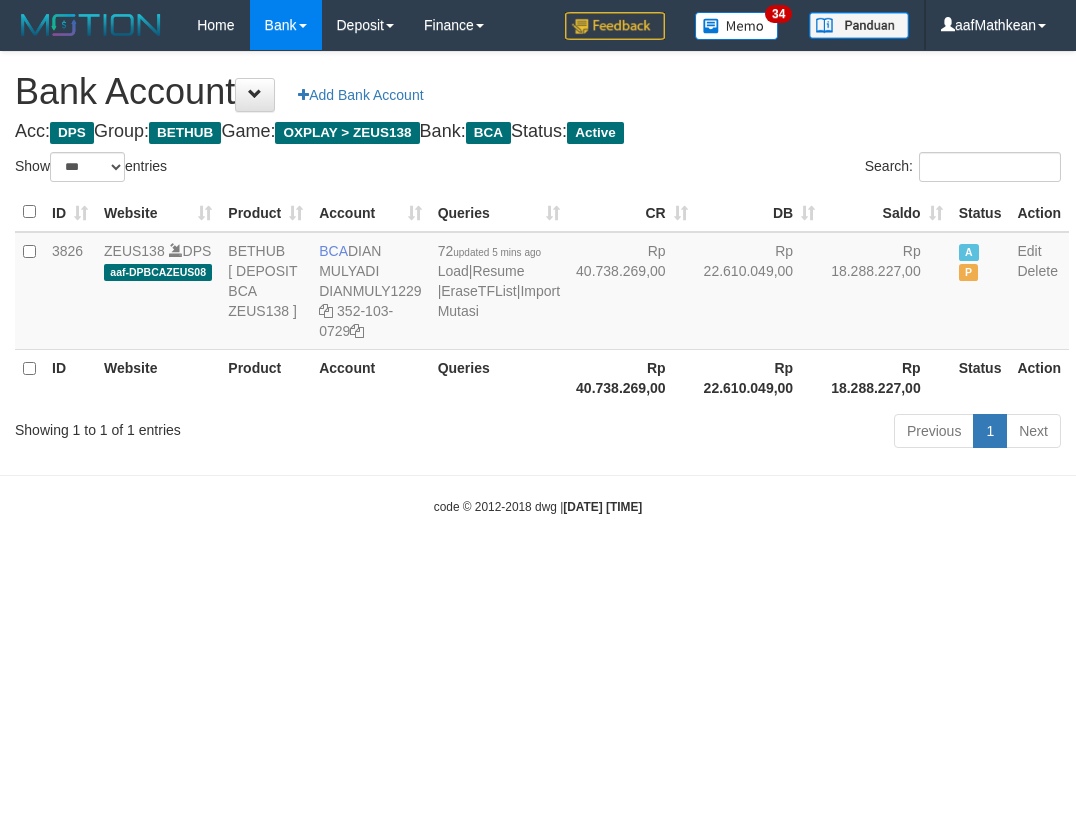 select on "***" 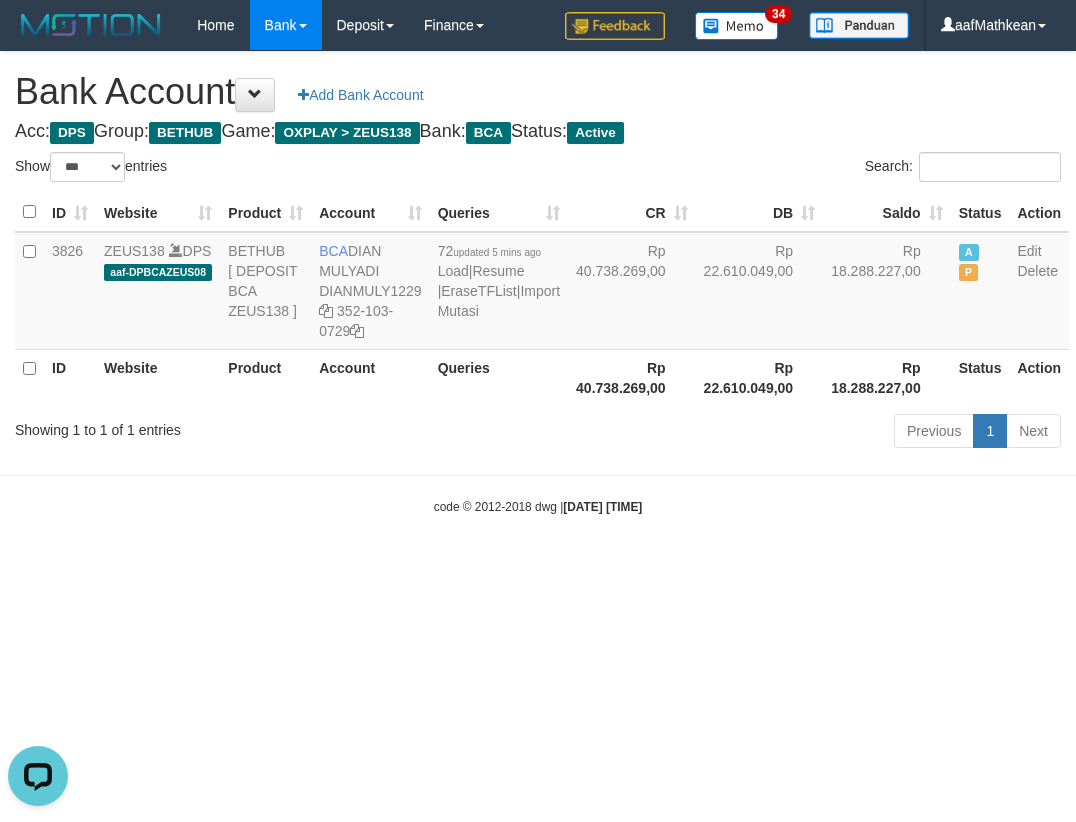 scroll, scrollTop: 0, scrollLeft: 0, axis: both 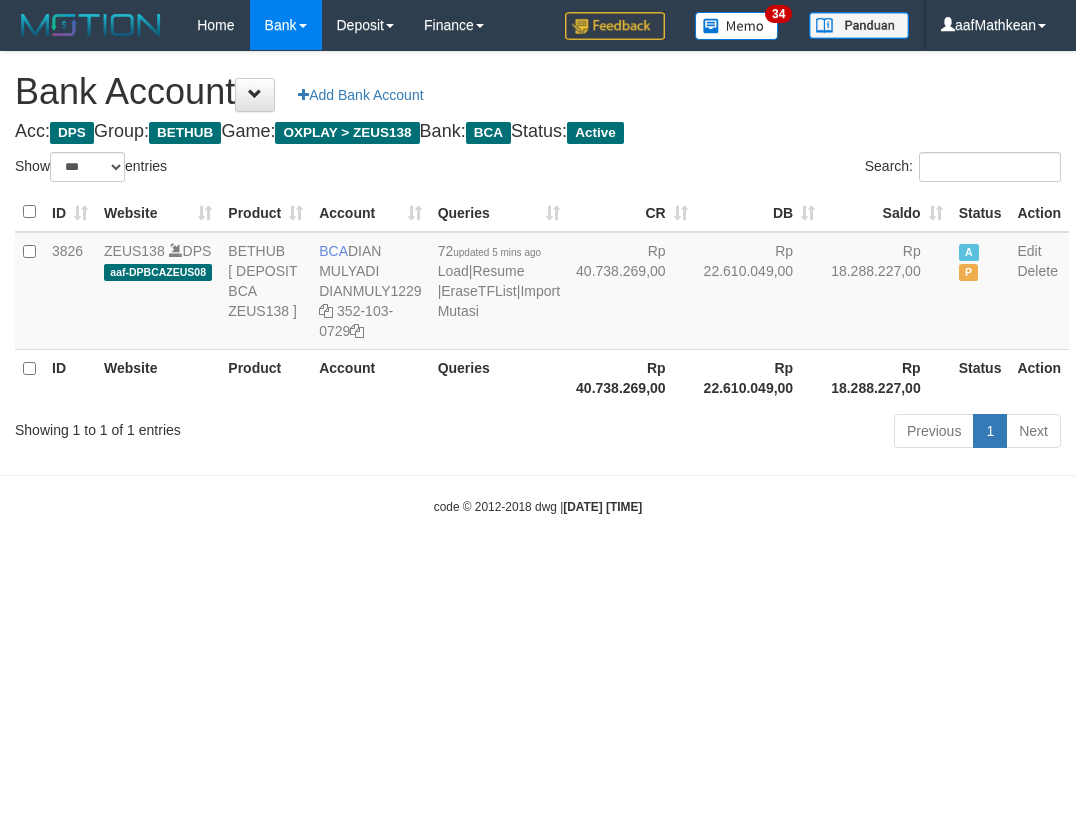 select on "***" 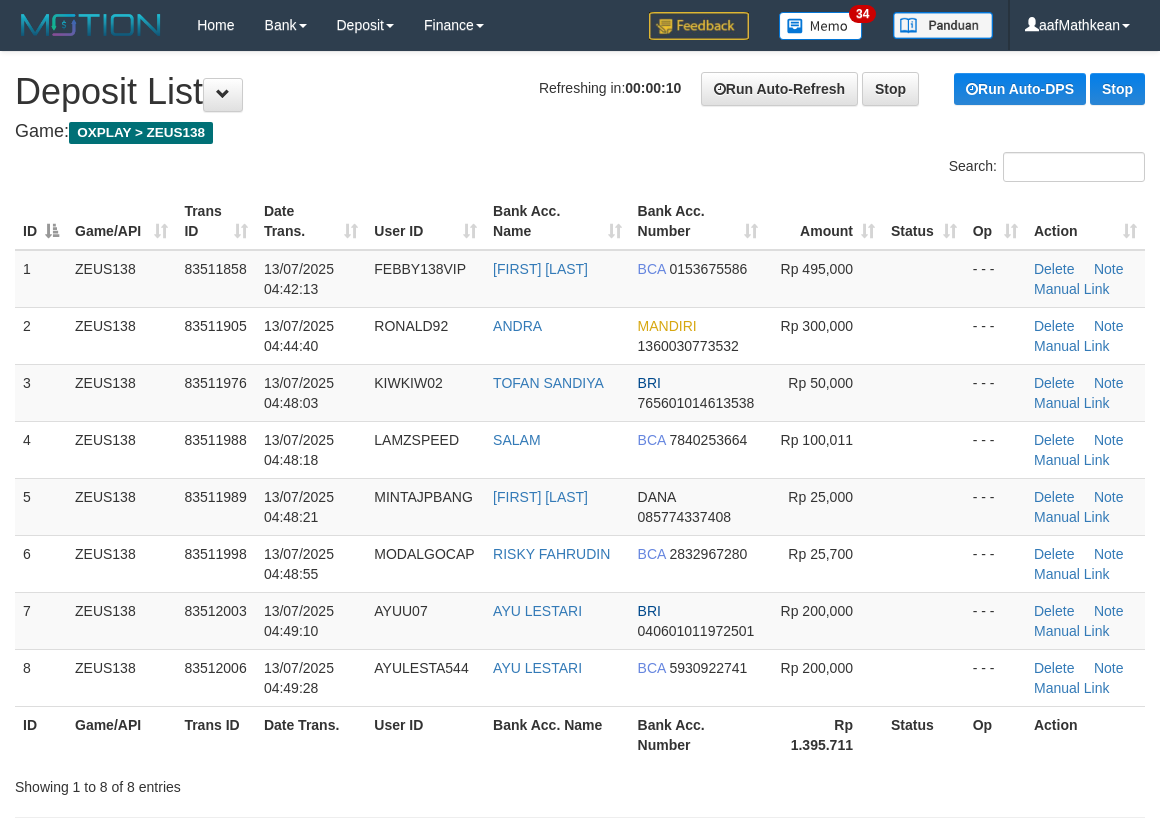 scroll, scrollTop: 0, scrollLeft: 0, axis: both 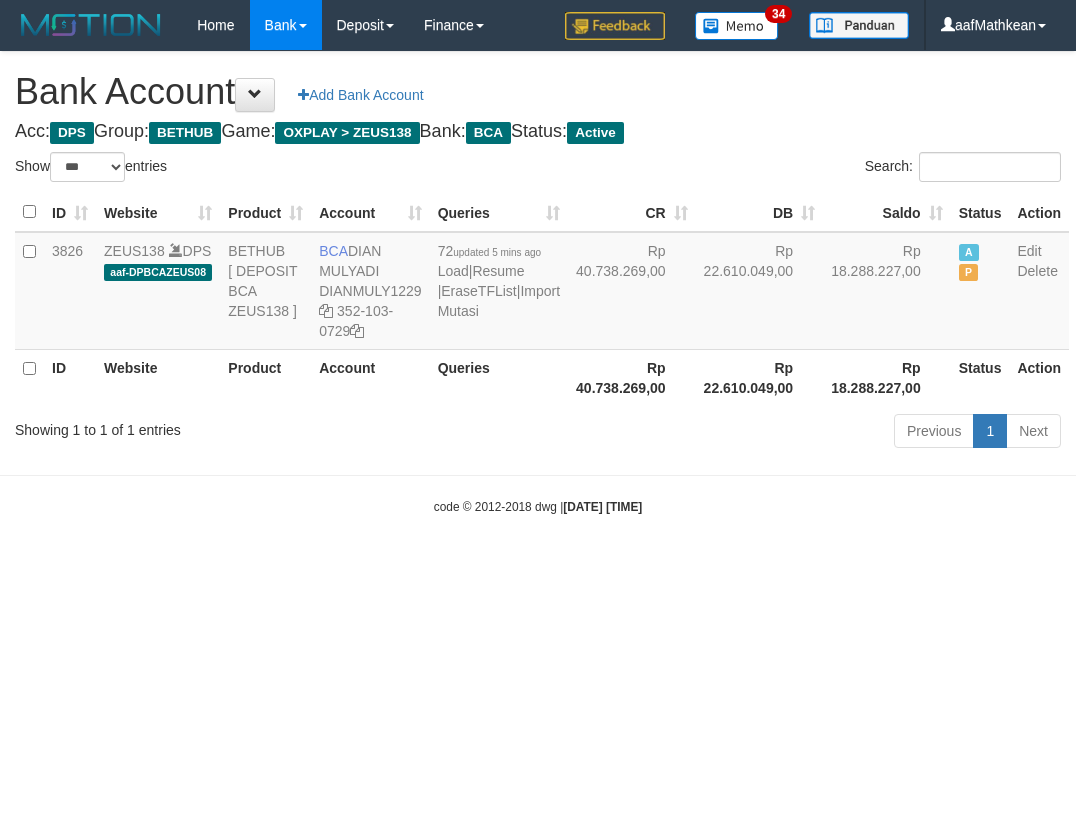 select on "***" 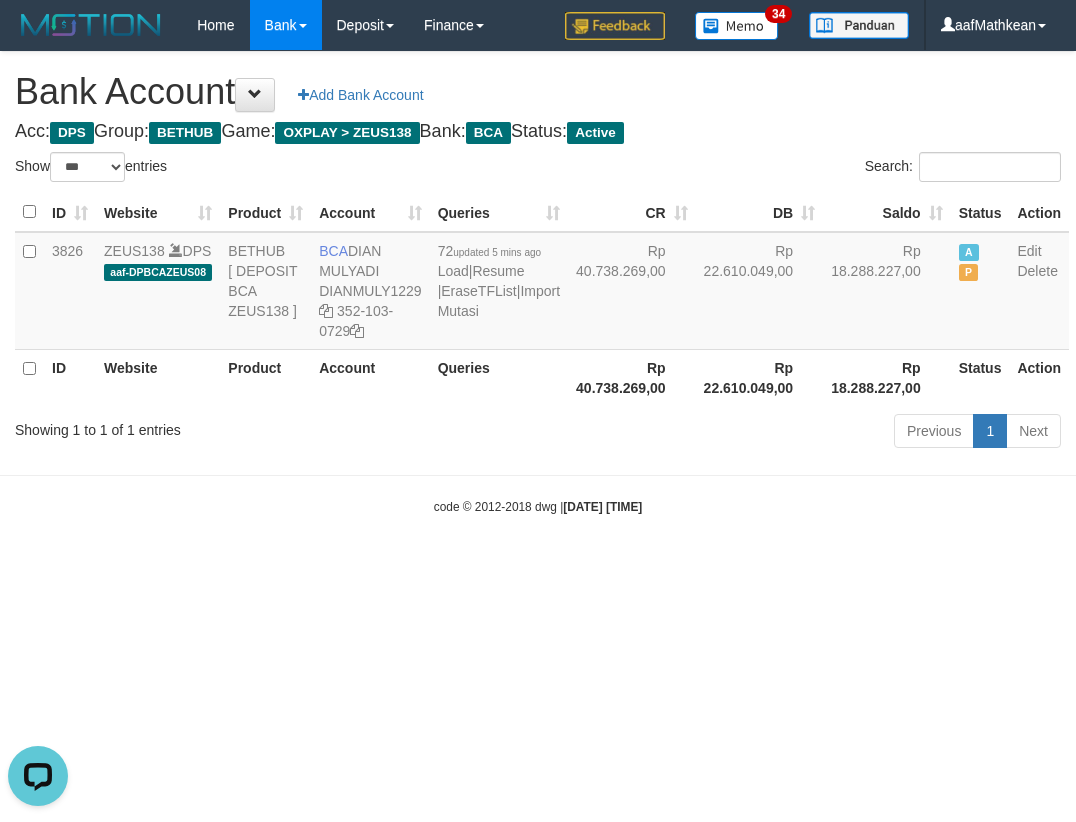 scroll, scrollTop: 0, scrollLeft: 0, axis: both 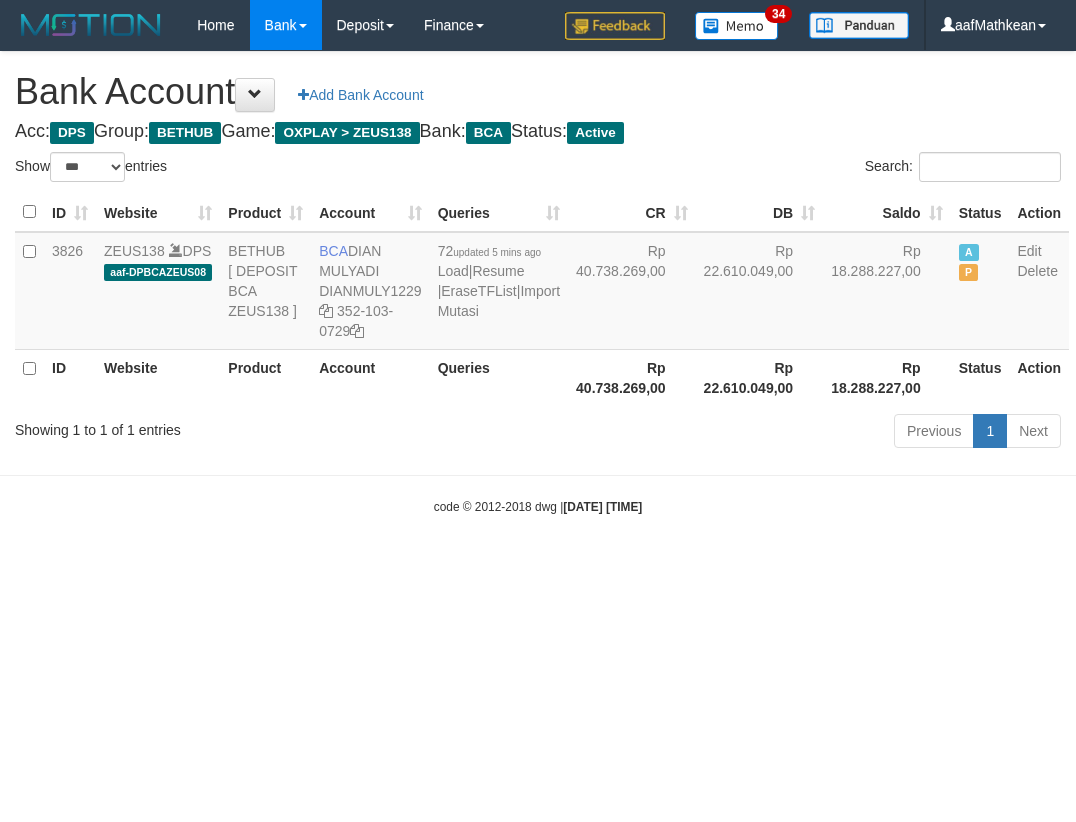 select on "***" 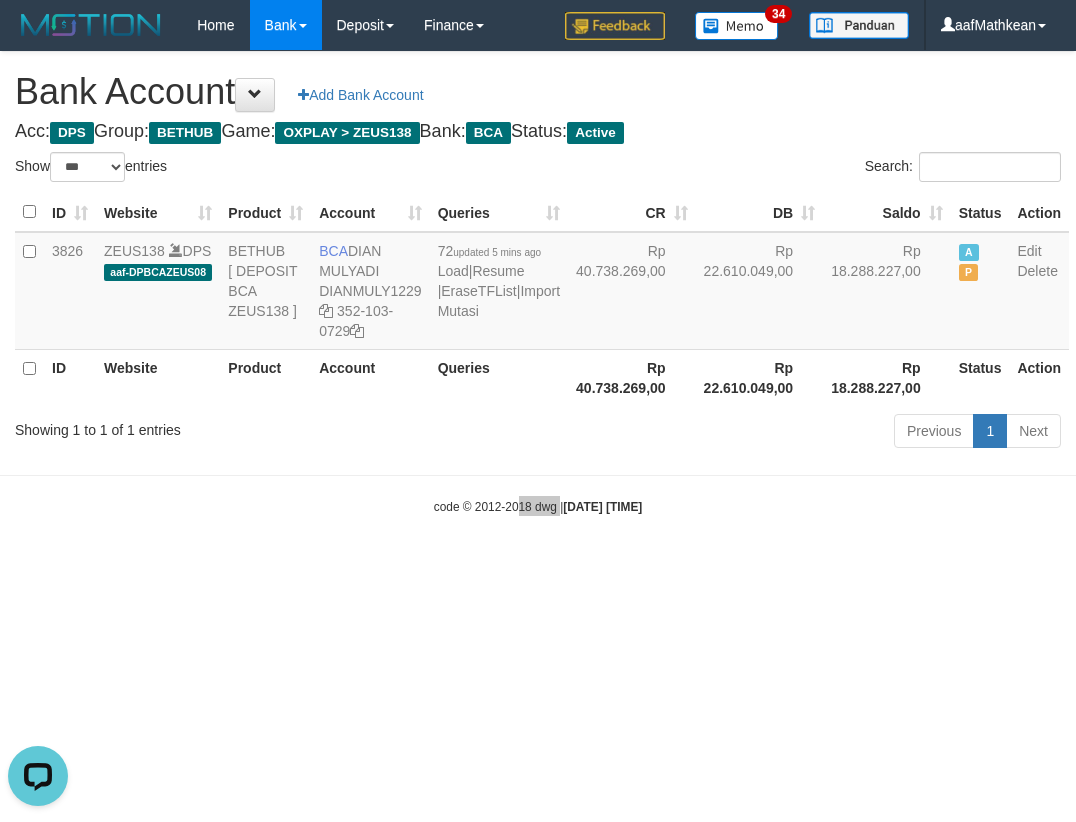 scroll, scrollTop: 0, scrollLeft: 0, axis: both 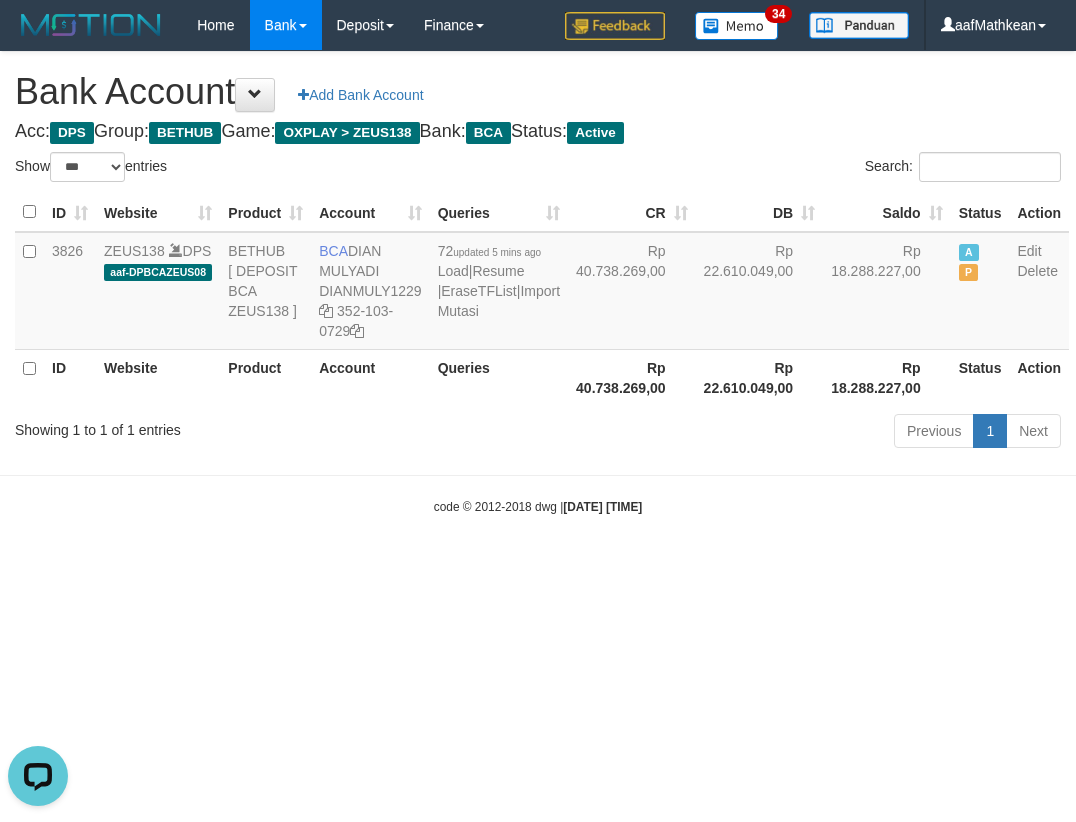 drag, startPoint x: 561, startPoint y: 482, endPoint x: 1068, endPoint y: 437, distance: 508.99313 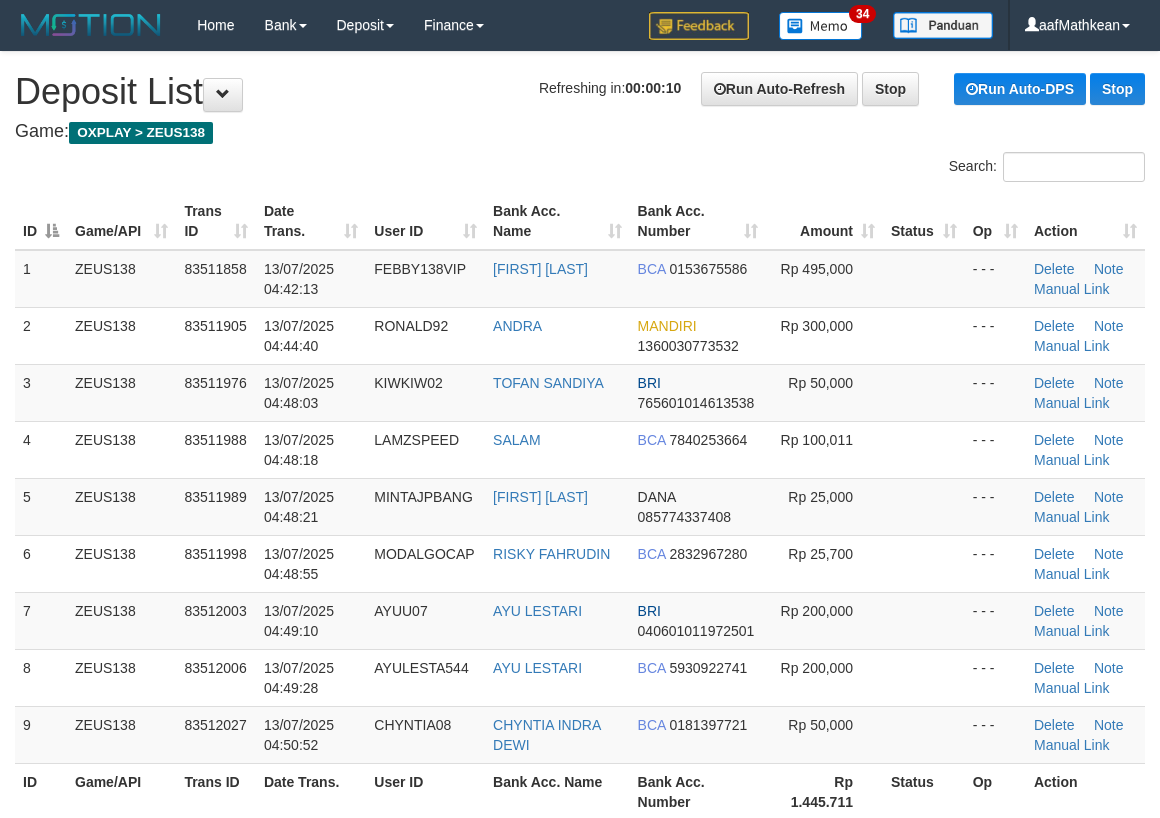 scroll, scrollTop: 0, scrollLeft: 0, axis: both 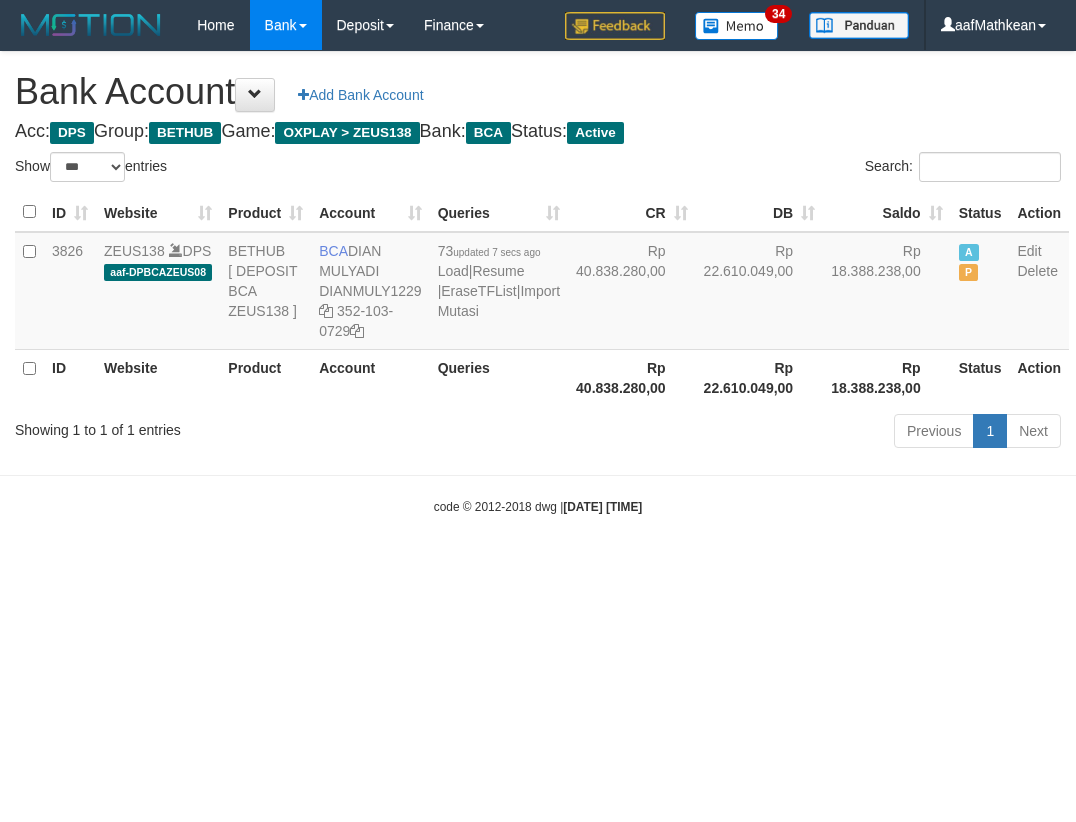 select on "***" 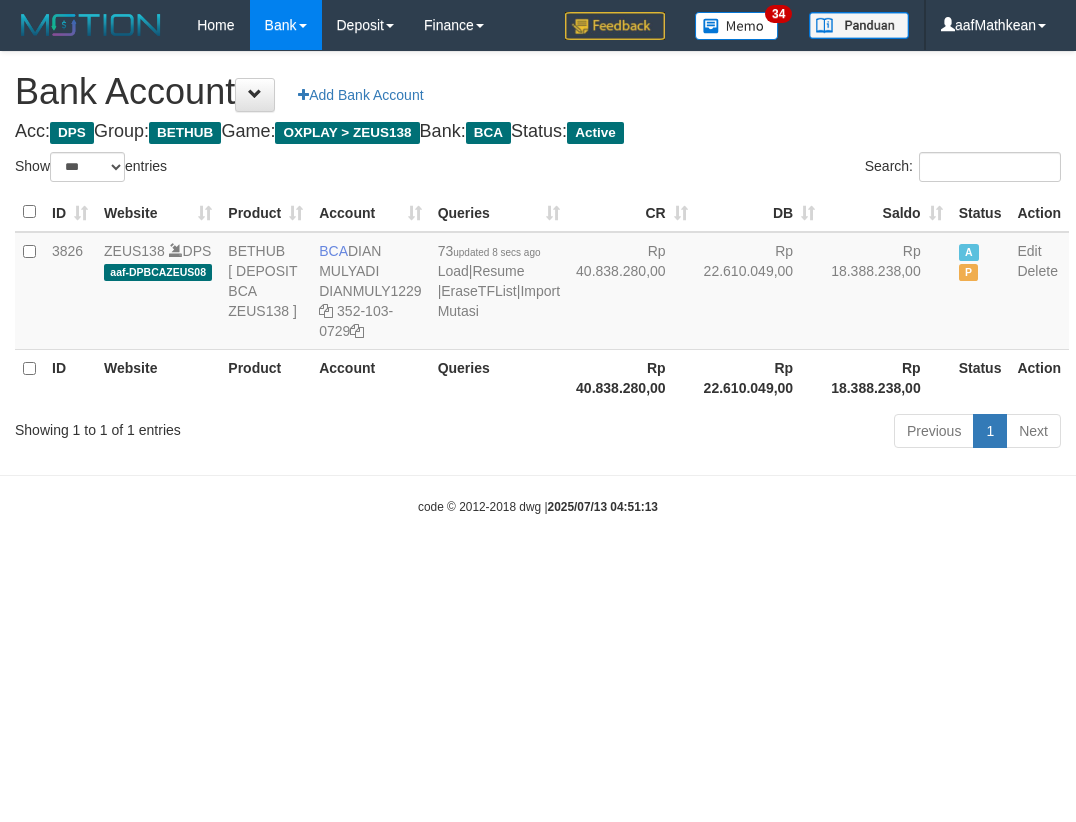 select on "***" 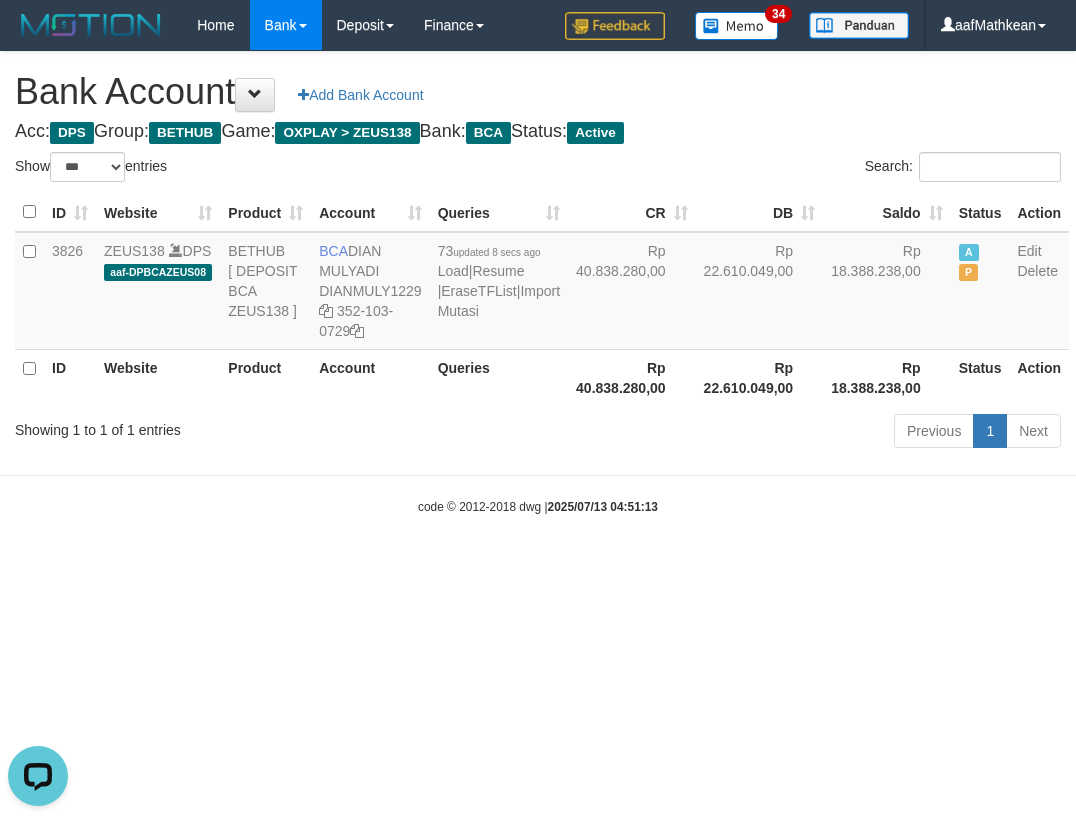 scroll, scrollTop: 0, scrollLeft: 0, axis: both 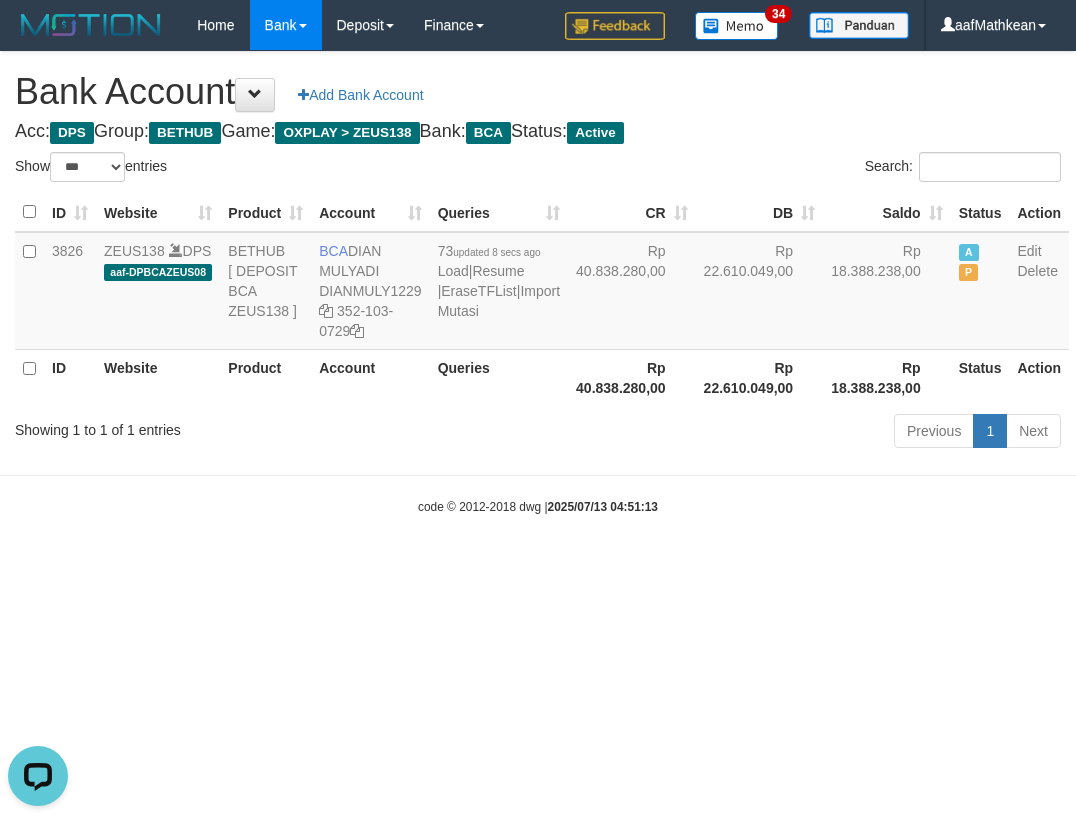 click on "Previous 1 Next" at bounding box center (762, 433) 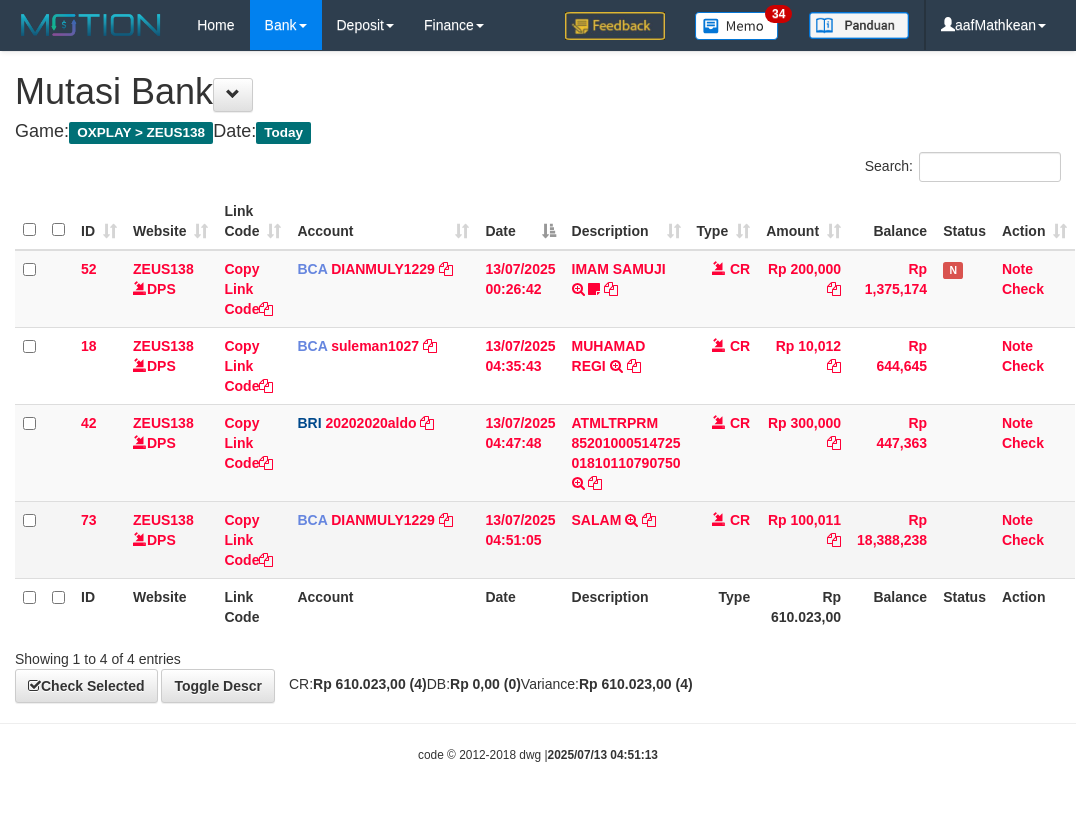 scroll, scrollTop: 0, scrollLeft: 0, axis: both 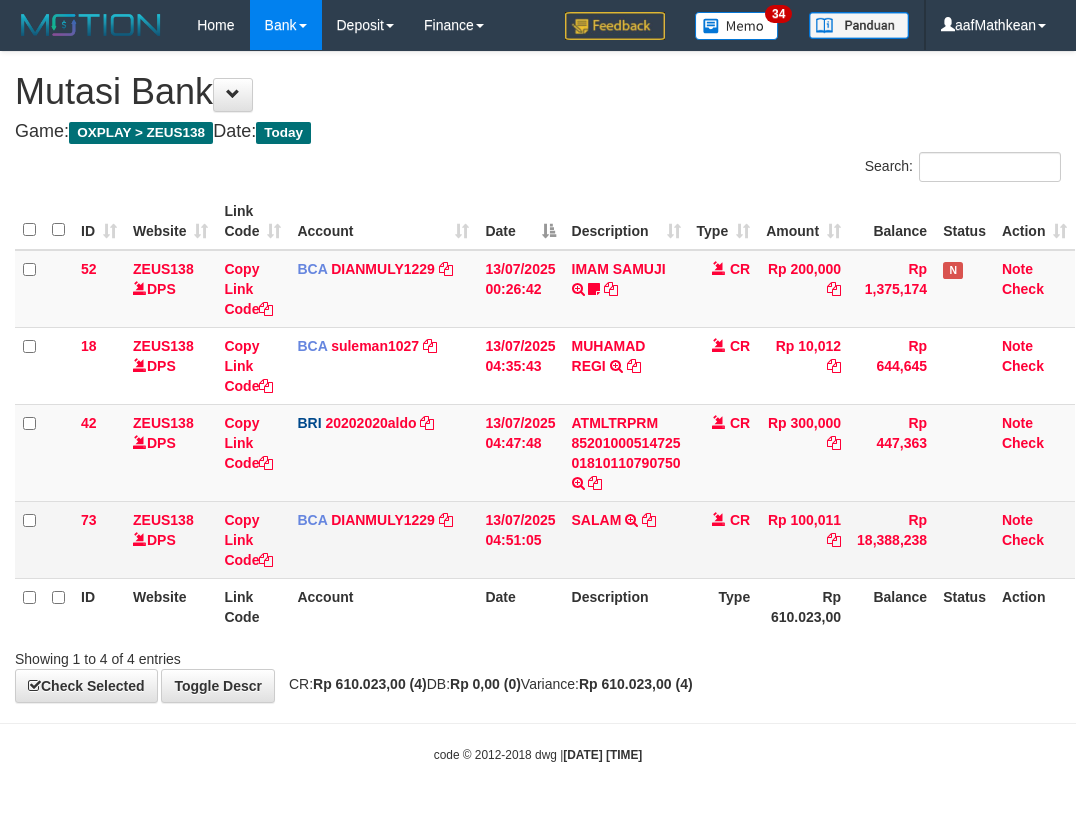 click on "SALAM         TRSF E-BANKING CR 1307/FTSCY/WS95031
100011.00SALAM" at bounding box center (626, 539) 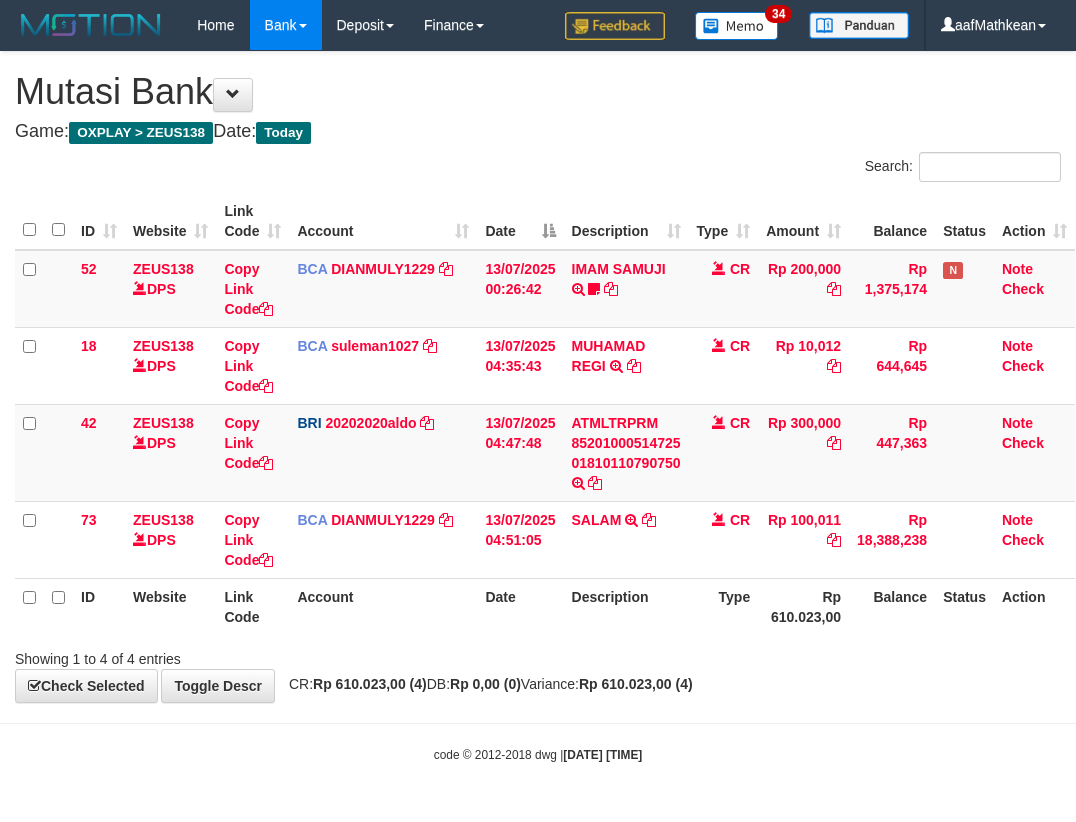 scroll, scrollTop: 0, scrollLeft: 0, axis: both 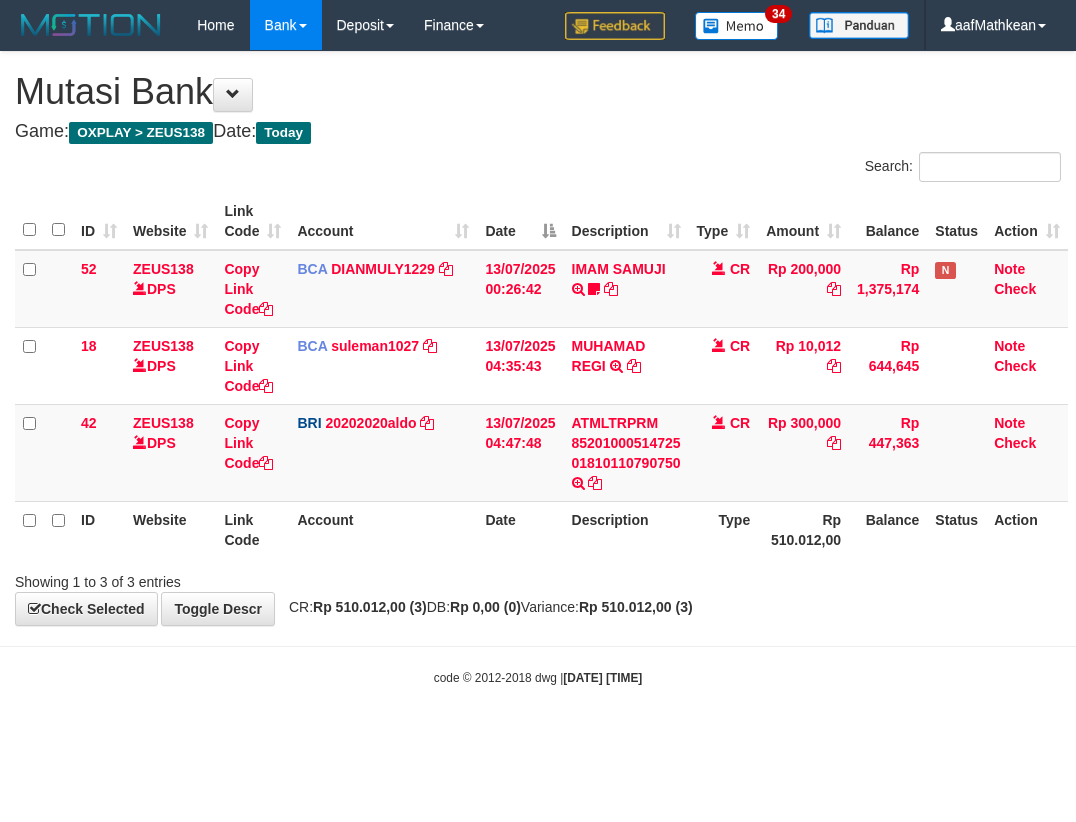 click on "Rp 510.012,00 (3)" at bounding box center [636, 607] 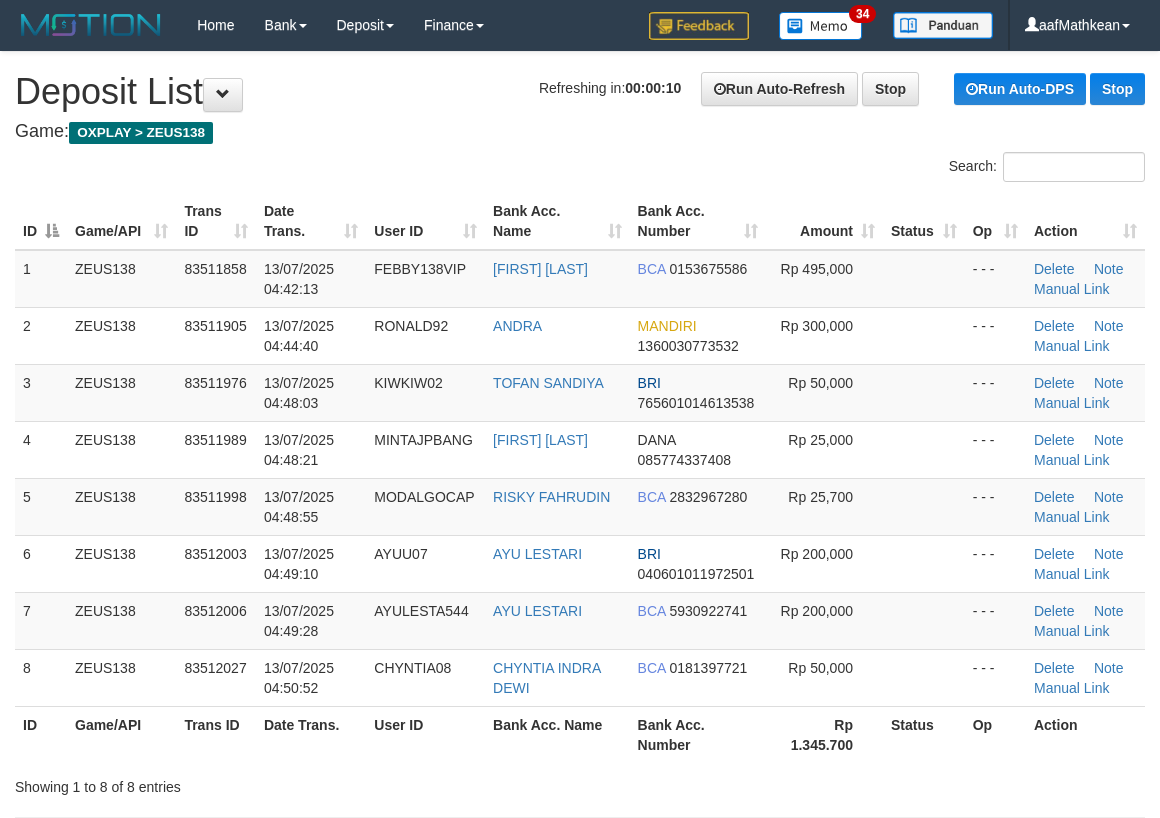 scroll, scrollTop: 0, scrollLeft: 0, axis: both 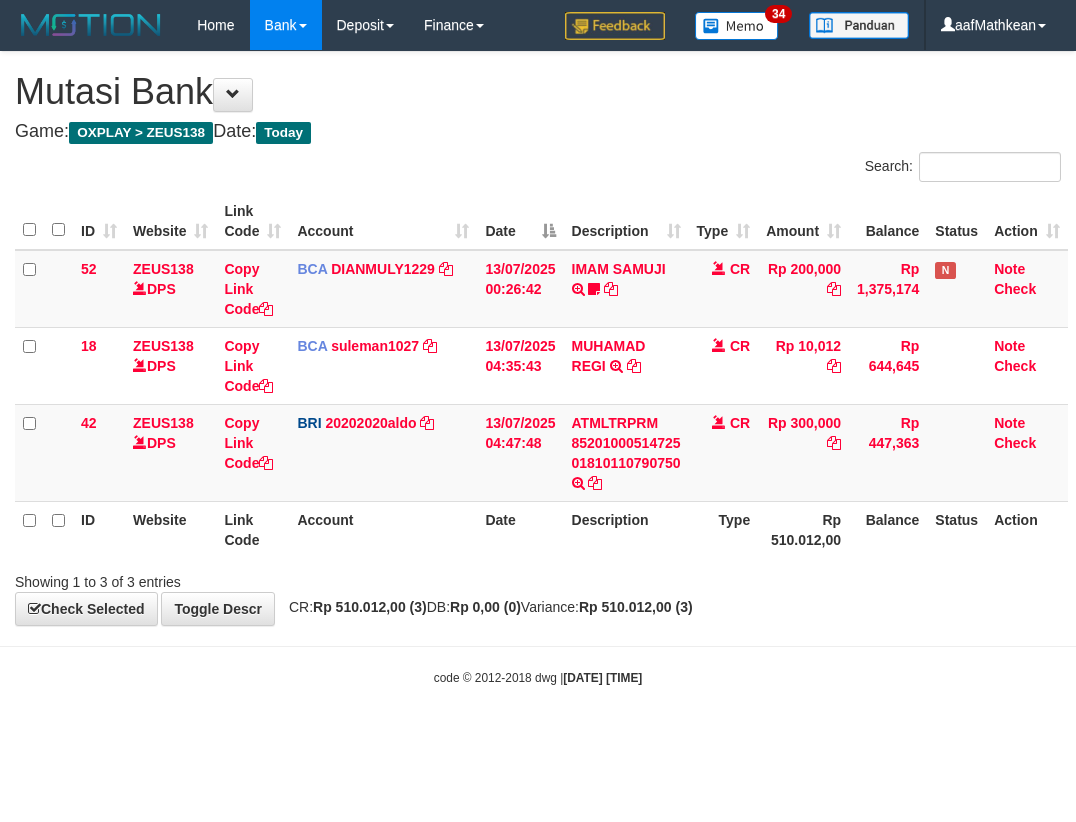 click on "Toggle navigation
Home
Bank
Account List
Load
By Website
Group
[OXPLAY]													ZEUS138
By Load Group (DPS)" at bounding box center (538, 368) 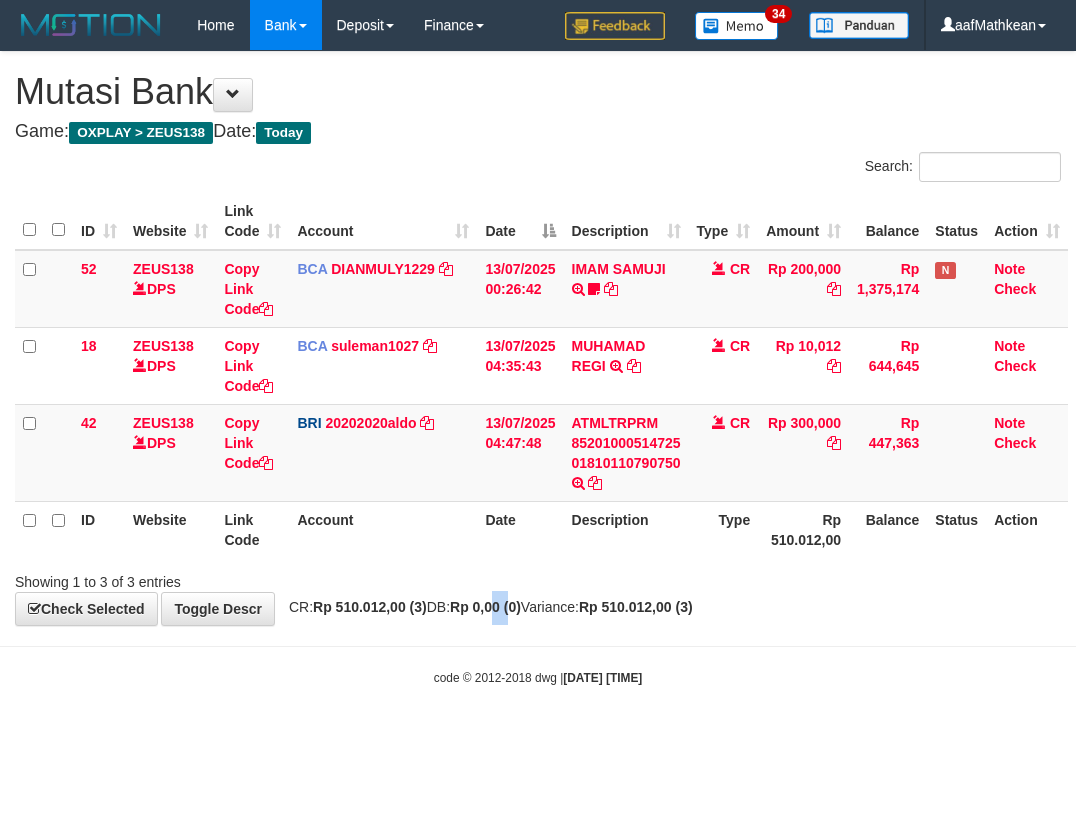 click on "Toggle navigation
Home
Bank
Account List
Load
By Website
Group
[OXPLAY]													ZEUS138
By Load Group (DPS)" at bounding box center (538, 368) 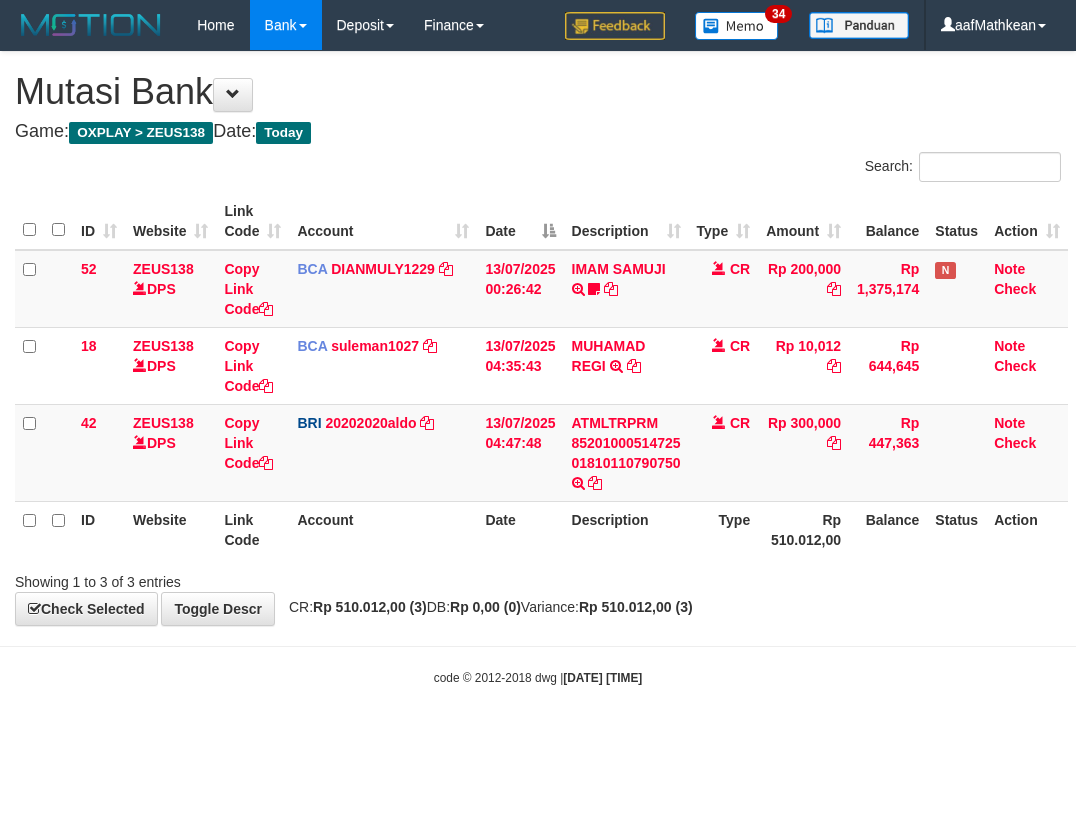 scroll, scrollTop: 0, scrollLeft: 0, axis: both 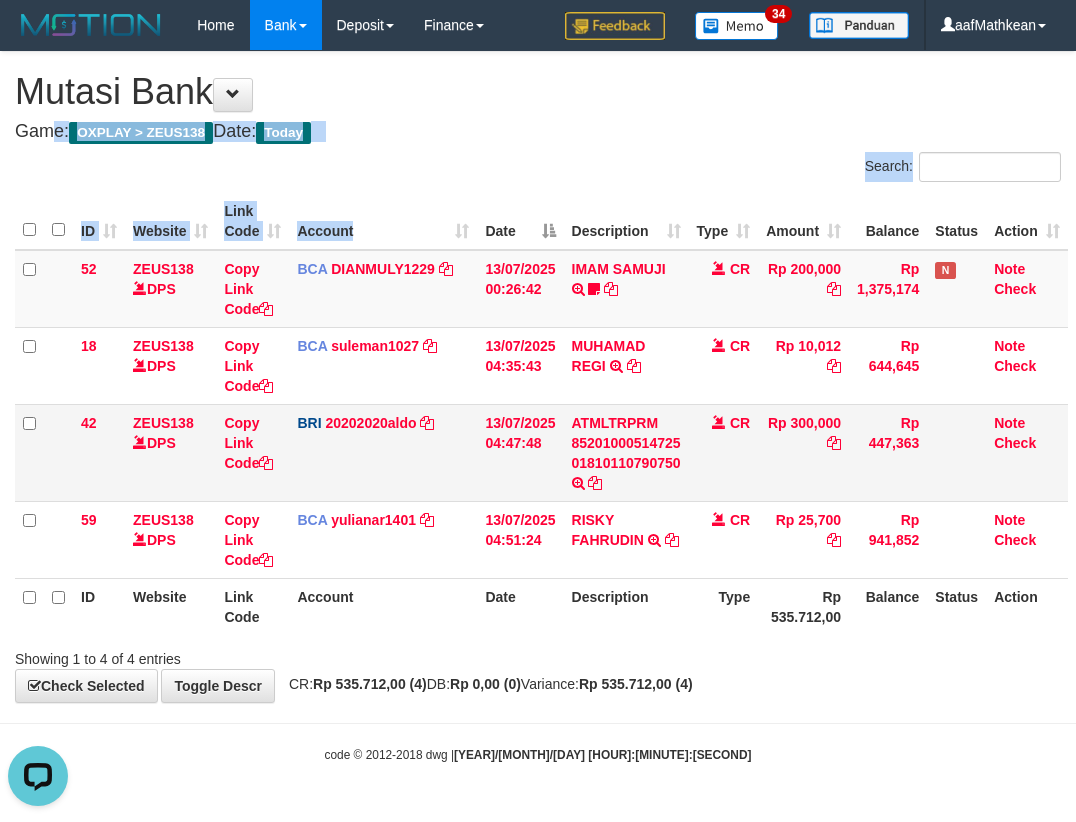 click on "**********" at bounding box center [538, 377] 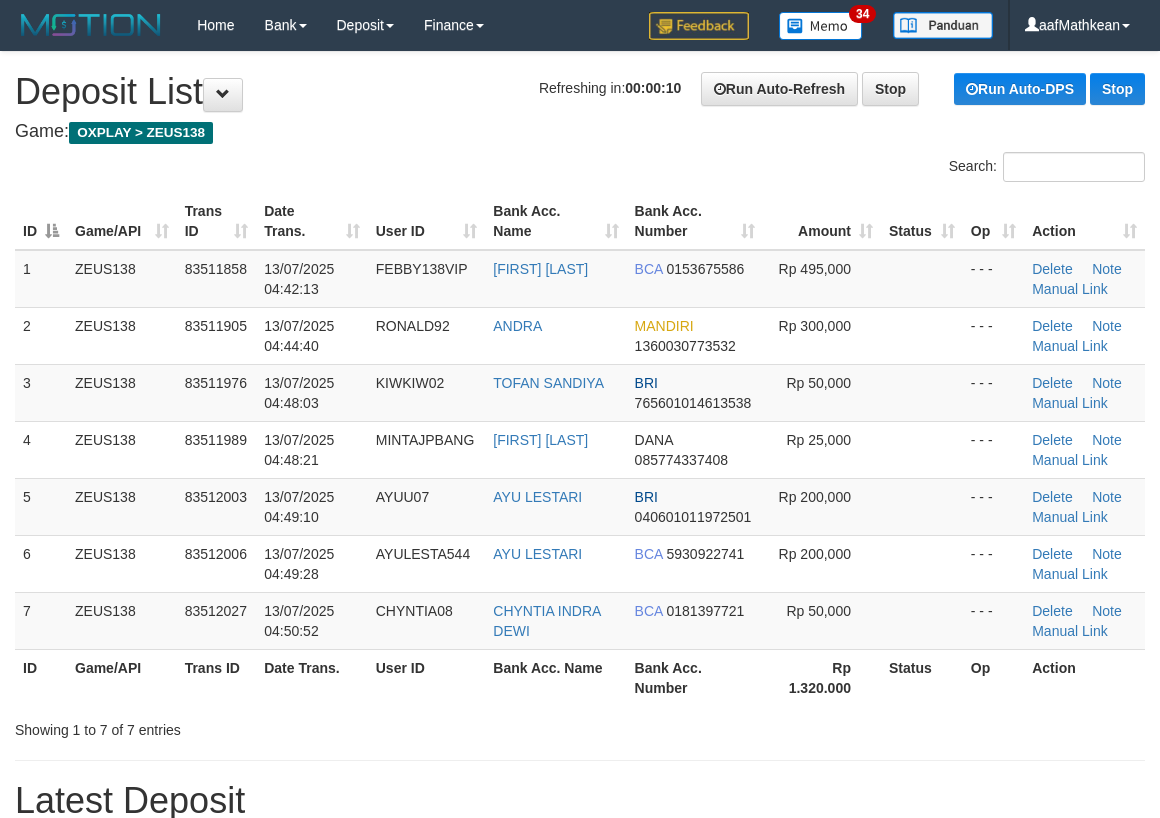 scroll, scrollTop: 0, scrollLeft: 0, axis: both 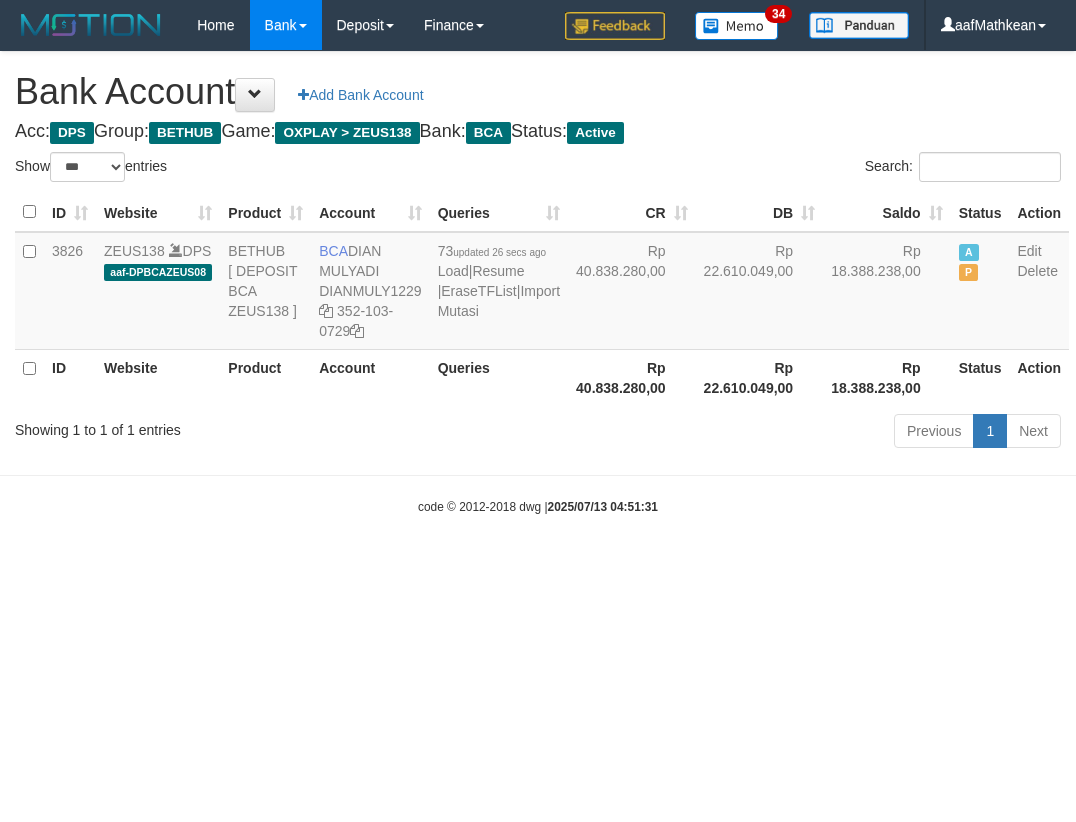 select on "***" 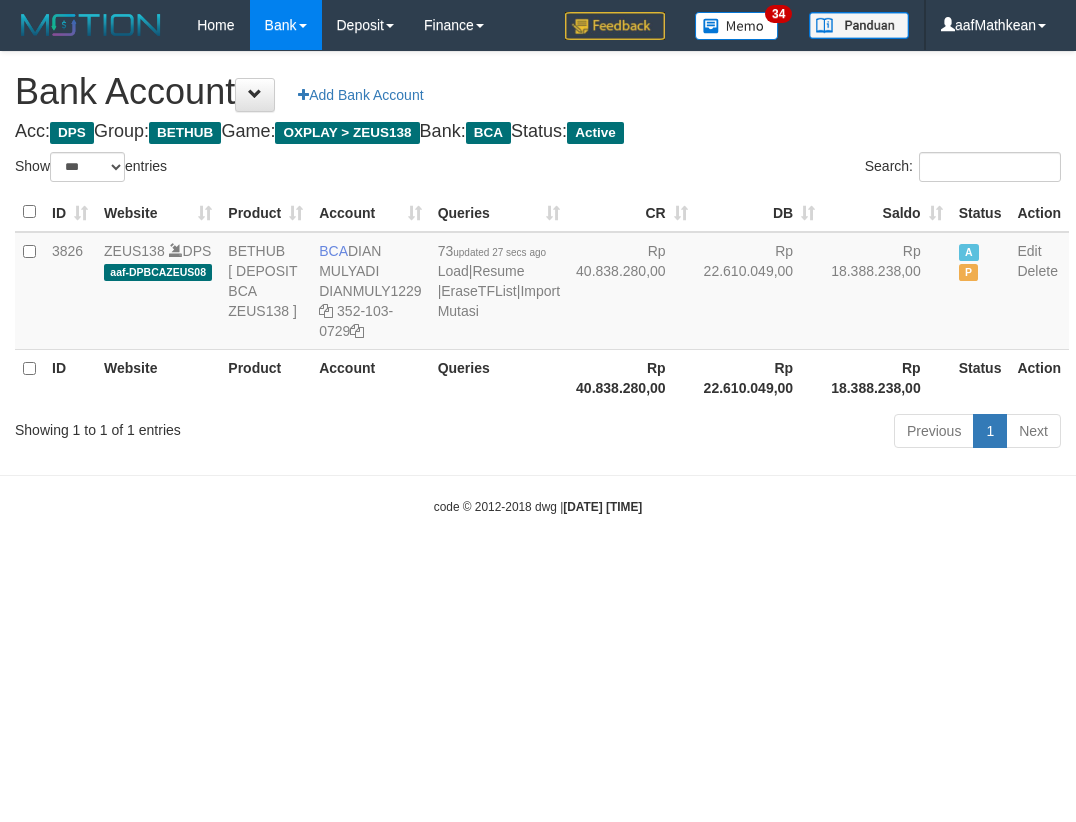 select on "***" 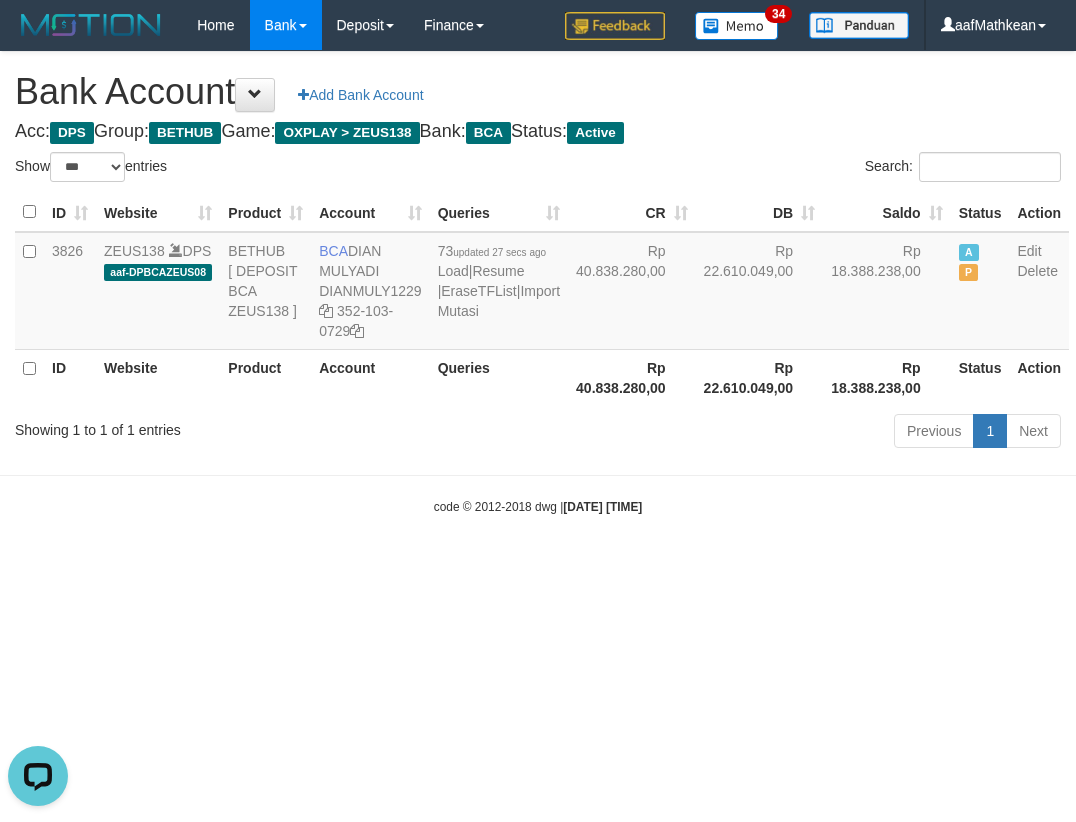 scroll, scrollTop: 0, scrollLeft: 0, axis: both 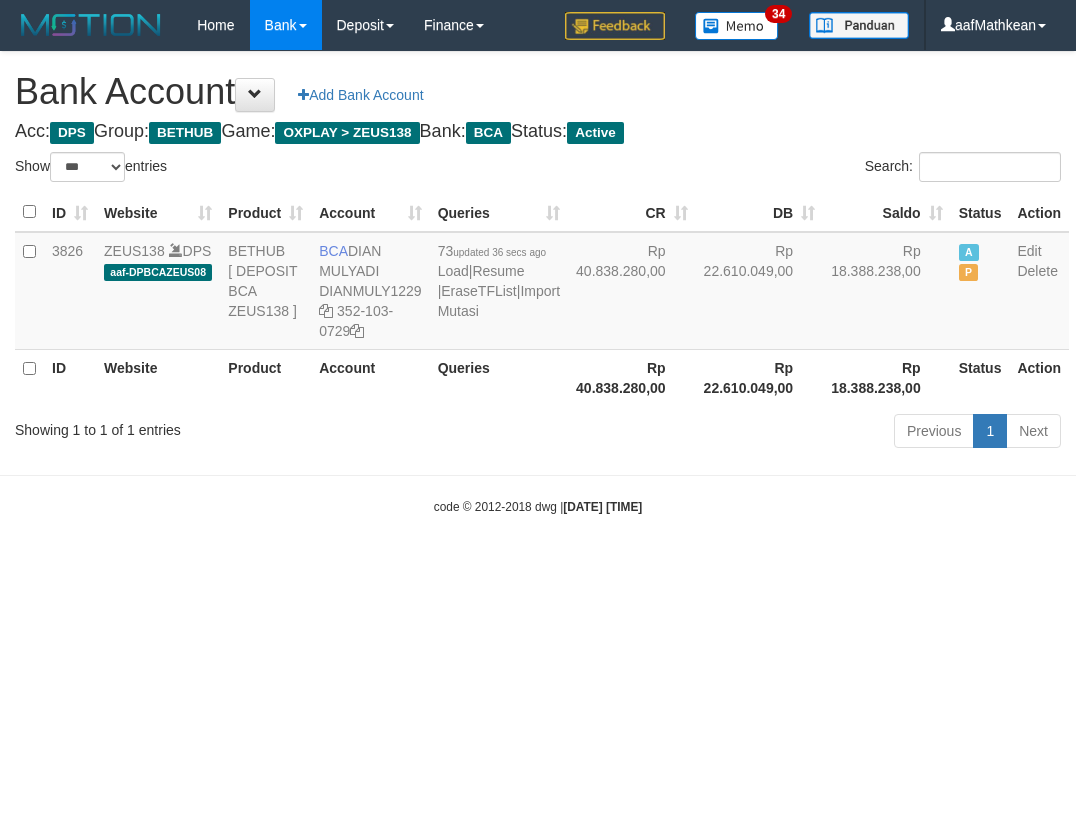 select on "***" 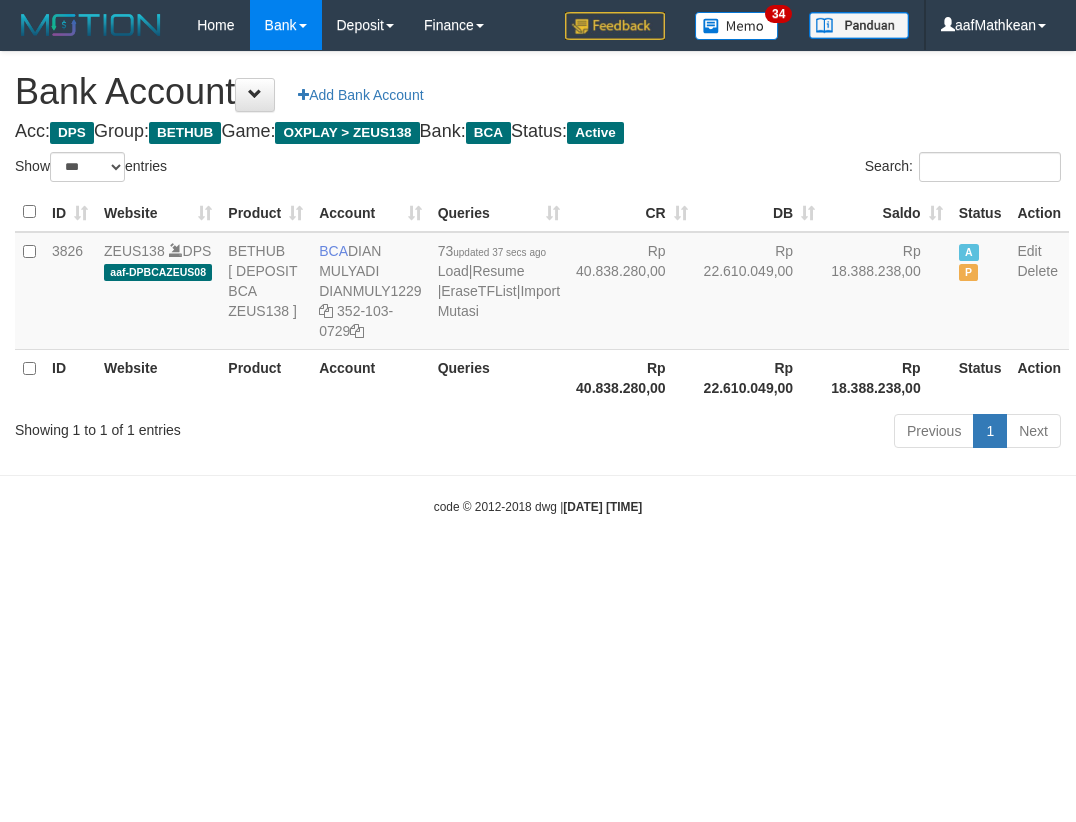 select on "***" 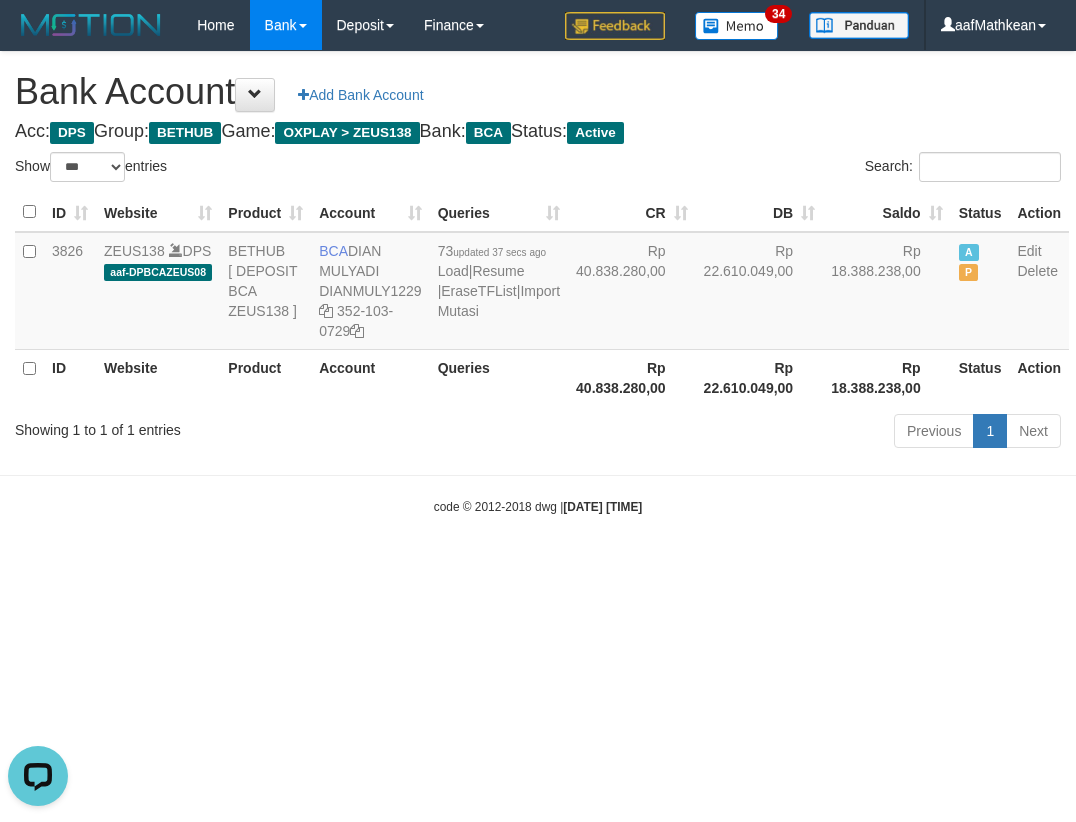 scroll, scrollTop: 0, scrollLeft: 0, axis: both 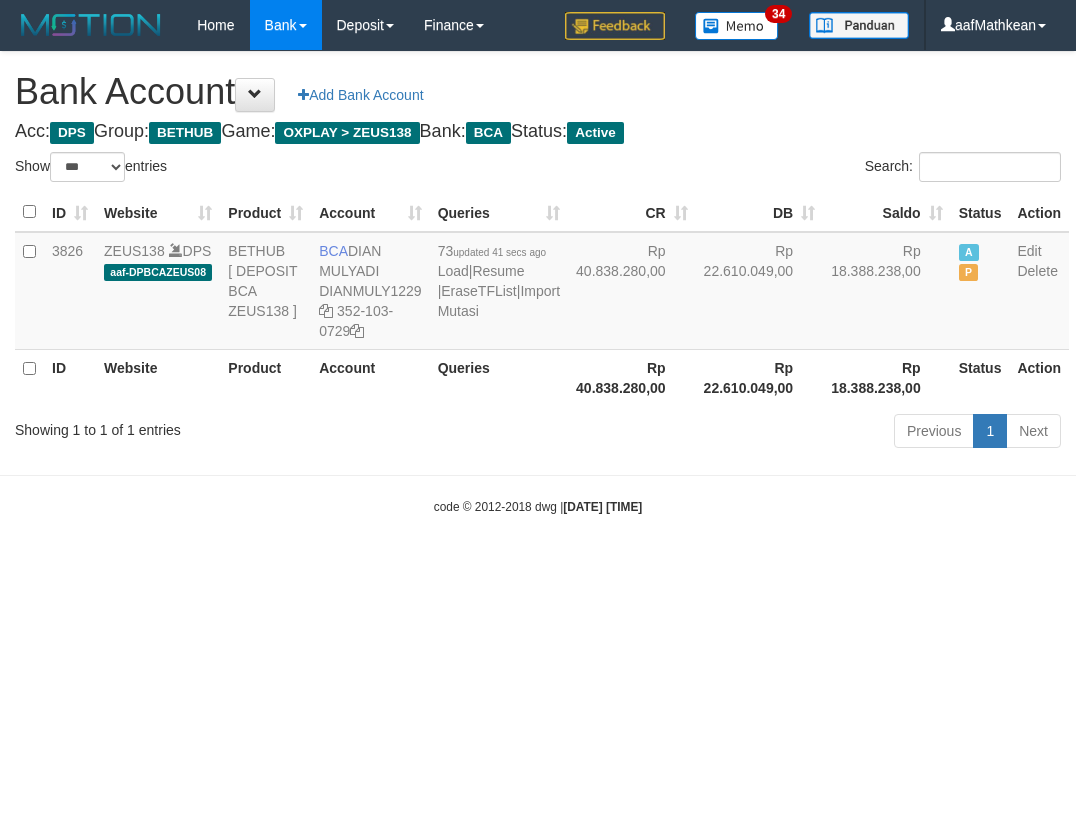 select on "***" 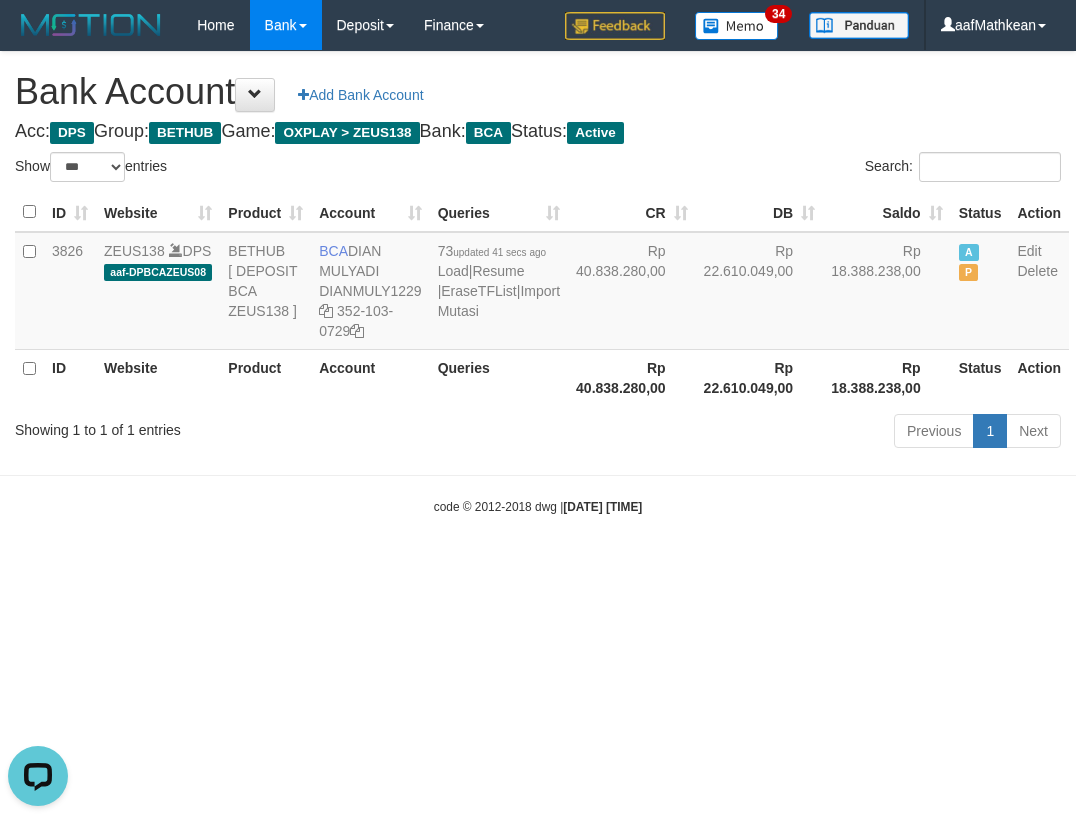 scroll, scrollTop: 0, scrollLeft: 0, axis: both 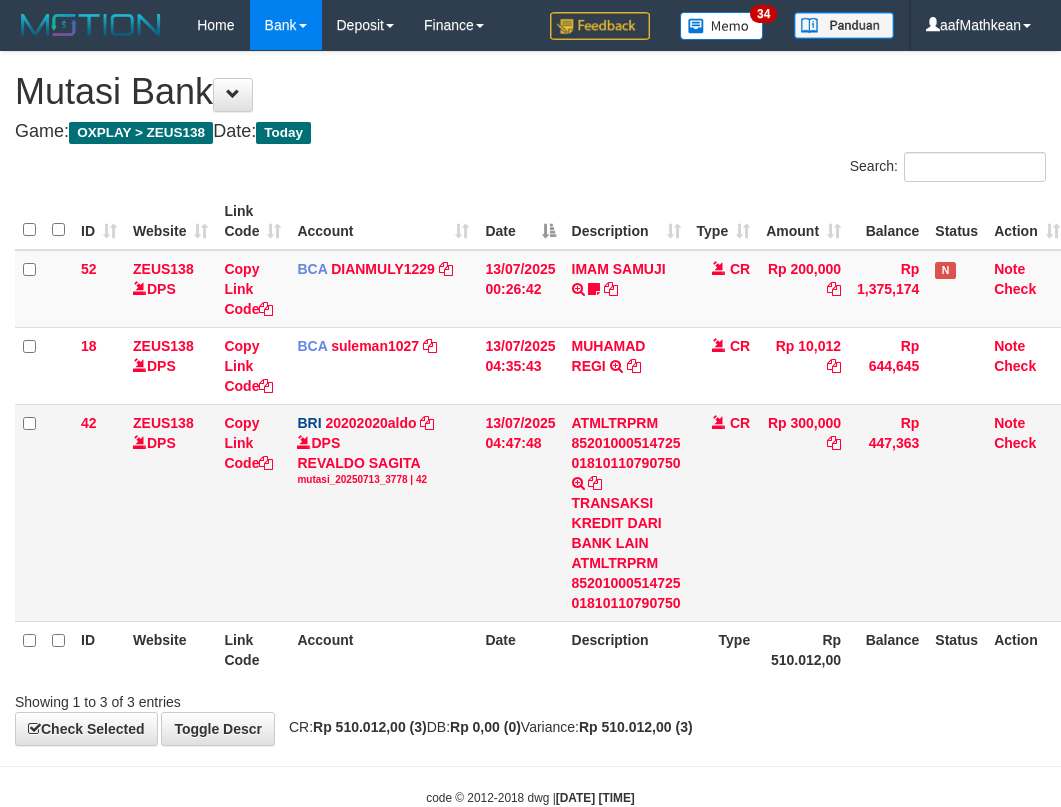 drag, startPoint x: 657, startPoint y: 472, endPoint x: 663, endPoint y: 481, distance: 10.816654 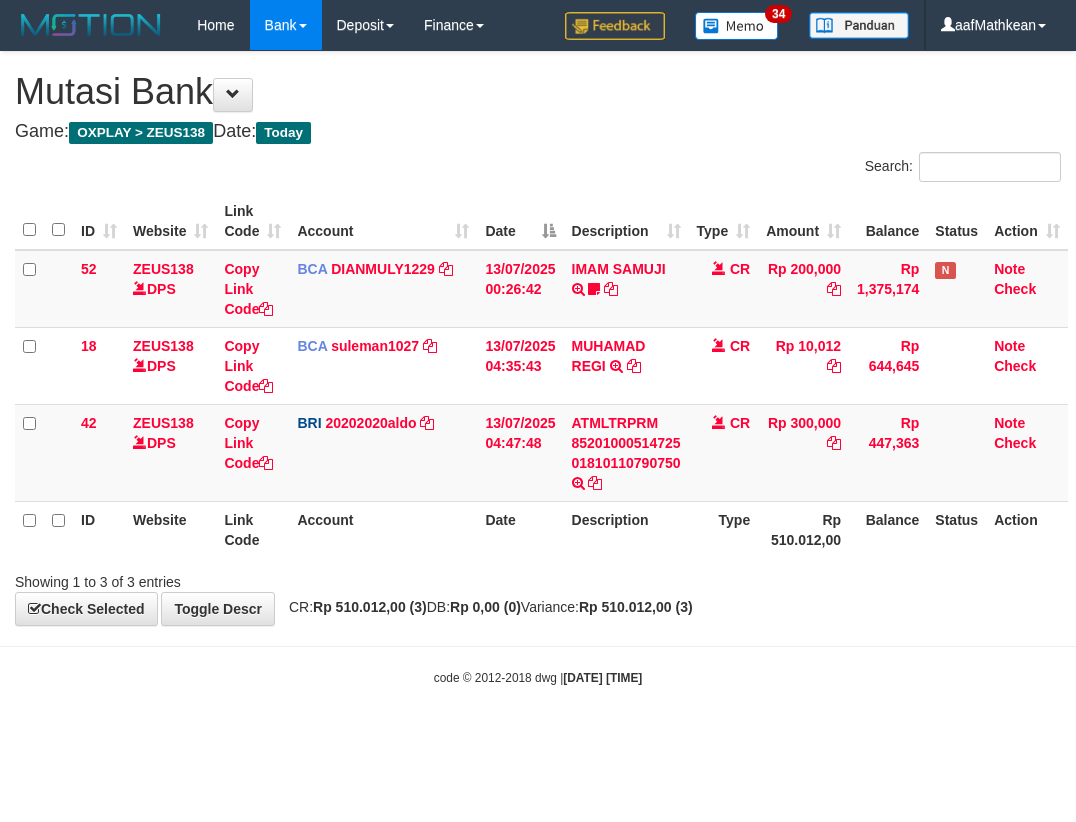 scroll, scrollTop: 0, scrollLeft: 0, axis: both 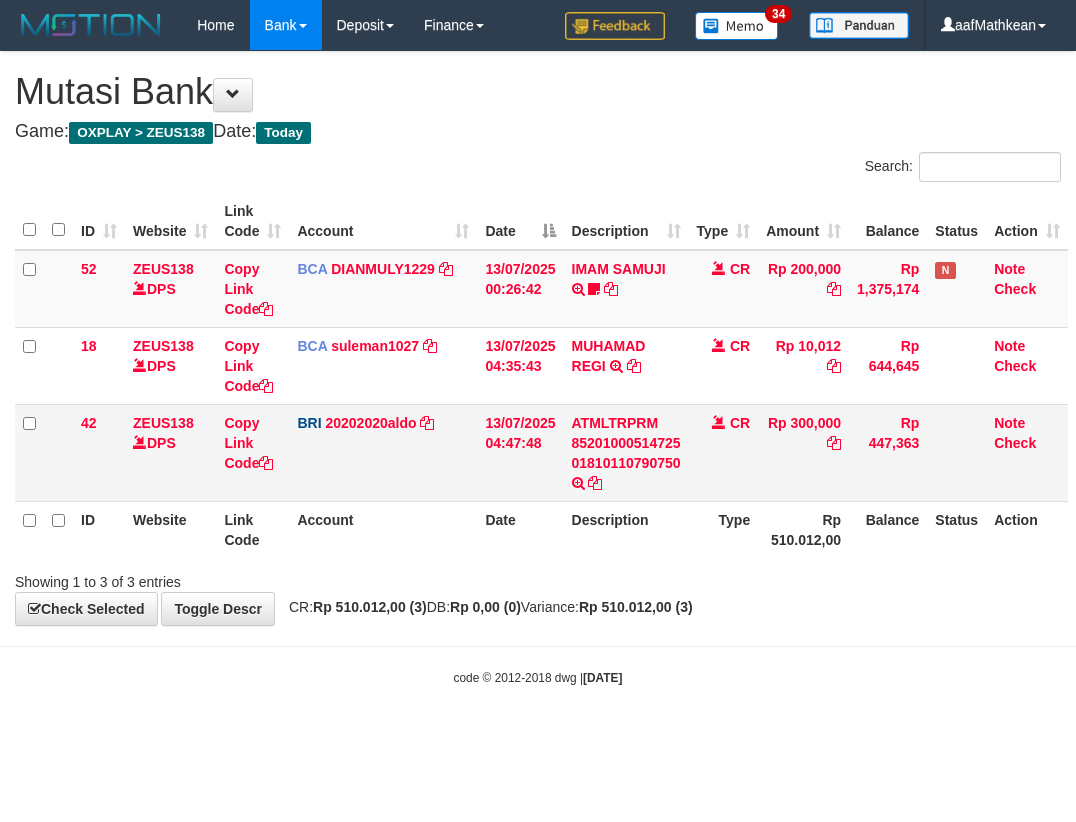 click on "42
ZEUS138    DPS
Copy Link Code
BRI
20202020aldo
DPS
[FIRST] [LAST]
mutasi_20250713_3778 | 42
mutasi_20250713_3778 | 42
[DATE]
ATMLTRPRM 85201000514725 01810110790750         TRANSAKSI KREDIT DARI BANK LAIN ATMLTRPRM 85201000514725 01810110790750
CR
Rp 300,000
Rp 447,363
Note
Check" at bounding box center (541, 452) 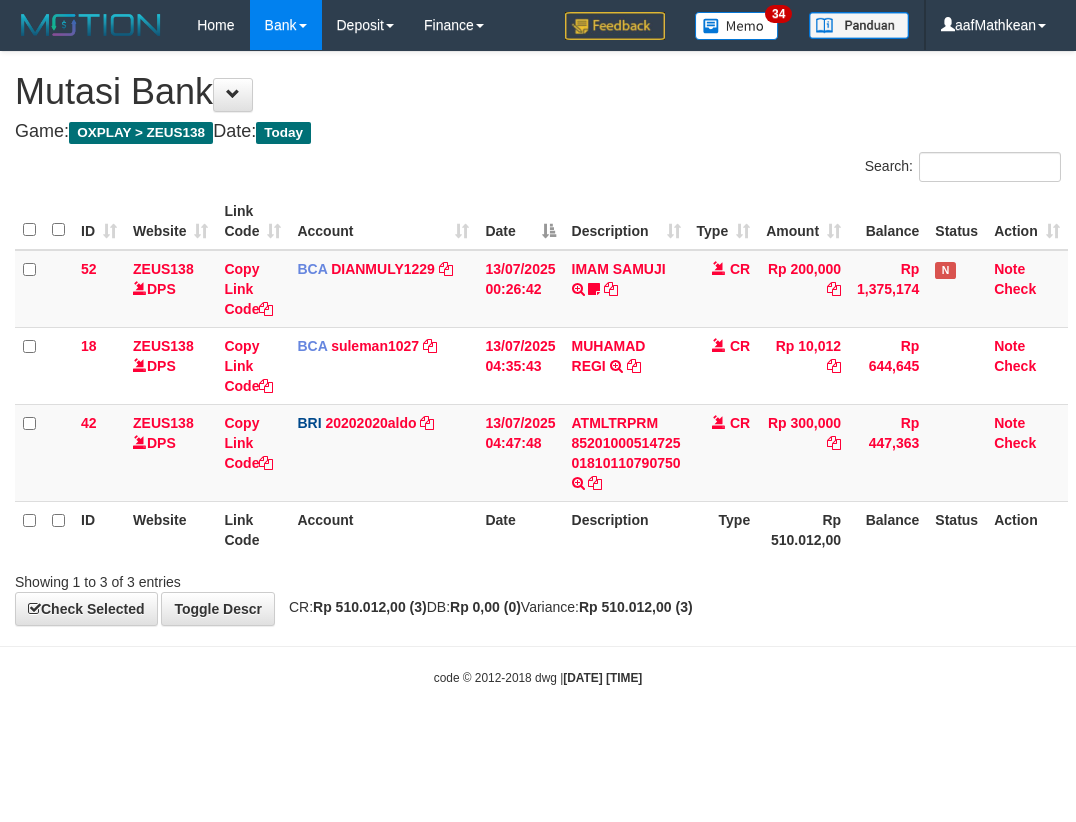 scroll, scrollTop: 0, scrollLeft: 0, axis: both 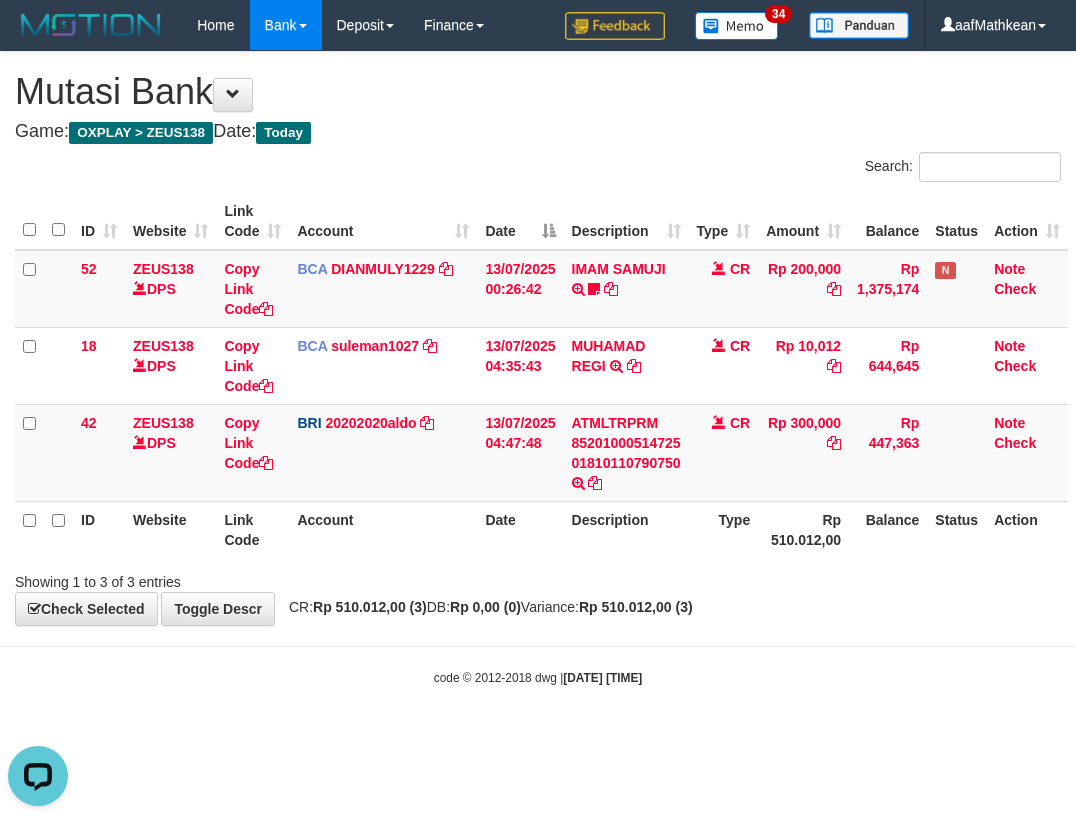 click on "Toggle navigation
Home
Bank
Account List
Load
By Website
Group
[OXPLAY]													ZEUS138
By Load Group (DPS)" at bounding box center [538, 368] 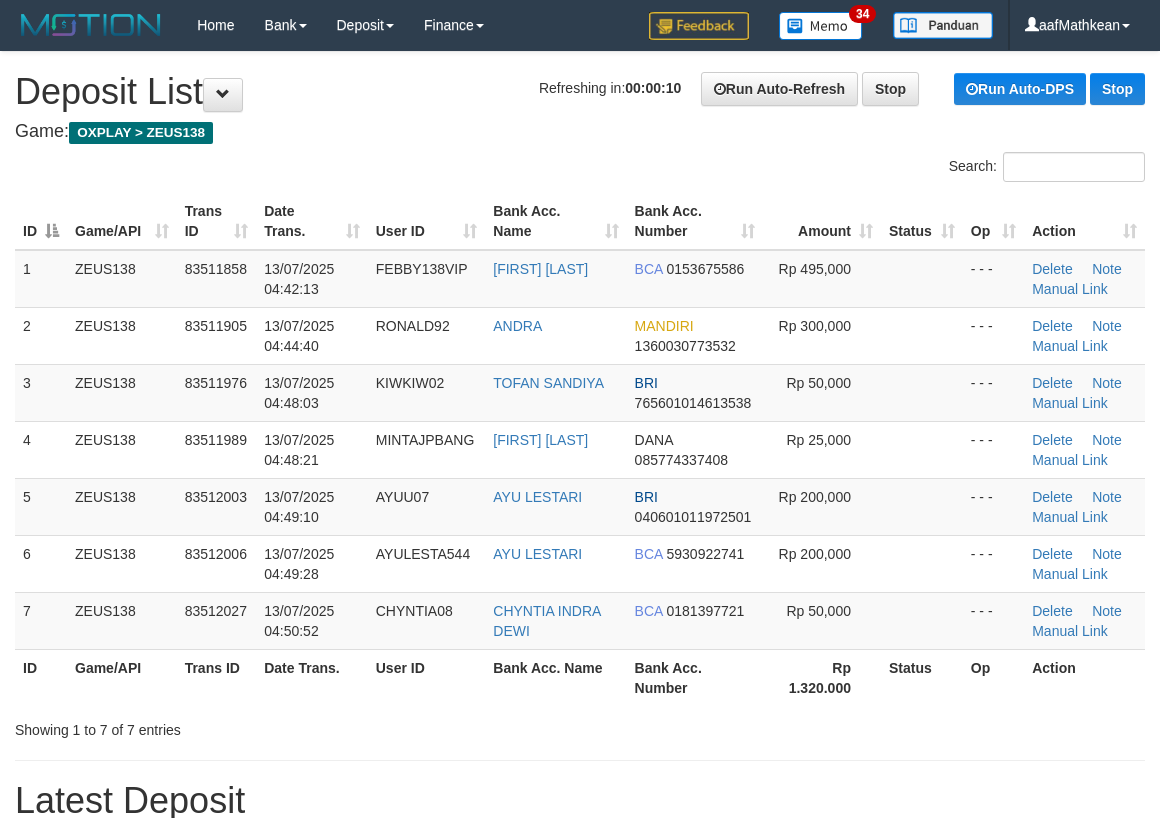 scroll, scrollTop: 0, scrollLeft: 0, axis: both 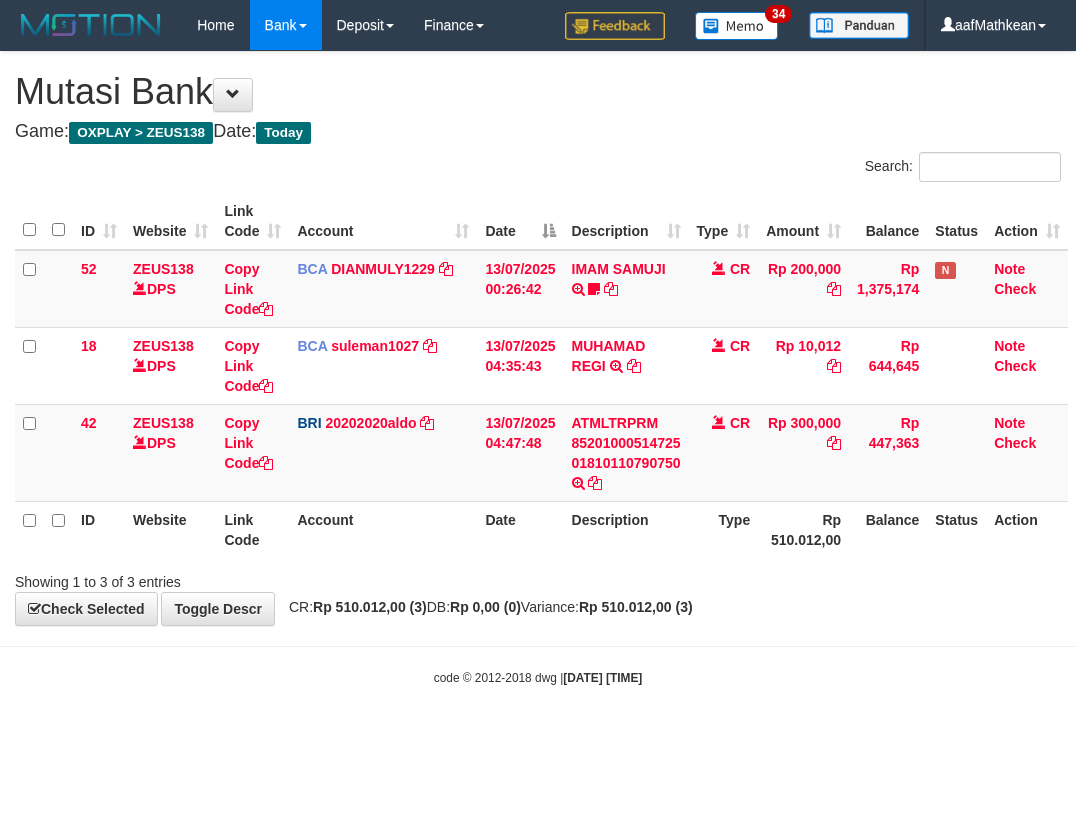 drag, startPoint x: 933, startPoint y: 609, endPoint x: 1070, endPoint y: 617, distance: 137.23338 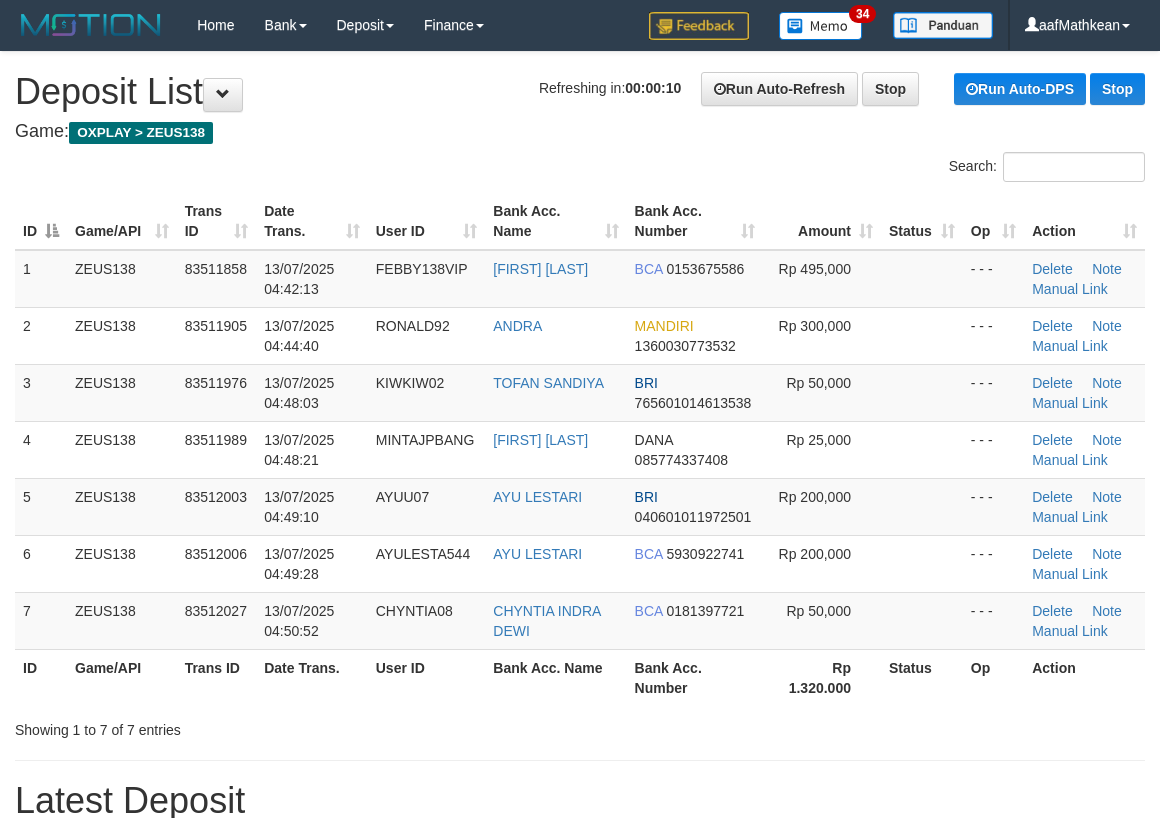 scroll, scrollTop: 0, scrollLeft: 0, axis: both 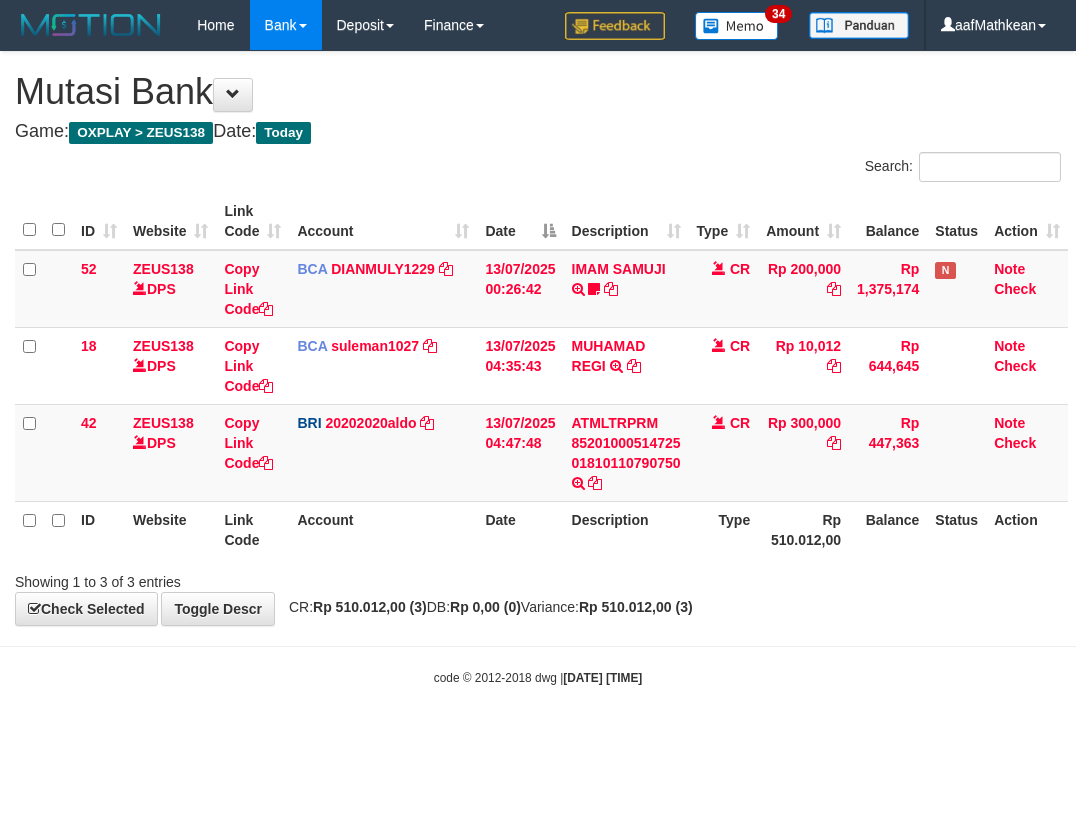 click on "**********" at bounding box center [538, 338] 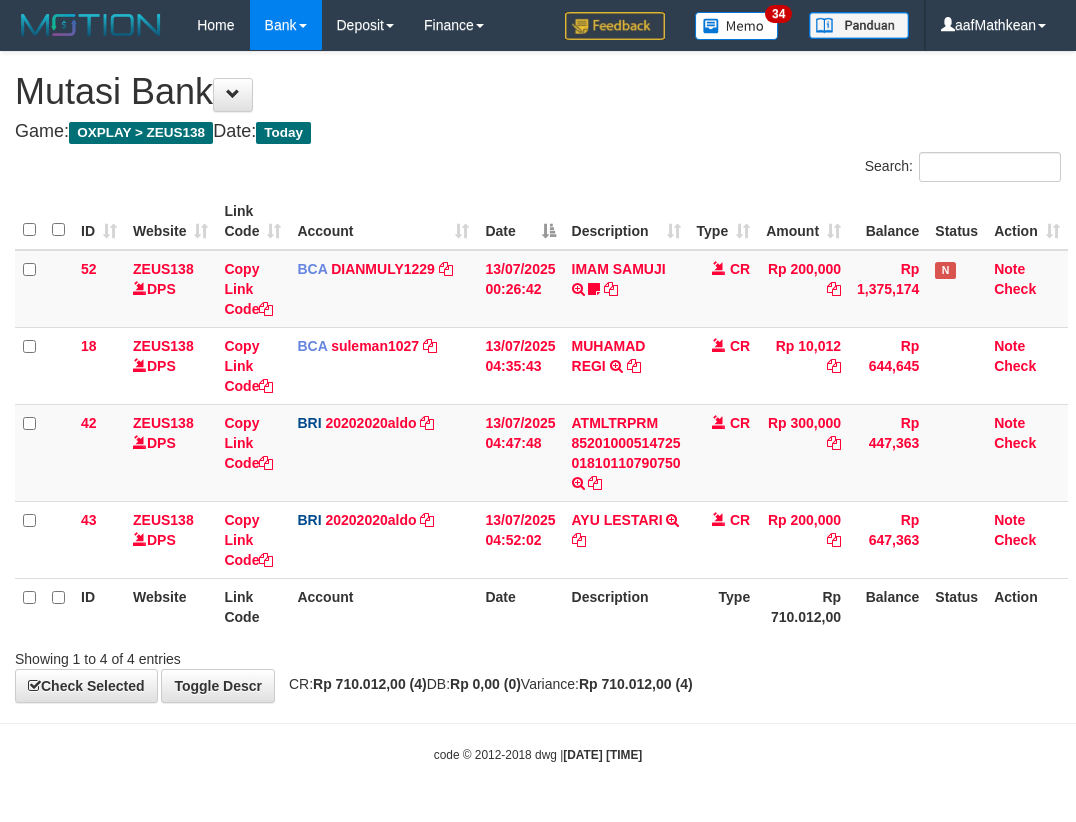 scroll, scrollTop: 0, scrollLeft: 0, axis: both 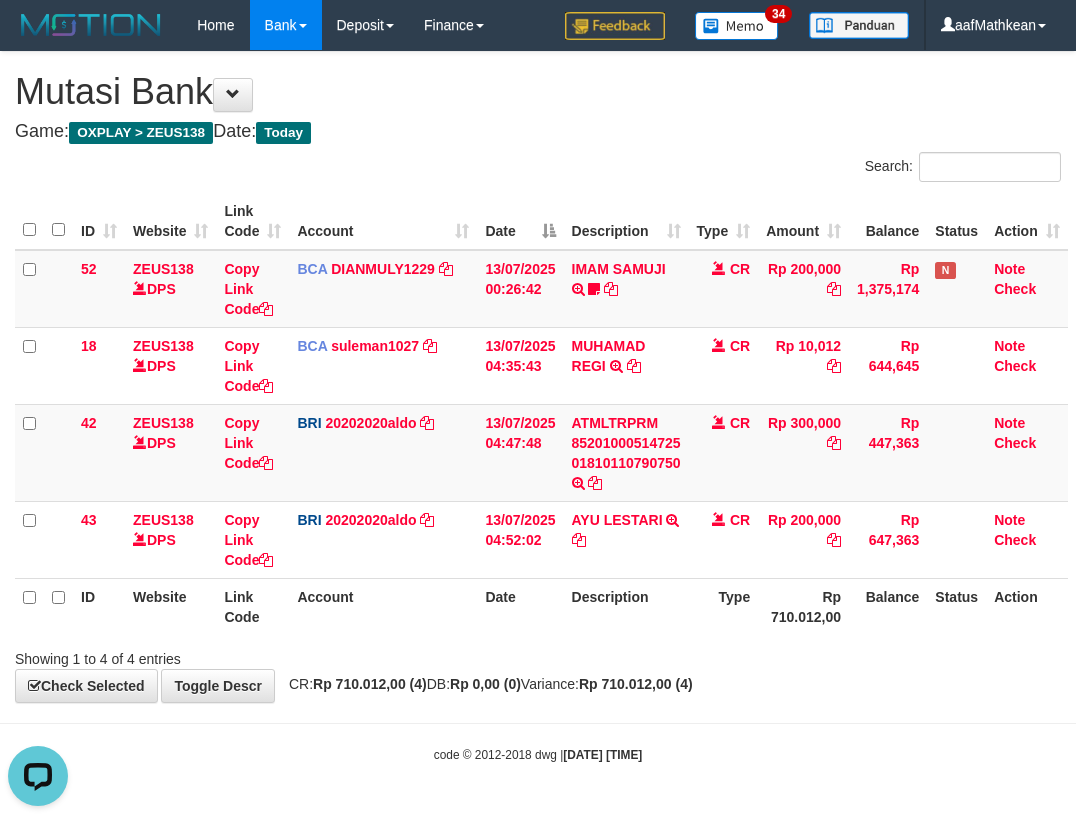 drag, startPoint x: 712, startPoint y: 615, endPoint x: 1075, endPoint y: 633, distance: 363.446 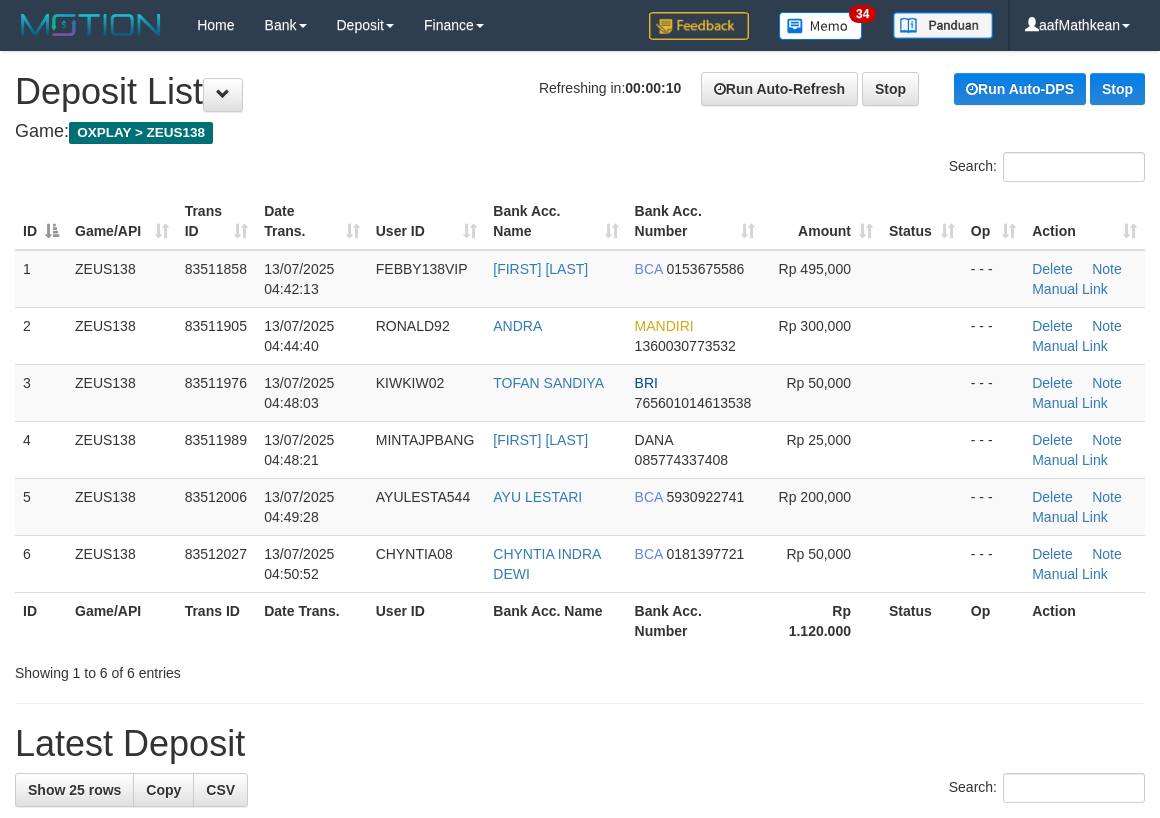 scroll, scrollTop: 0, scrollLeft: 0, axis: both 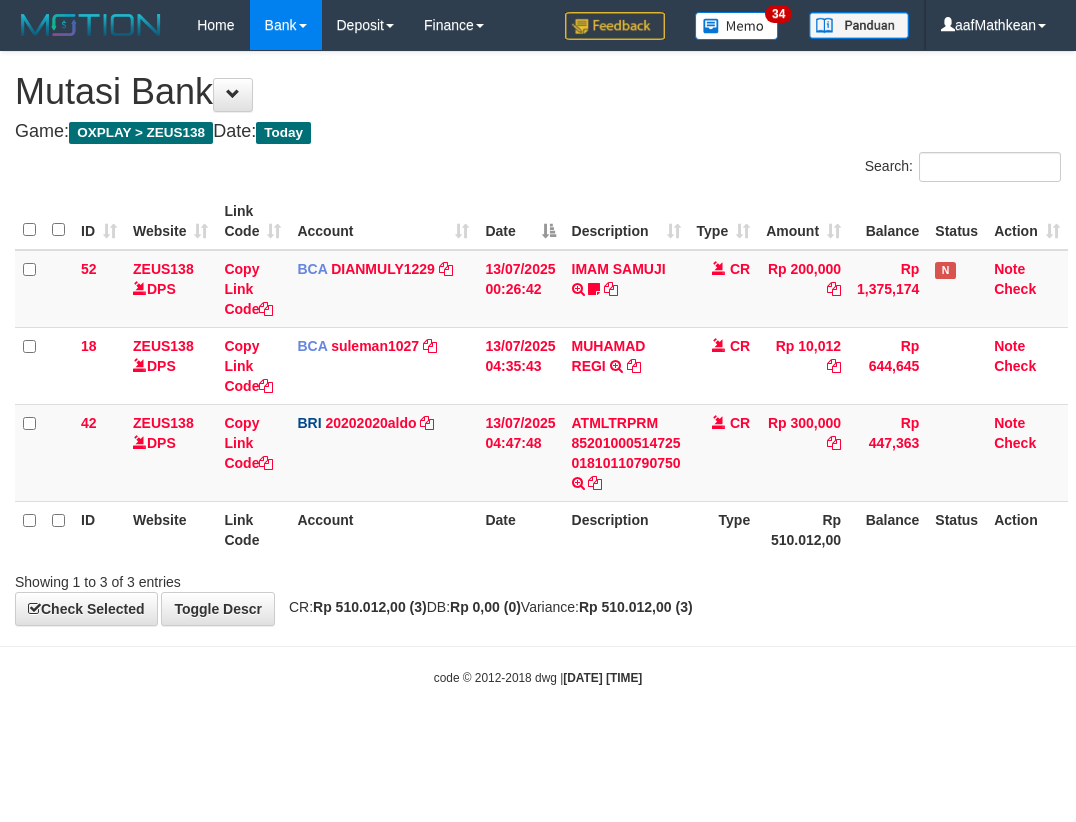 drag, startPoint x: 460, startPoint y: 572, endPoint x: 478, endPoint y: 579, distance: 19.313208 